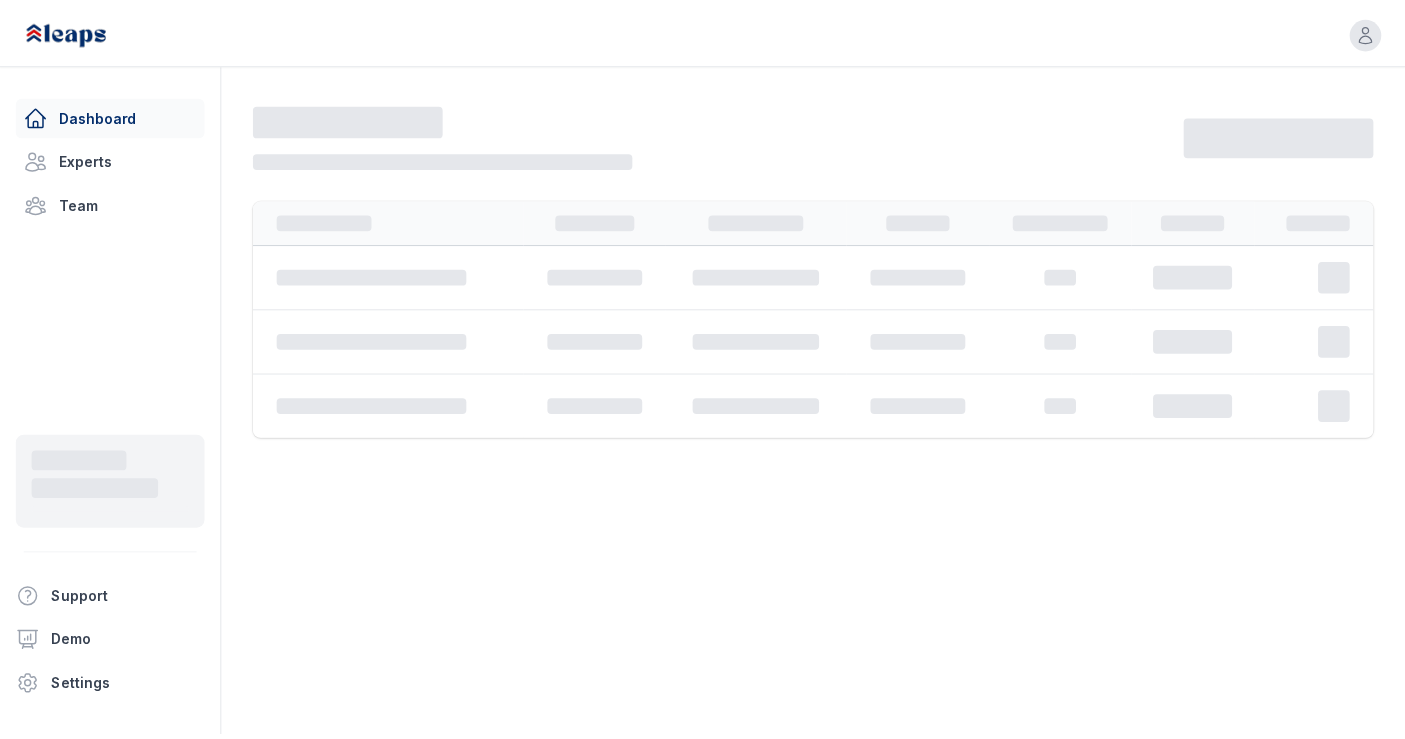 scroll, scrollTop: 0, scrollLeft: 0, axis: both 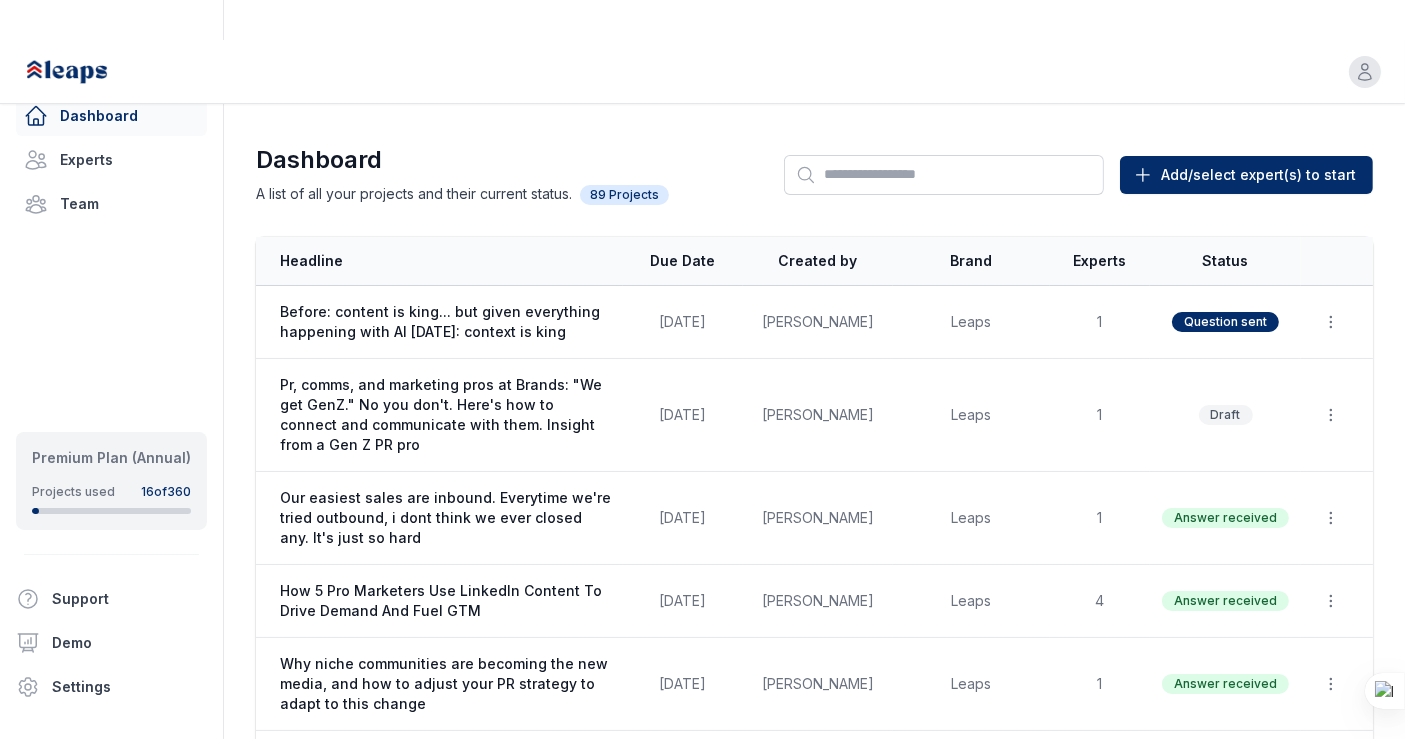 drag, startPoint x: 757, startPoint y: 110, endPoint x: 671, endPoint y: 76, distance: 92.47703 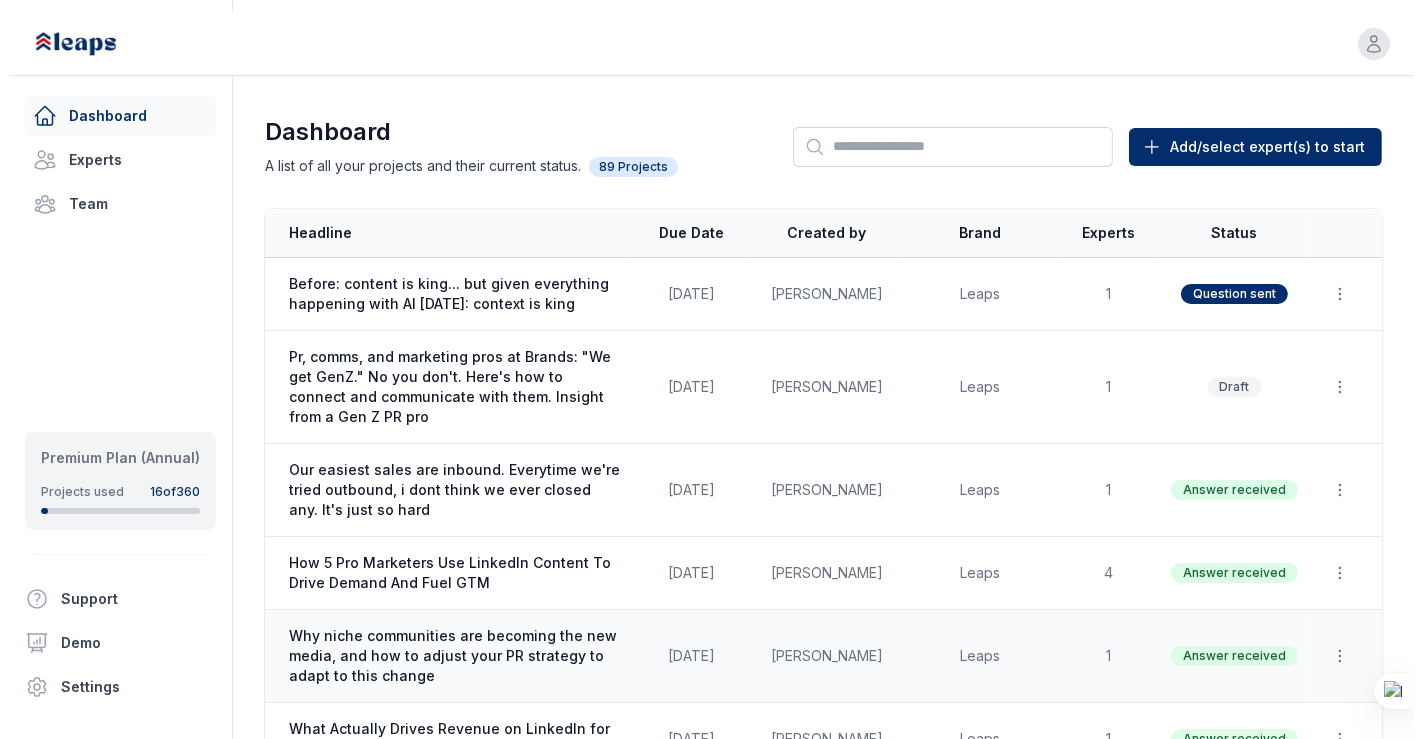 scroll, scrollTop: 0, scrollLeft: 0, axis: both 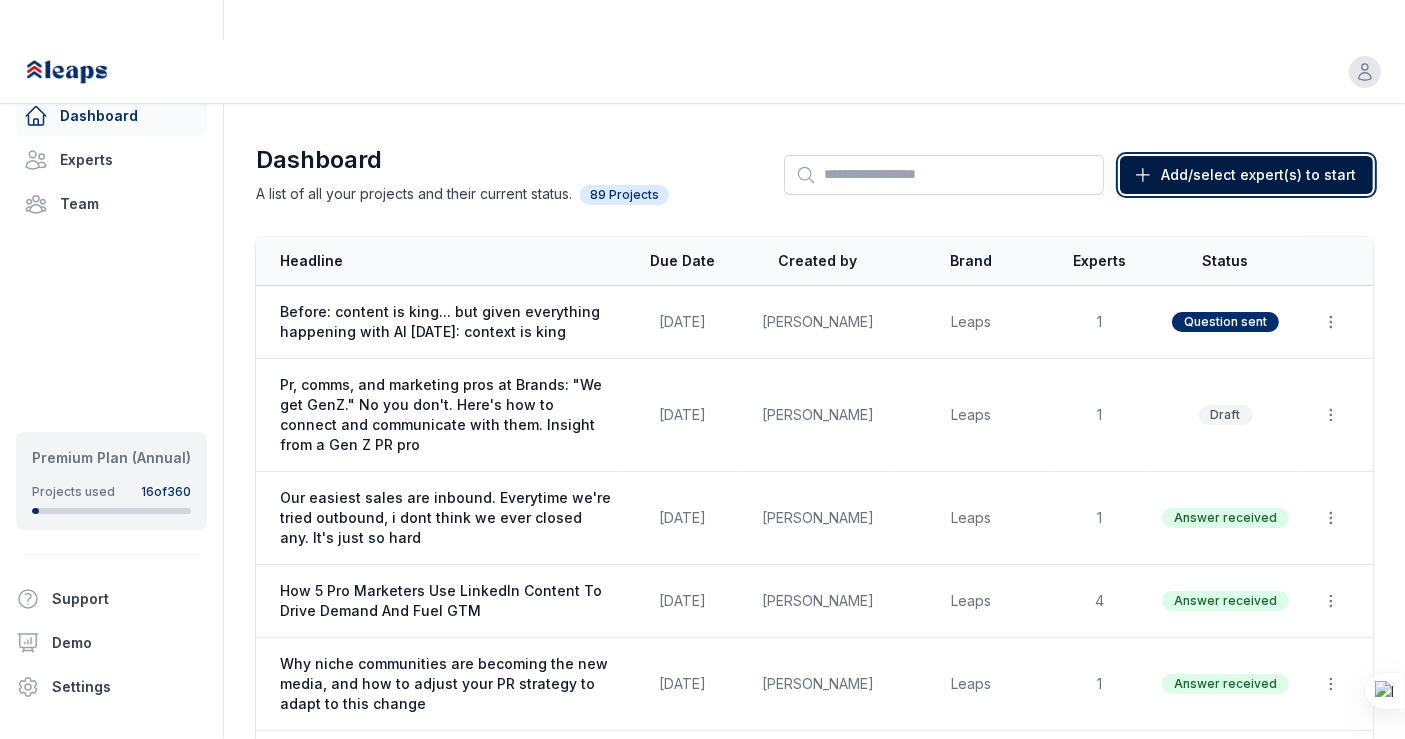 click on "Add/select expert(s) to start" at bounding box center (1258, 175) 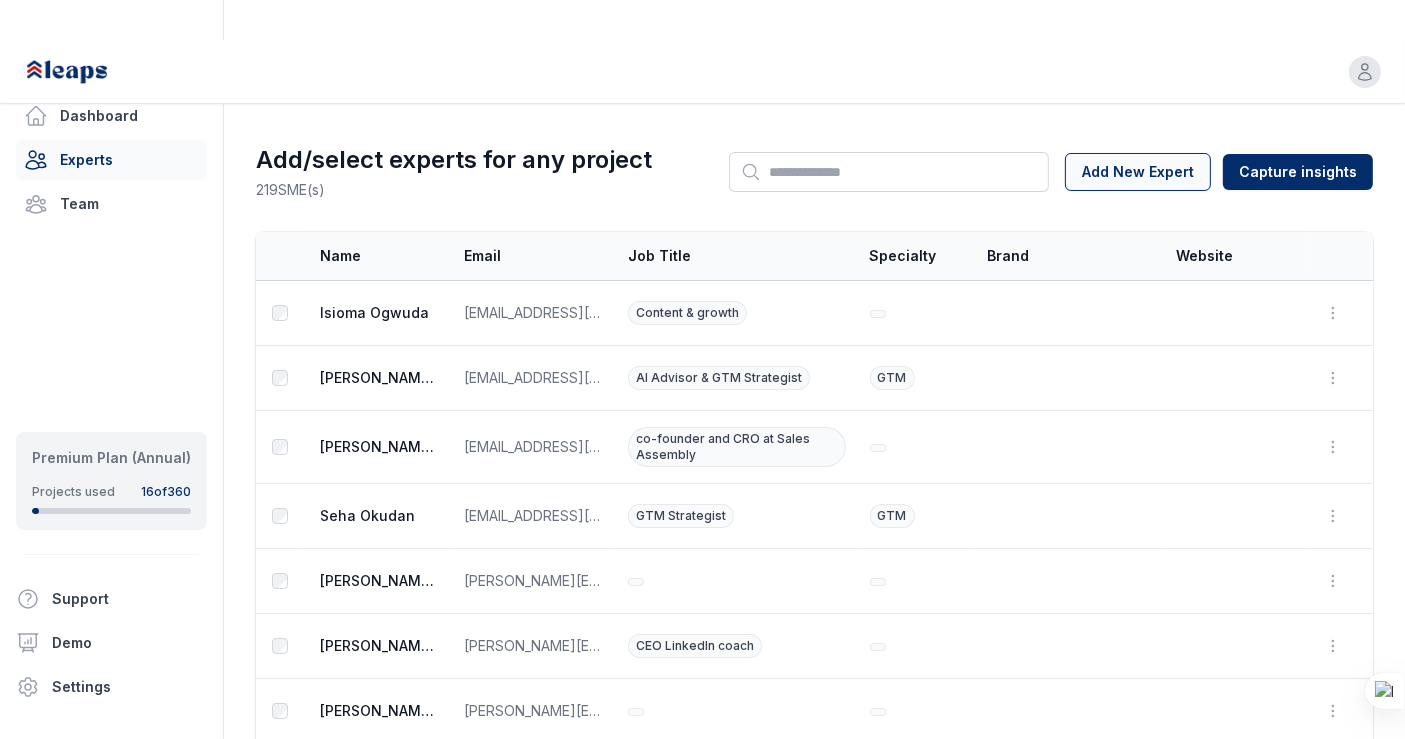 click on "Add New Expert" at bounding box center (1138, 172) 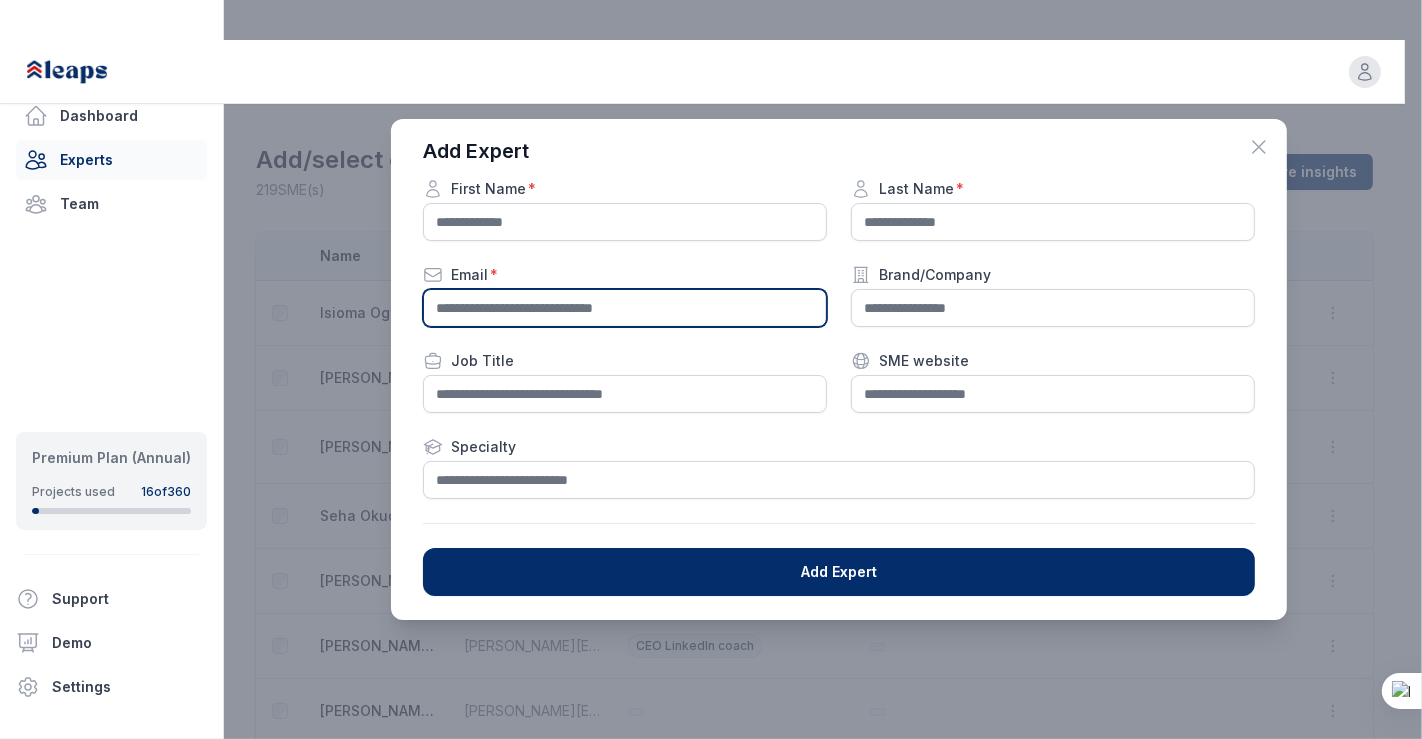 click at bounding box center [625, 308] 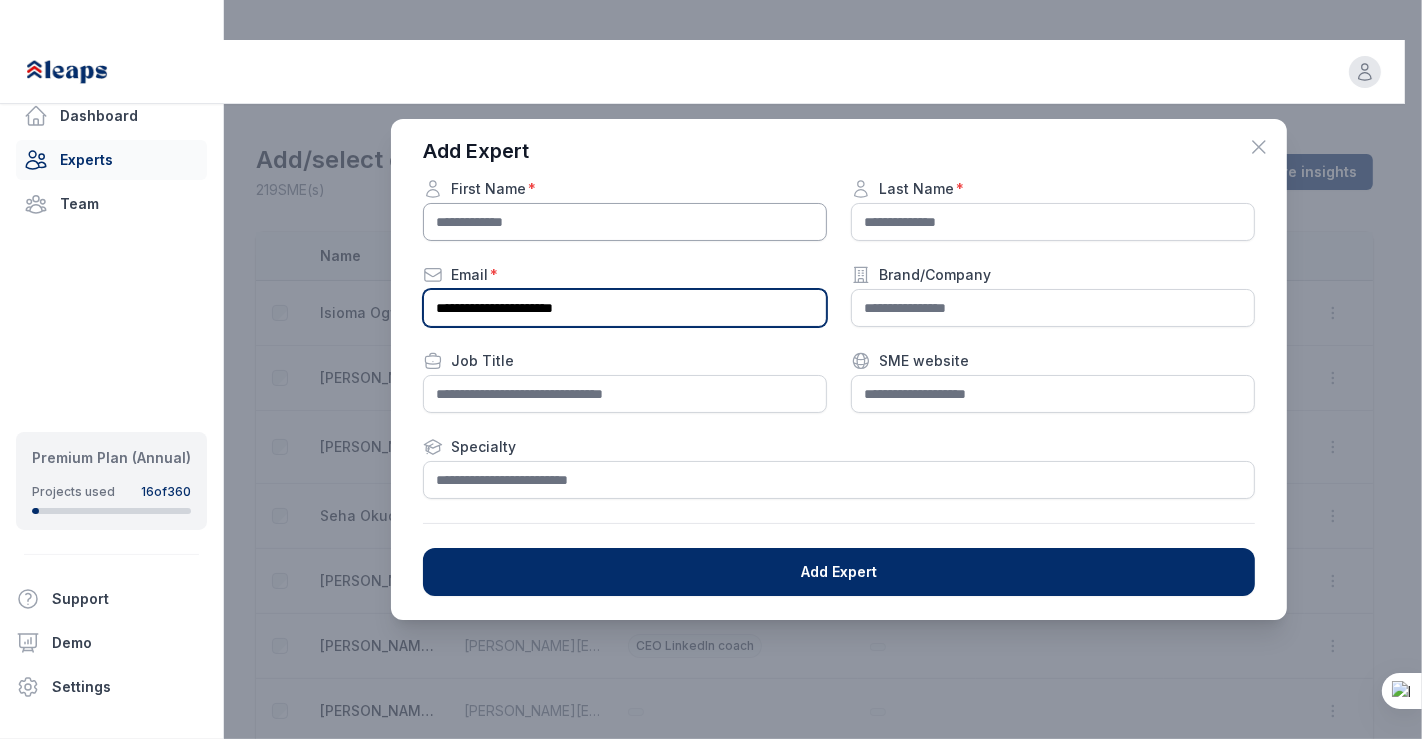 type on "**********" 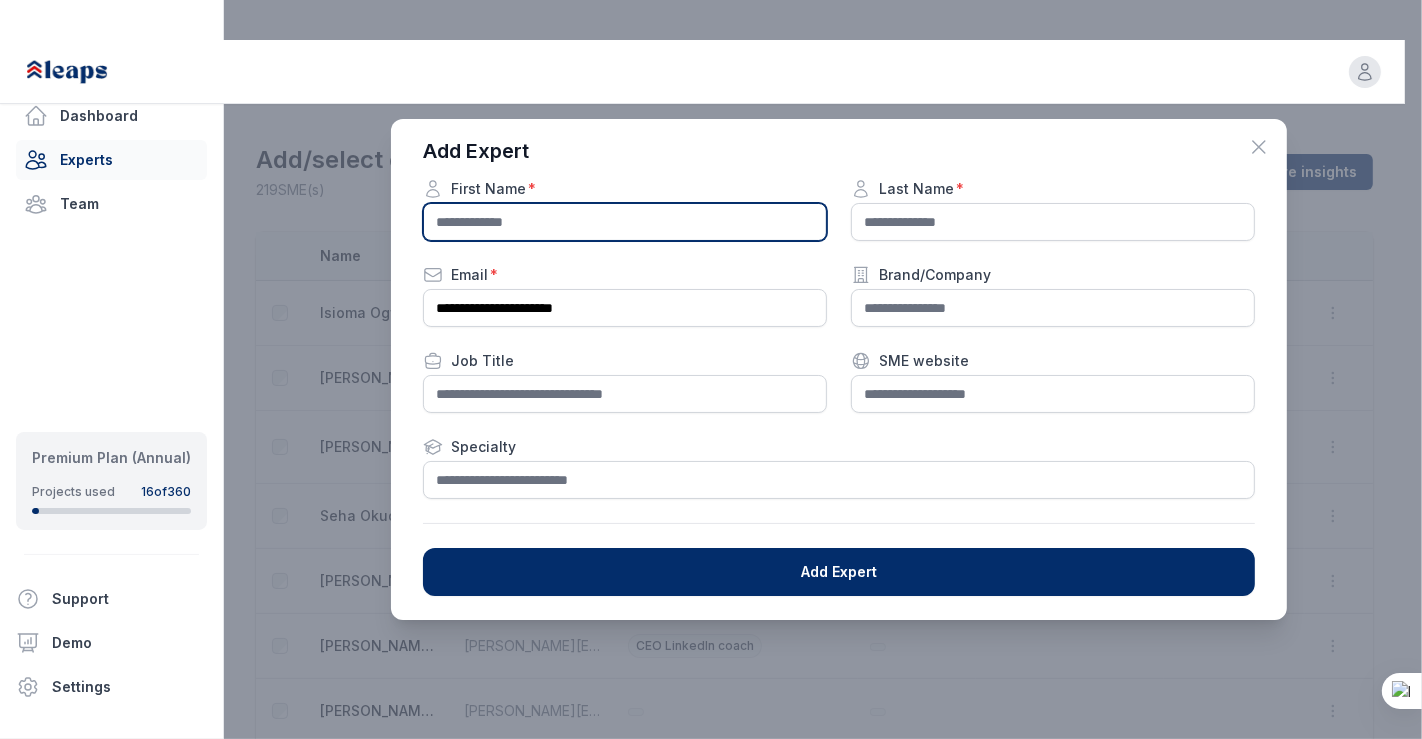click at bounding box center (625, 222) 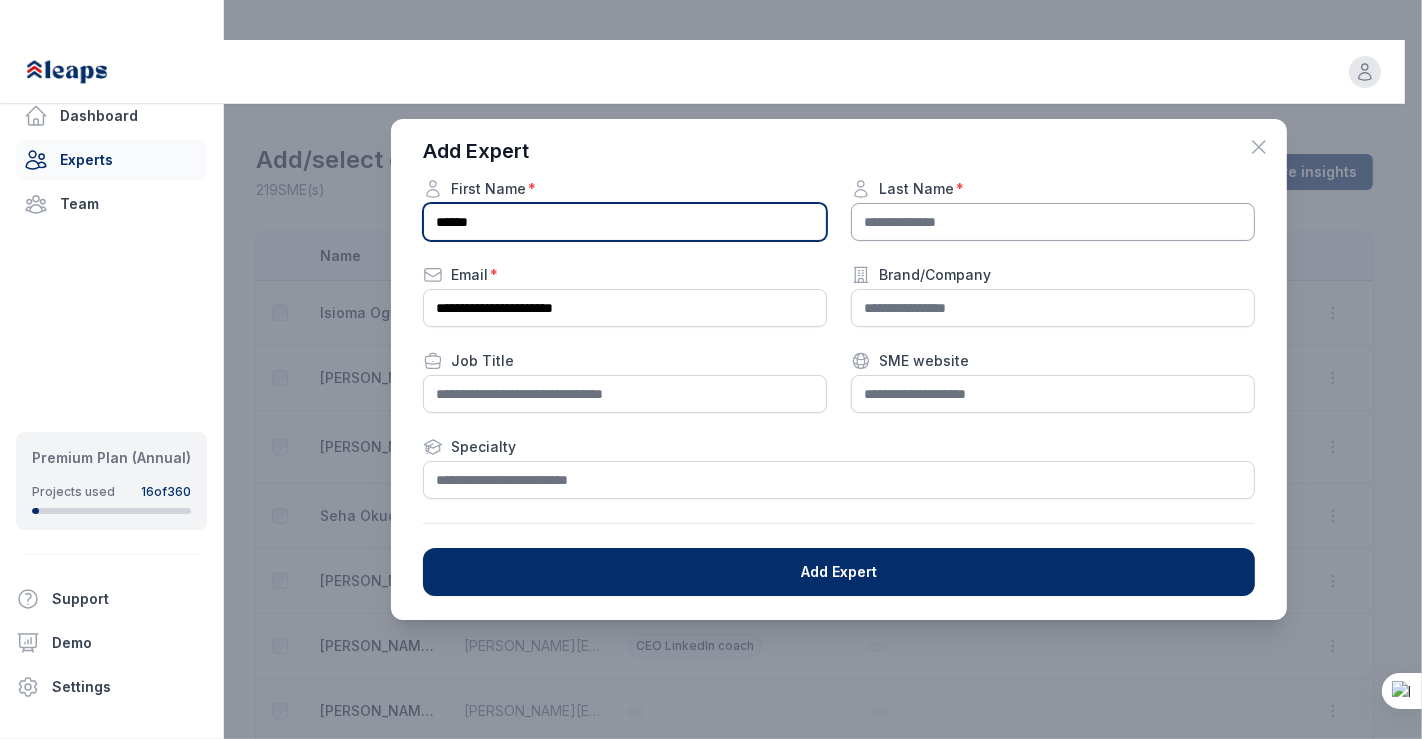 type on "******" 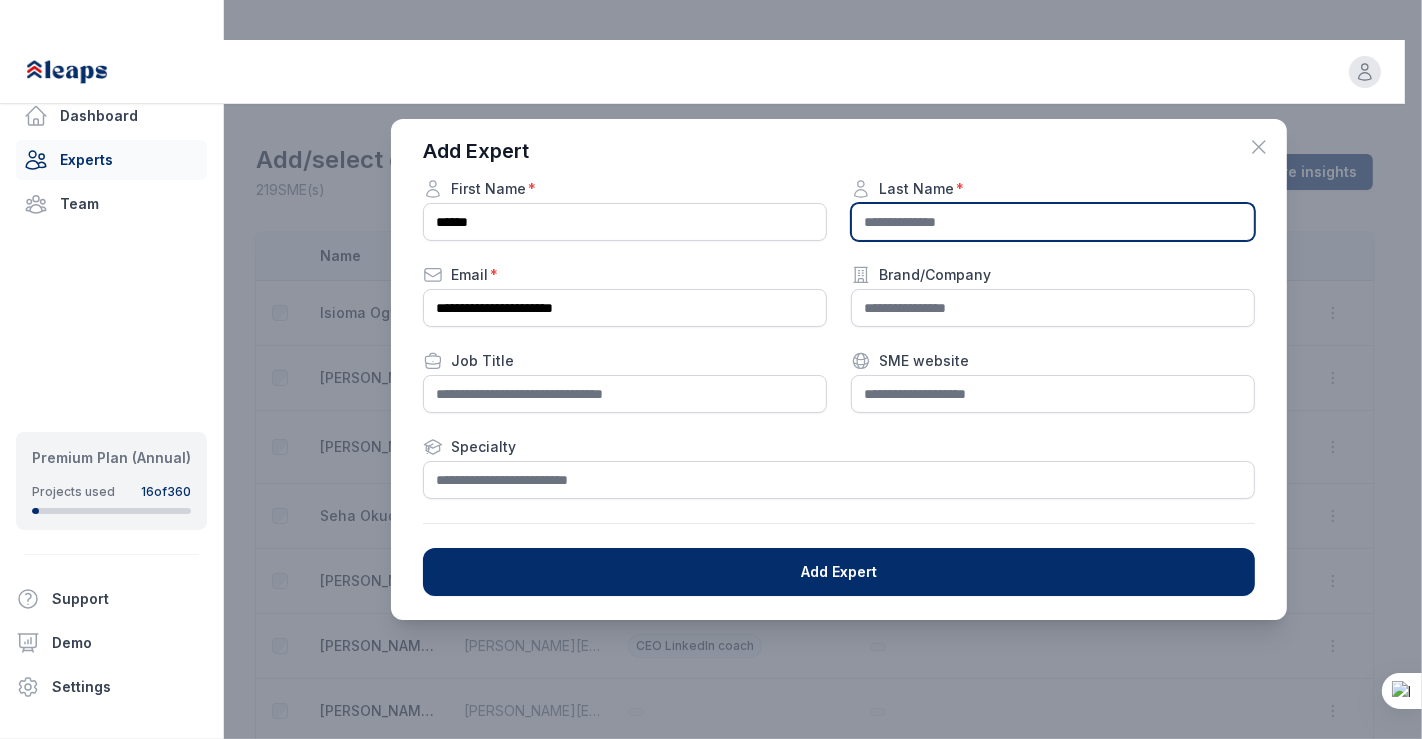 click at bounding box center [1053, 222] 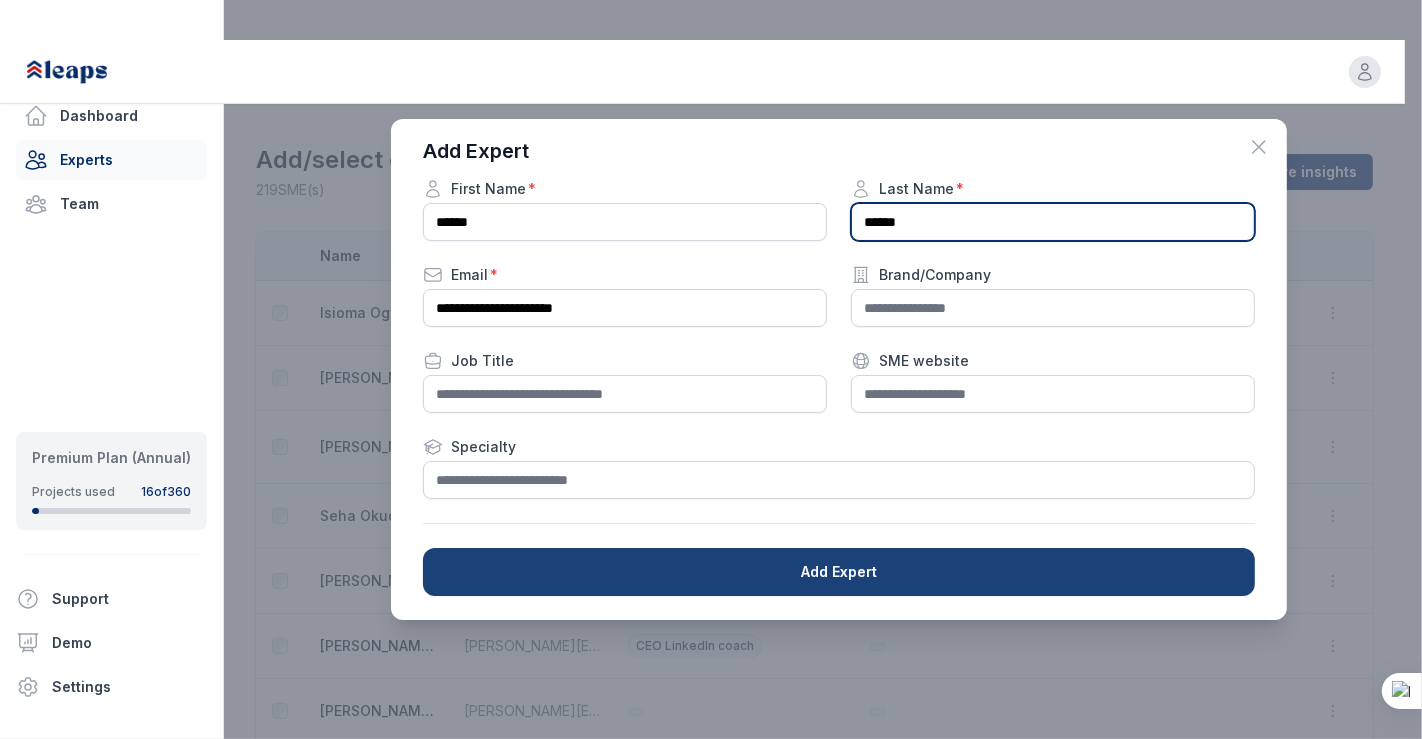 type on "******" 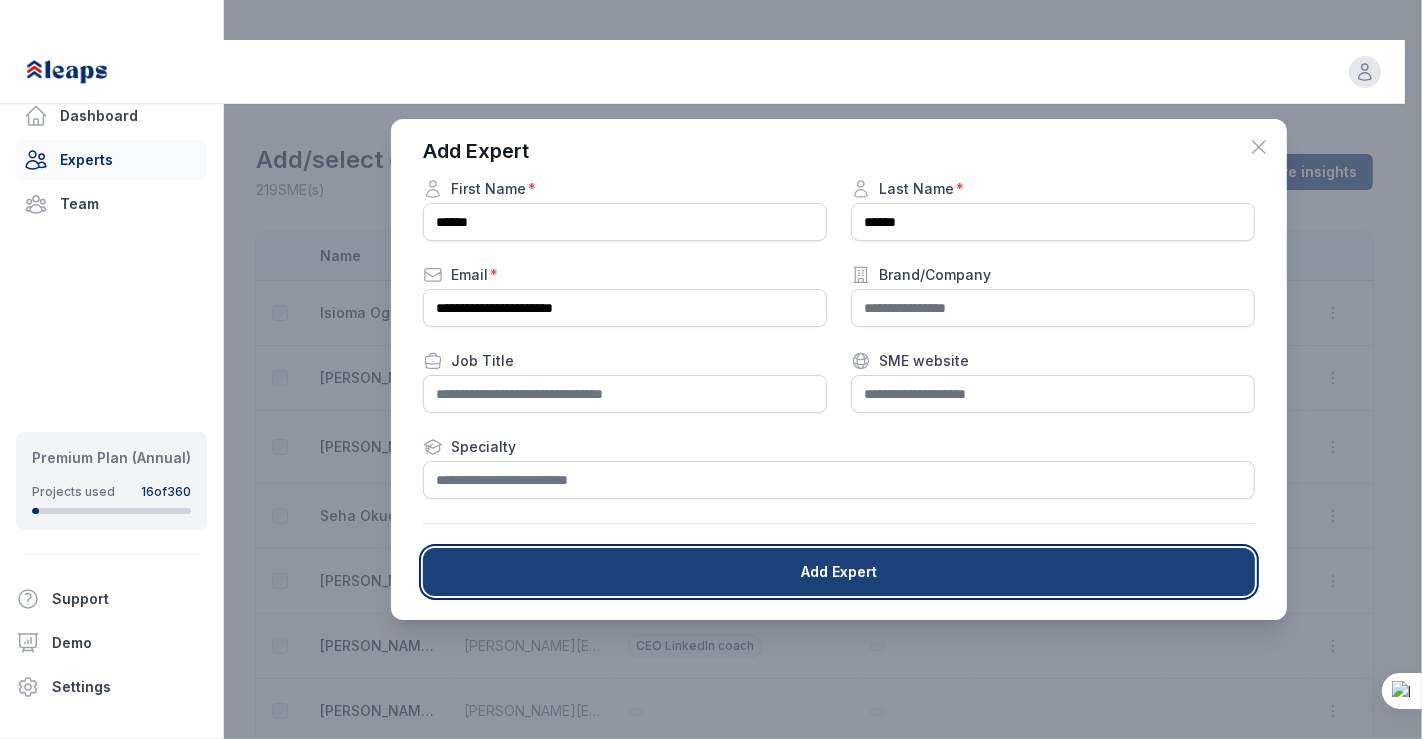 click on "Add Expert" at bounding box center [839, 572] 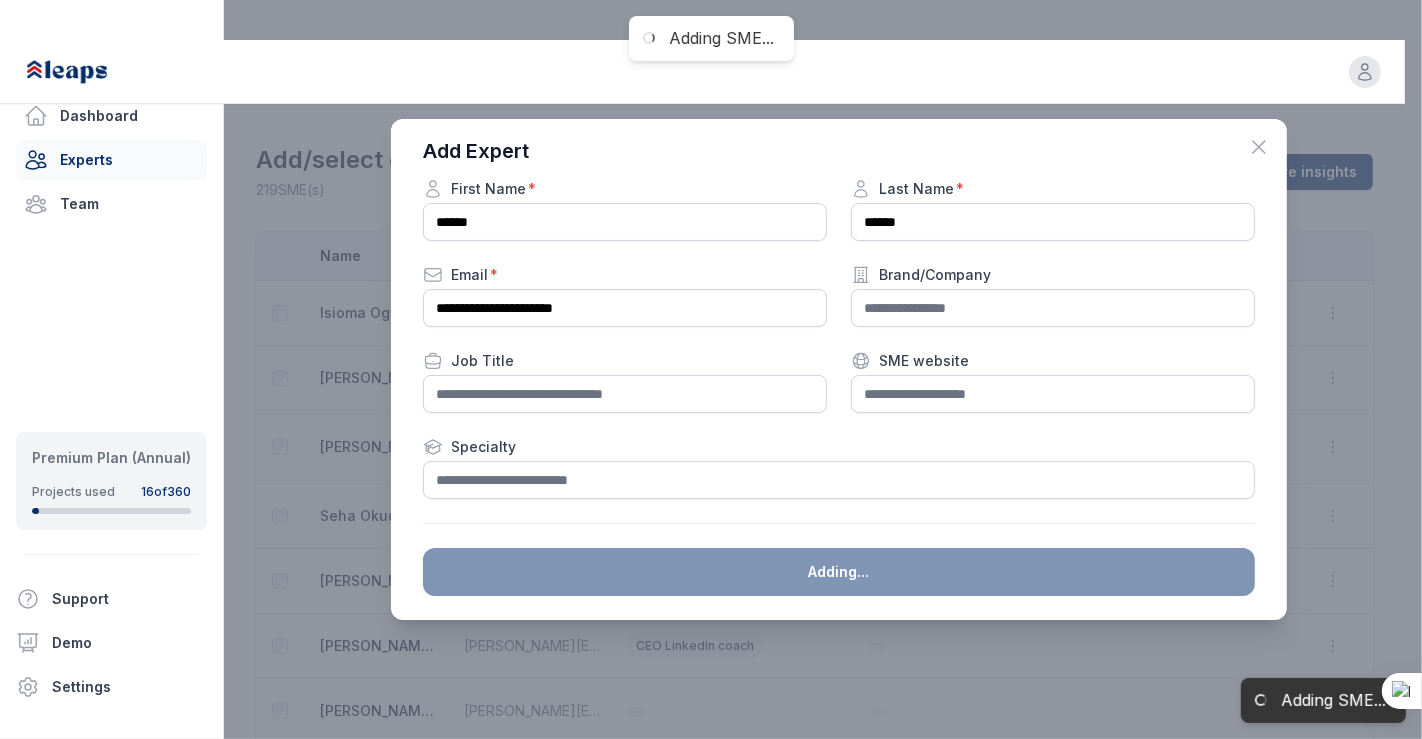 type 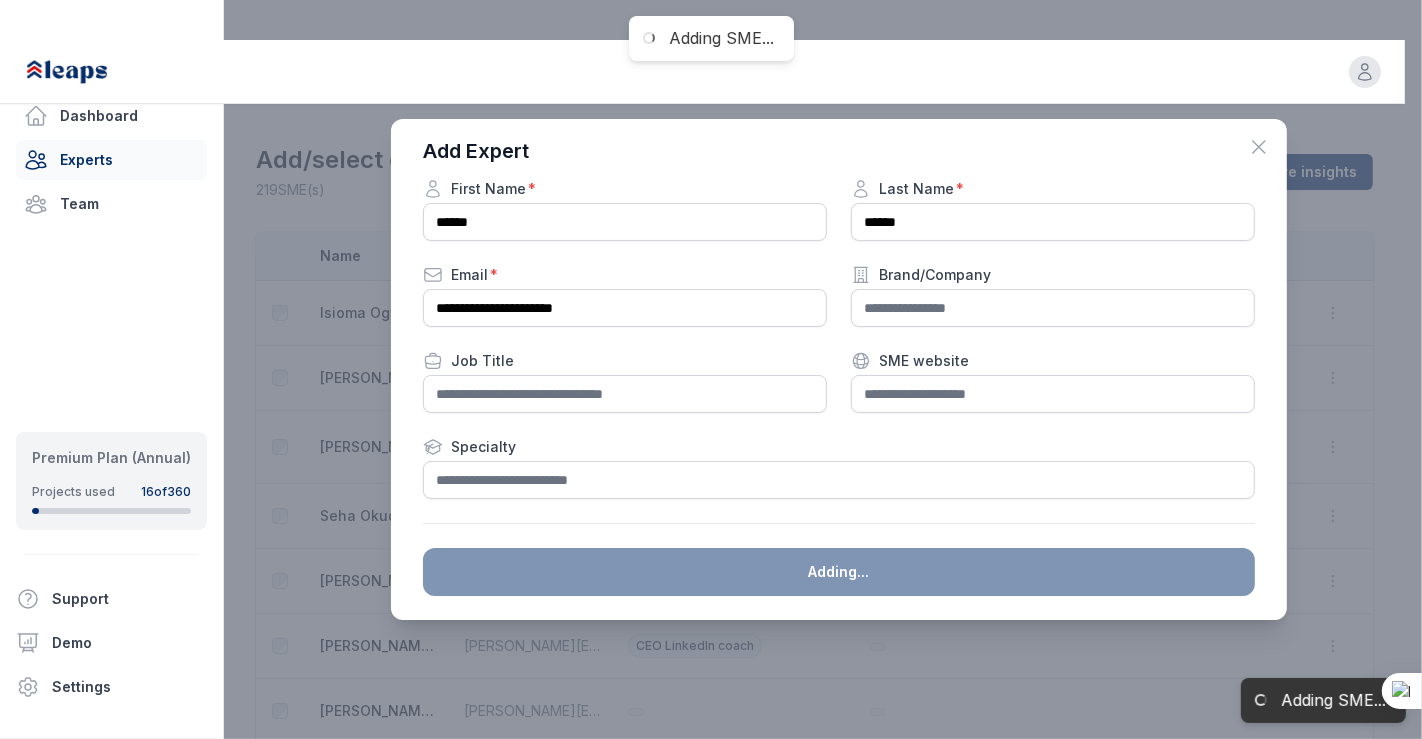 type 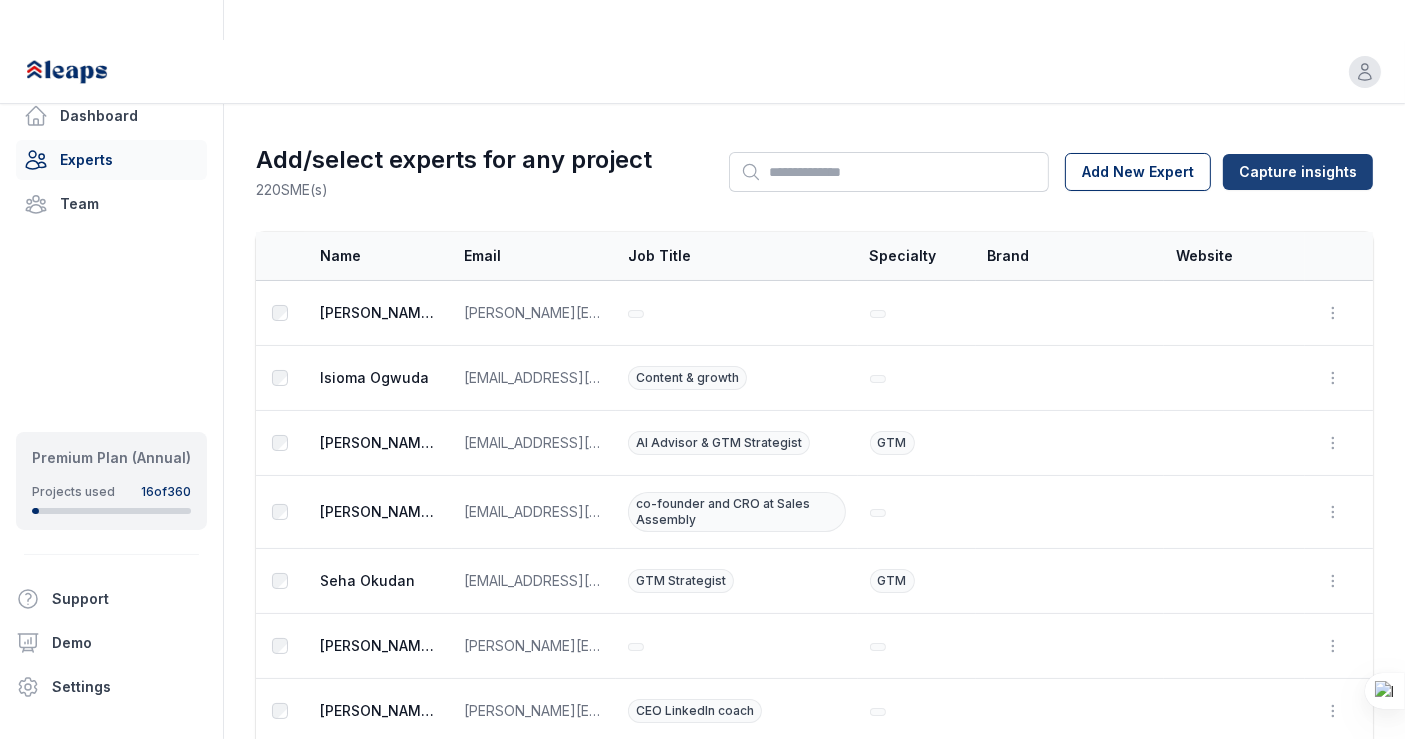click on "Capture insights" at bounding box center (1298, 172) 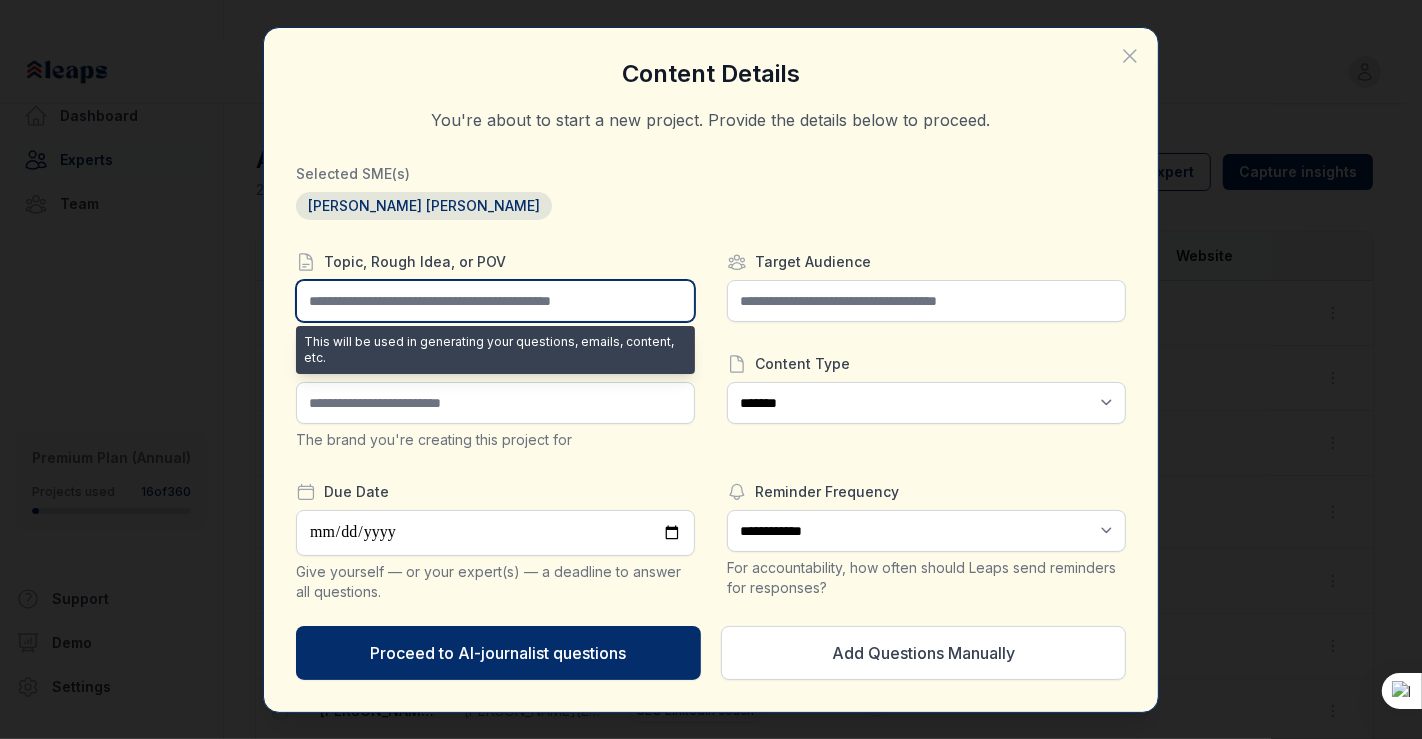 click at bounding box center [495, 301] 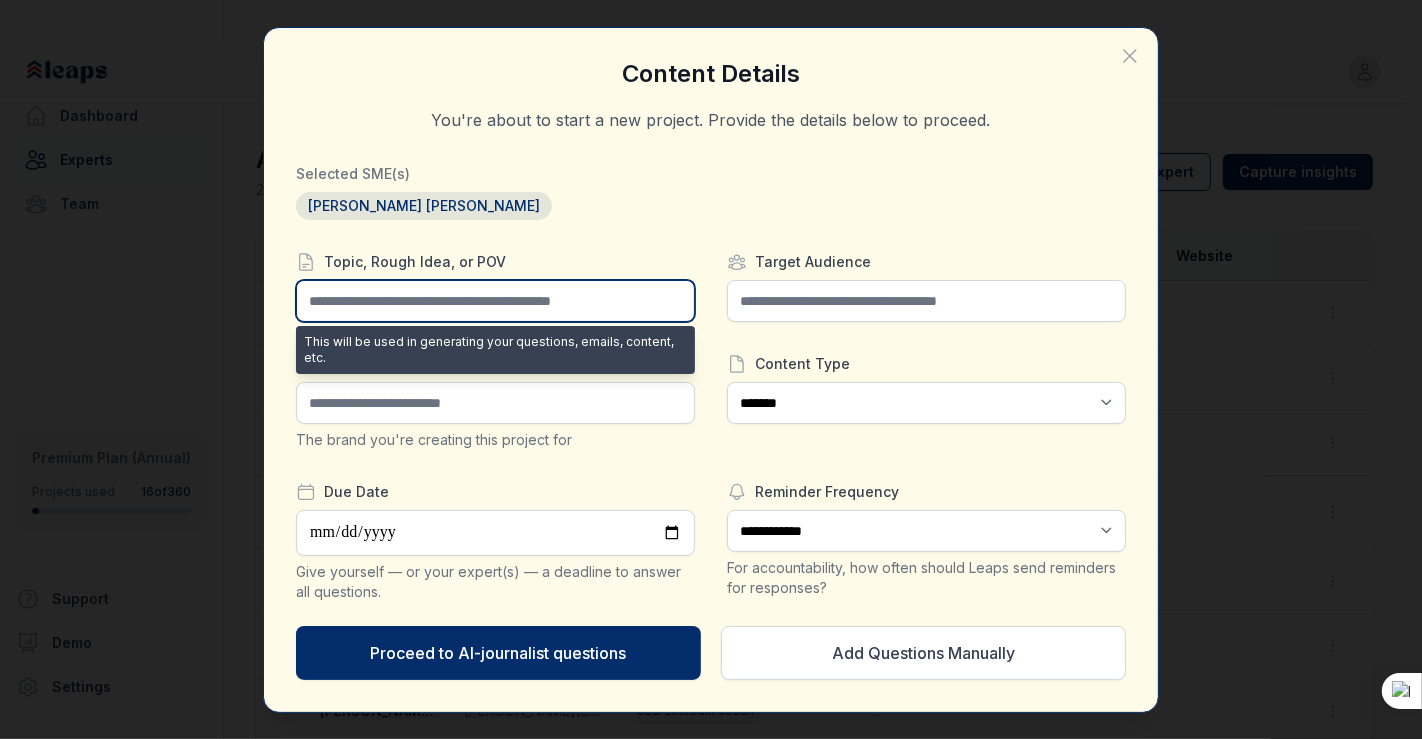 click at bounding box center [495, 301] 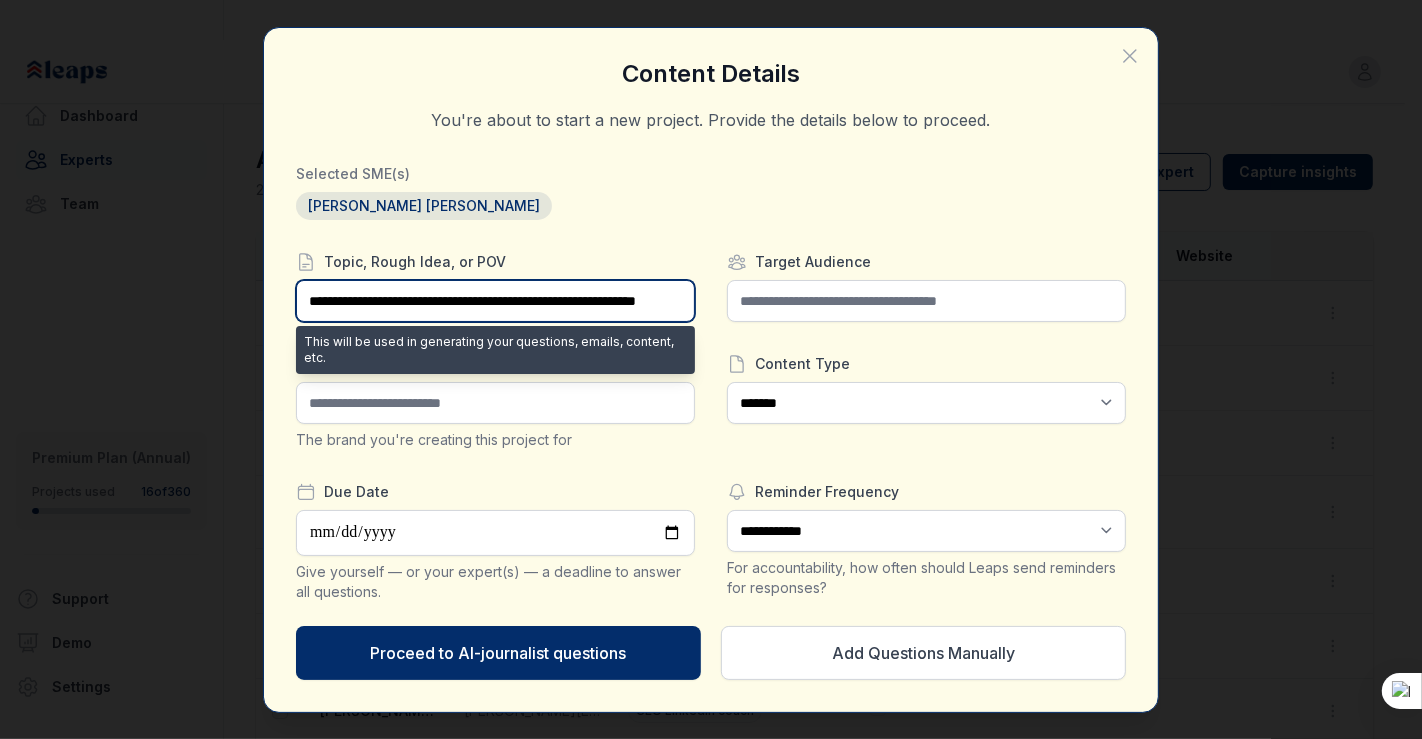 click on "**********" at bounding box center (495, 301) 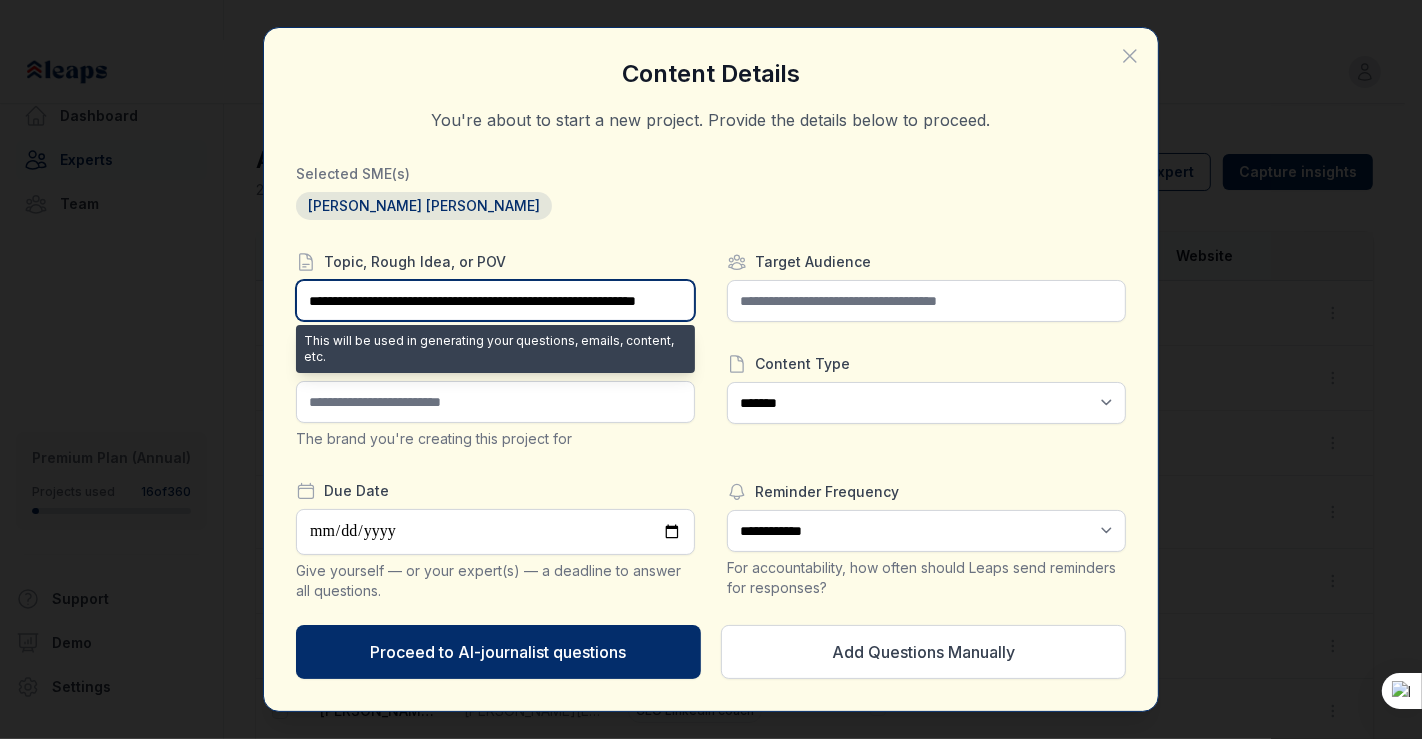 paste on "**********" 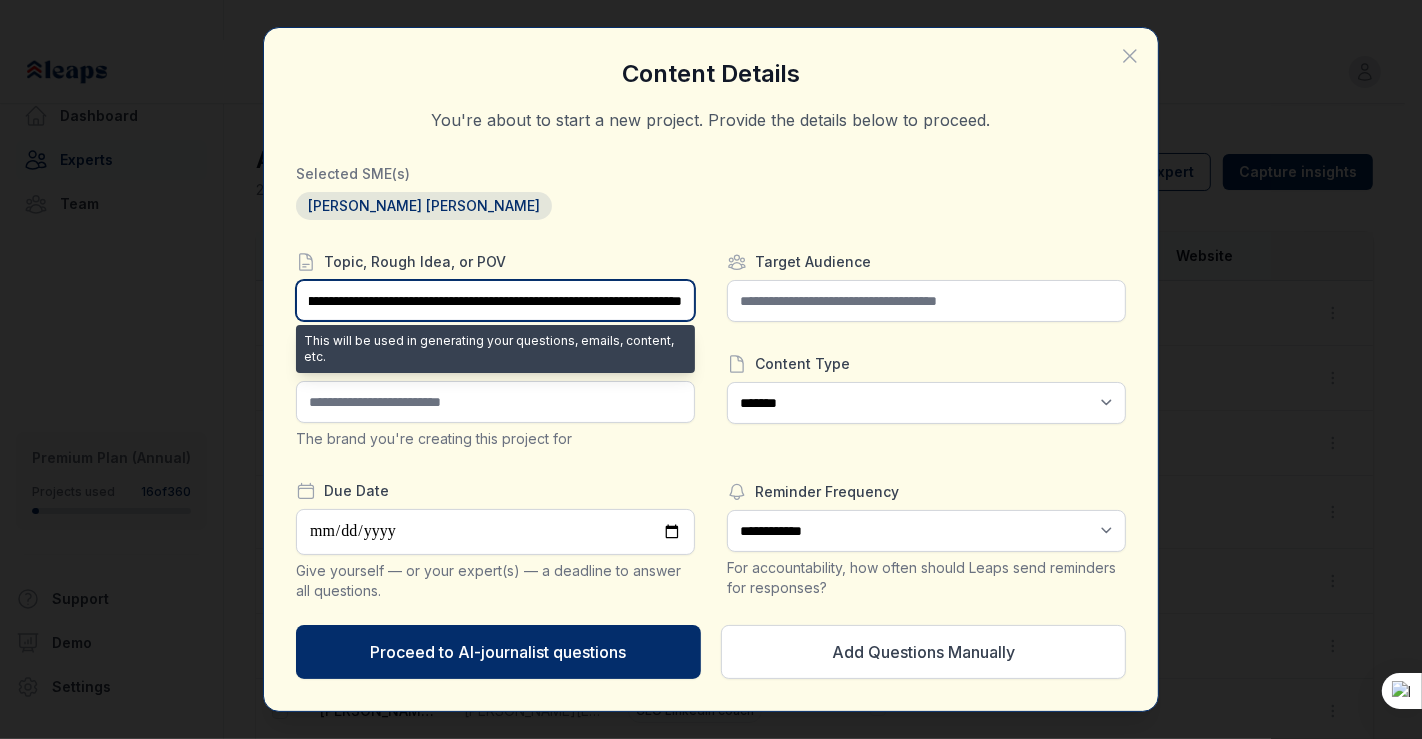 scroll, scrollTop: 0, scrollLeft: 0, axis: both 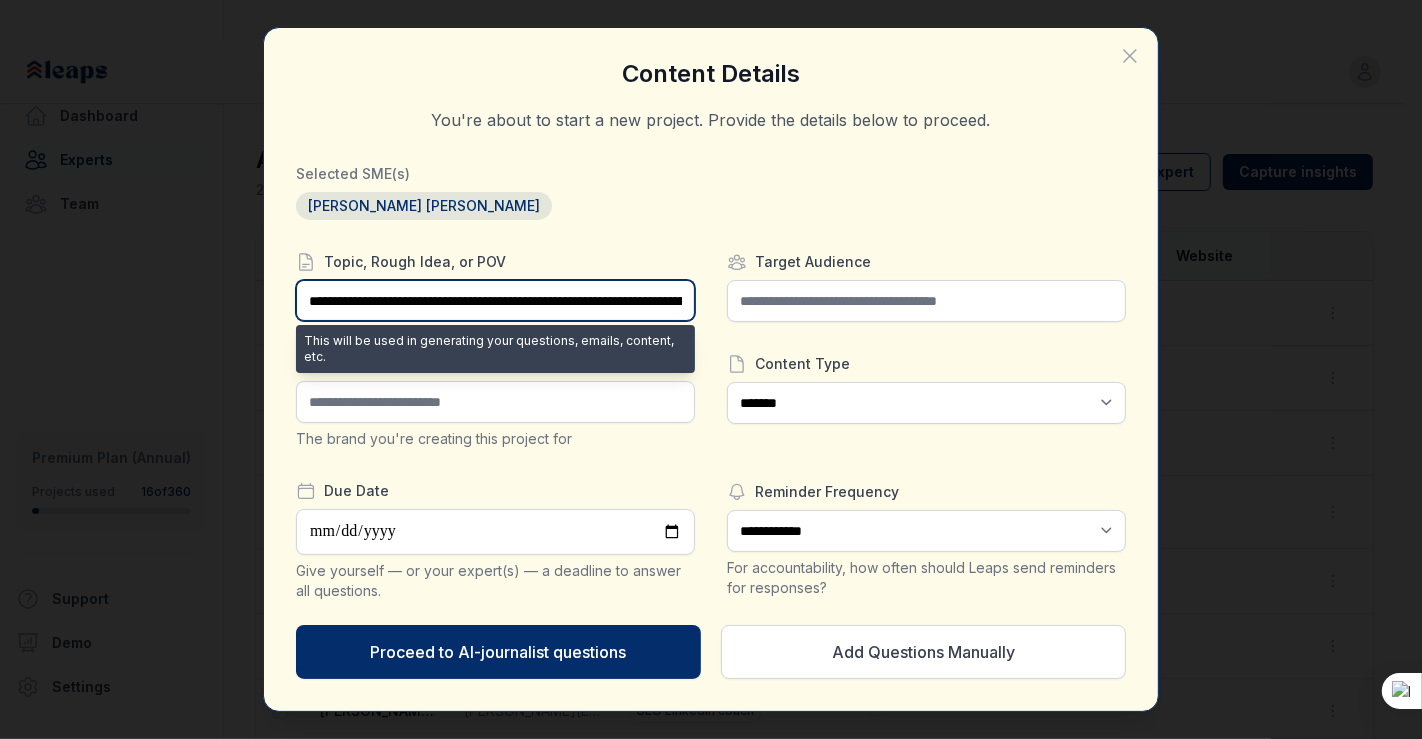 click on "**********" at bounding box center [495, 300] 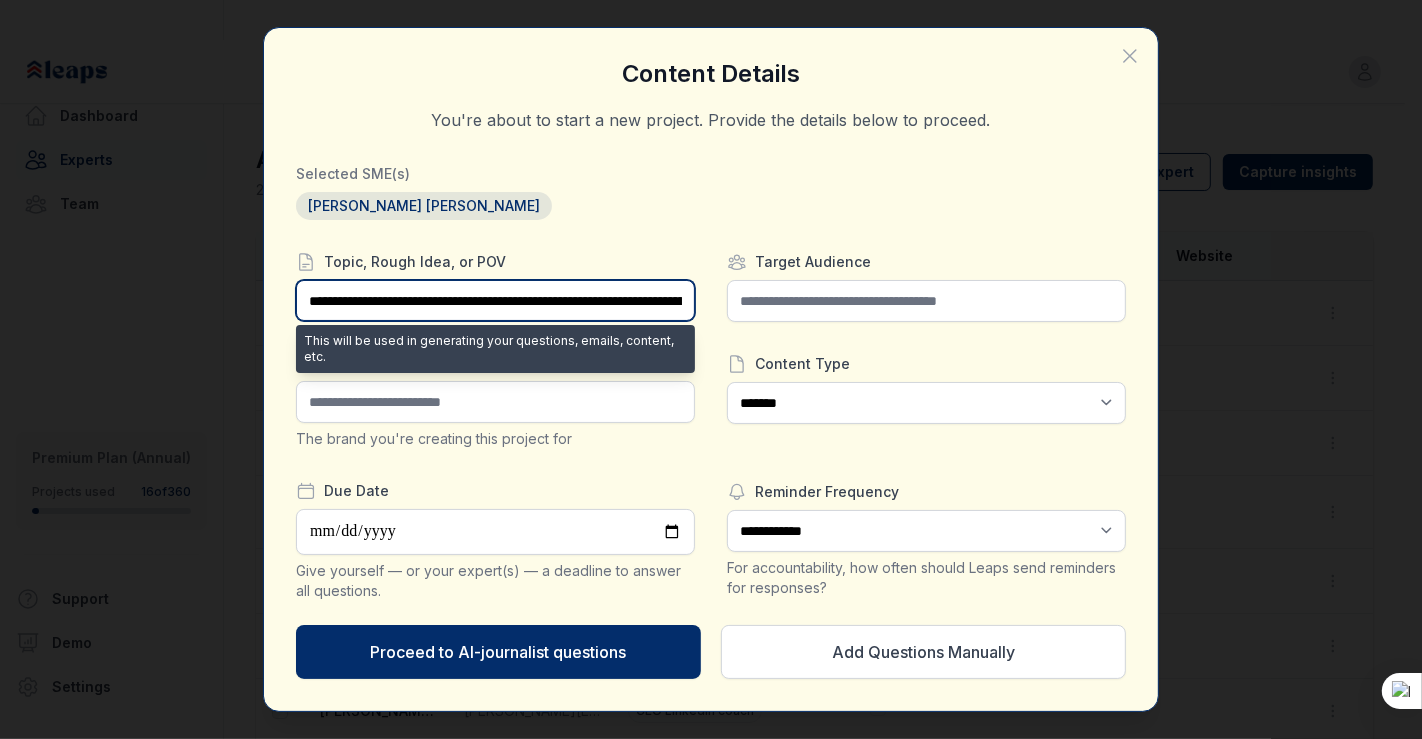 drag, startPoint x: 599, startPoint y: 306, endPoint x: 355, endPoint y: 298, distance: 244.13112 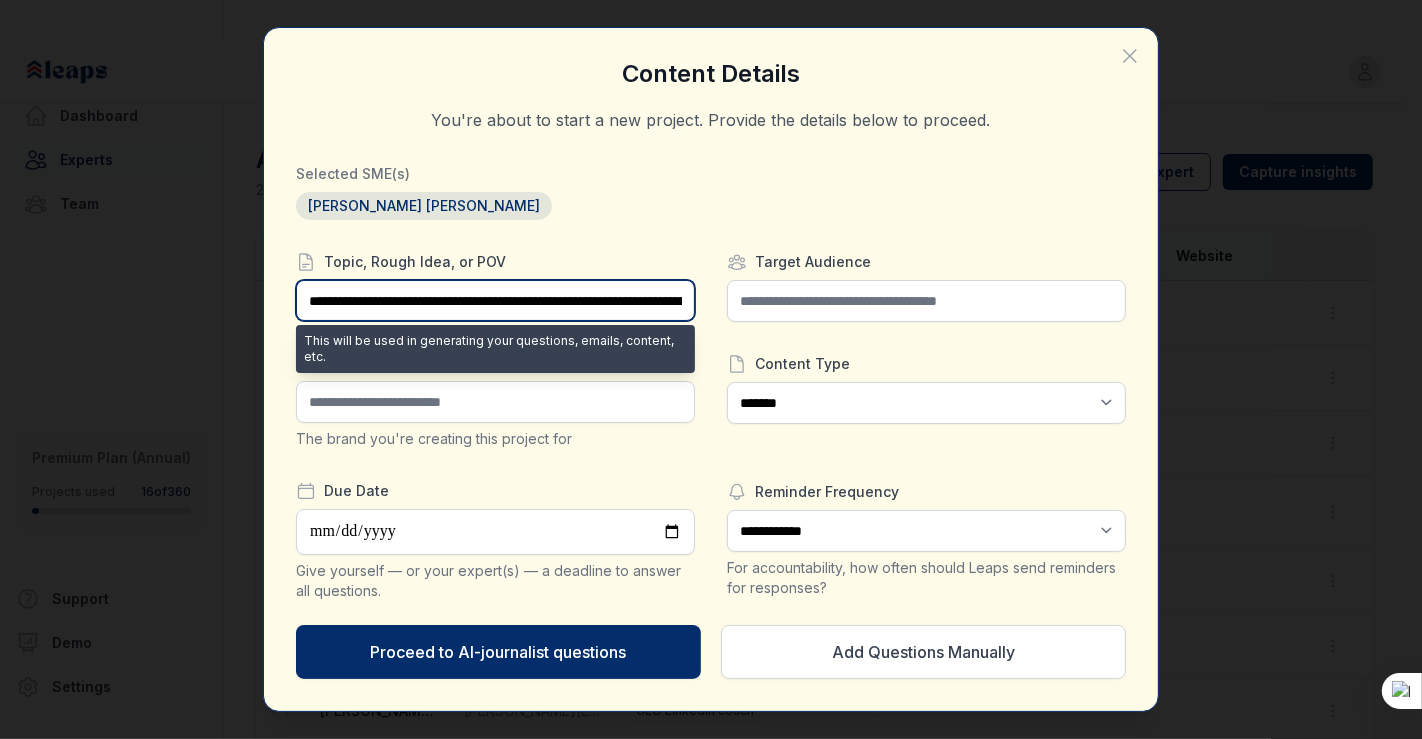 click on "**********" at bounding box center (495, 300) 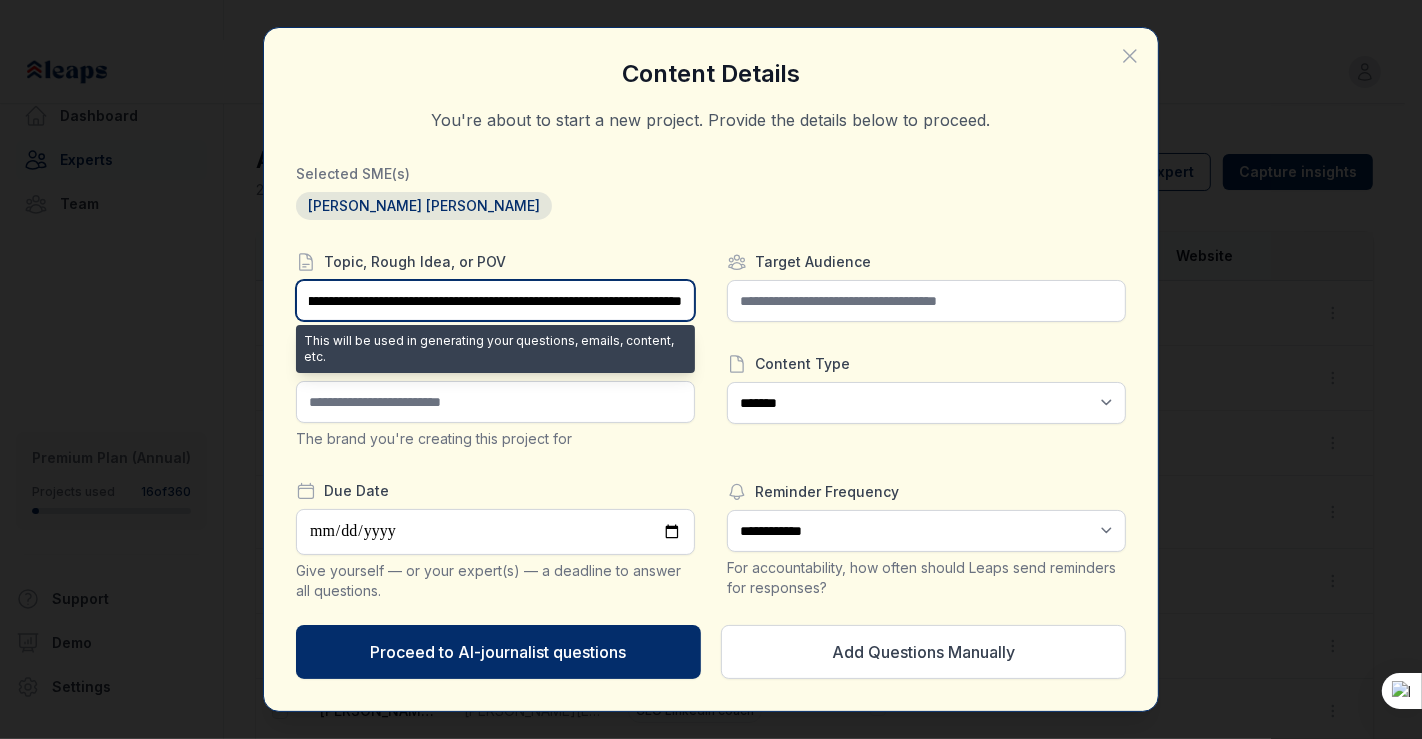 scroll, scrollTop: 0, scrollLeft: 204, axis: horizontal 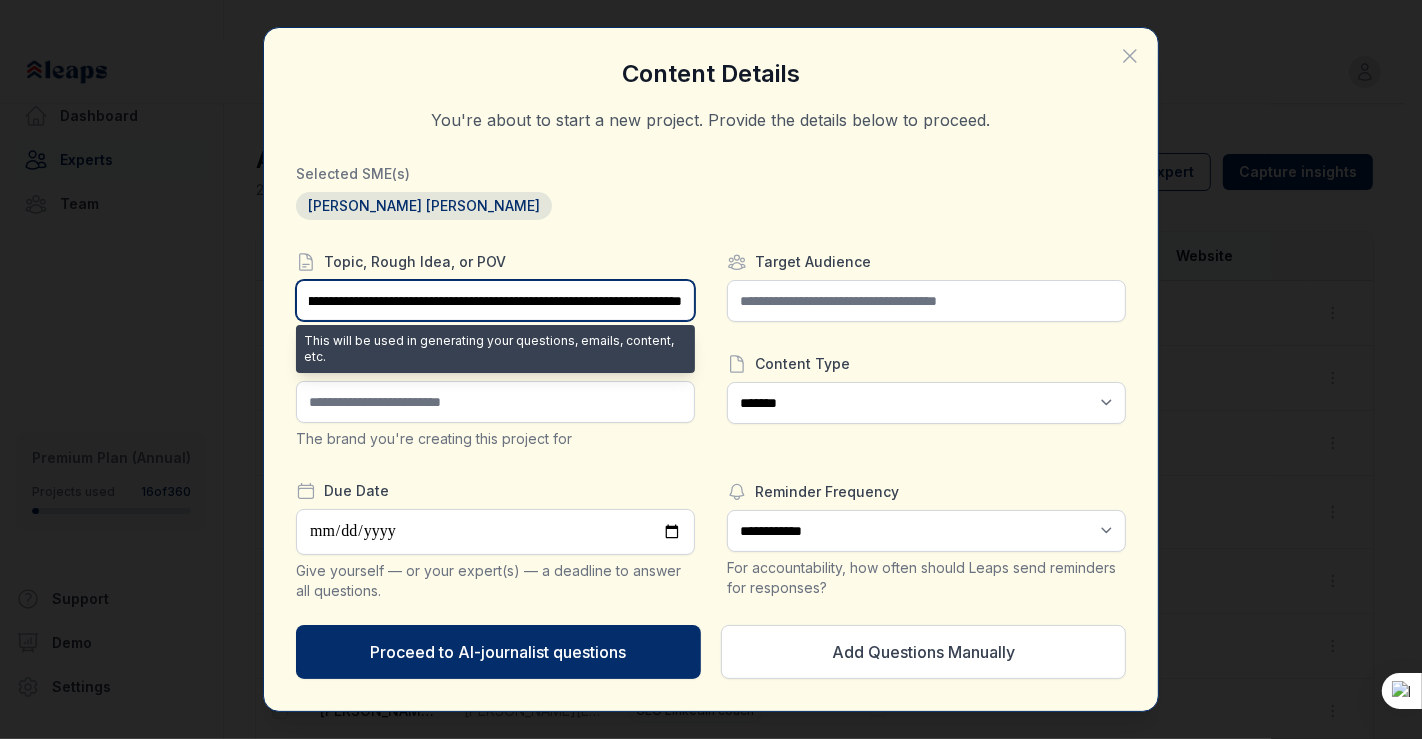 click on "**********" at bounding box center [495, 300] 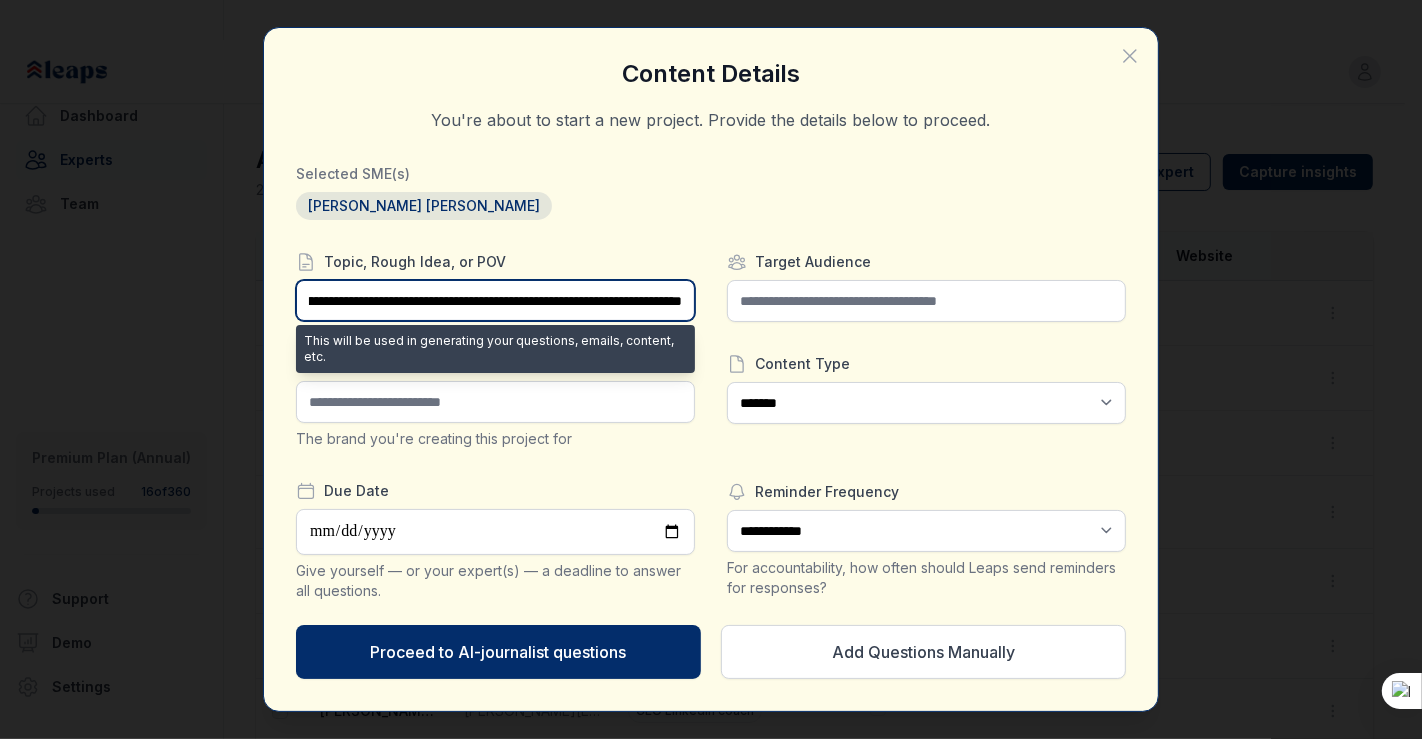 scroll, scrollTop: 0, scrollLeft: 208, axis: horizontal 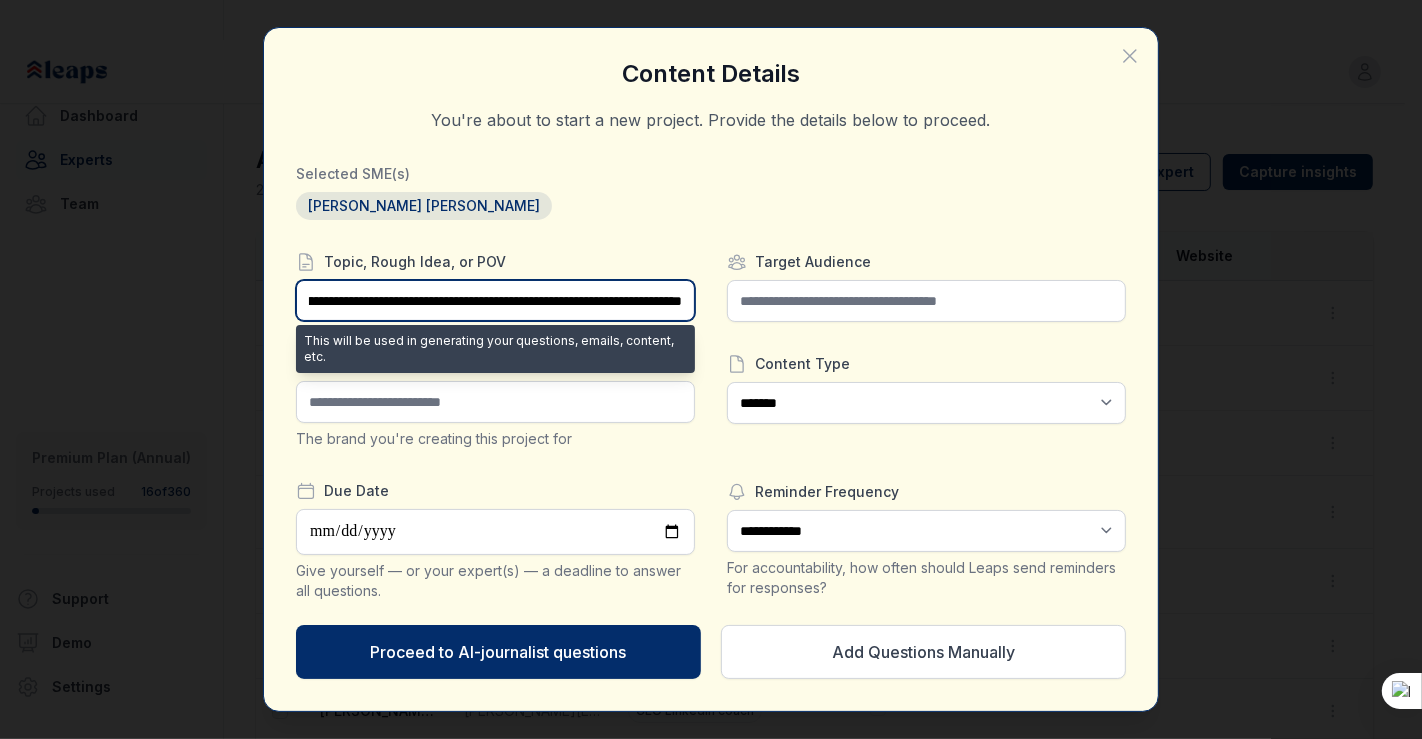 drag, startPoint x: 535, startPoint y: 301, endPoint x: 693, endPoint y: 302, distance: 158.00316 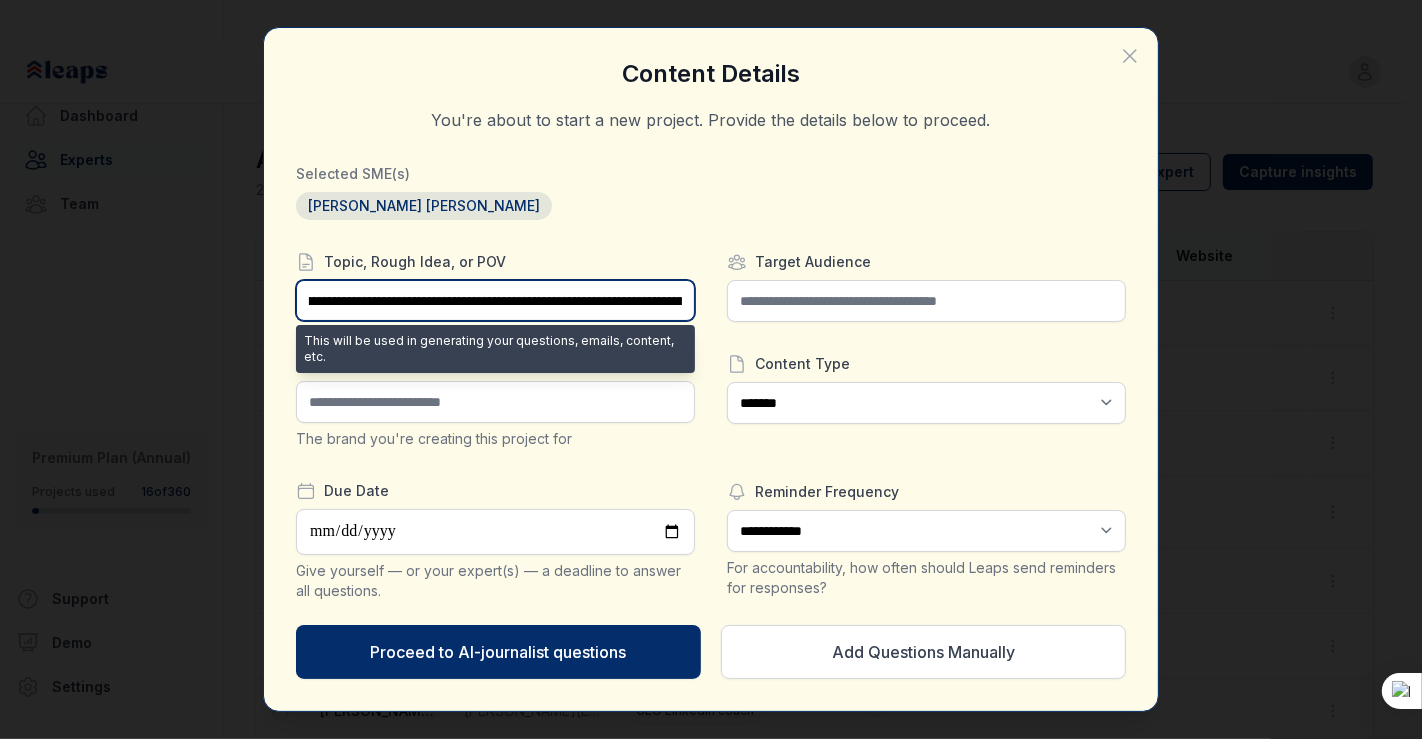 scroll, scrollTop: 0, scrollLeft: 0, axis: both 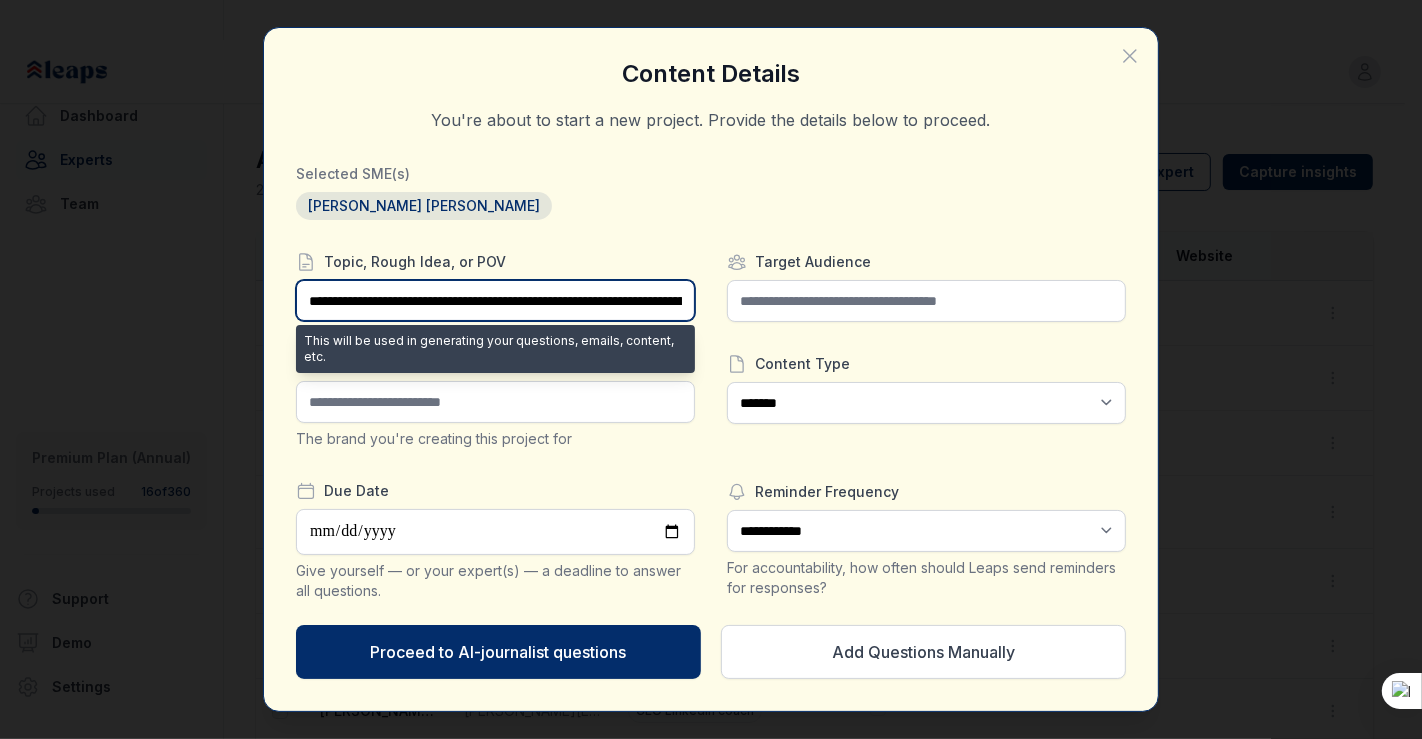 click on "**********" at bounding box center [495, 300] 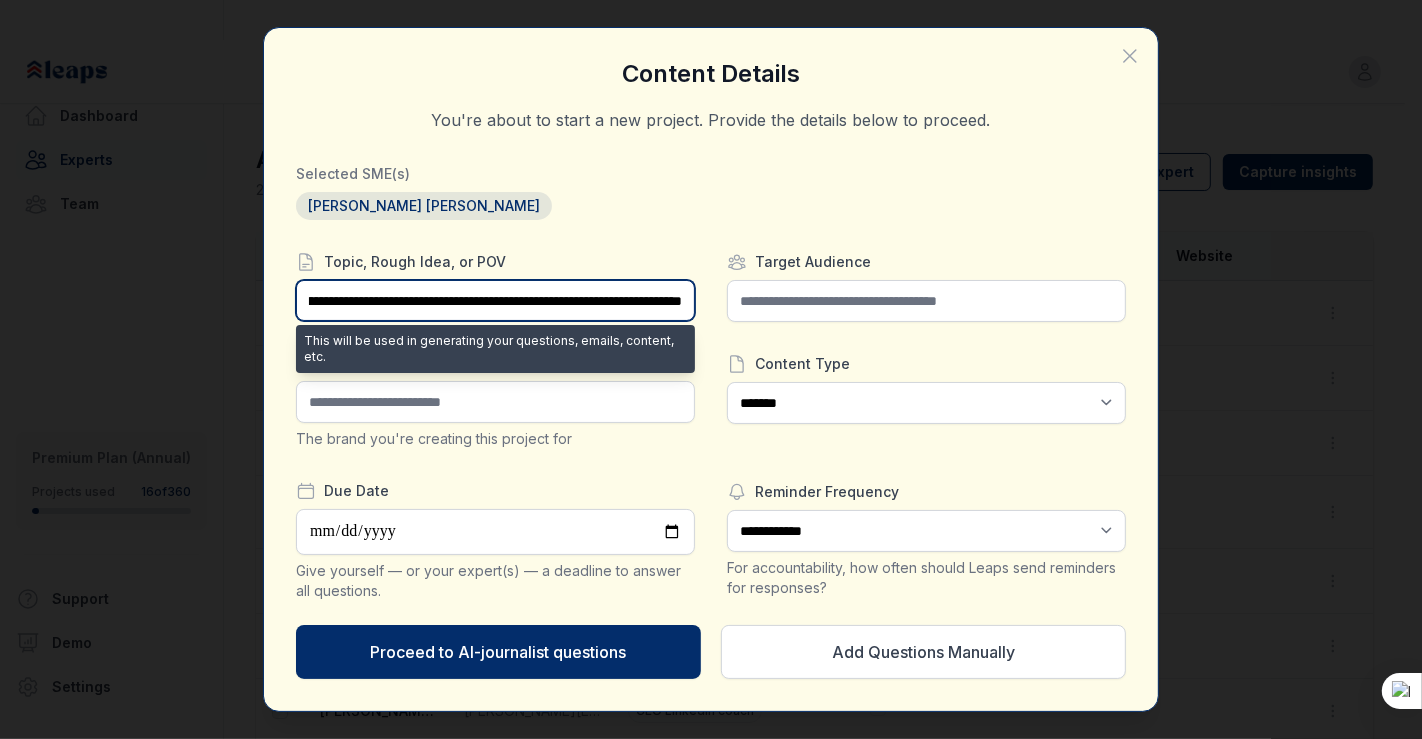 scroll, scrollTop: 0, scrollLeft: 211, axis: horizontal 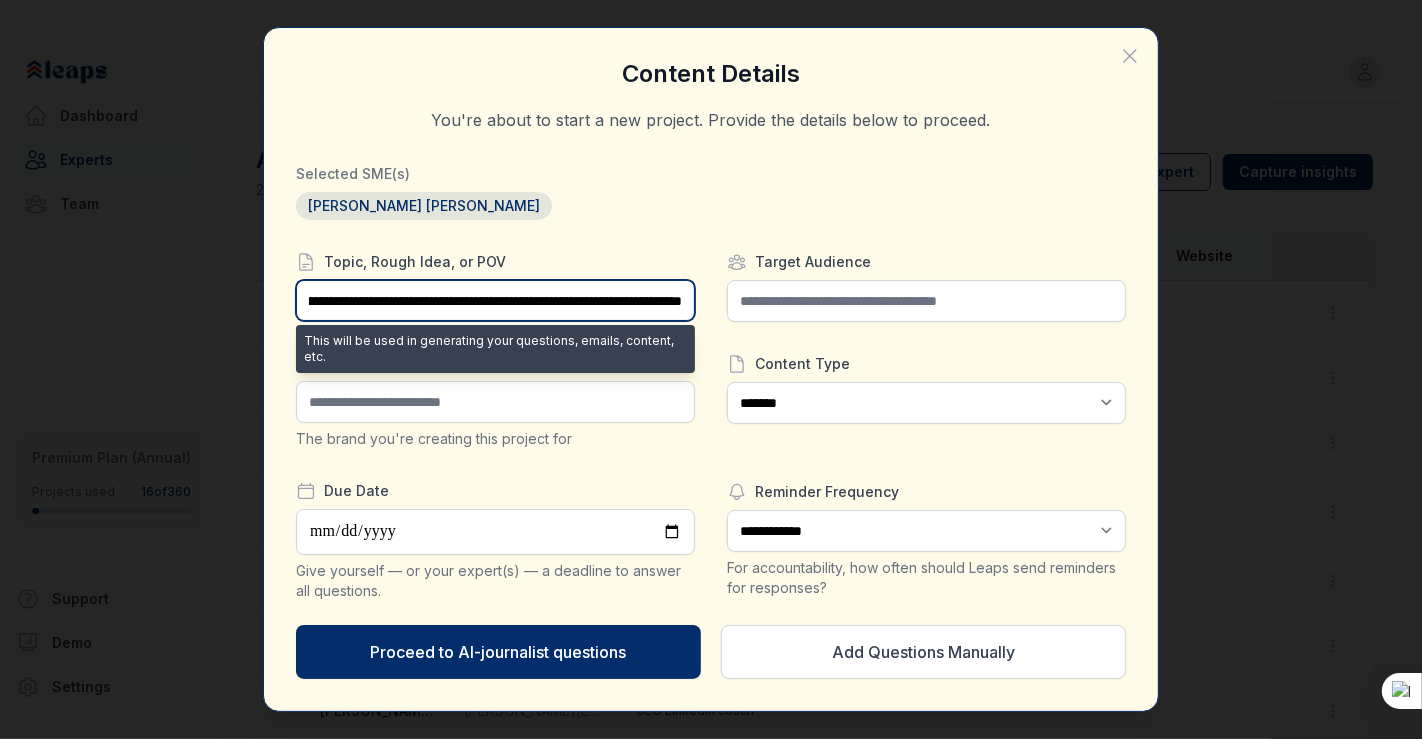 click on "**********" at bounding box center (495, 300) 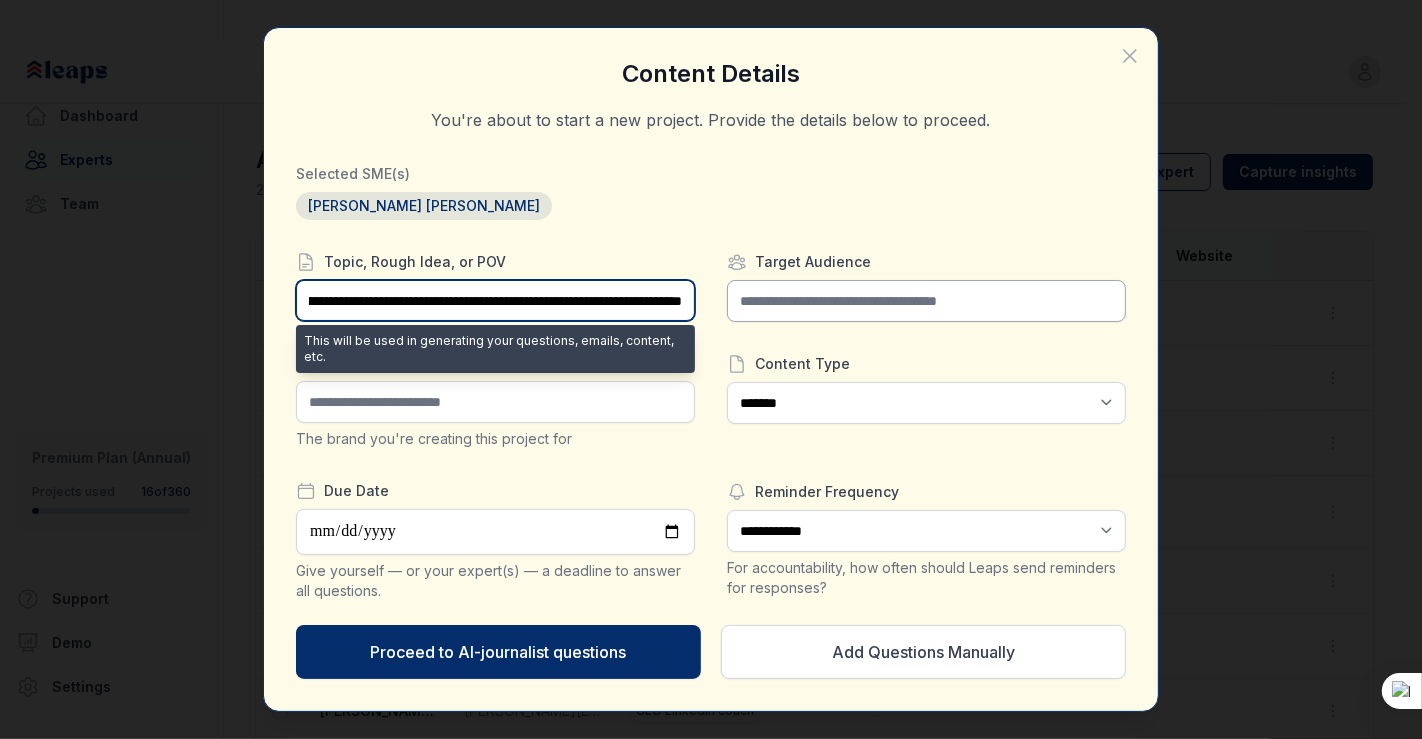 type on "**********" 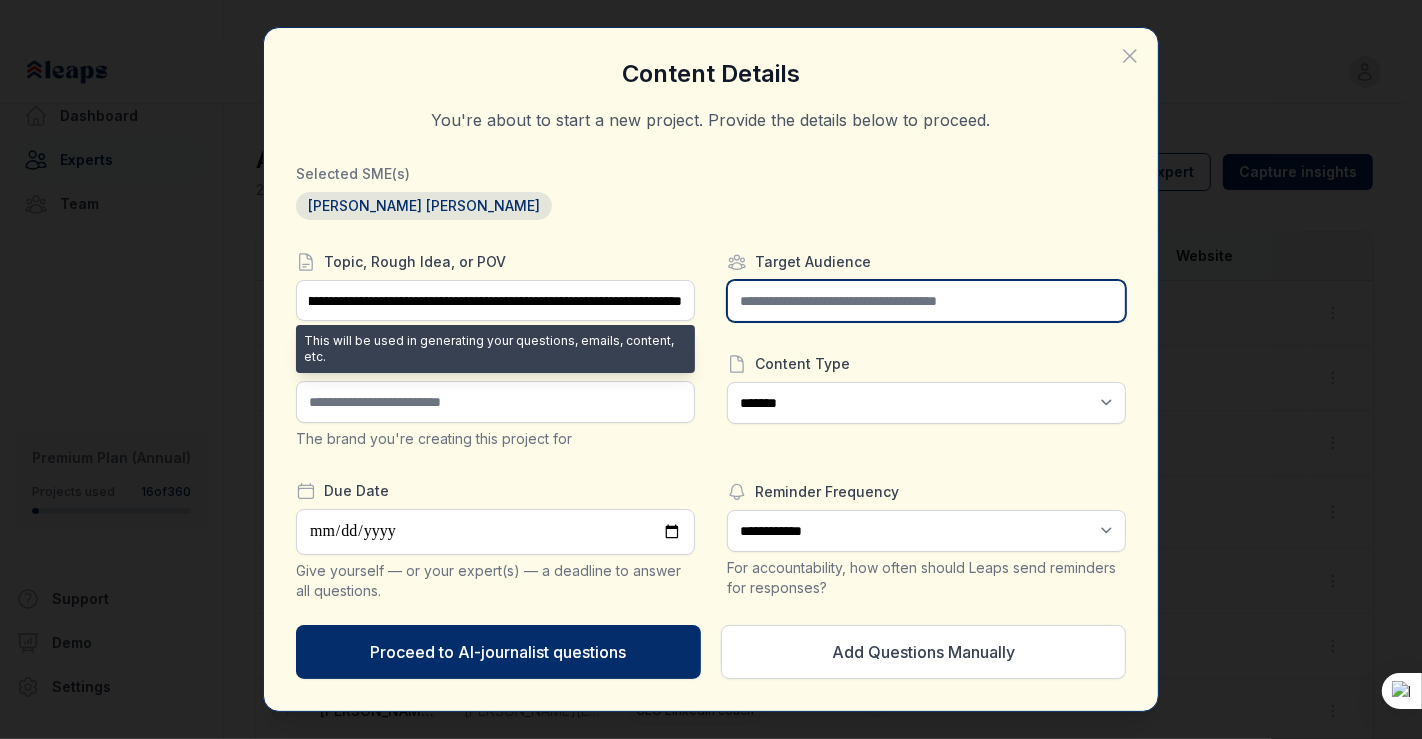 click at bounding box center [926, 301] 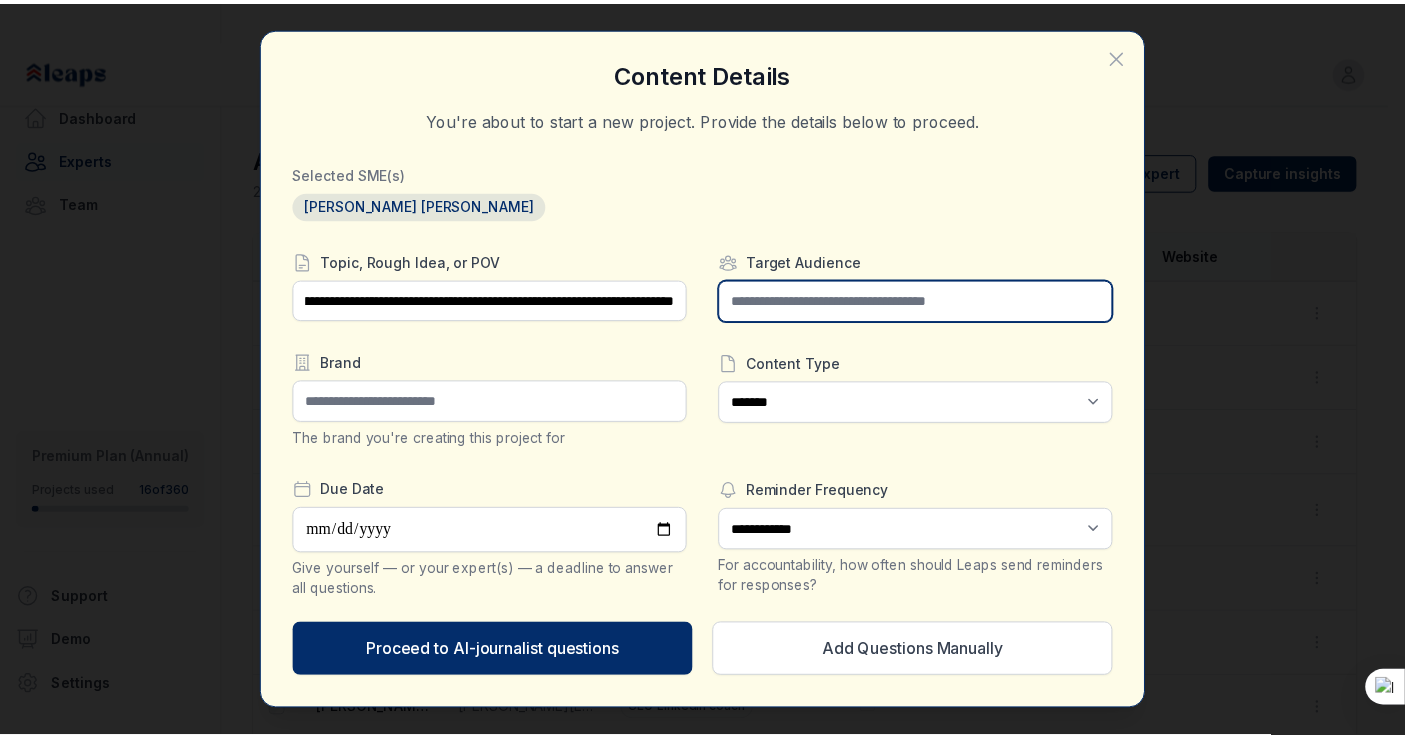 scroll, scrollTop: 0, scrollLeft: 0, axis: both 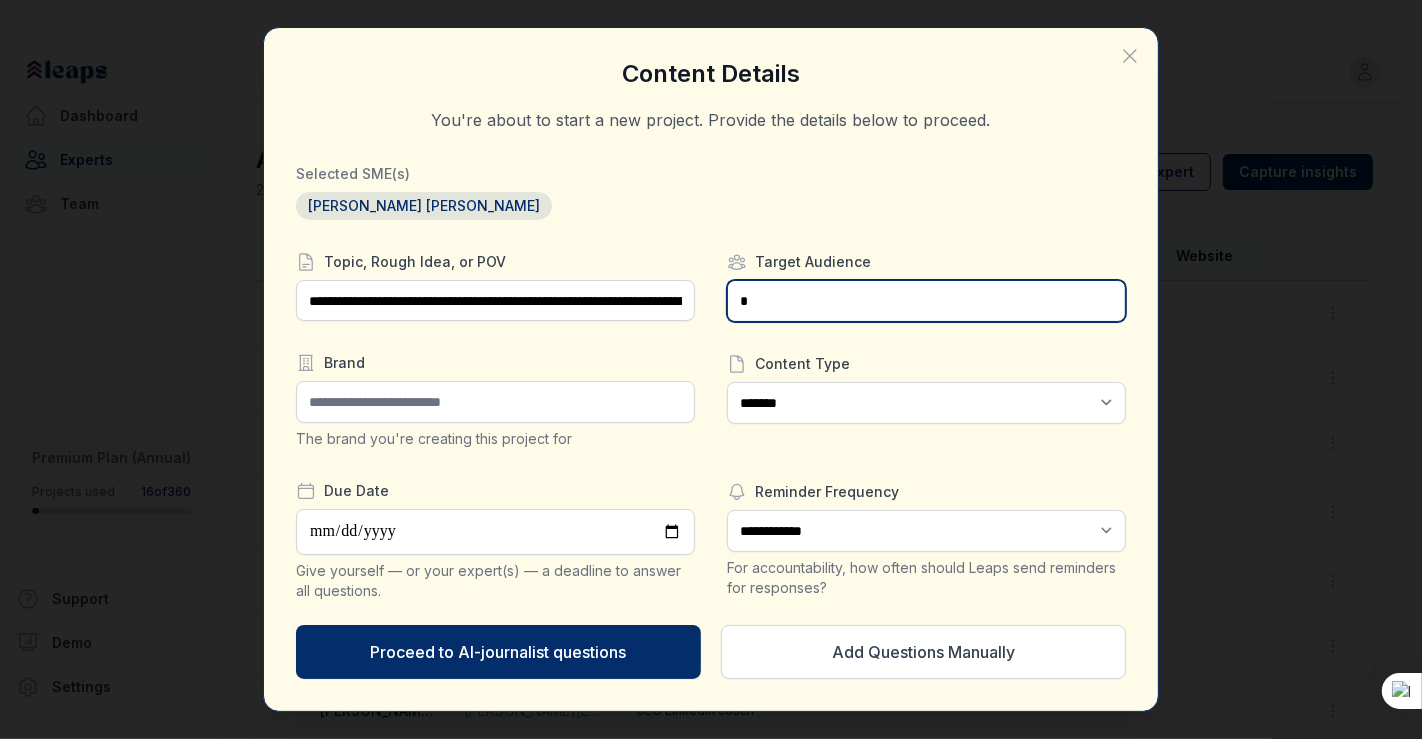 type on "**********" 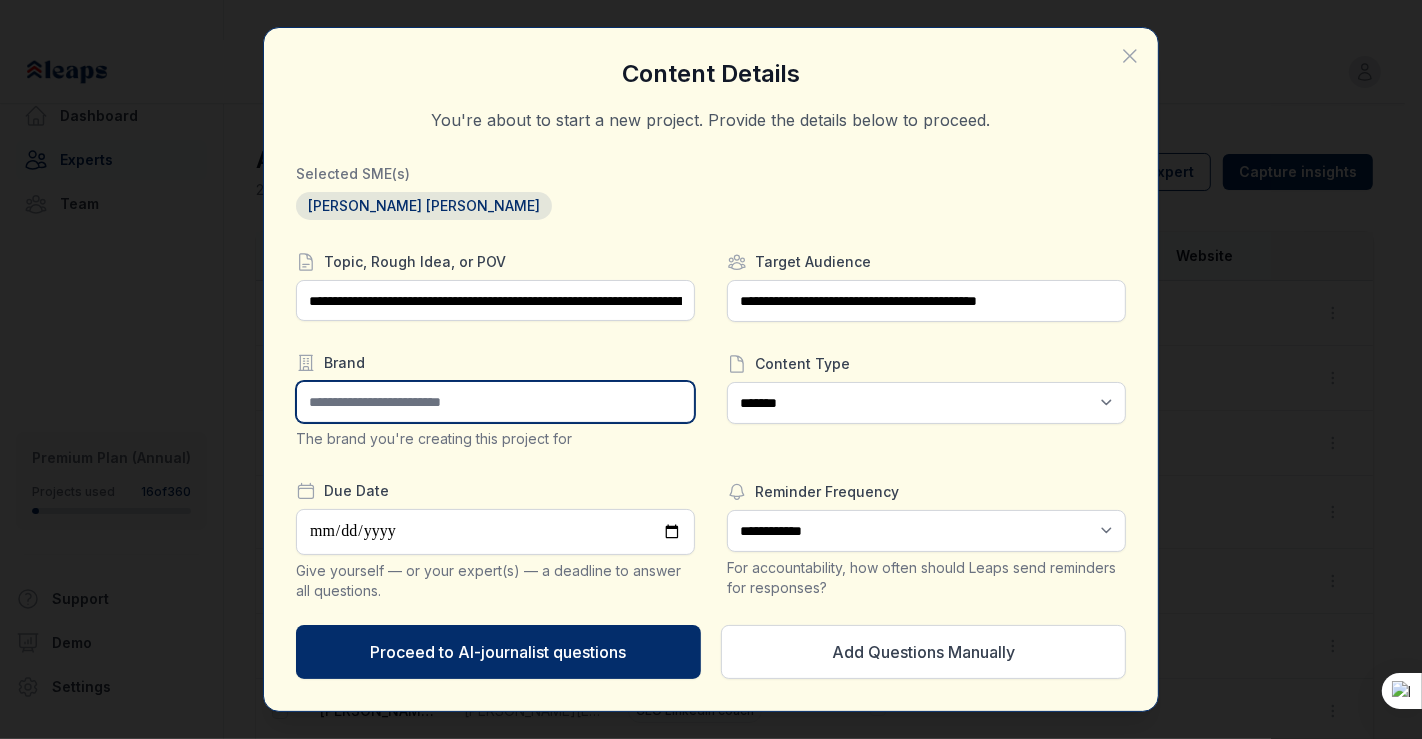 click at bounding box center (495, 402) 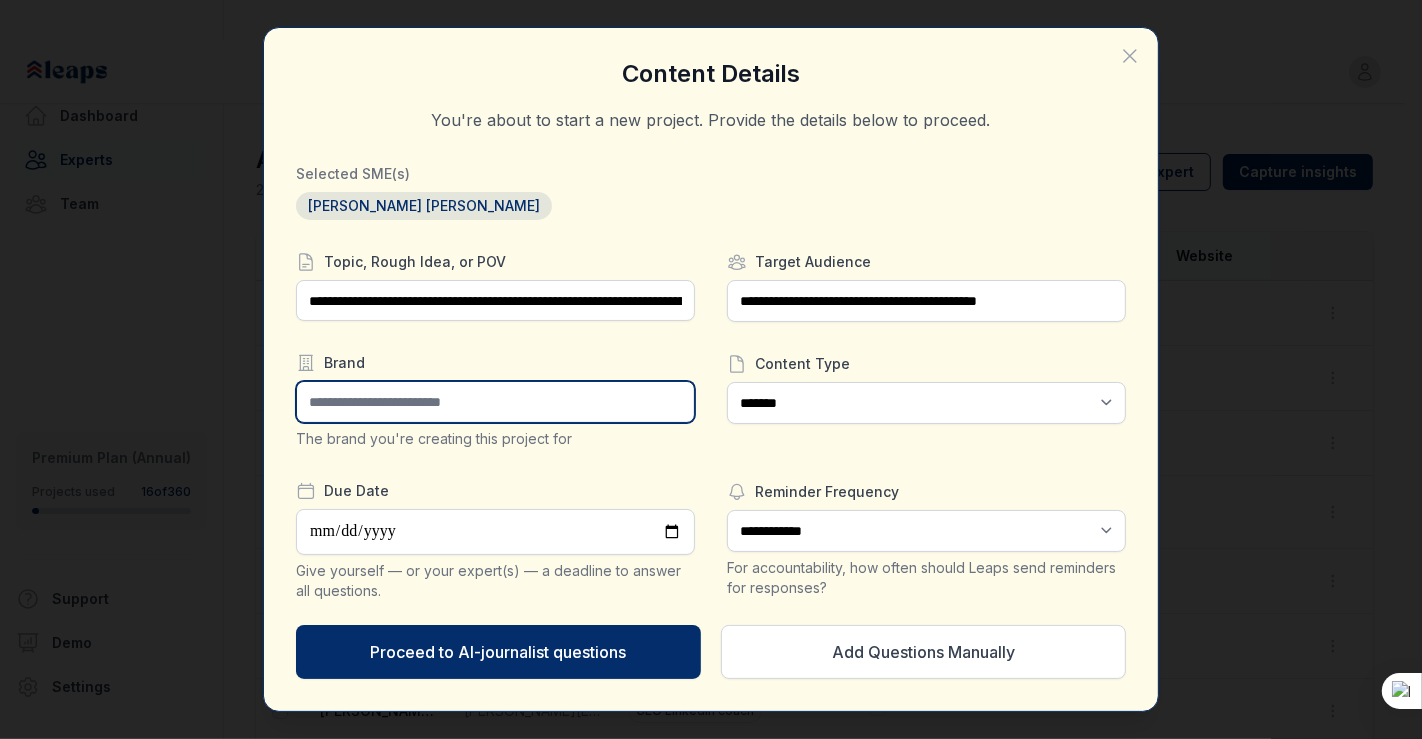 type on "*****" 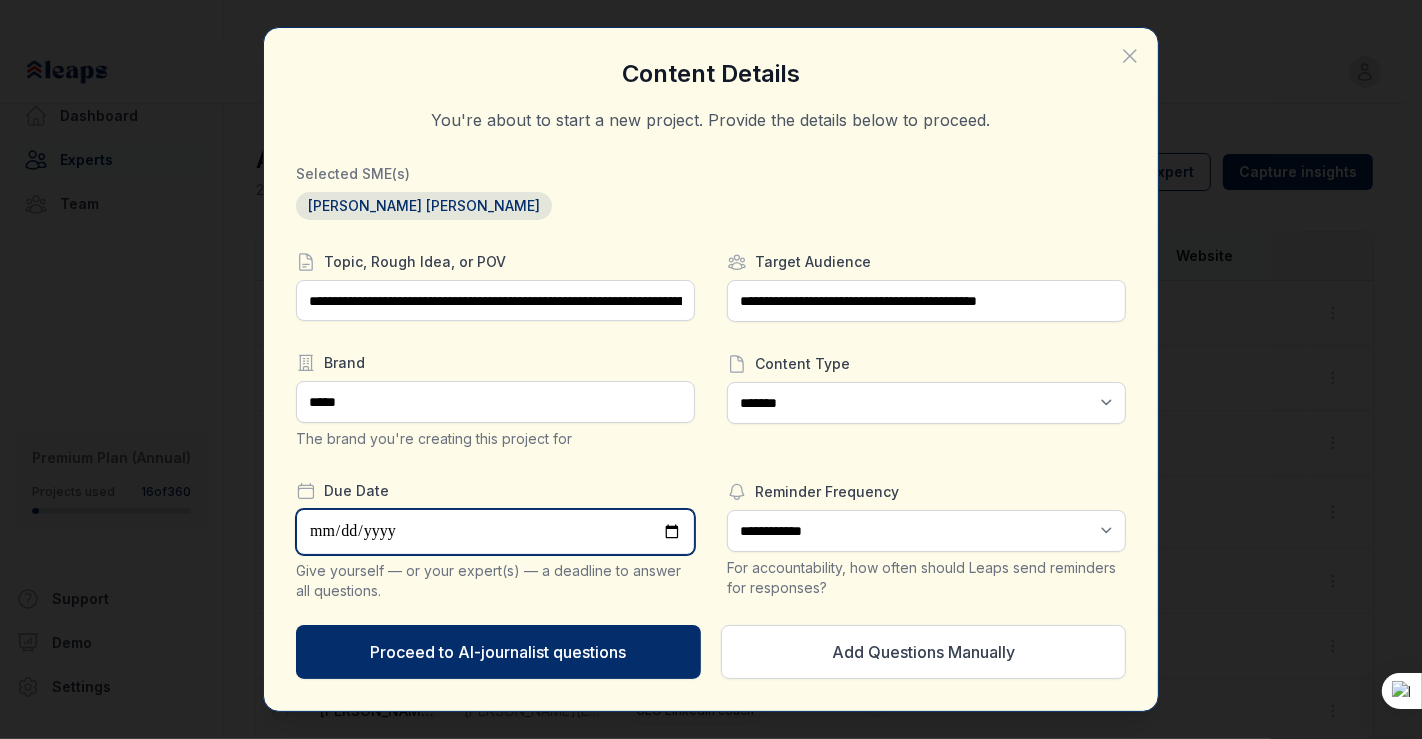 click at bounding box center (495, 532) 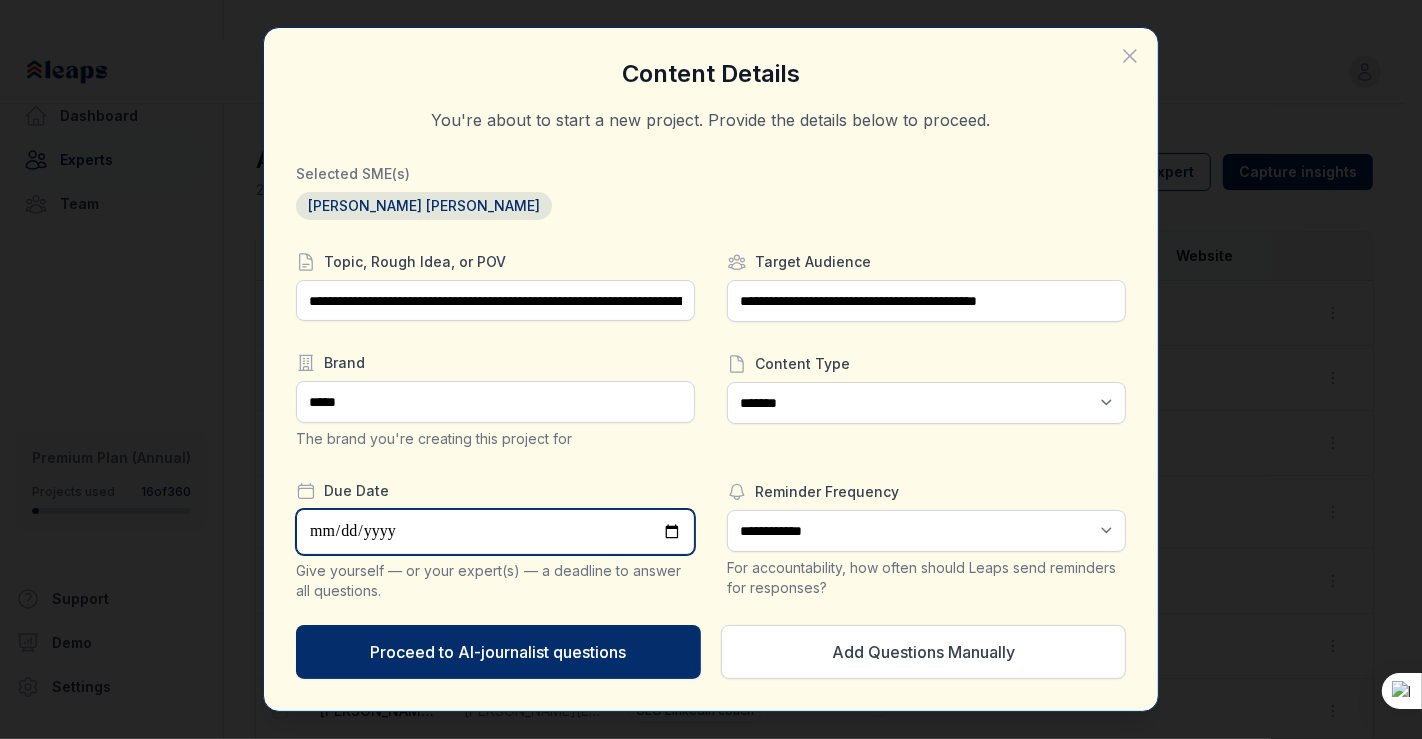 type on "**********" 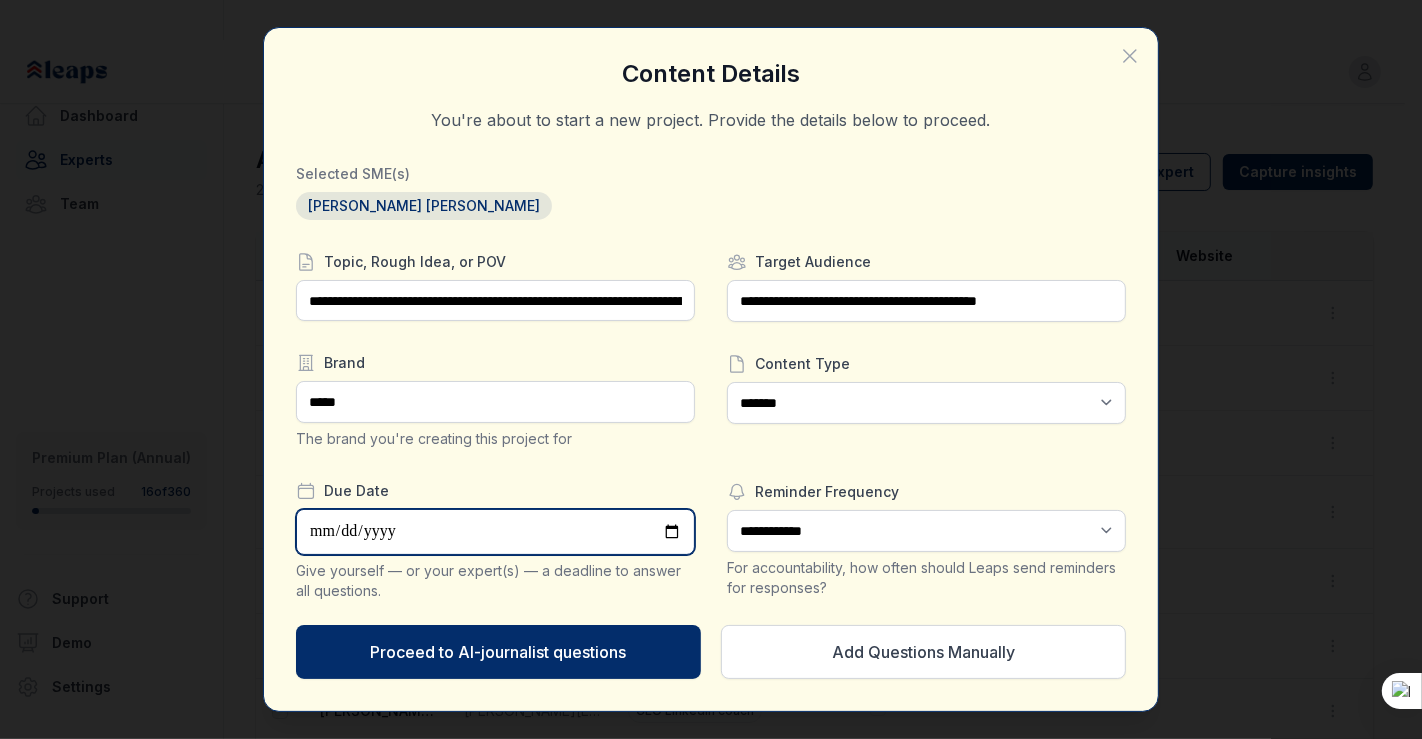 click on "**********" at bounding box center (495, 532) 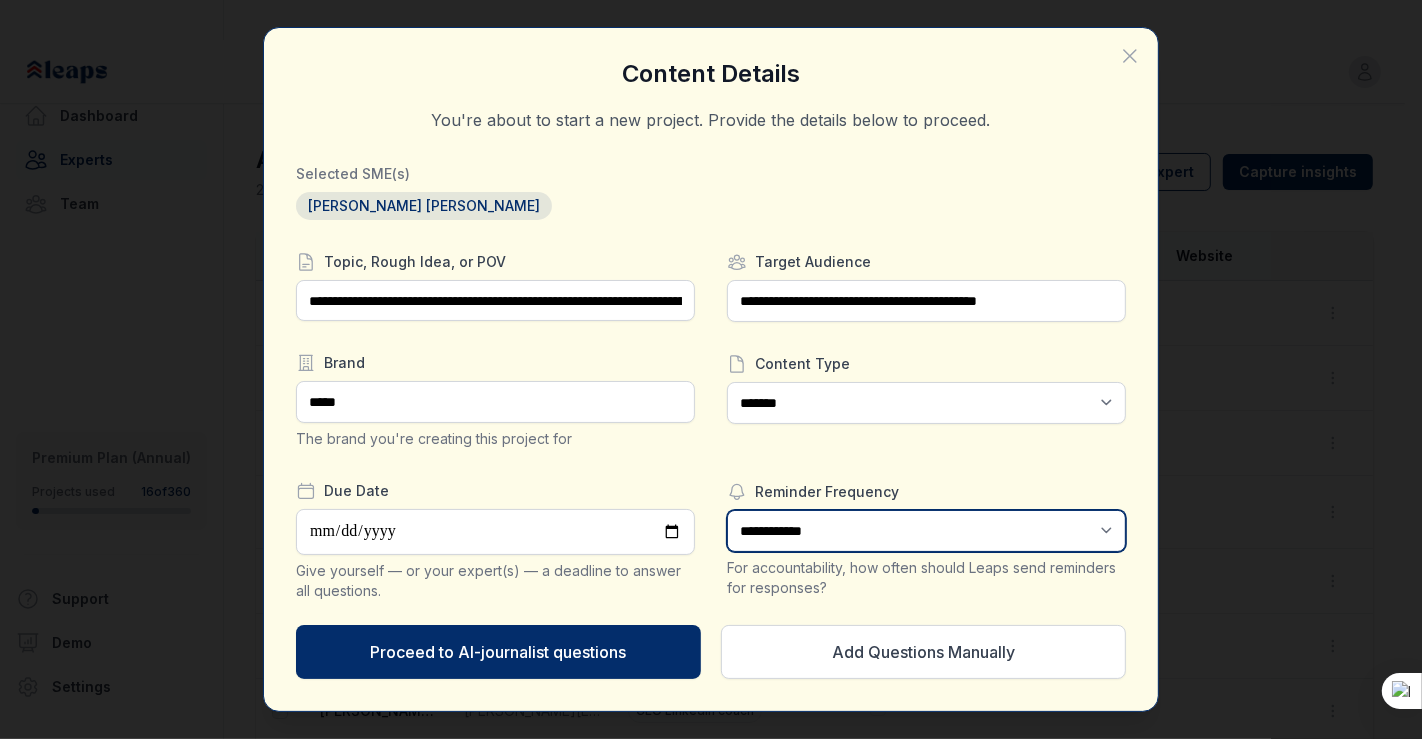 click on "**********" at bounding box center (926, 531) 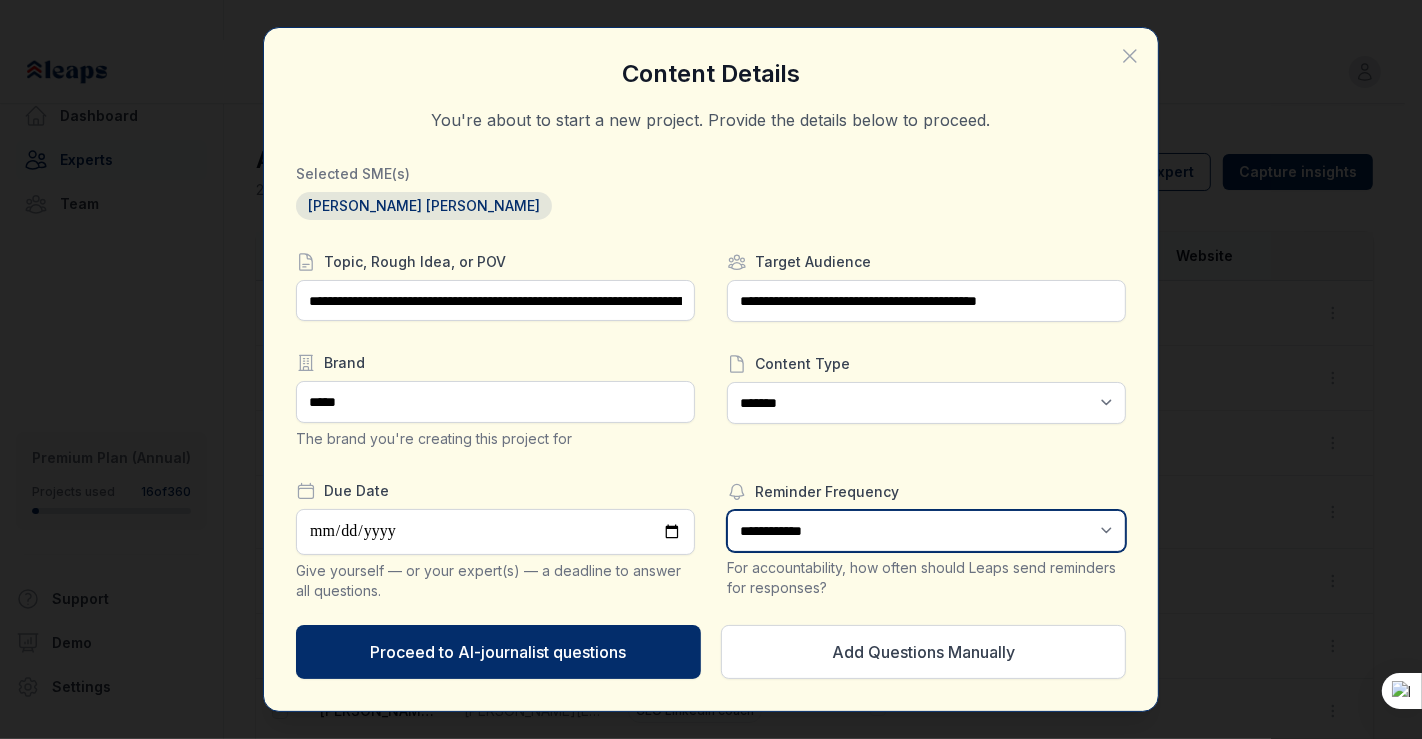 select on "*" 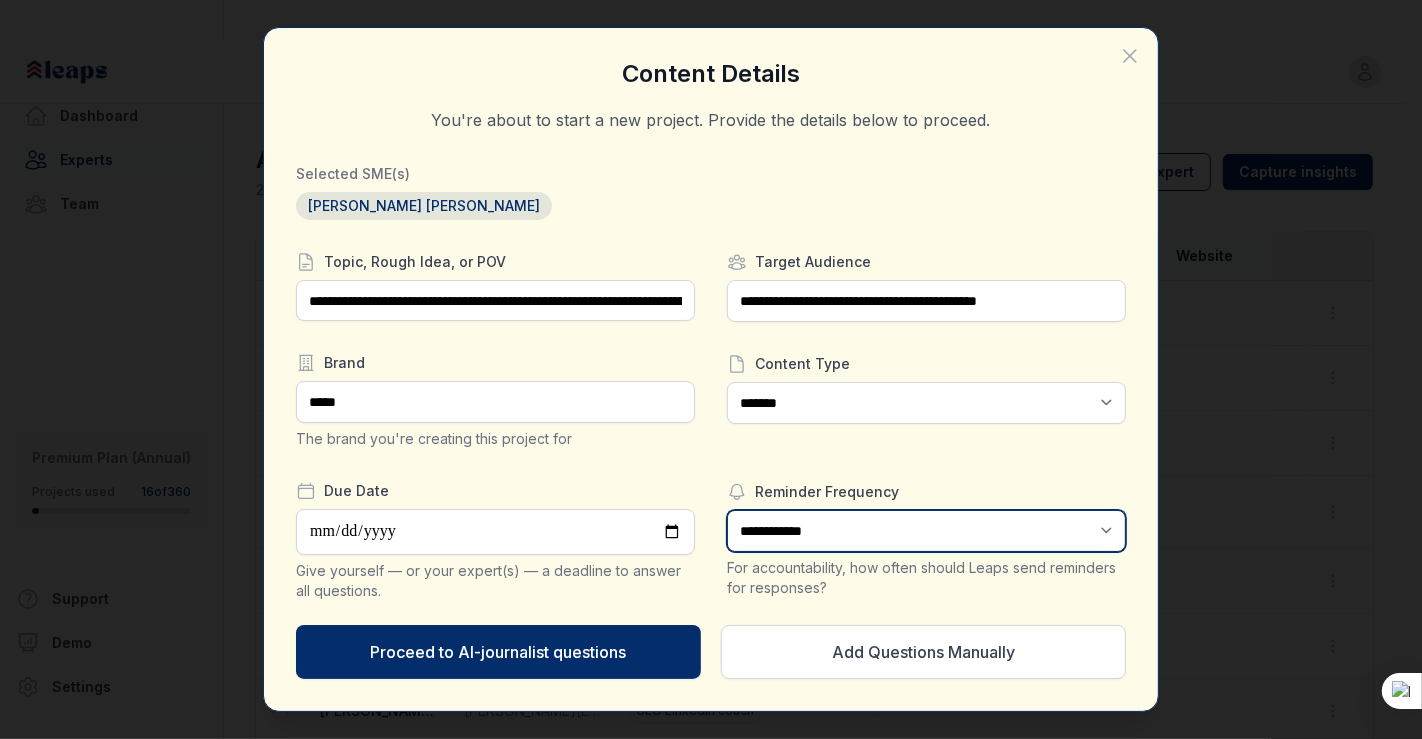 click on "**********" at bounding box center (926, 531) 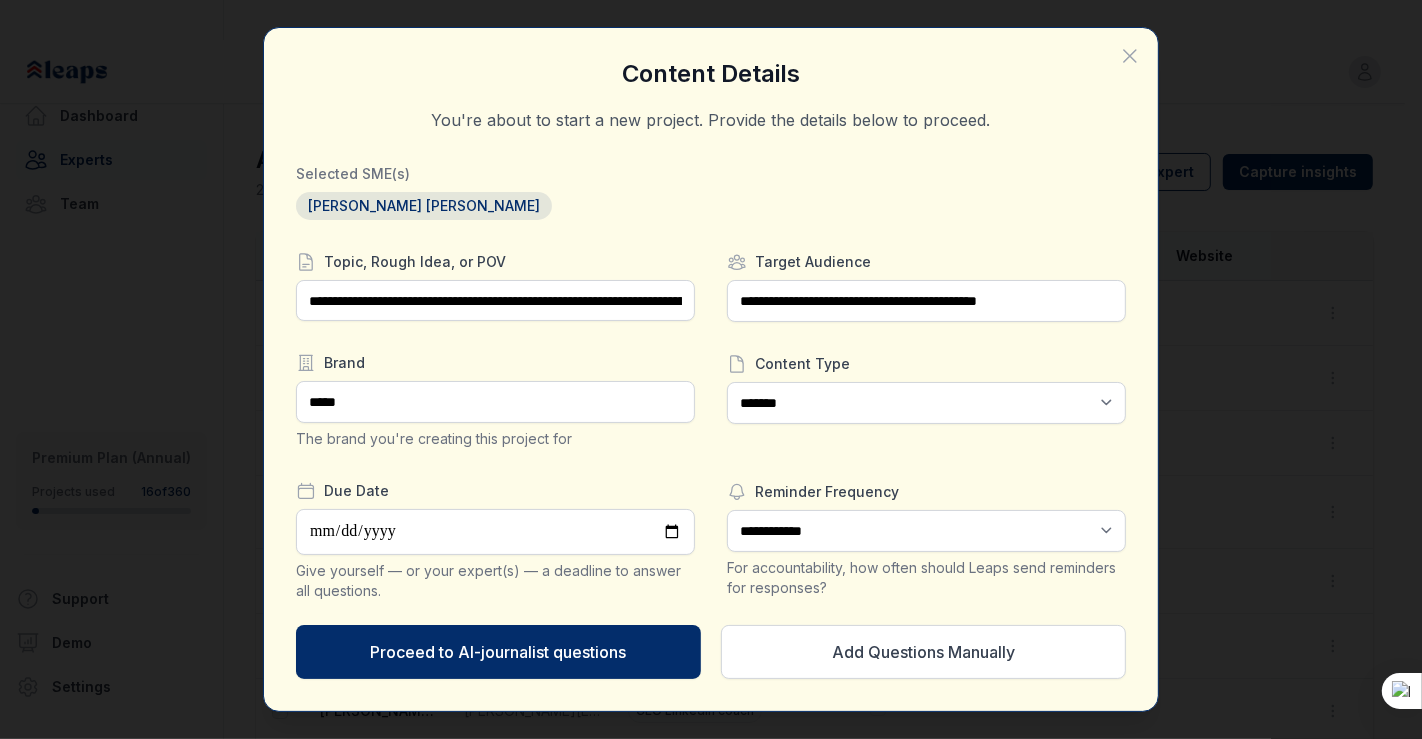click on "**********" at bounding box center (711, 426) 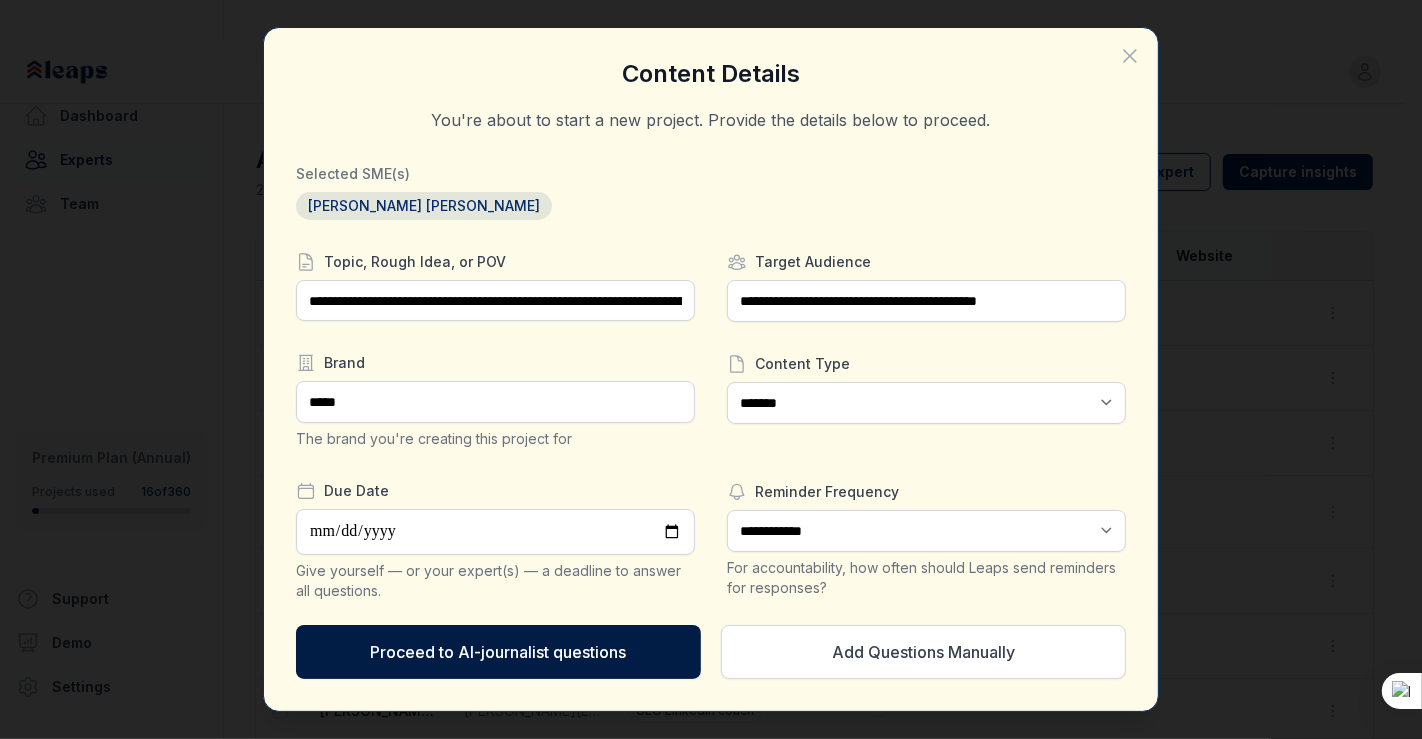 click on "Proceed to AI-journalist questions" at bounding box center [498, 652] 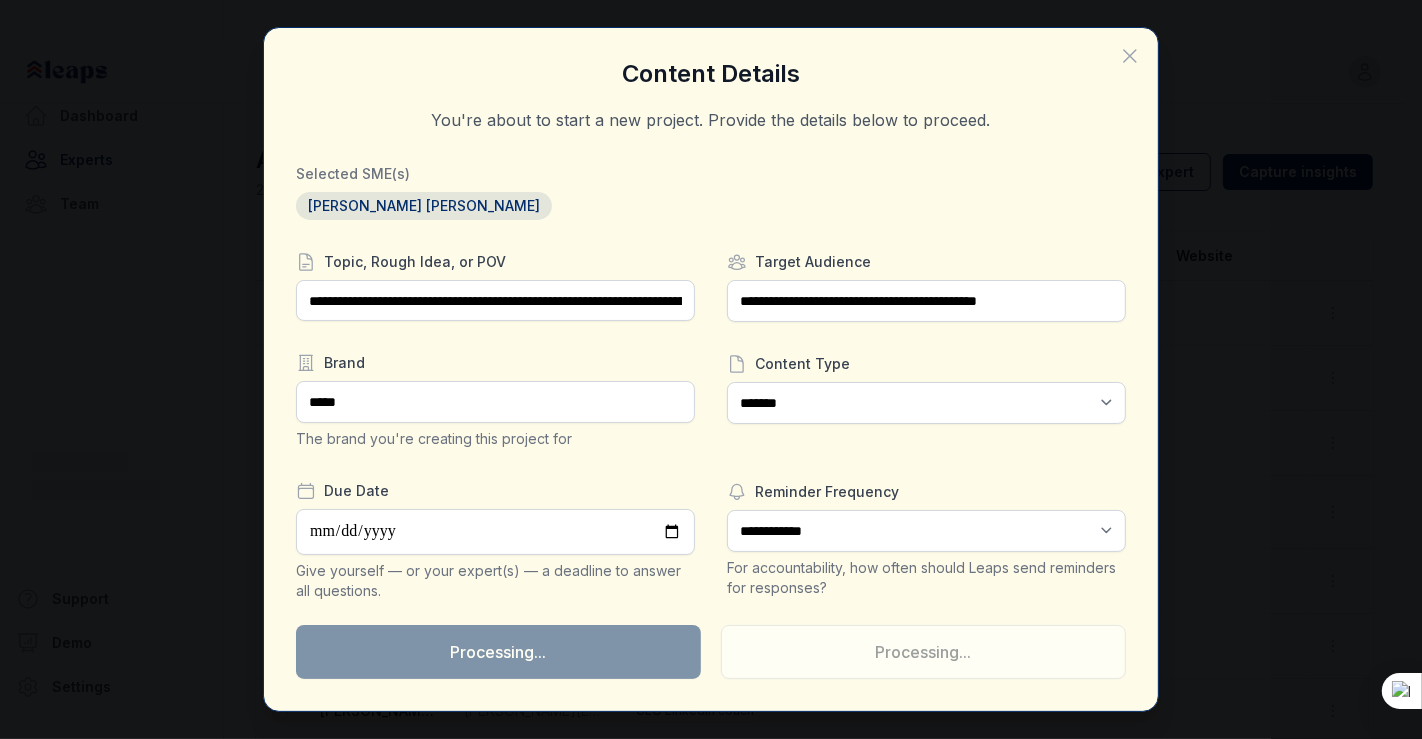 click on "**********" at bounding box center (495, 426) 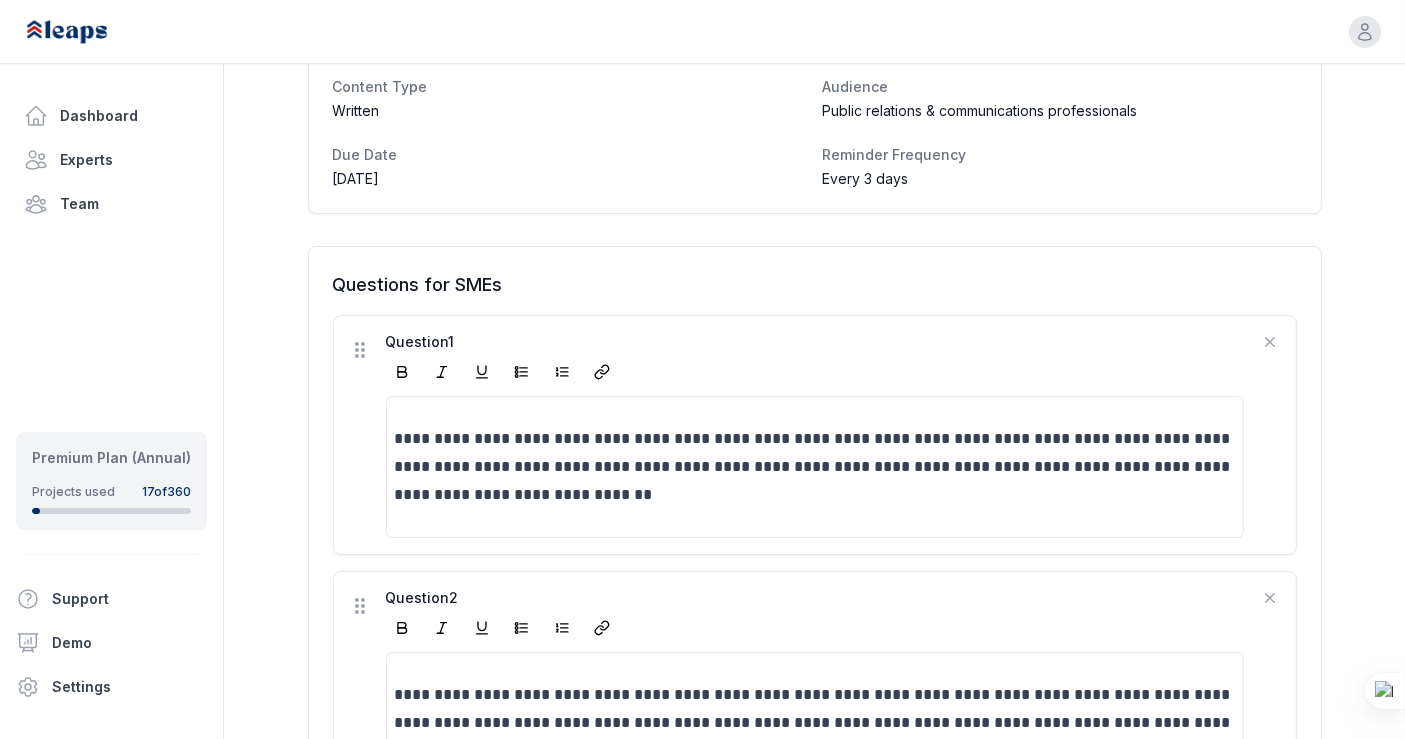 scroll, scrollTop: 0, scrollLeft: 0, axis: both 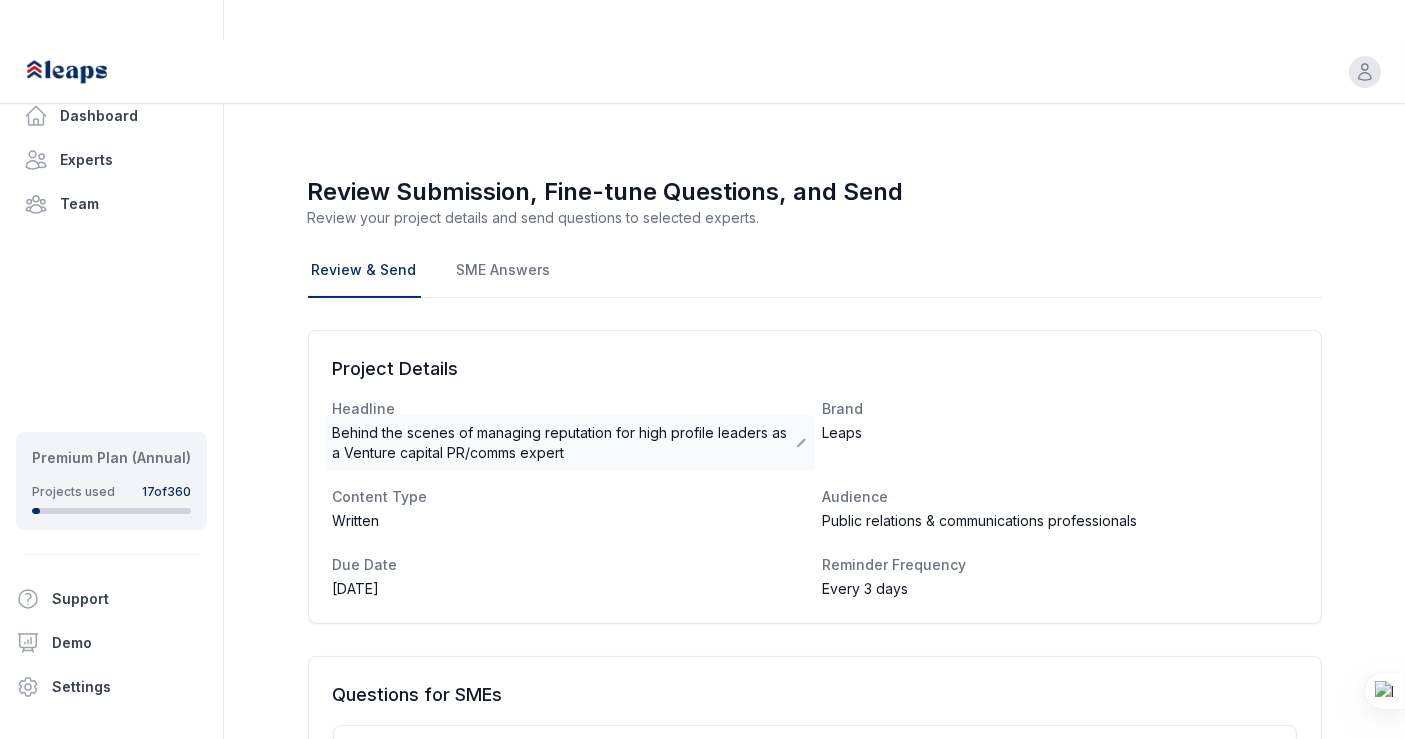 click on "Behind the scenes of managing reputation for high profile leaders as a Venture capital PR/comms expert" at bounding box center [564, 443] 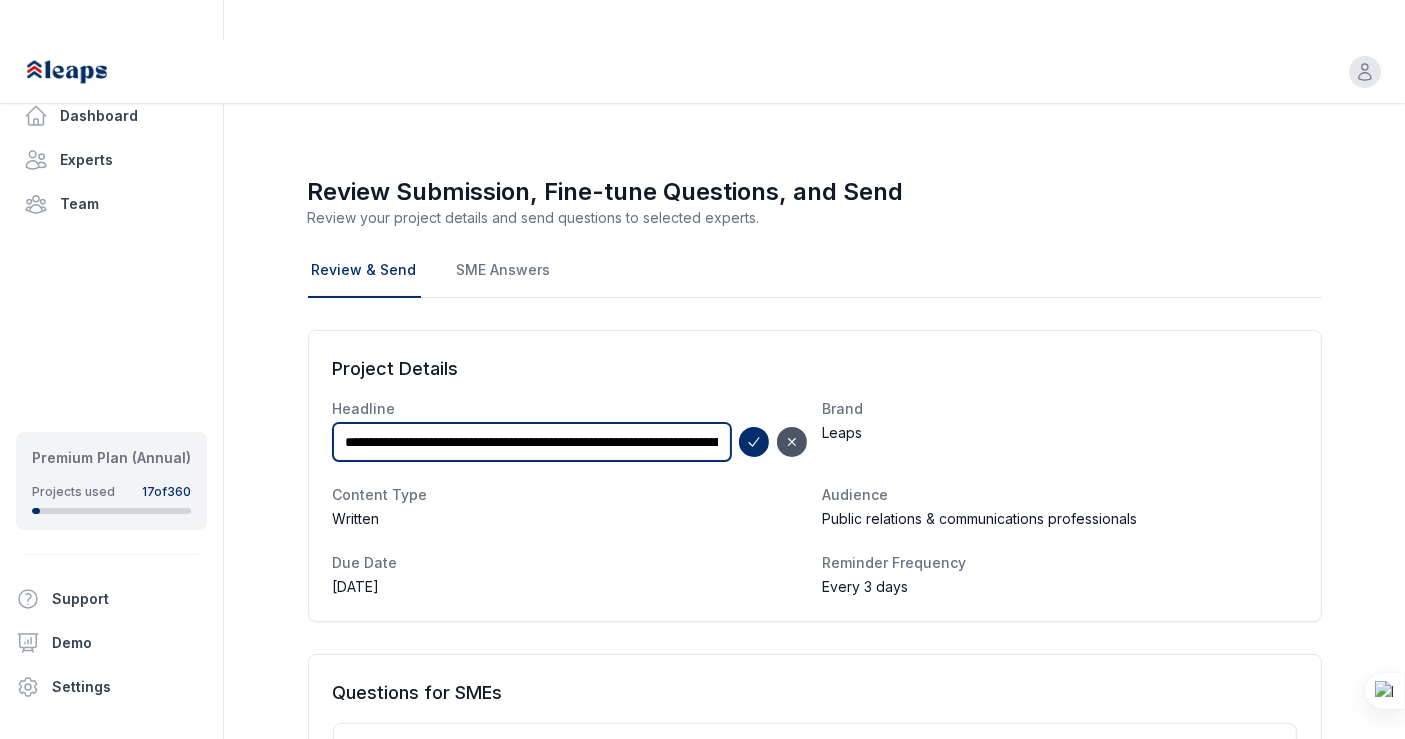 click on "**********" at bounding box center [532, 442] 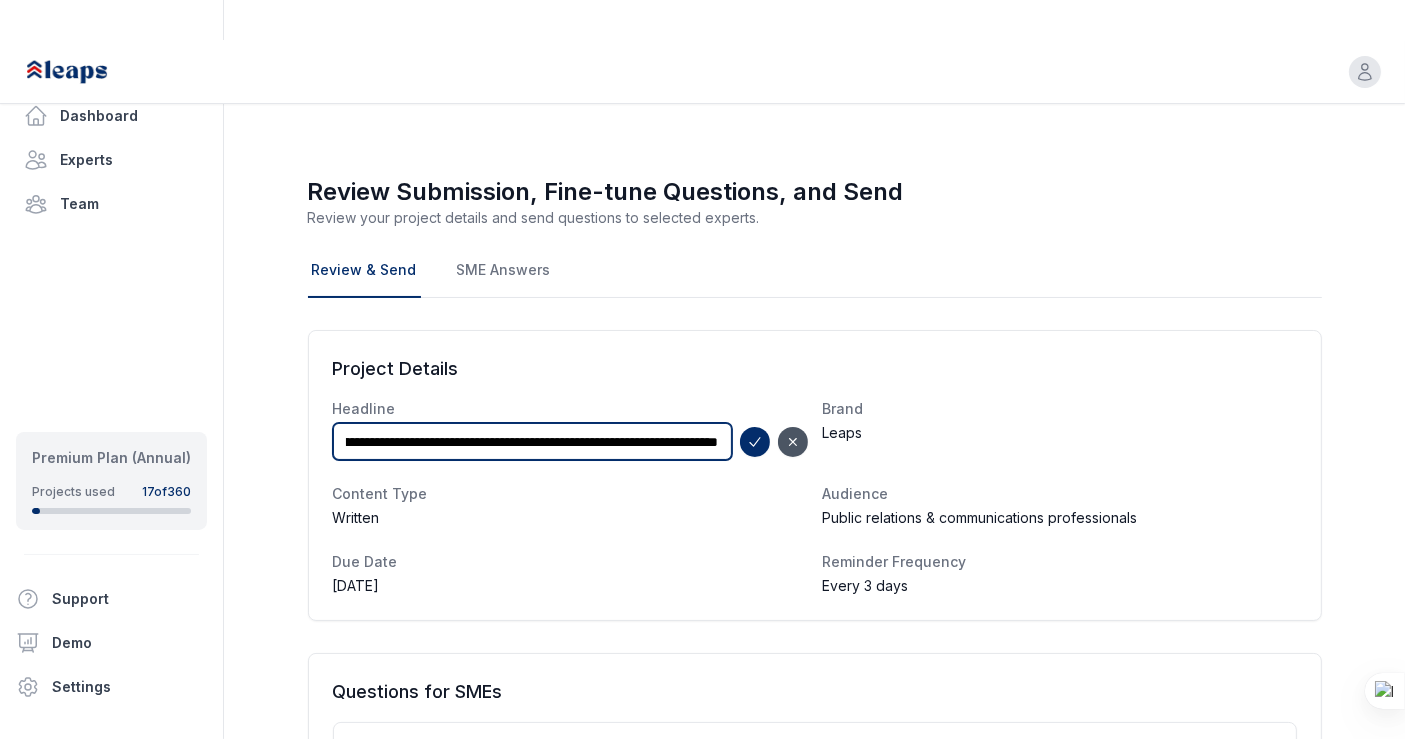 scroll, scrollTop: 0, scrollLeft: 728, axis: horizontal 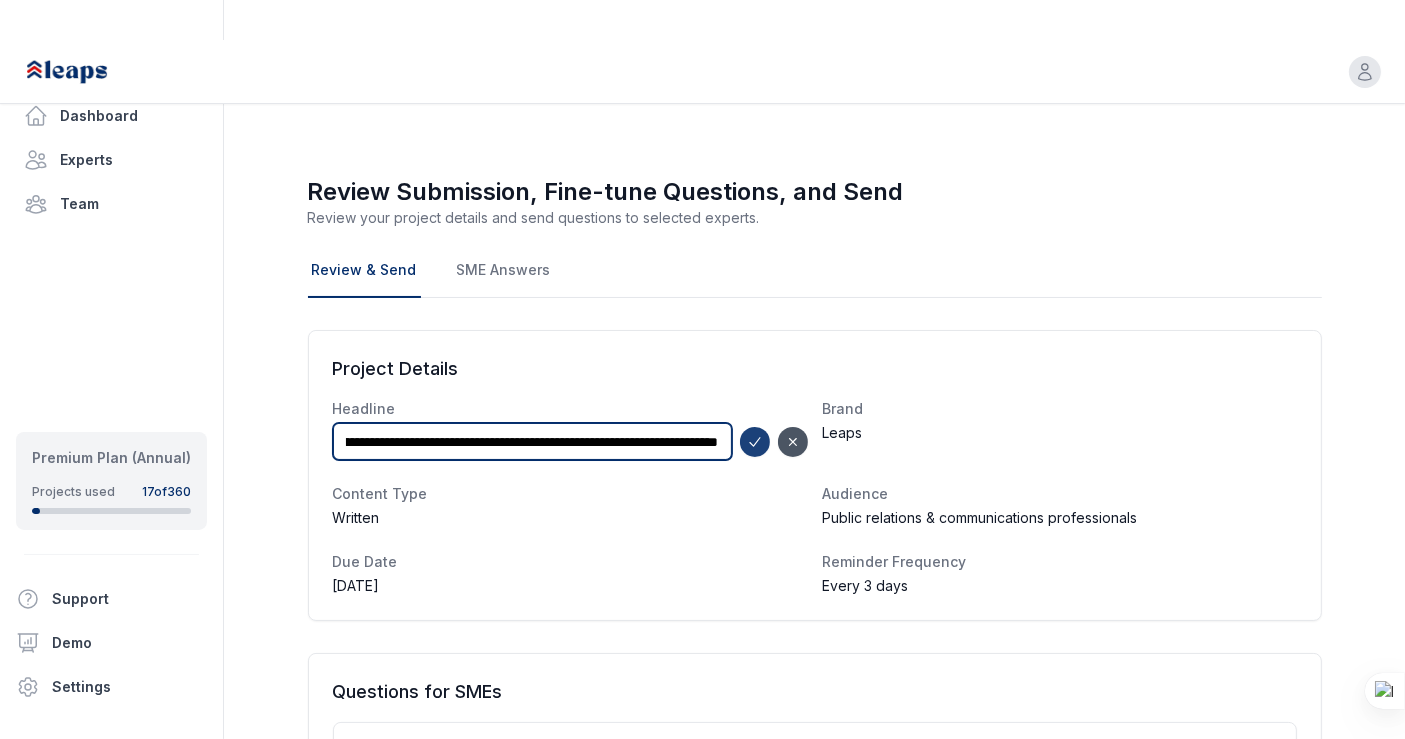 type on "**********" 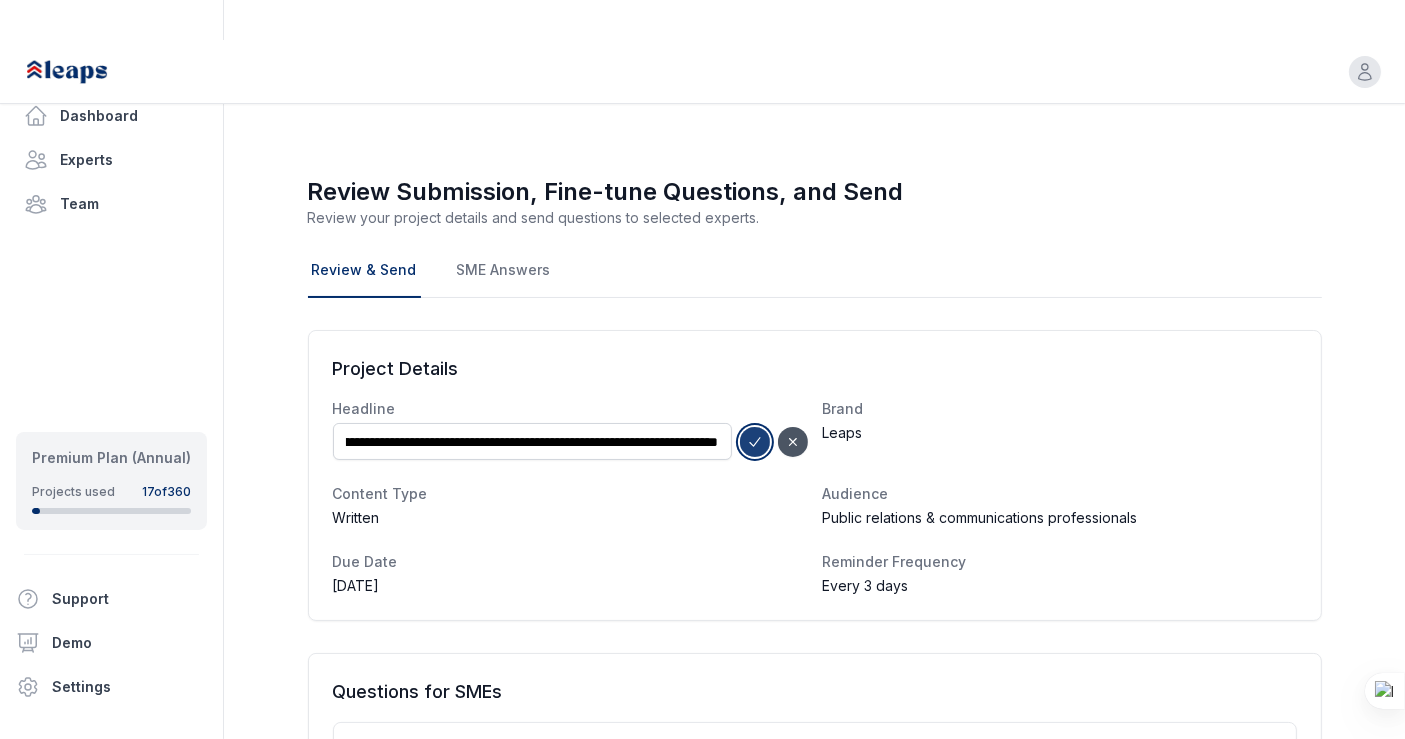 scroll, scrollTop: 0, scrollLeft: 0, axis: both 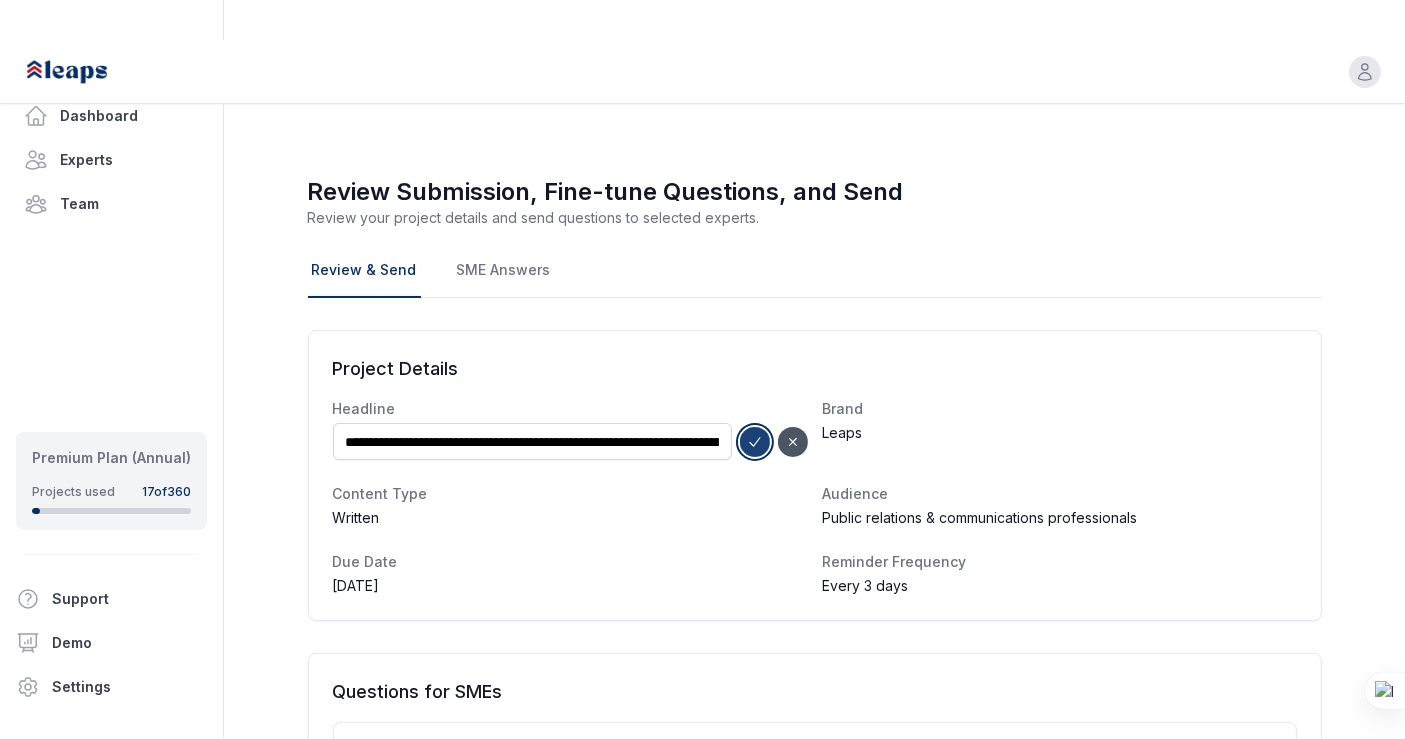 click 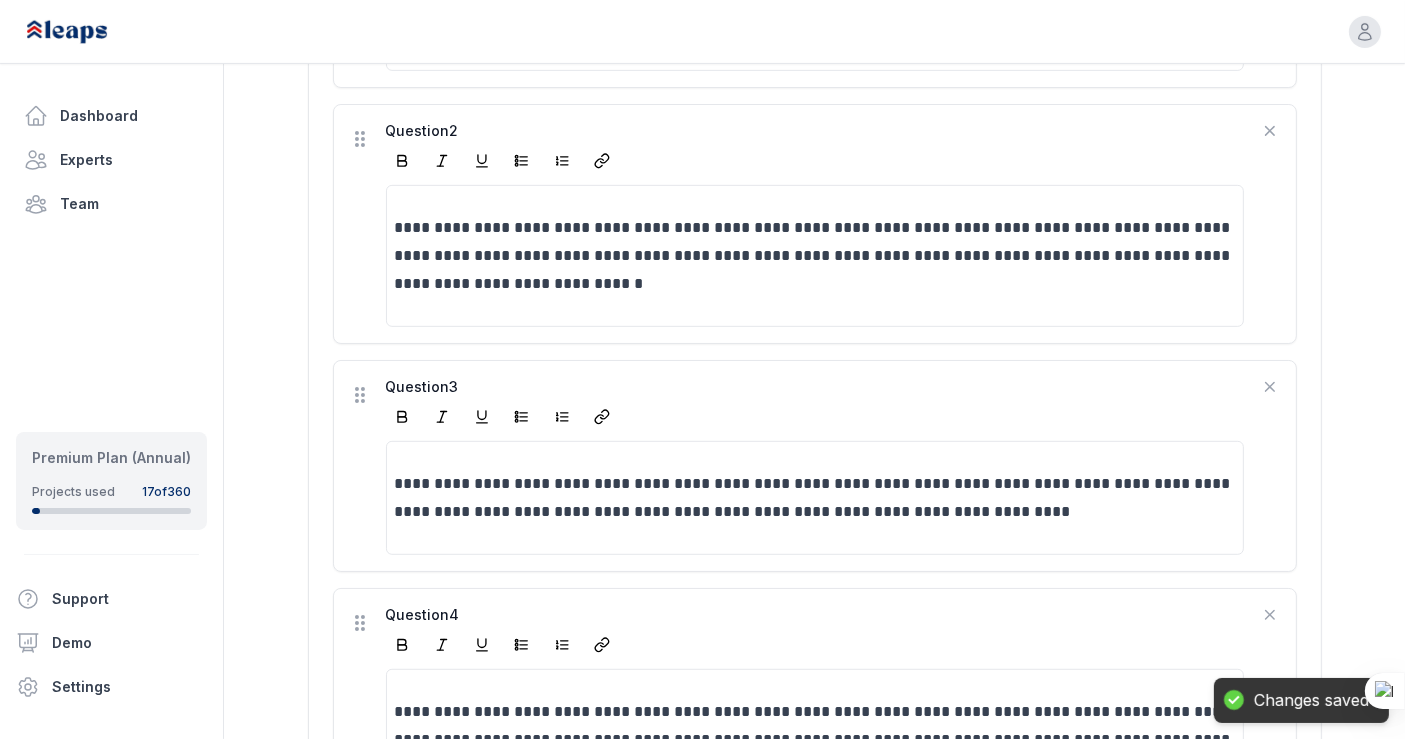 scroll, scrollTop: 1580, scrollLeft: 0, axis: vertical 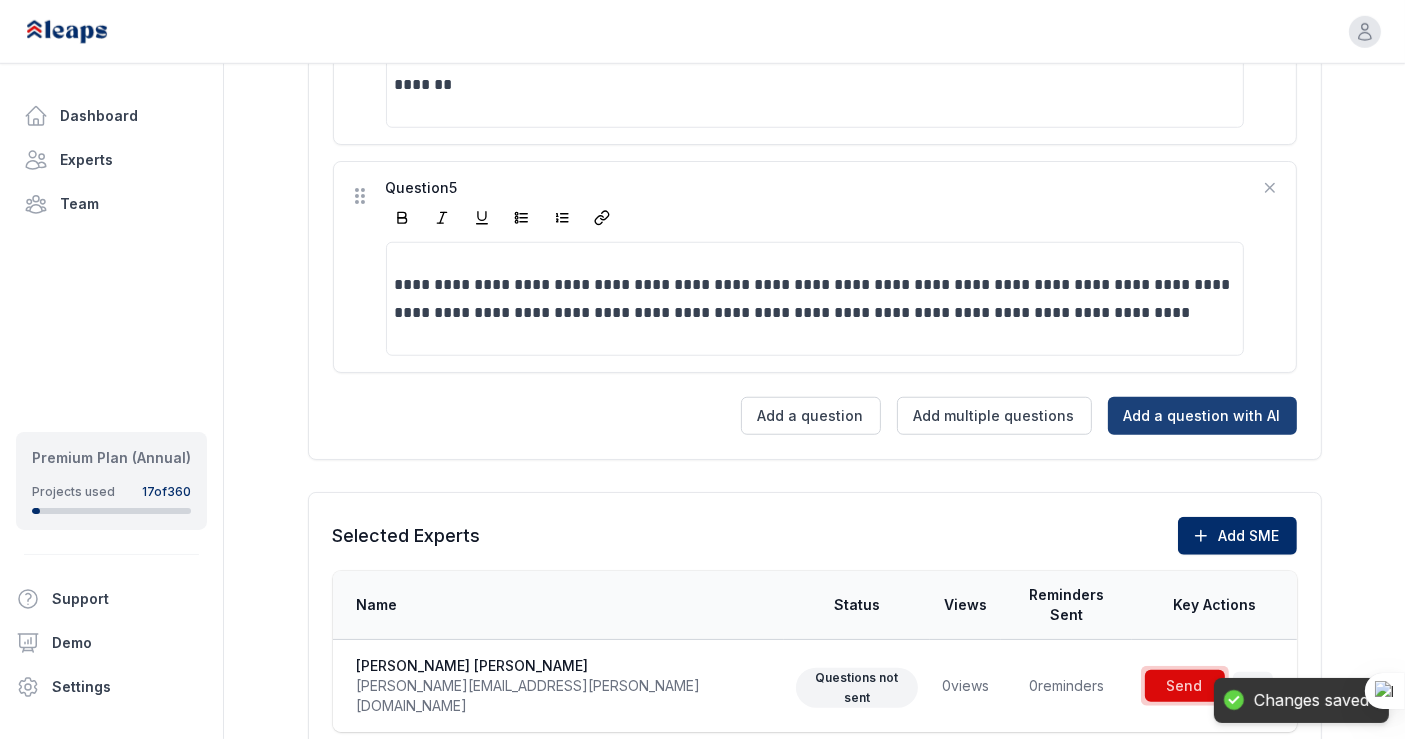 click on "Add a question with AI" at bounding box center [1202, 416] 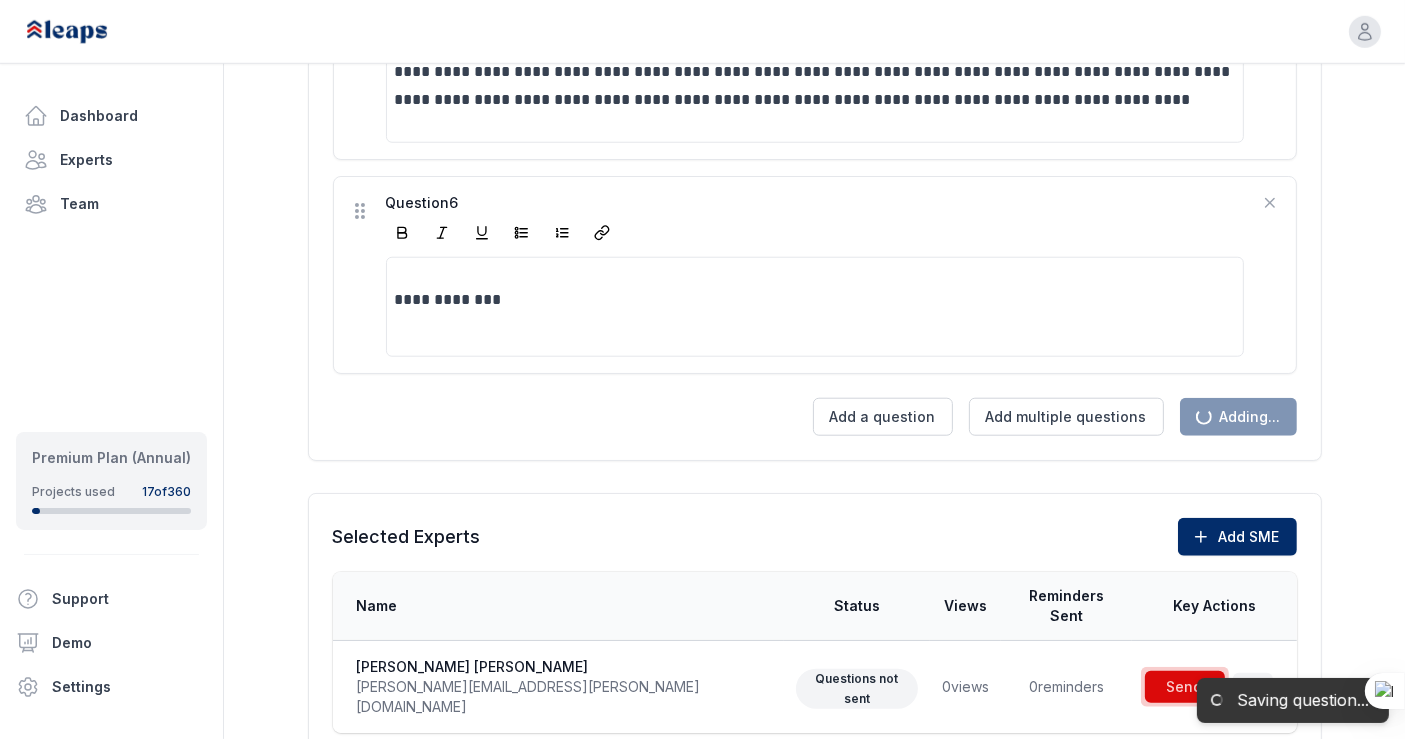 scroll, scrollTop: 1862, scrollLeft: 0, axis: vertical 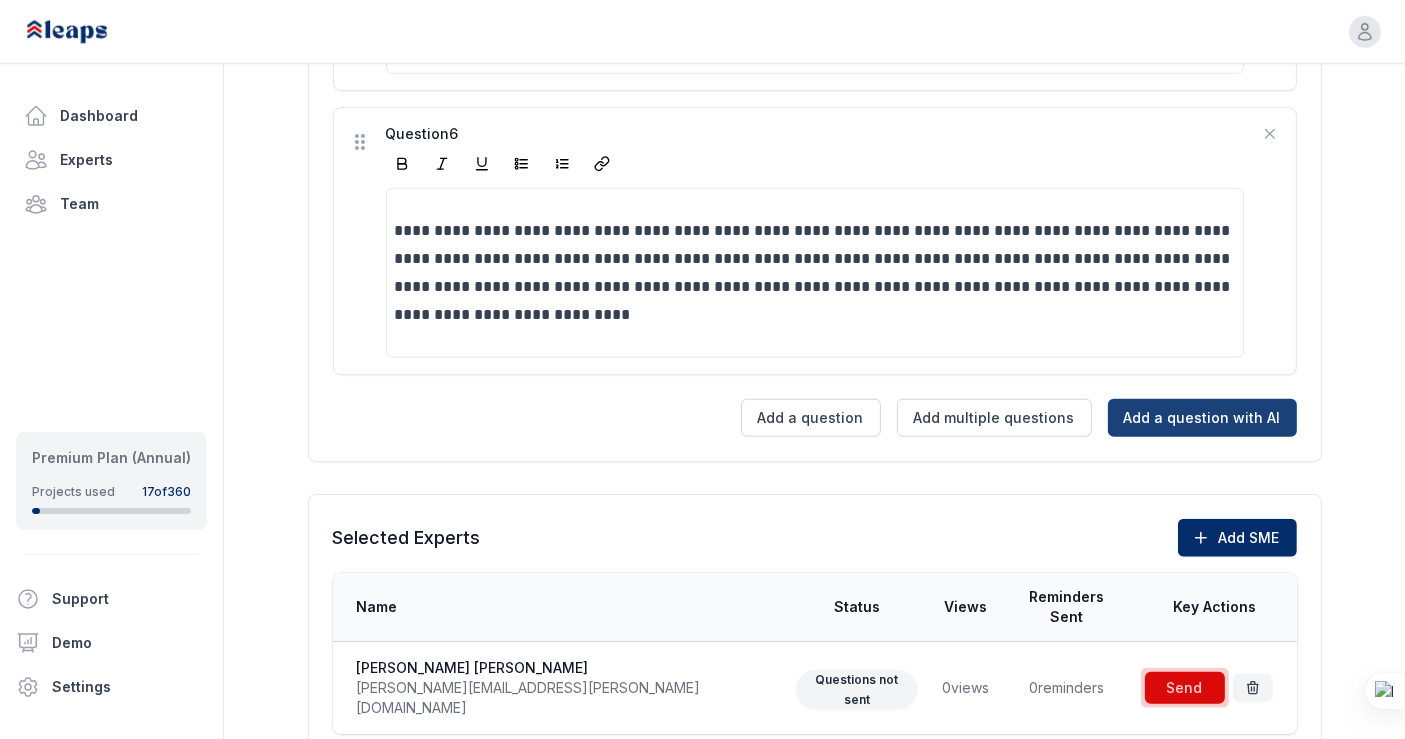 click on "Add a question with AI" at bounding box center (1202, 418) 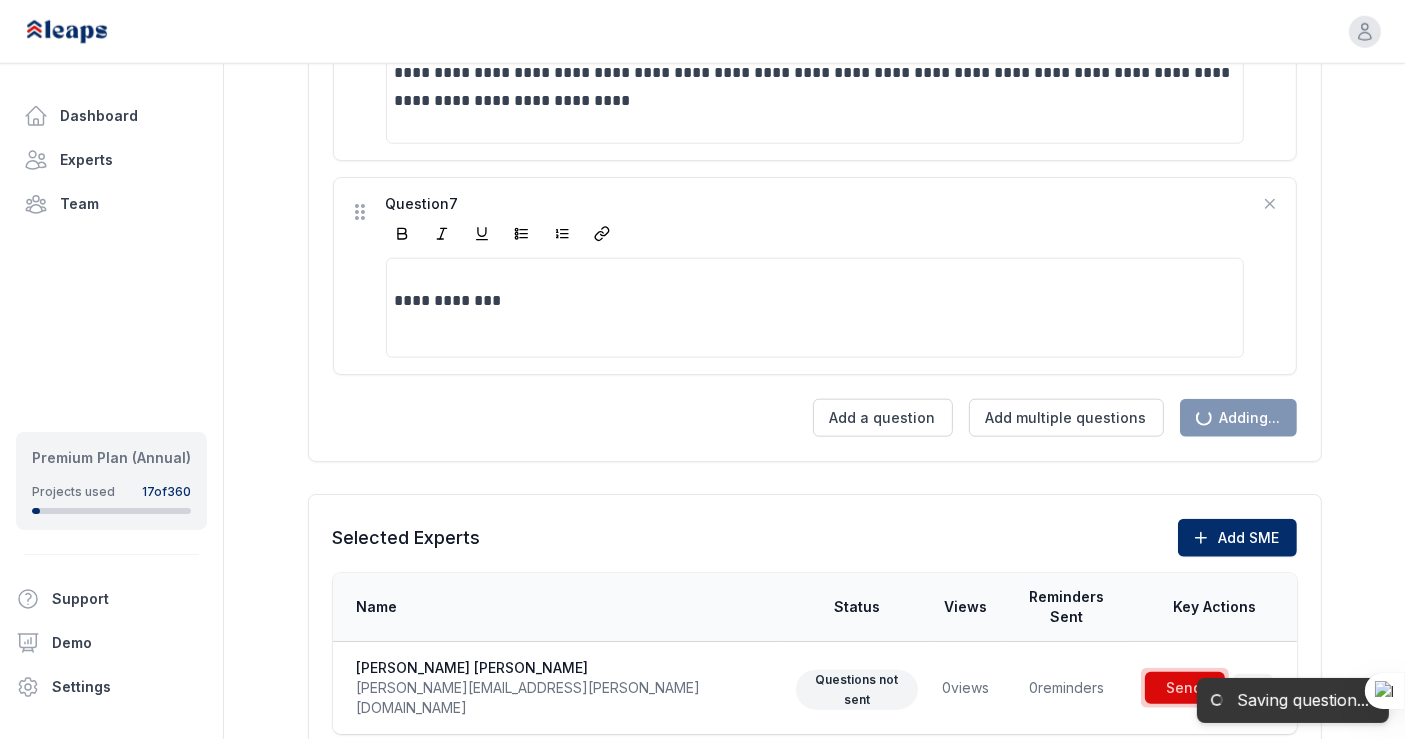 scroll, scrollTop: 2145, scrollLeft: 0, axis: vertical 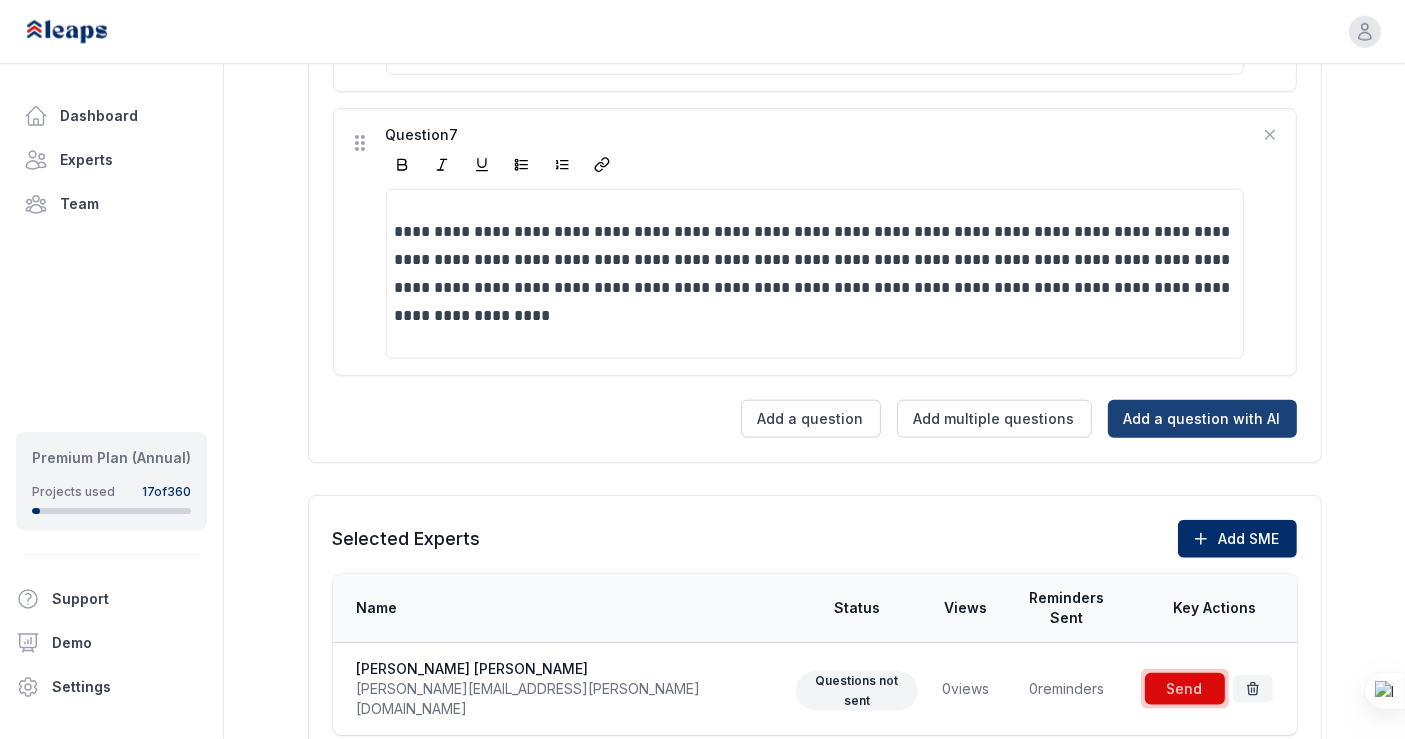 click on "Add a question with AI" at bounding box center [1202, 419] 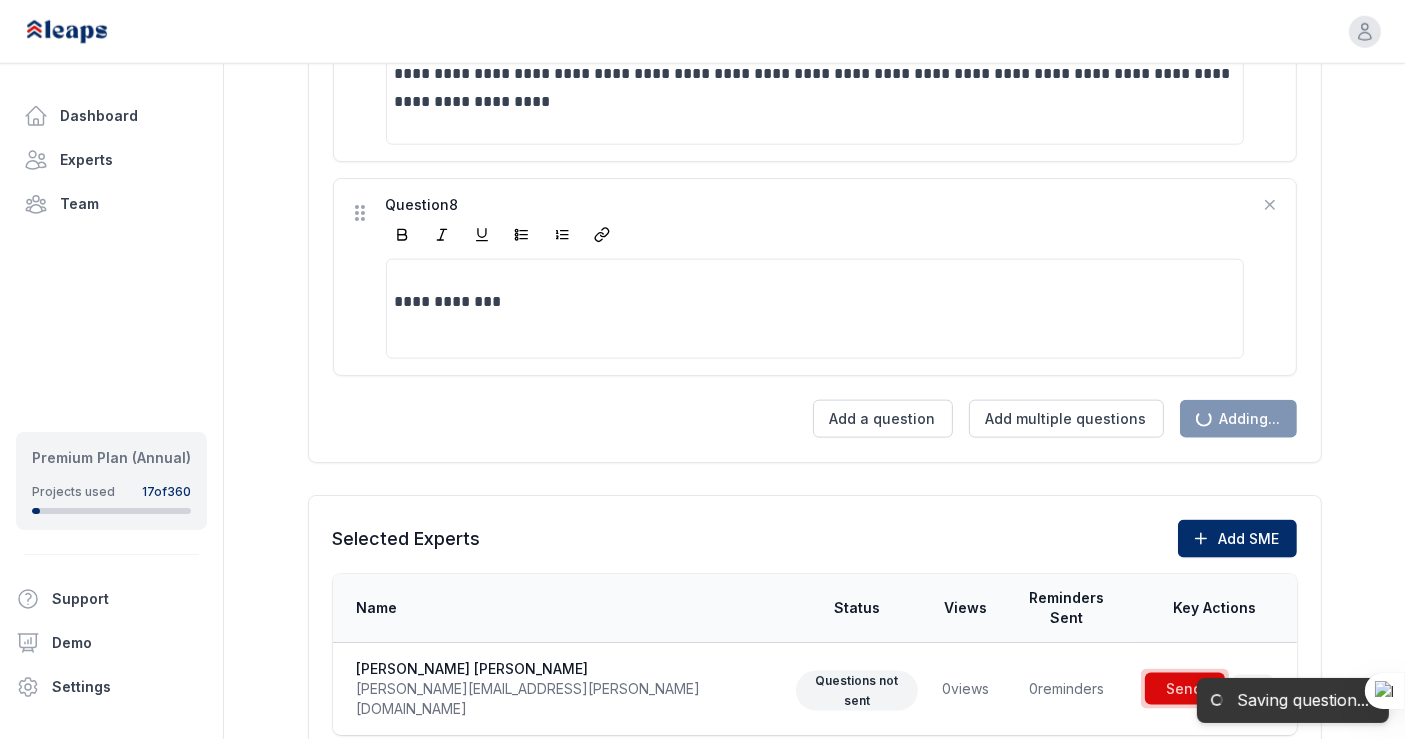 scroll, scrollTop: 2428, scrollLeft: 0, axis: vertical 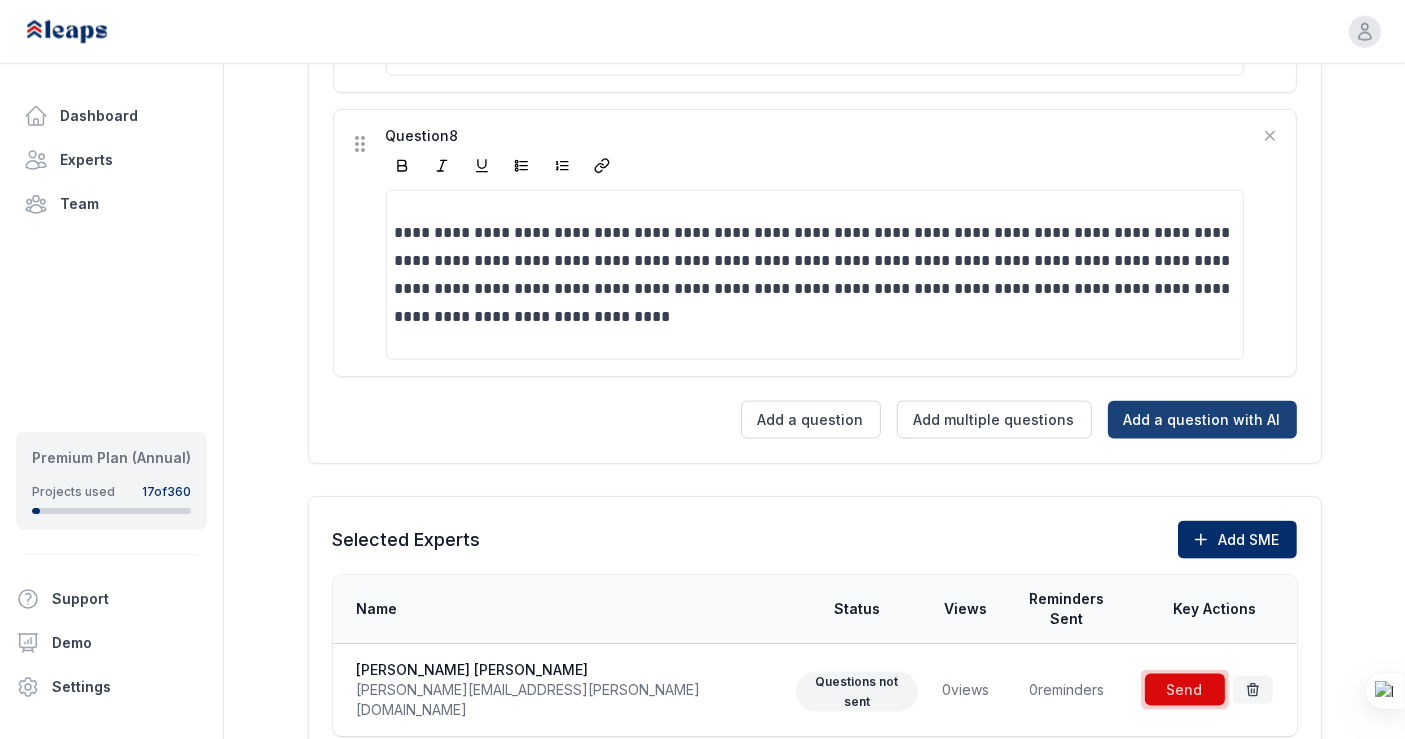 click on "Add a question with AI" at bounding box center [1202, 420] 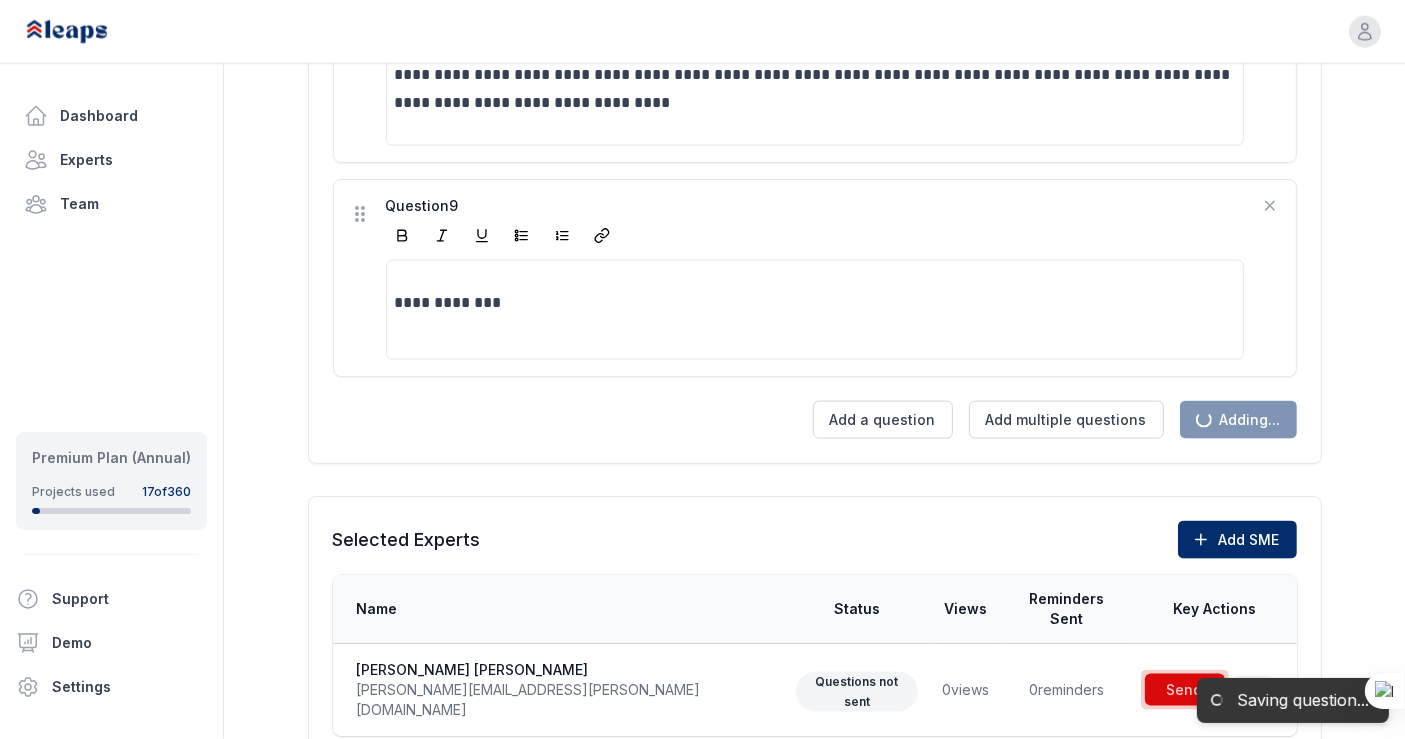scroll, scrollTop: 2683, scrollLeft: 0, axis: vertical 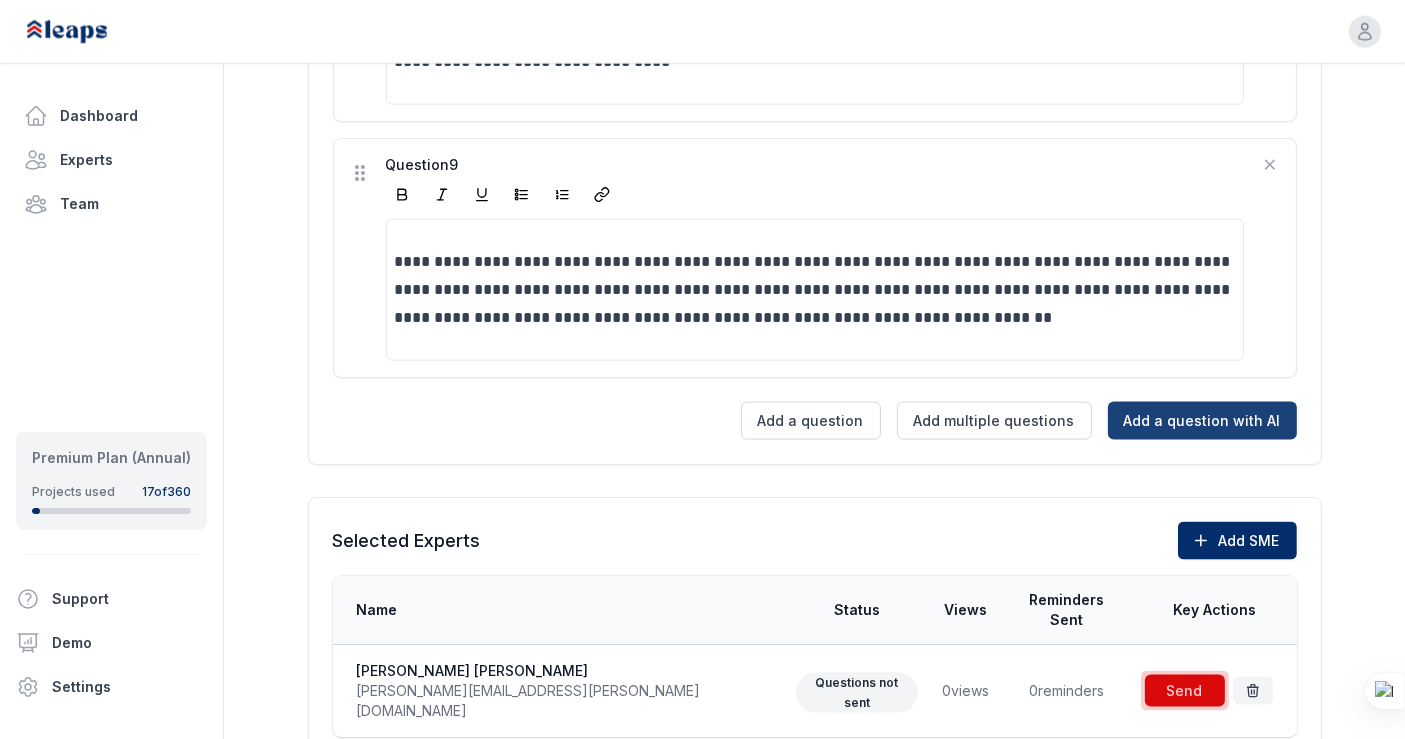 click on "Add a question with AI" at bounding box center [1202, 421] 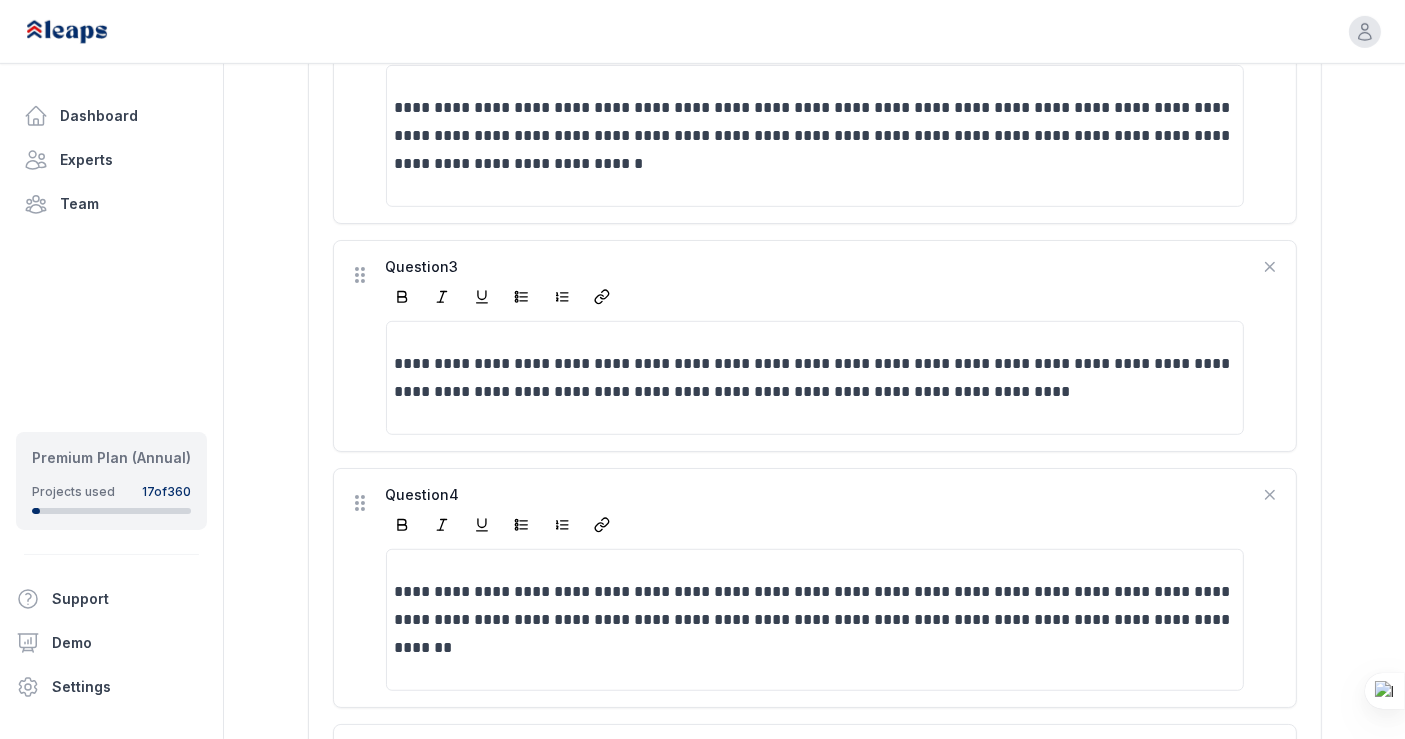 scroll, scrollTop: 1016, scrollLeft: 0, axis: vertical 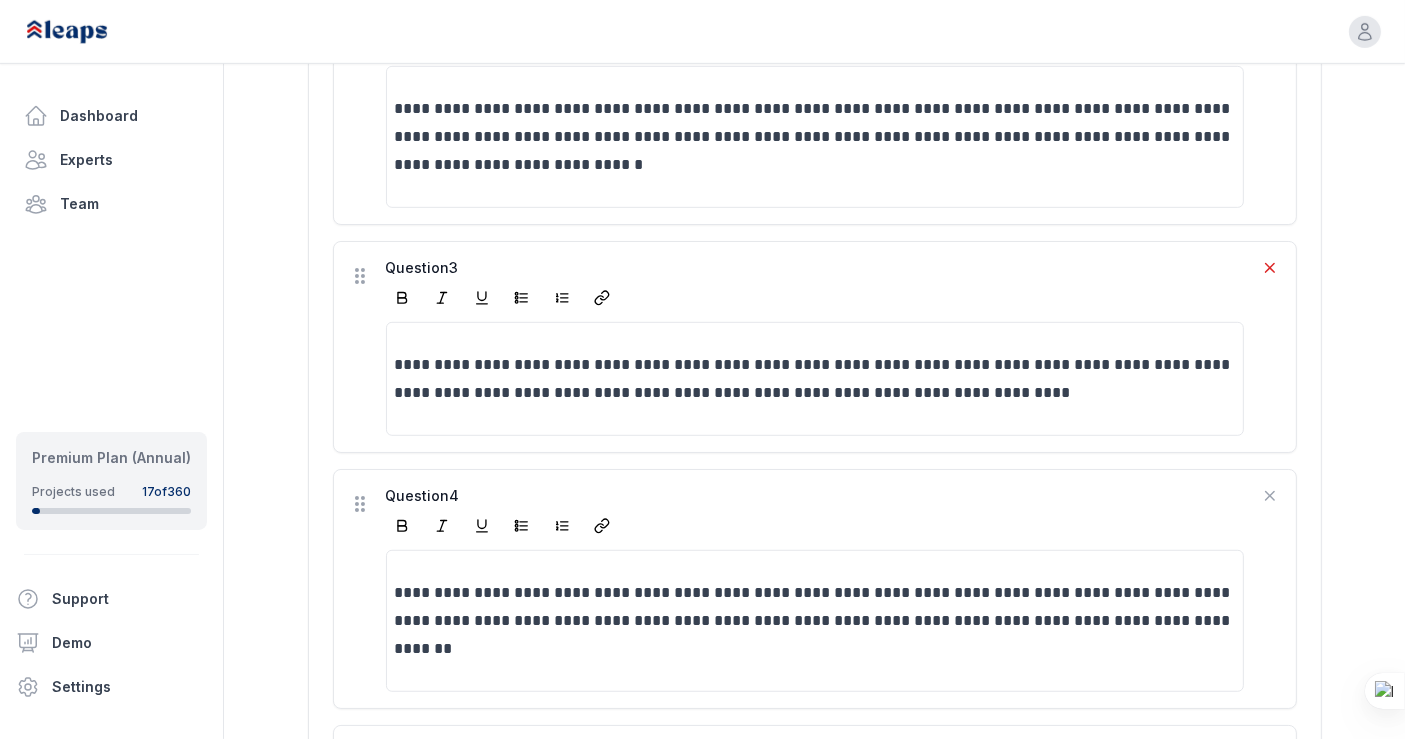 click 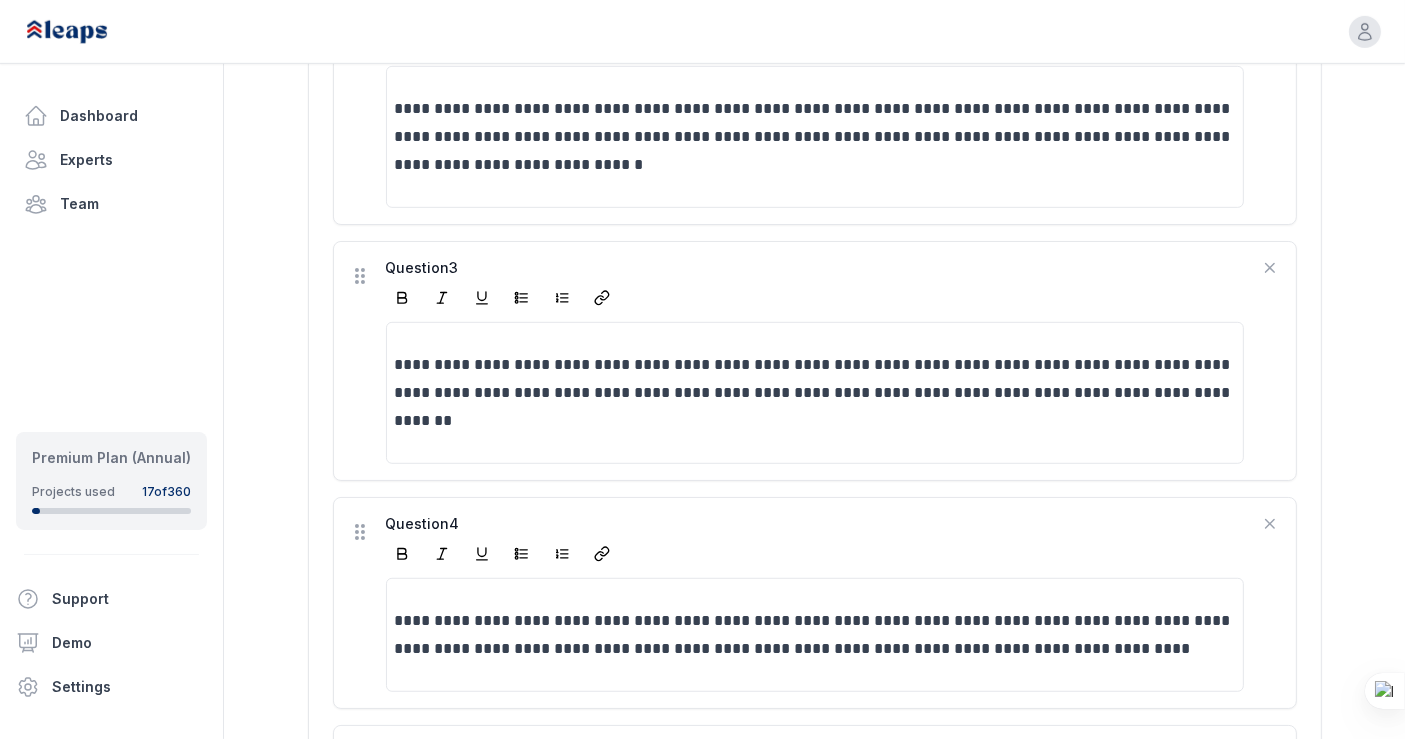 click 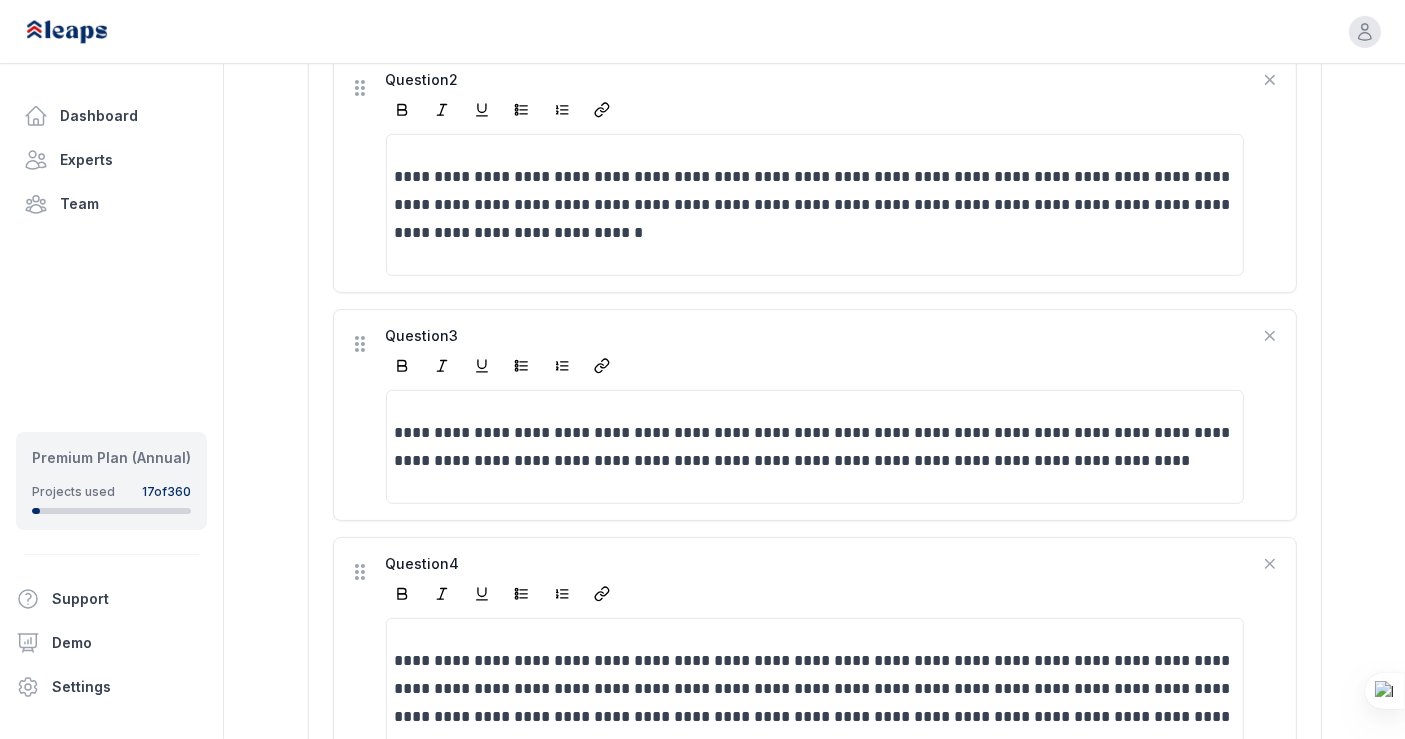 scroll, scrollTop: 947, scrollLeft: 0, axis: vertical 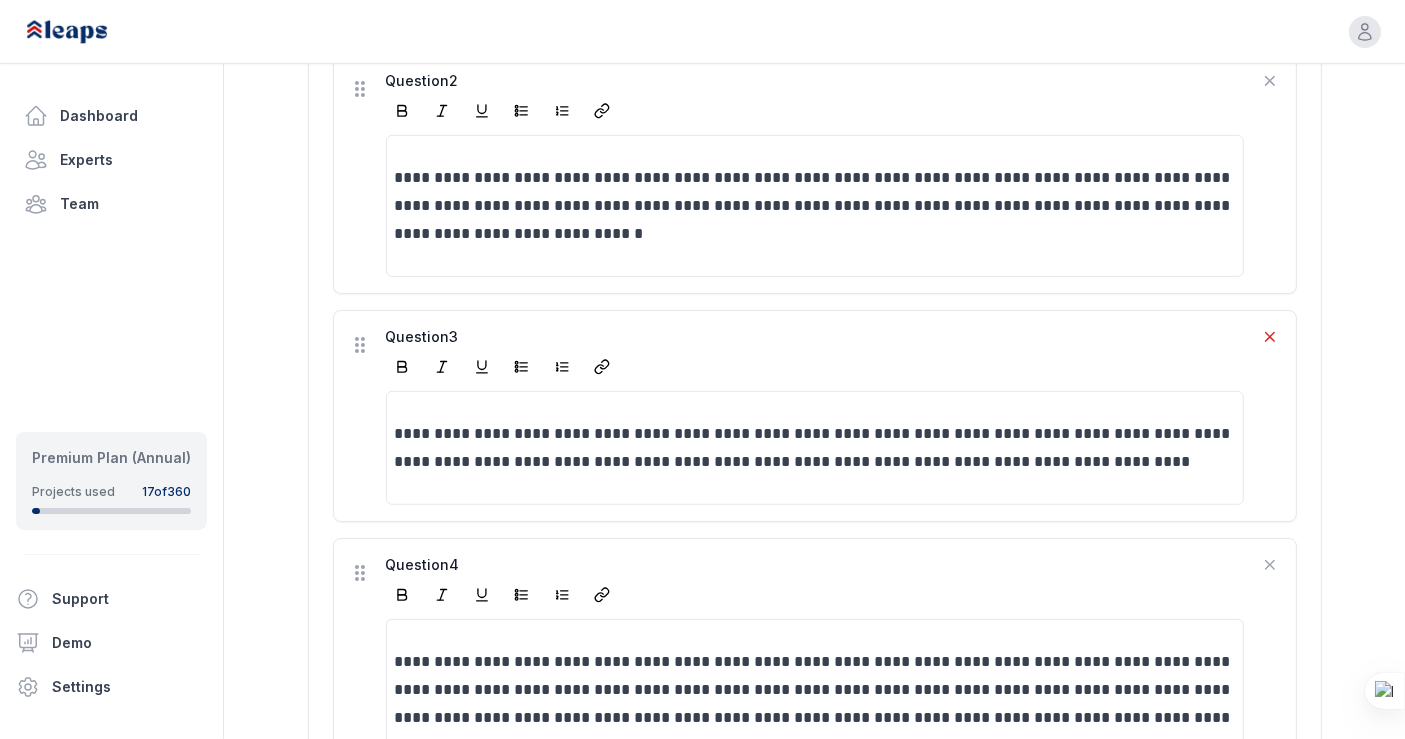 click 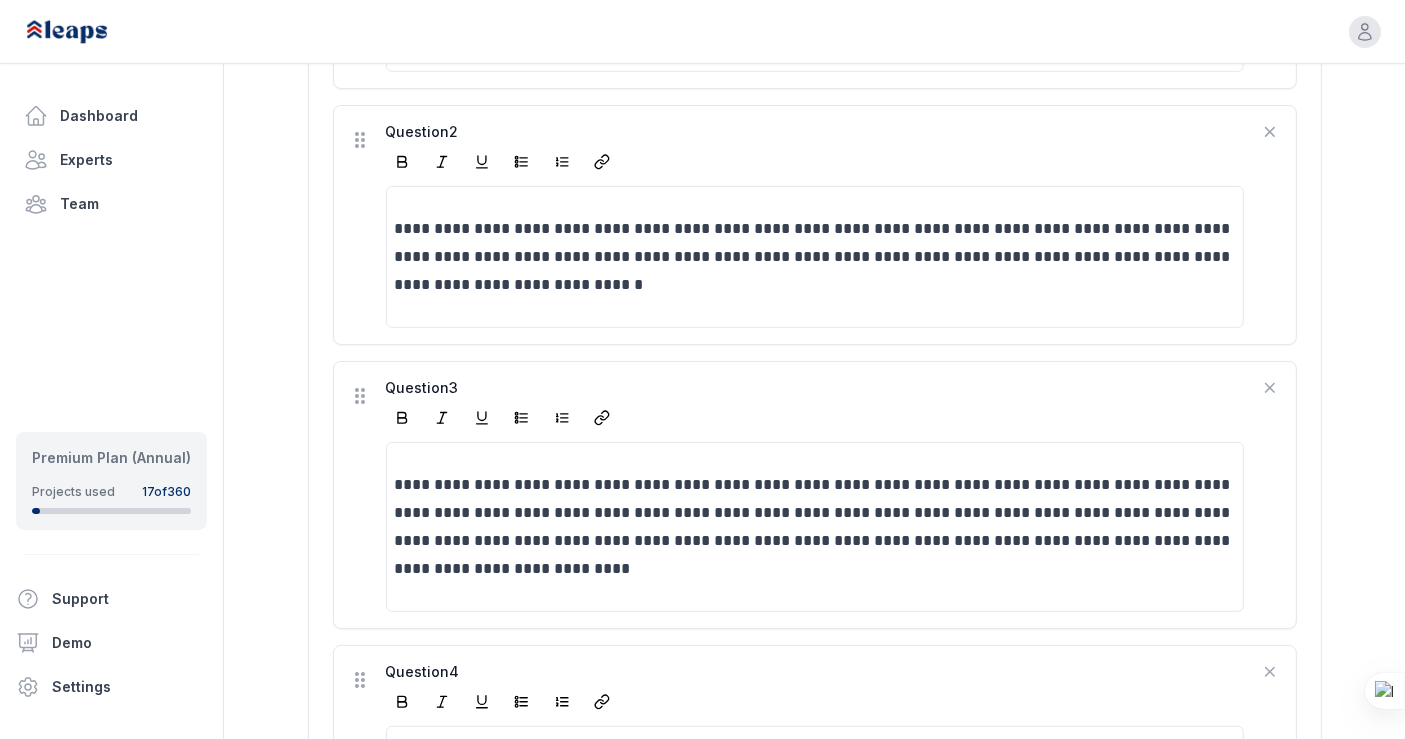 scroll, scrollTop: 977, scrollLeft: 0, axis: vertical 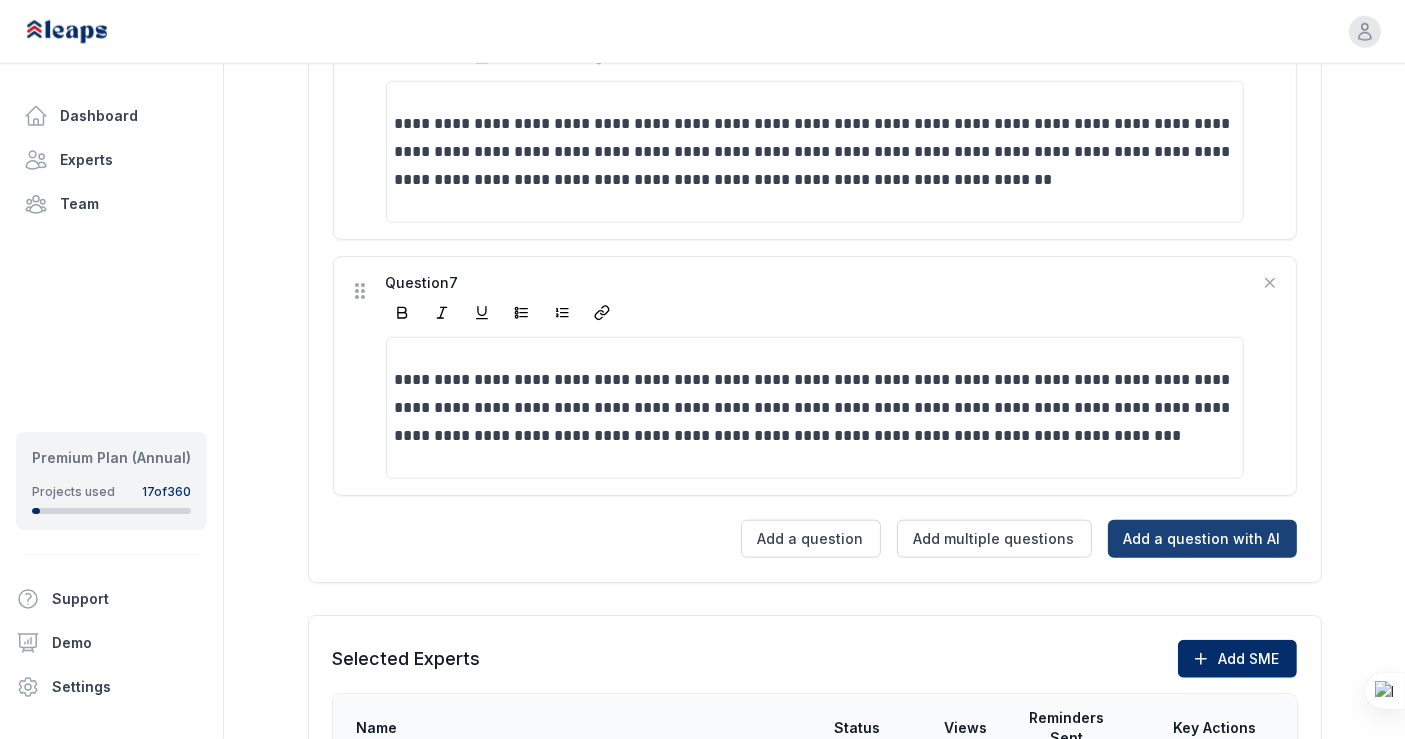 click on "Add a question with AI" at bounding box center [1202, 539] 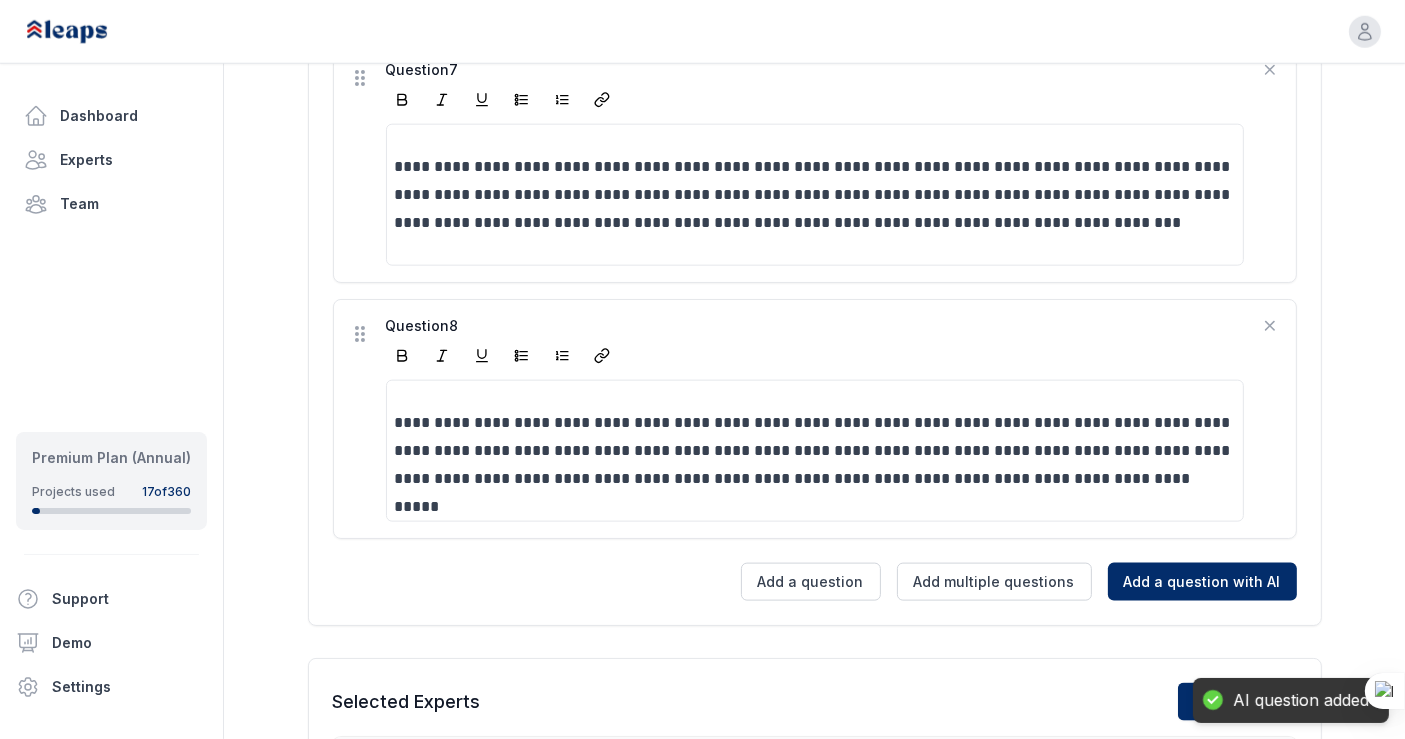 scroll, scrollTop: 2364, scrollLeft: 0, axis: vertical 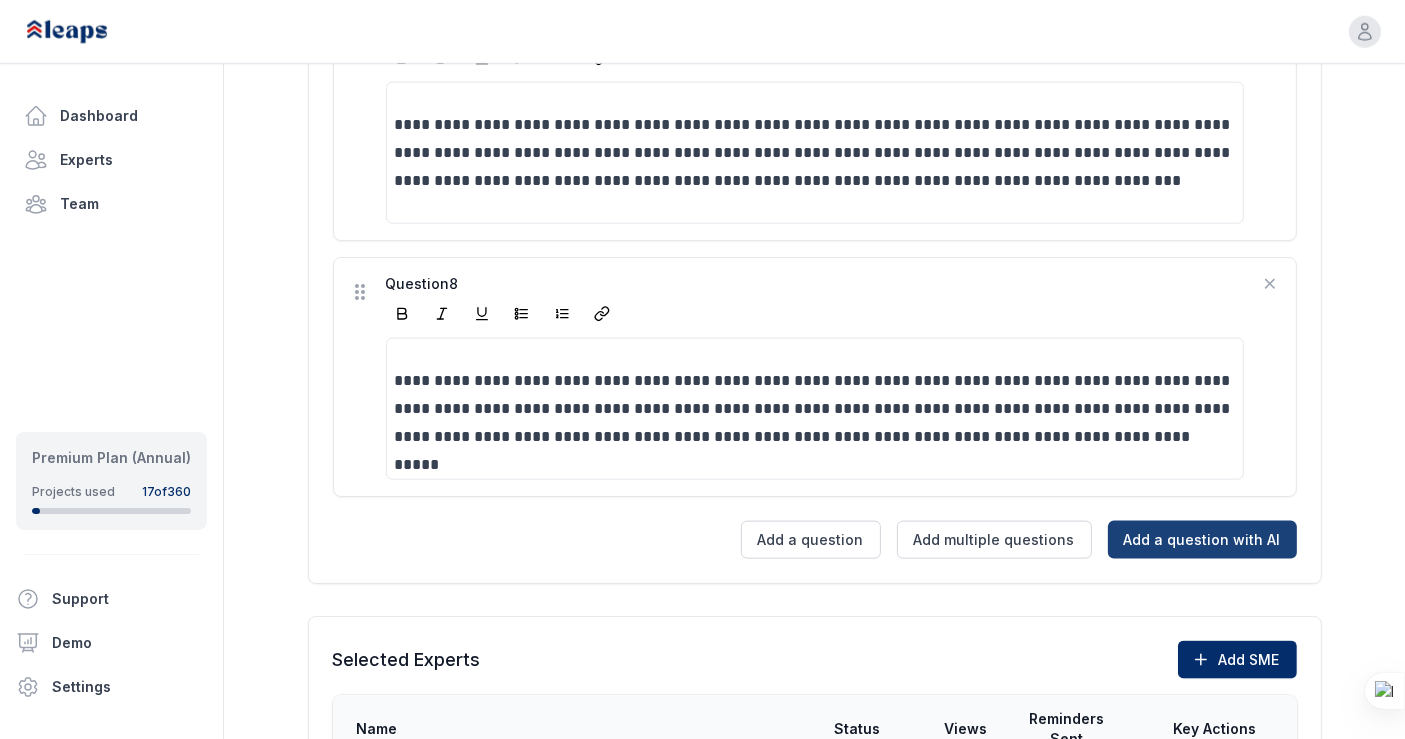 click on "Add a question with AI" at bounding box center (1202, 540) 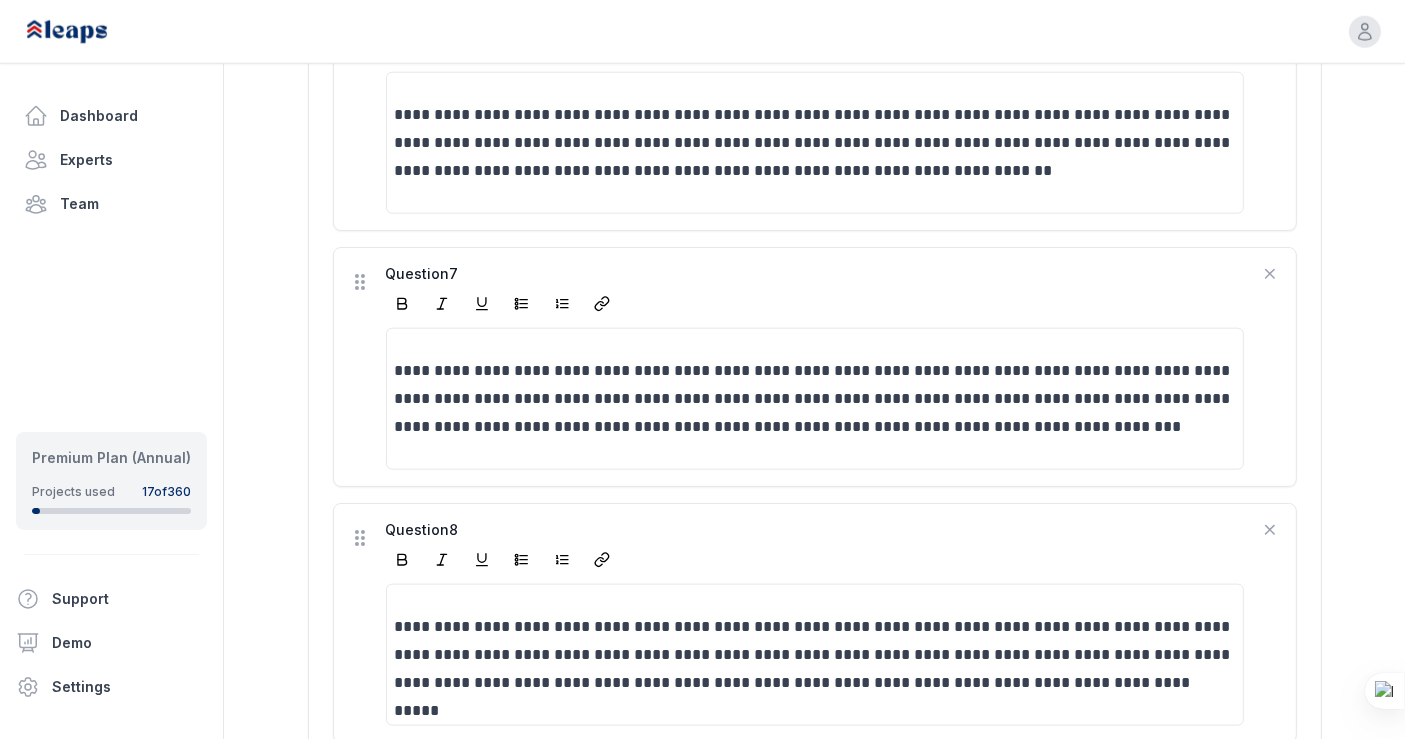 scroll, scrollTop: 2122, scrollLeft: 0, axis: vertical 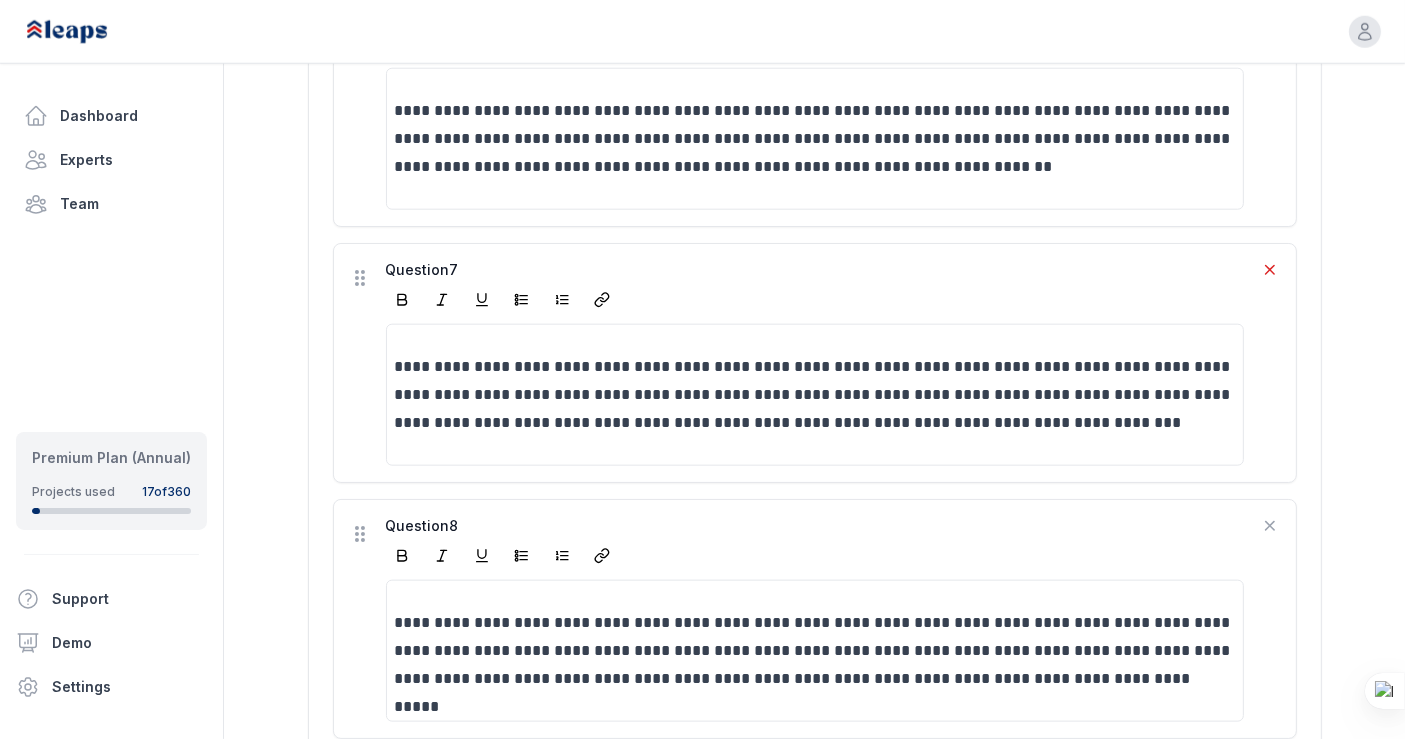 click 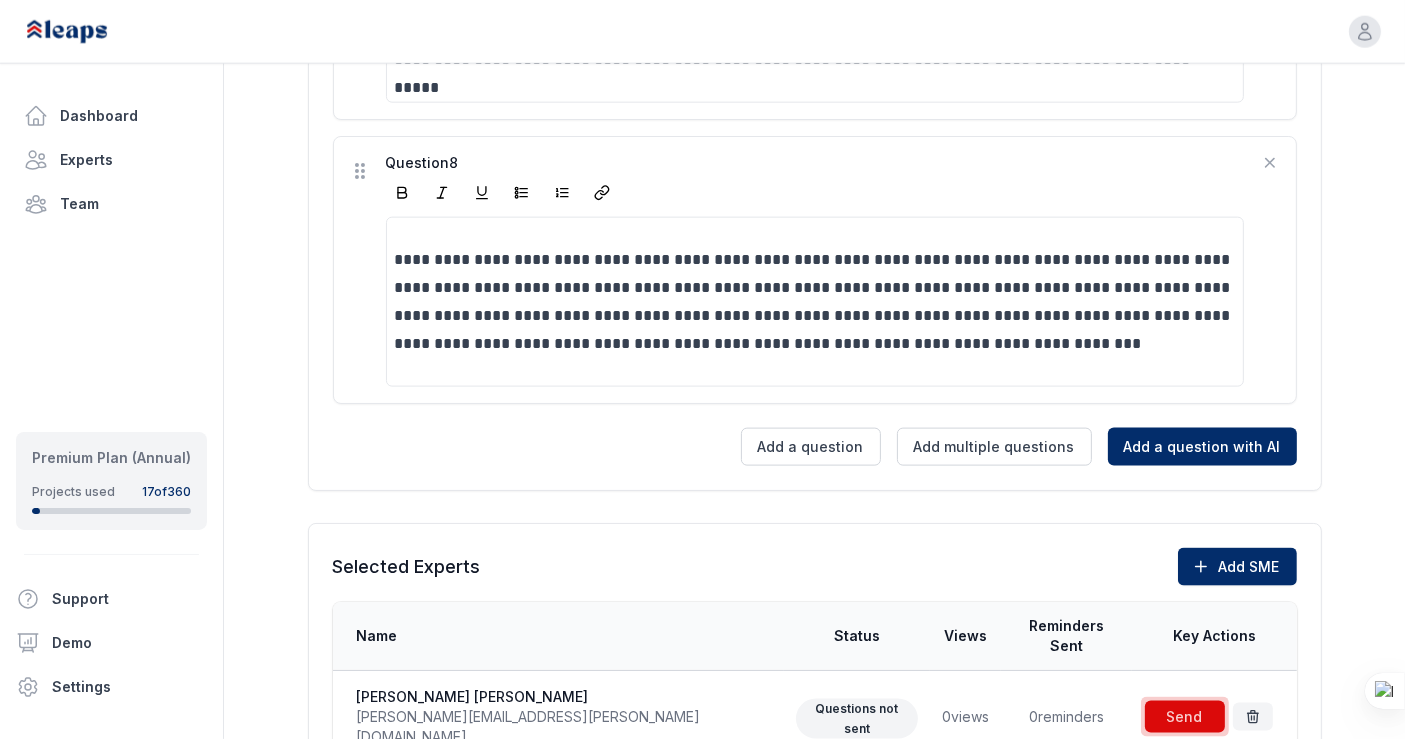 scroll, scrollTop: 2487, scrollLeft: 0, axis: vertical 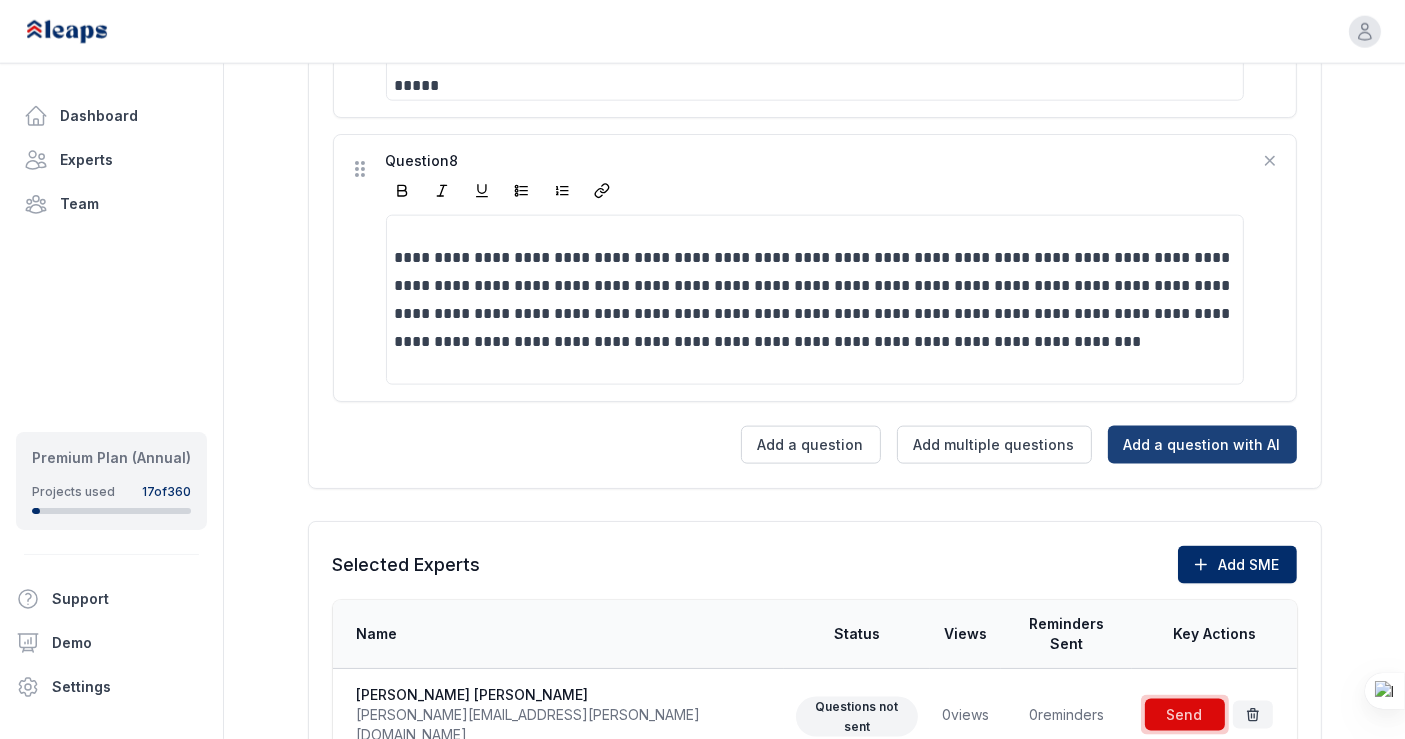 click on "Add a question with AI" at bounding box center [1202, 445] 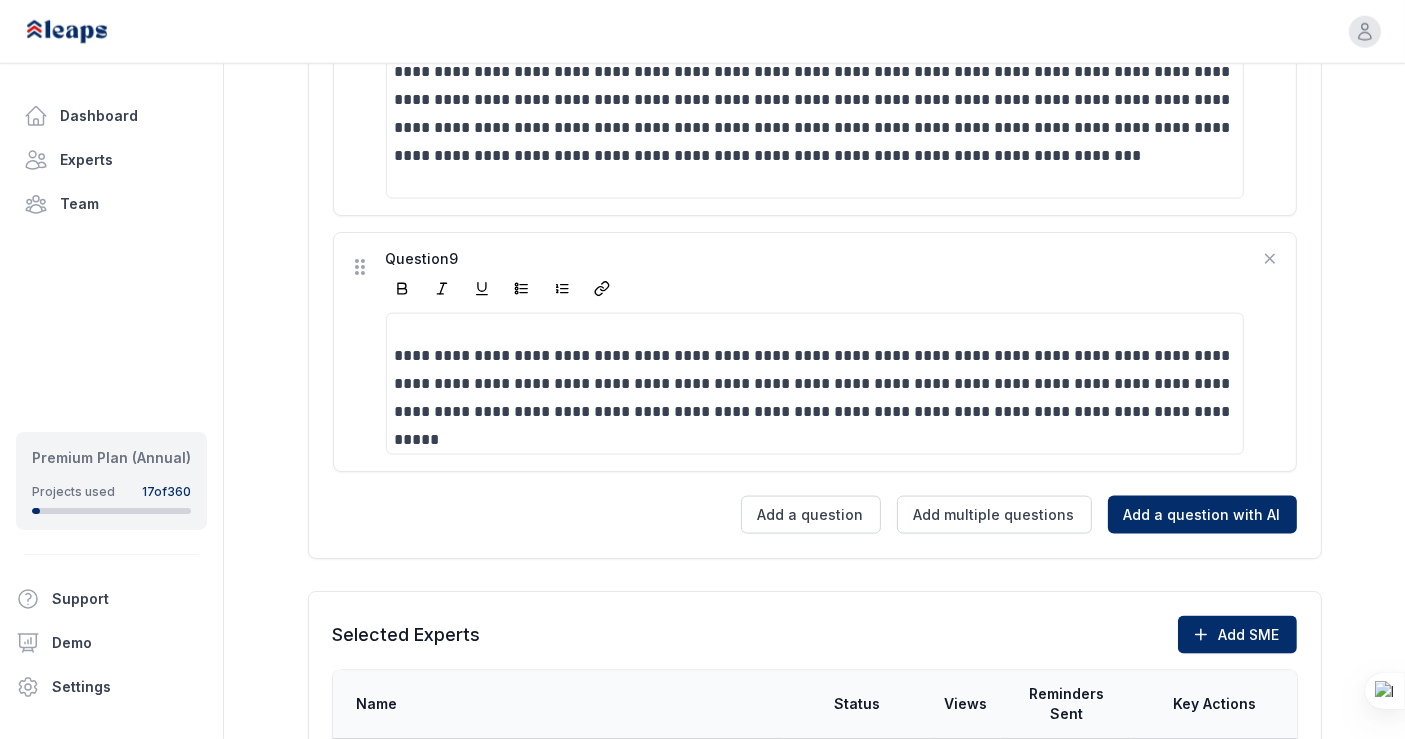 scroll, scrollTop: 2720, scrollLeft: 0, axis: vertical 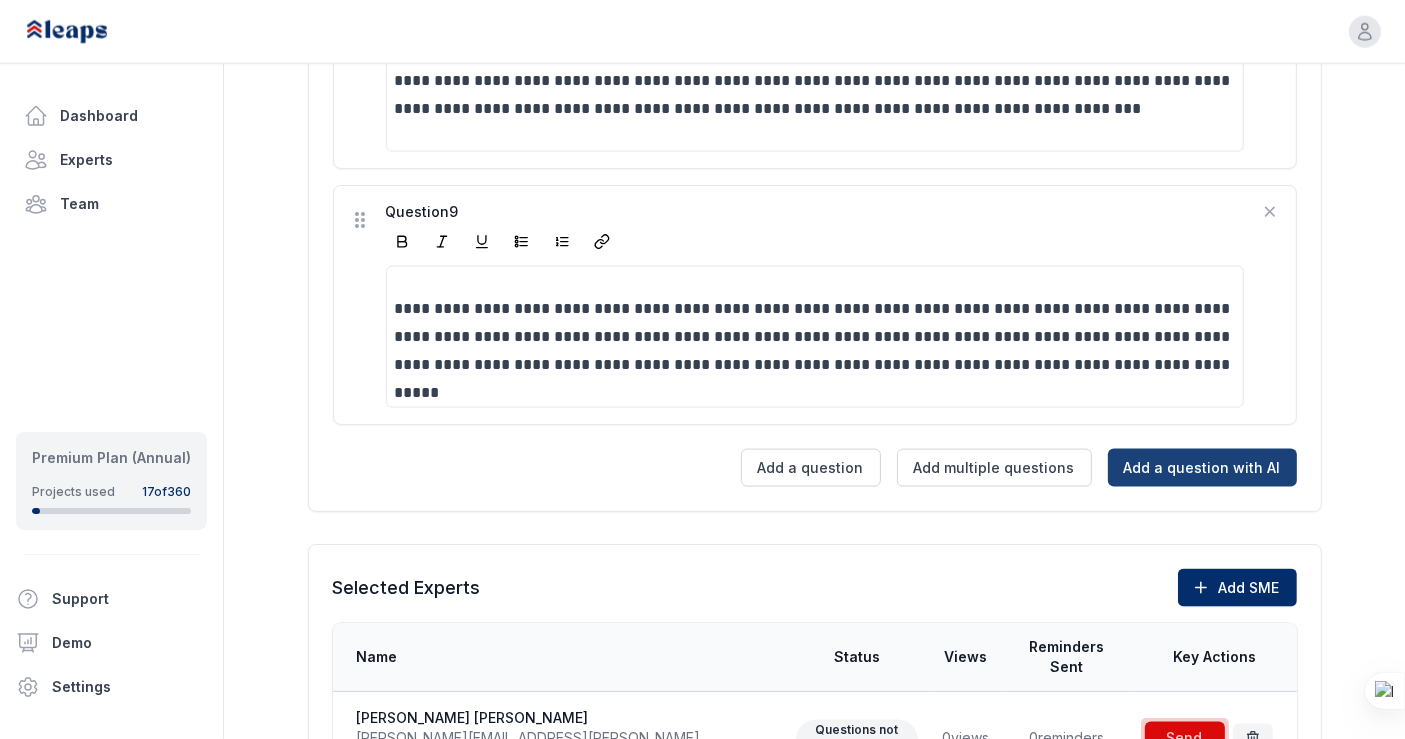 click on "Add a question with AI" at bounding box center [1202, 468] 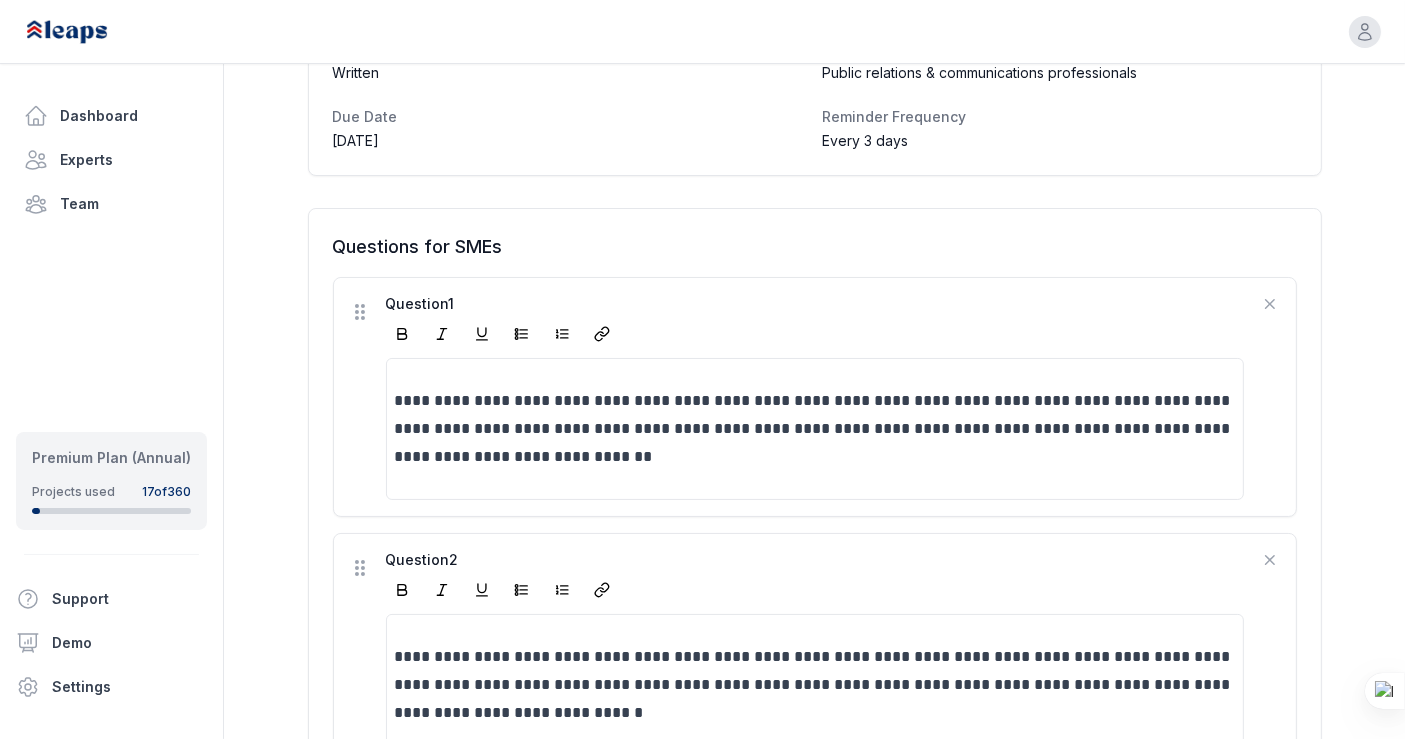 scroll, scrollTop: 468, scrollLeft: 0, axis: vertical 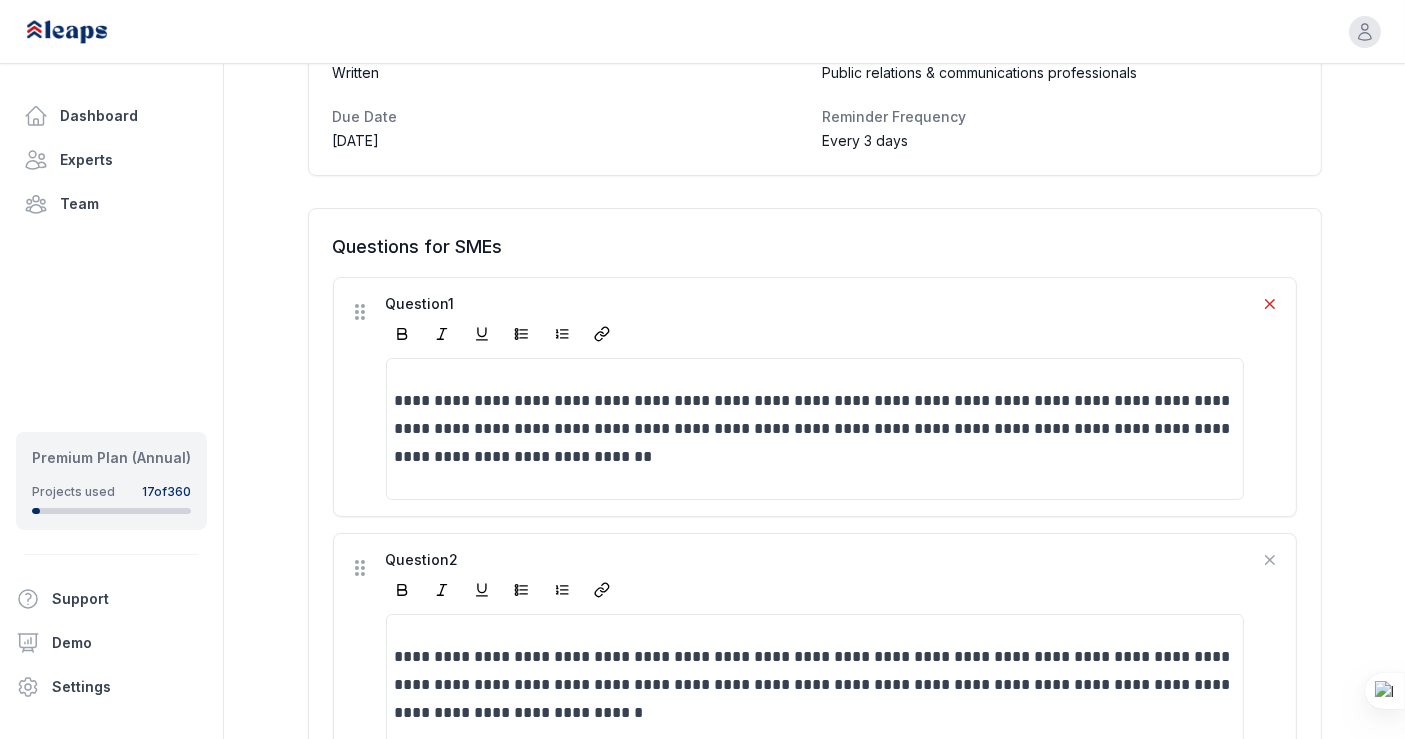 click 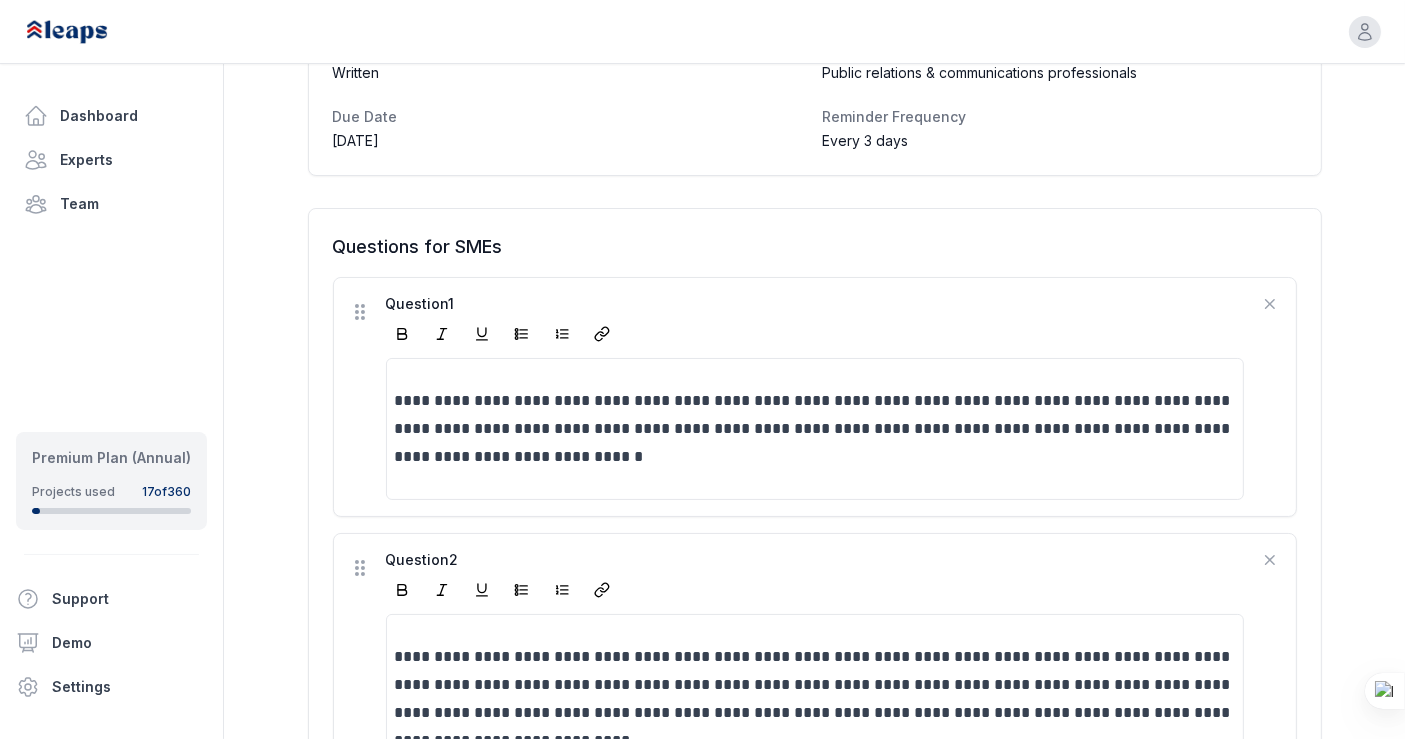 click 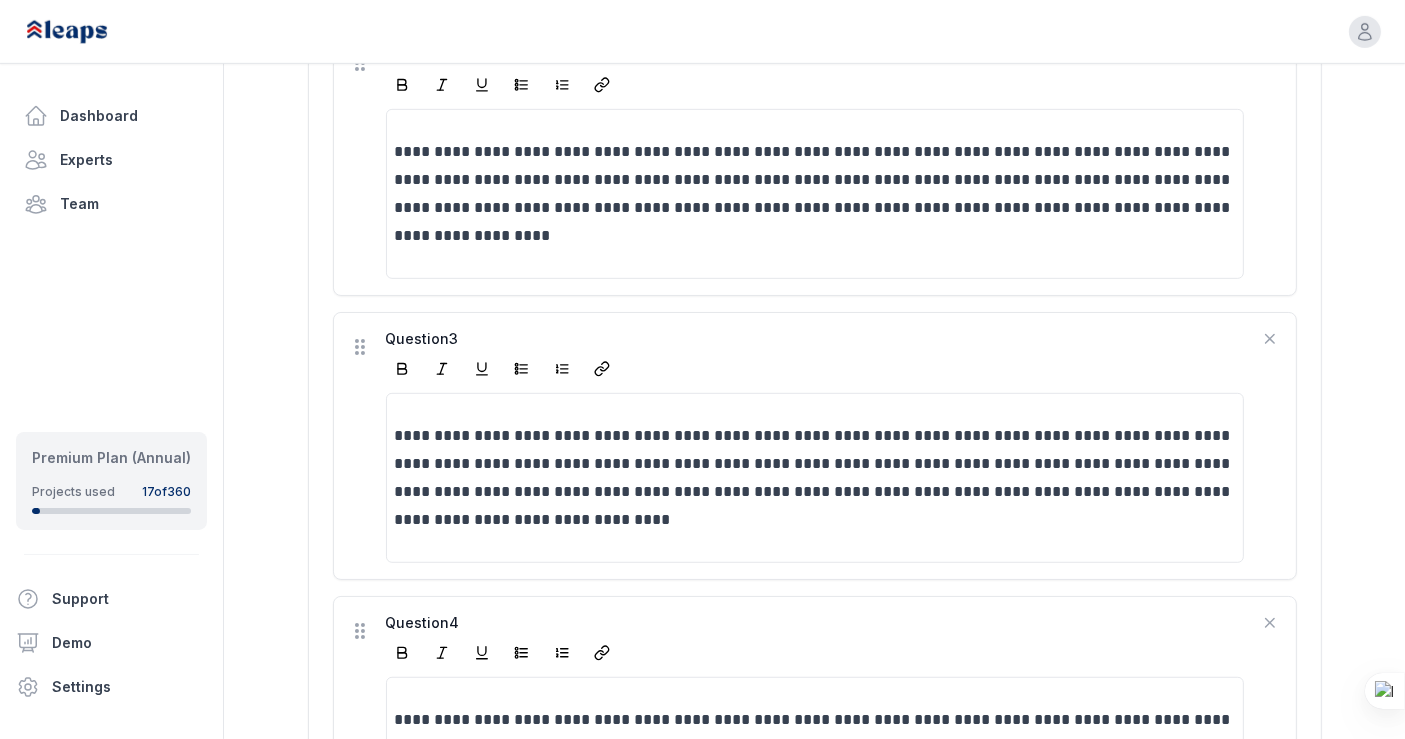 scroll, scrollTop: 1019, scrollLeft: 0, axis: vertical 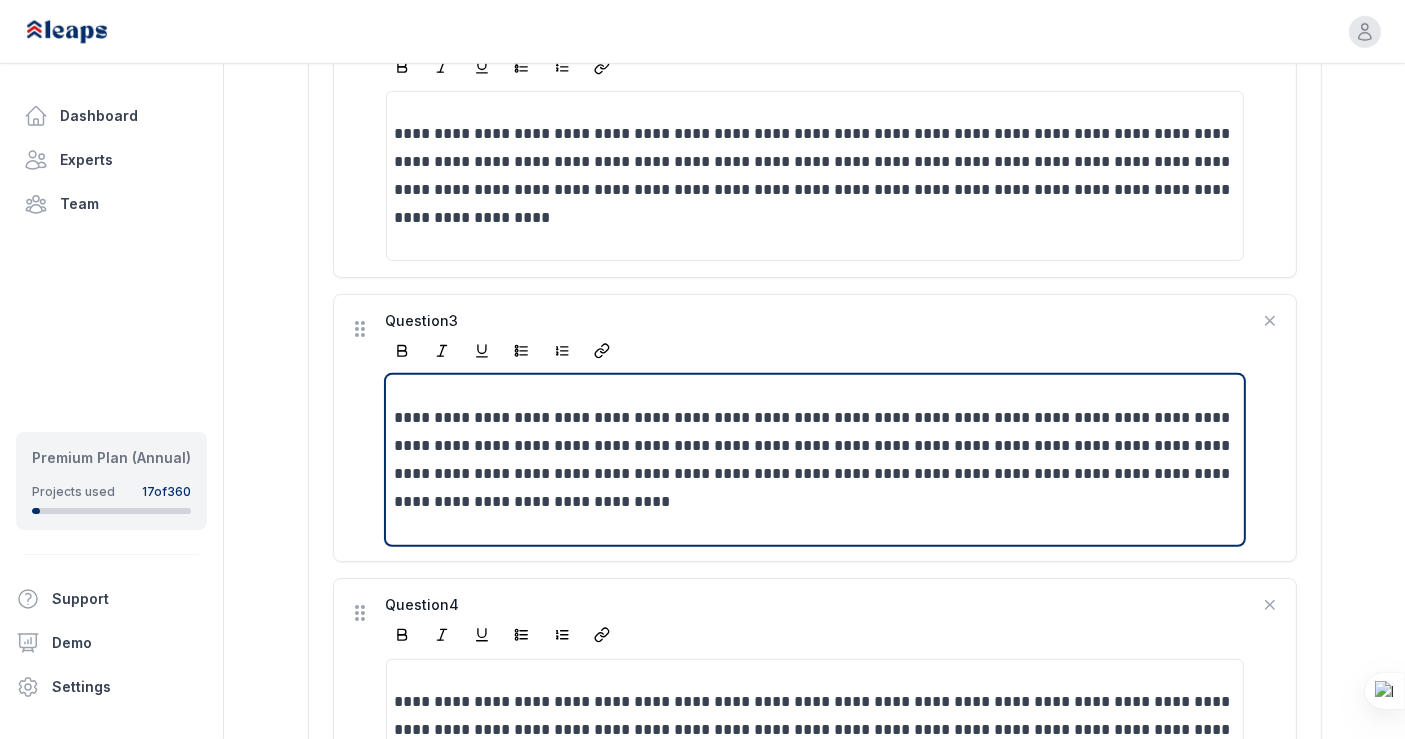 click on "**********" at bounding box center [816, 460] 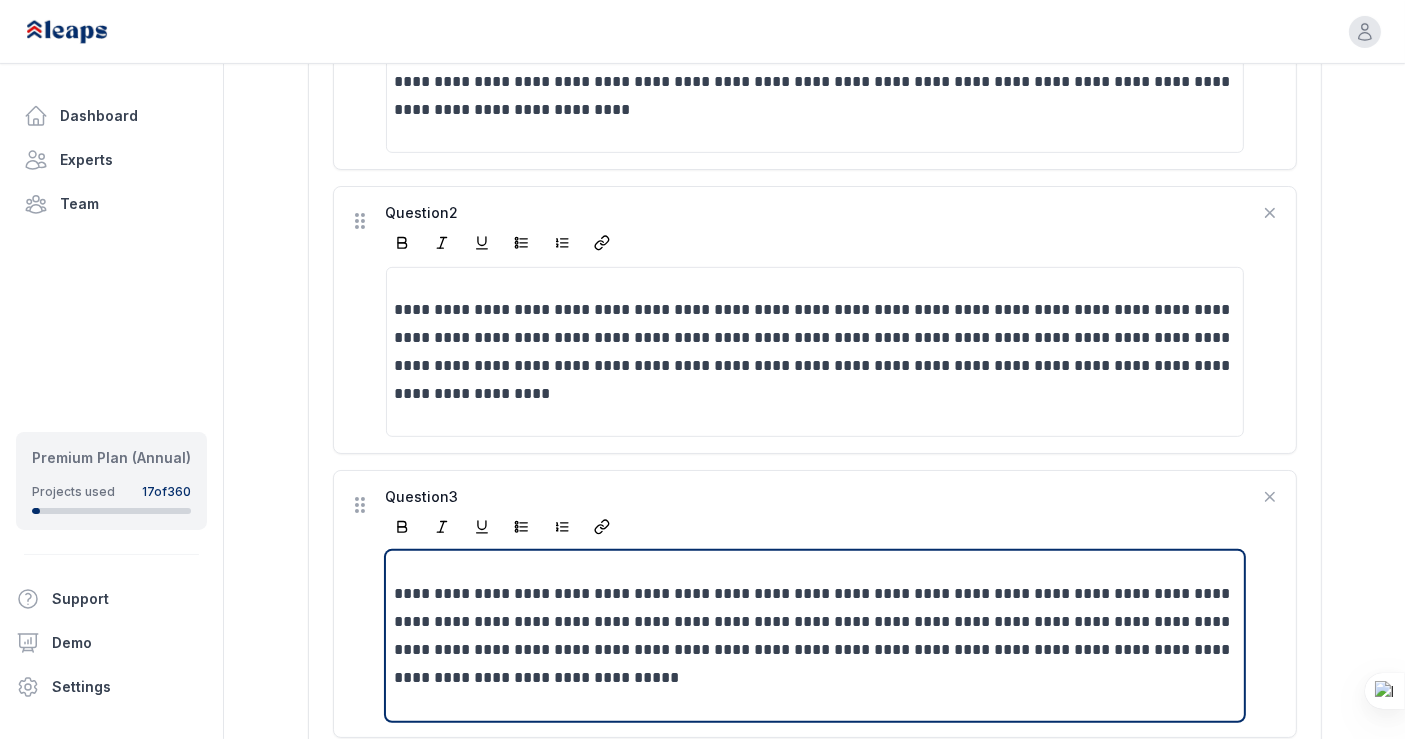 scroll, scrollTop: 842, scrollLeft: 0, axis: vertical 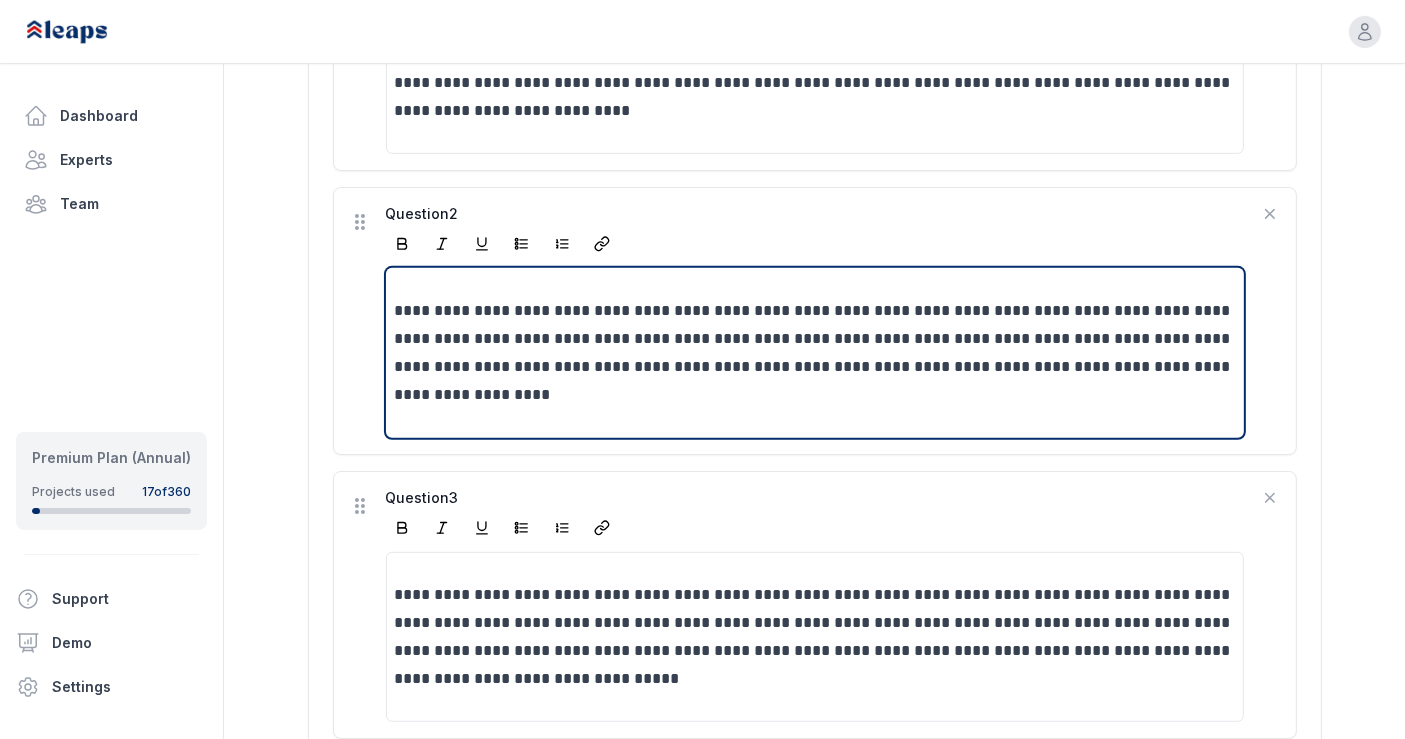 click on "**********" at bounding box center [816, 353] 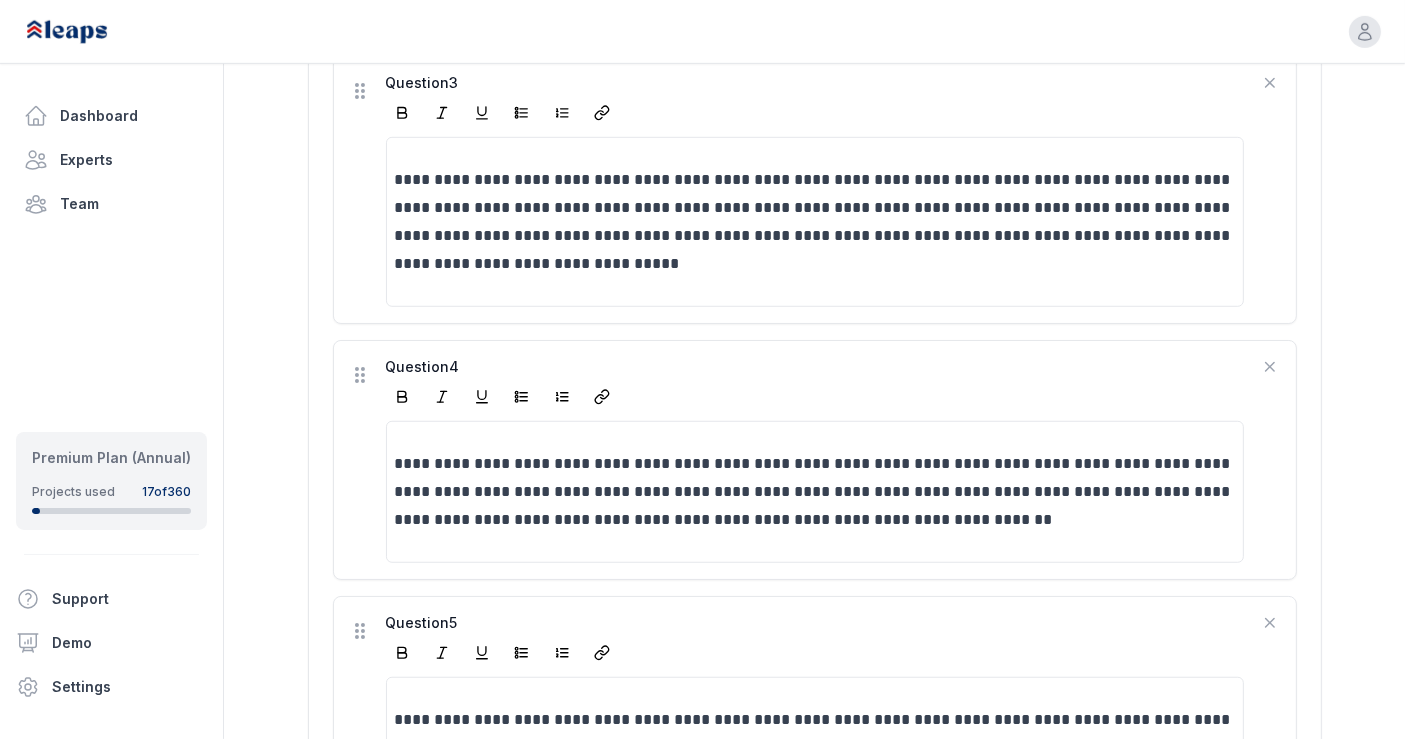 scroll, scrollTop: 1260, scrollLeft: 0, axis: vertical 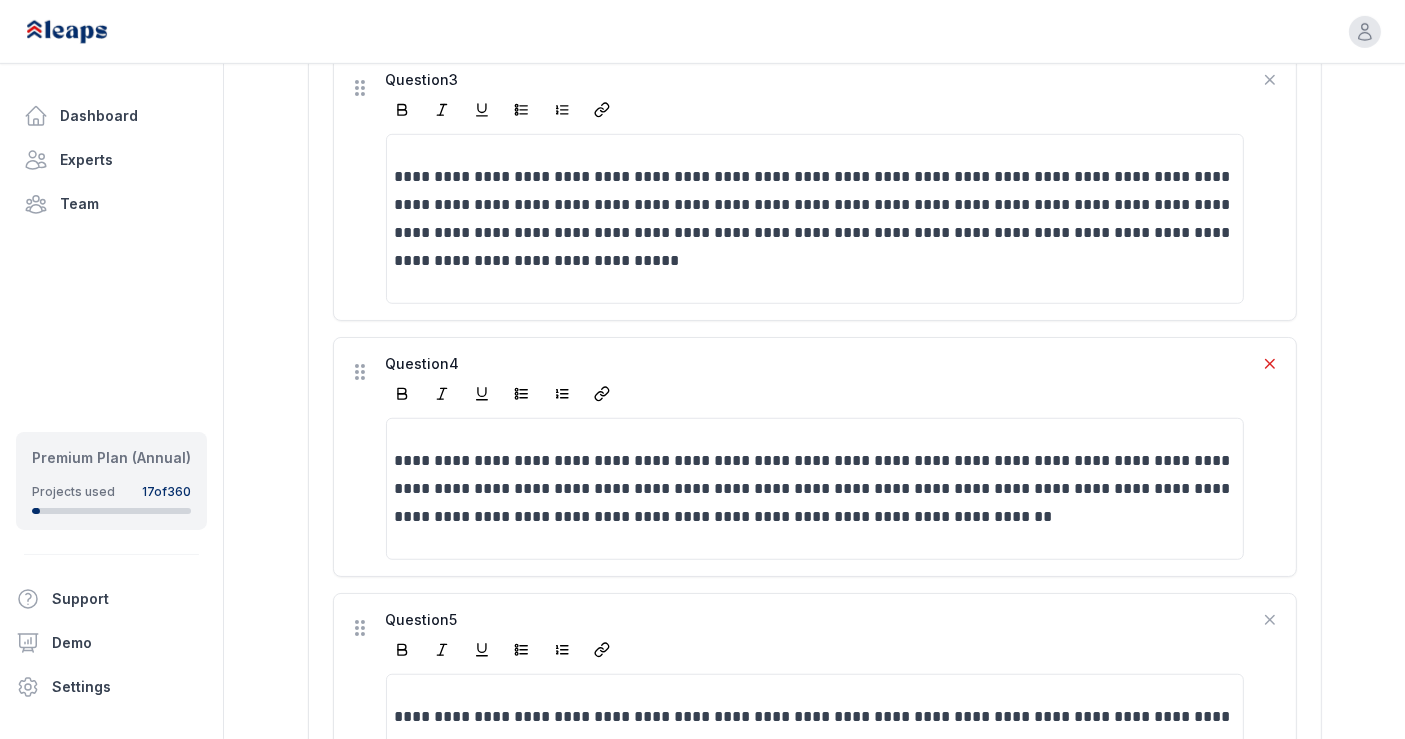 click 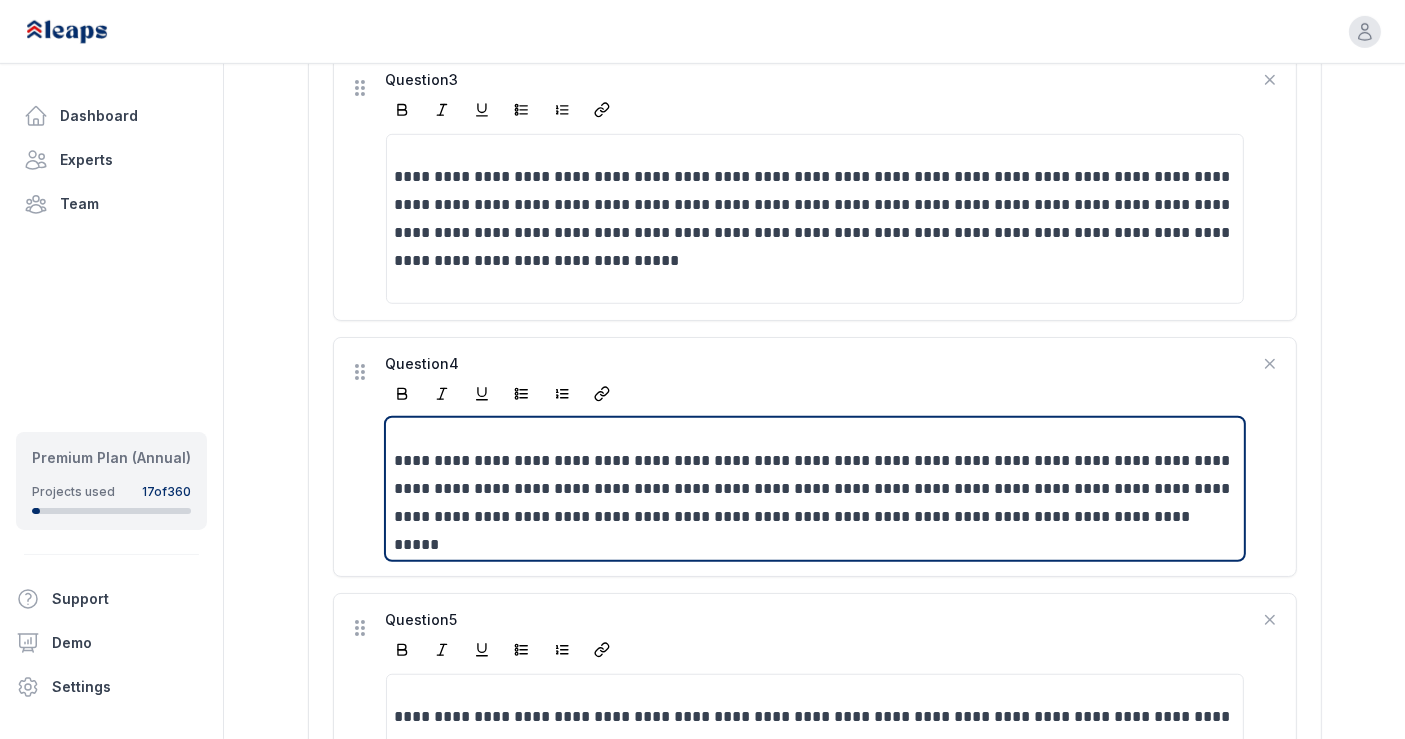 click on "**********" at bounding box center [816, 489] 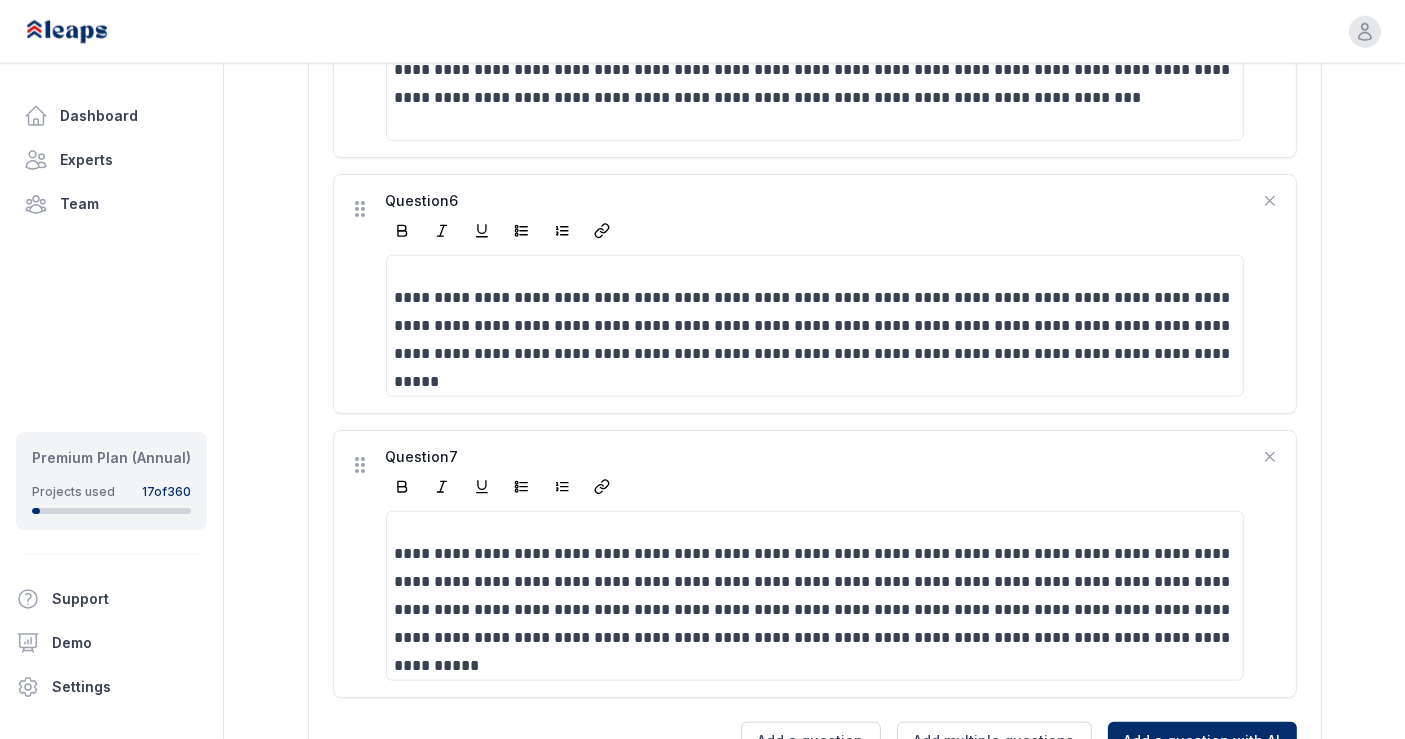 scroll, scrollTop: 1973, scrollLeft: 0, axis: vertical 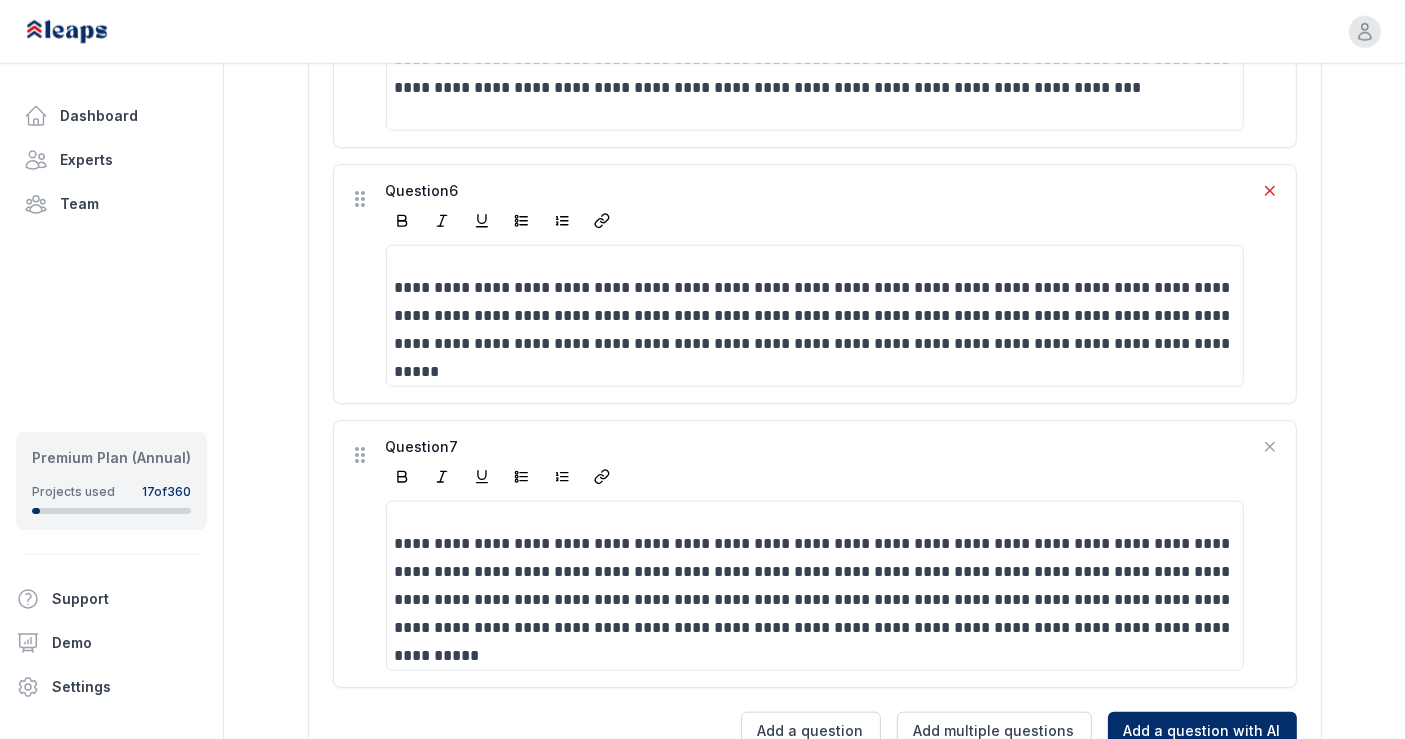 click 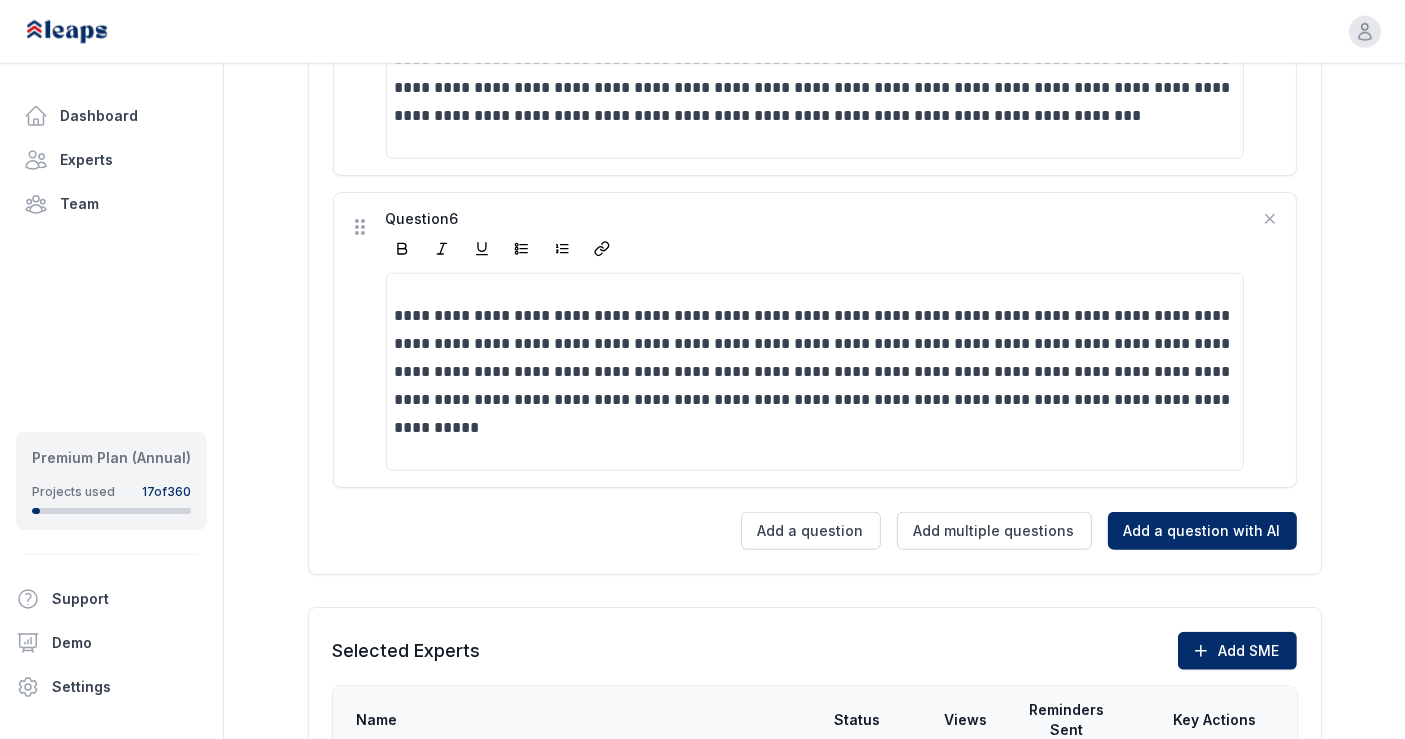 scroll, scrollTop: 1718, scrollLeft: 0, axis: vertical 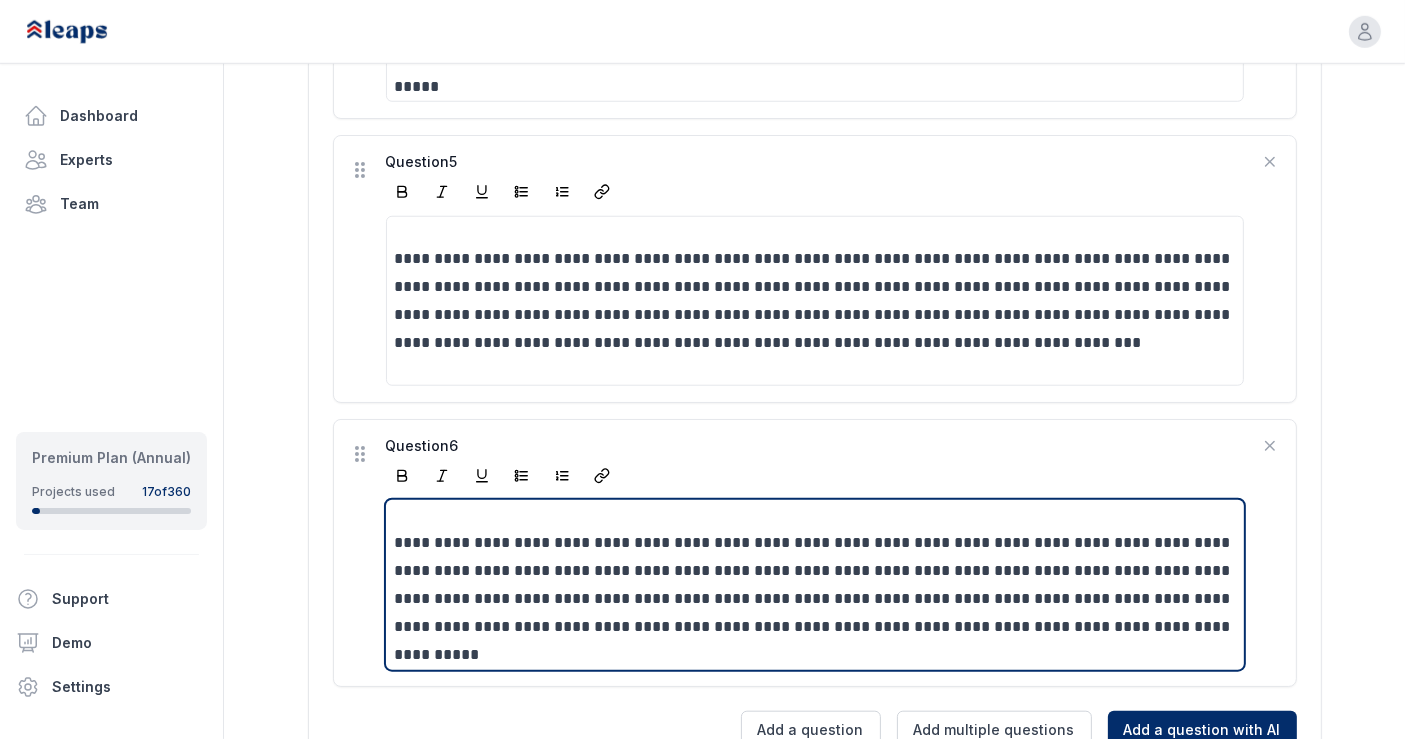 click on "**********" at bounding box center [816, 585] 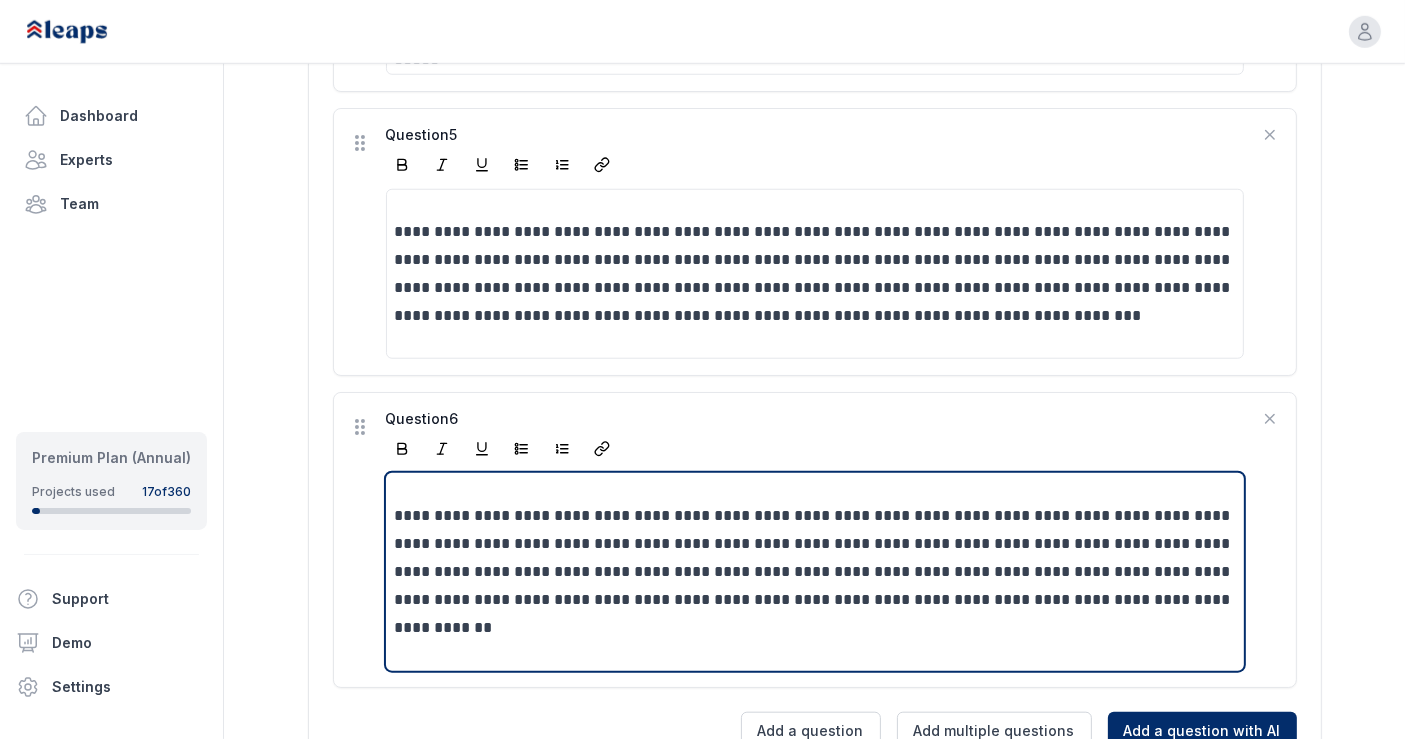 click on "**********" at bounding box center (816, 572) 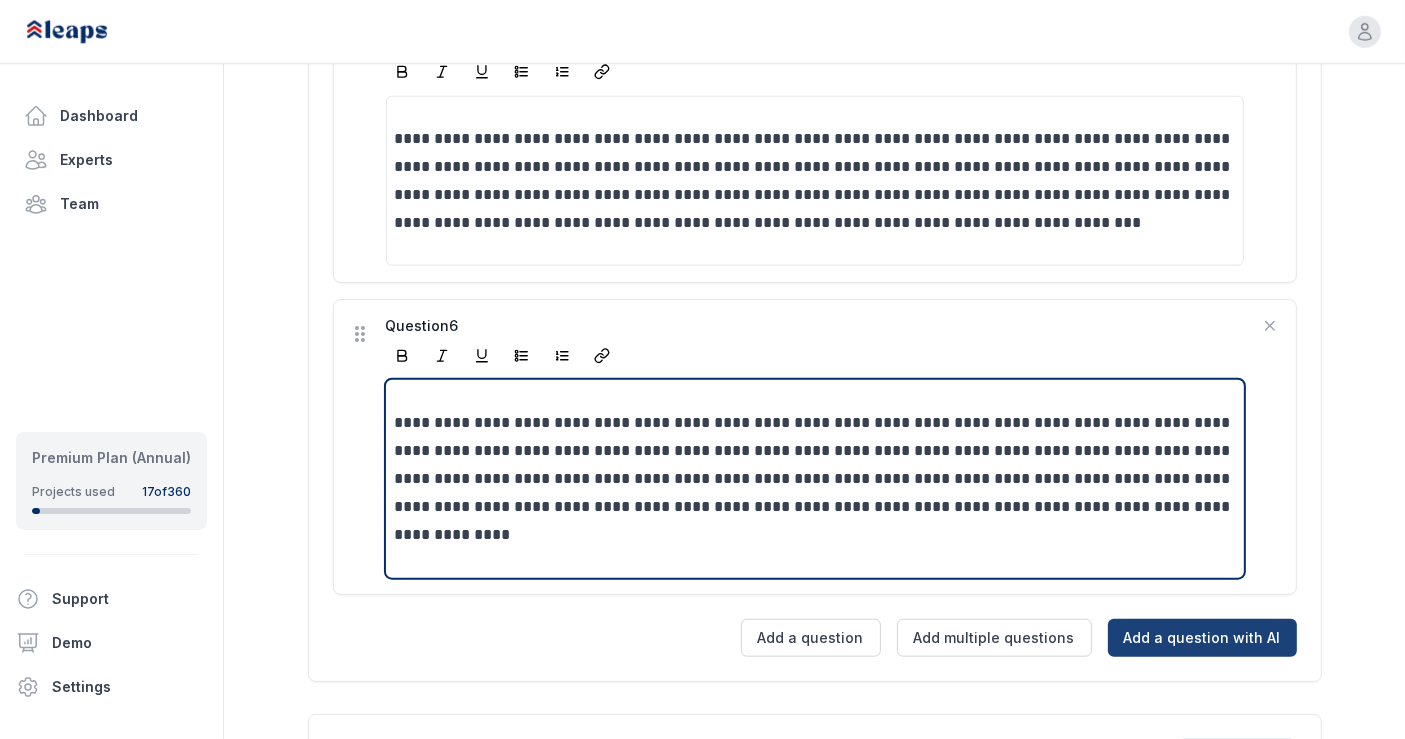 scroll, scrollTop: 1839, scrollLeft: 0, axis: vertical 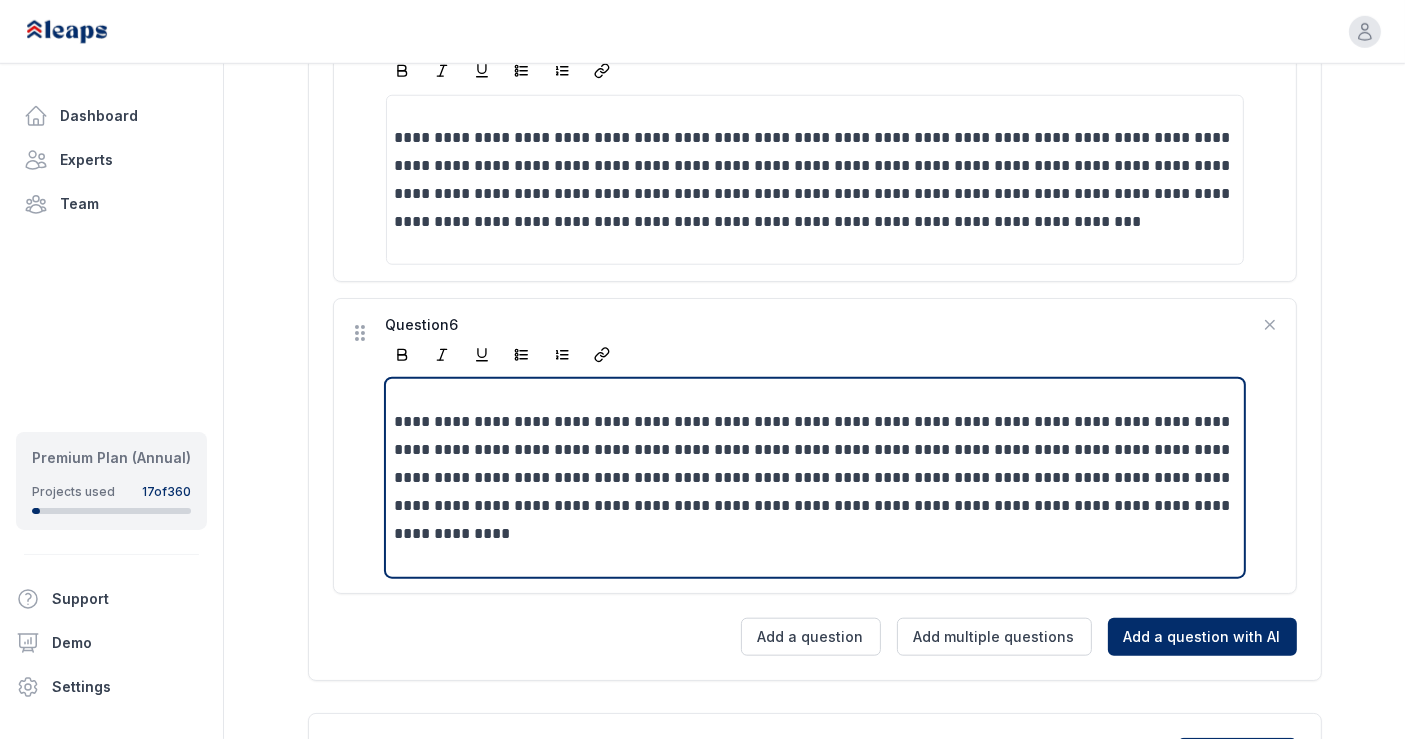 click on "**********" at bounding box center (816, 478) 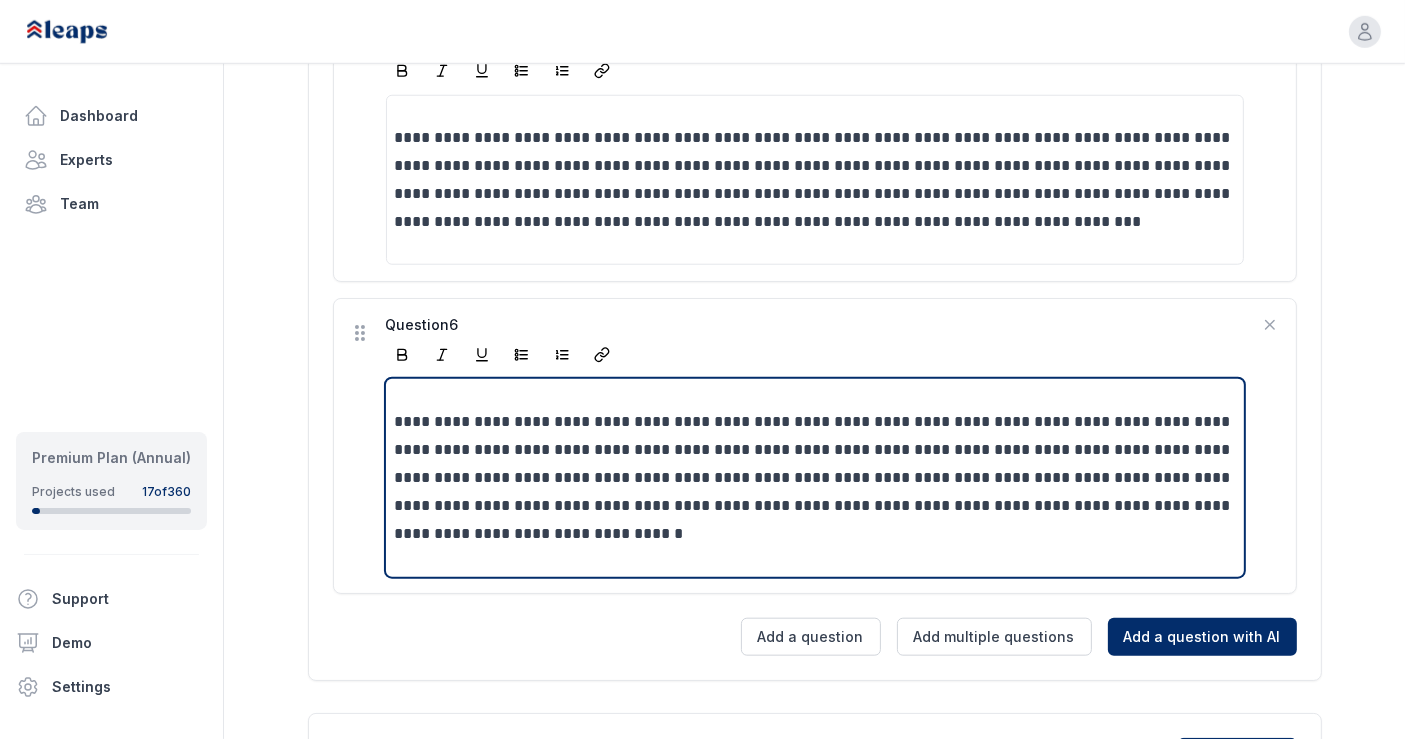 click on "**********" at bounding box center (816, 478) 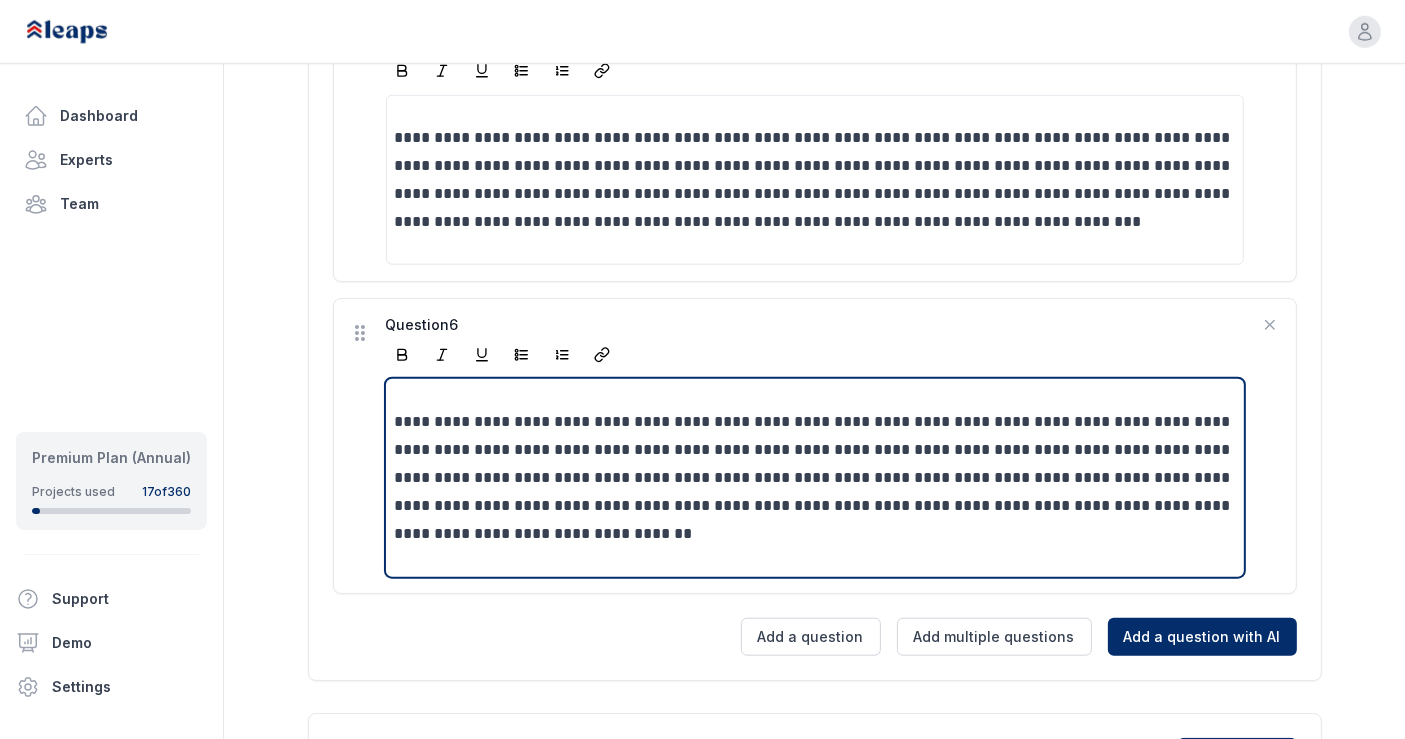 click on "**********" at bounding box center (816, 478) 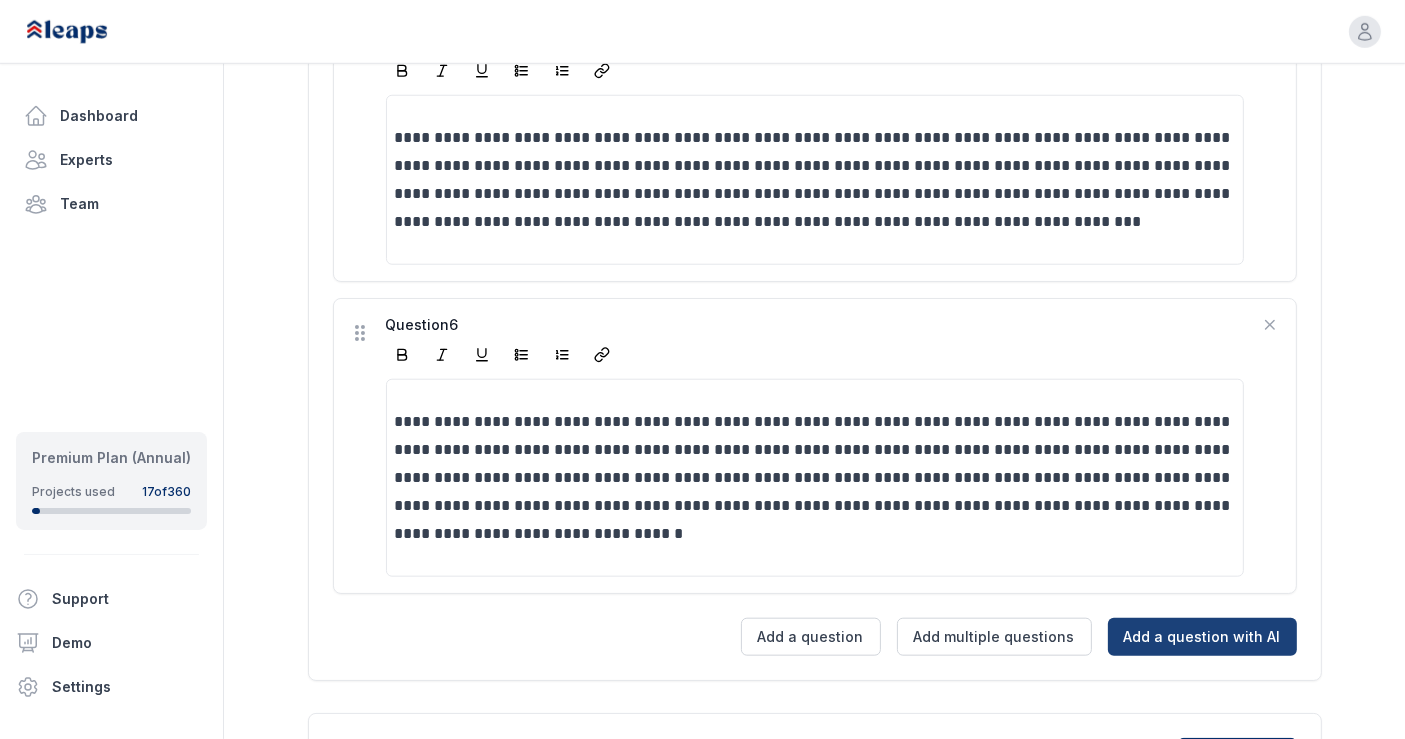 click on "Add a question with AI" at bounding box center (1202, 637) 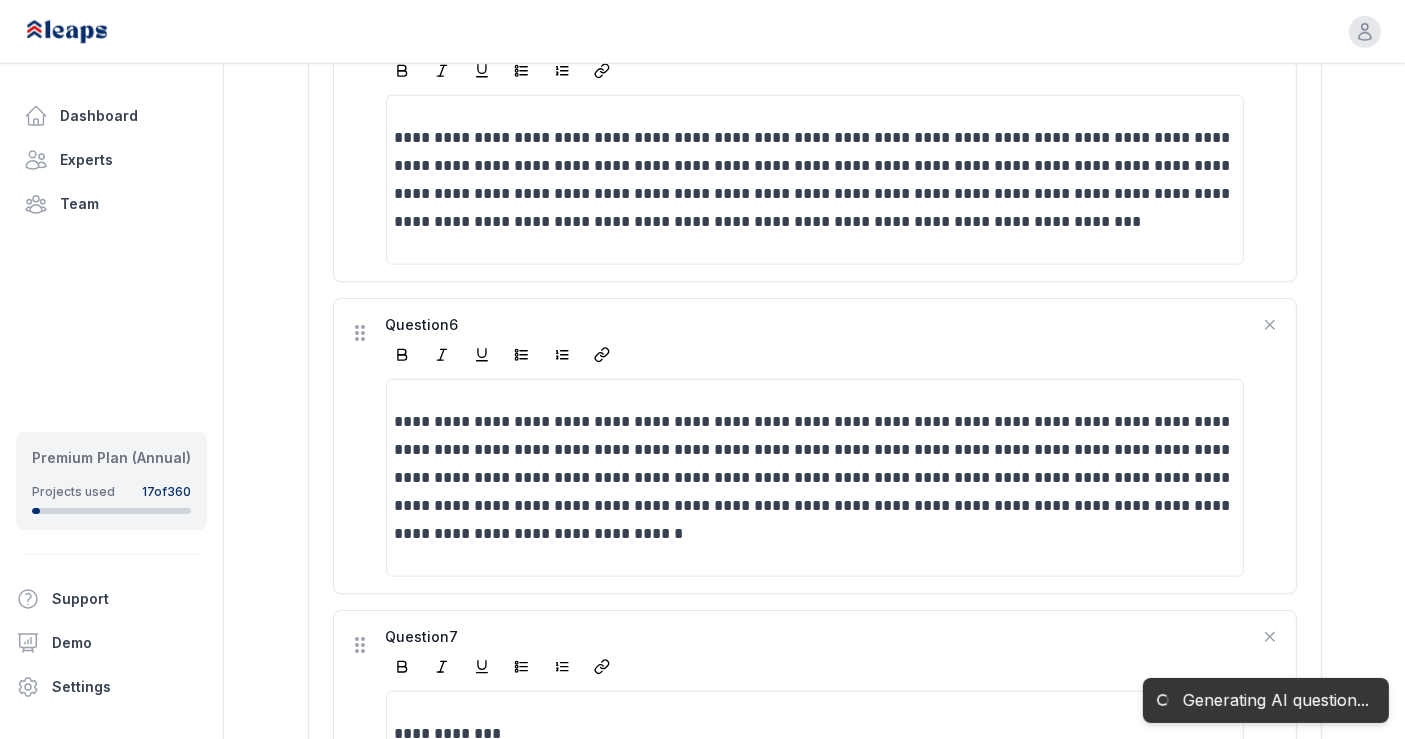 scroll, scrollTop: 2052, scrollLeft: 0, axis: vertical 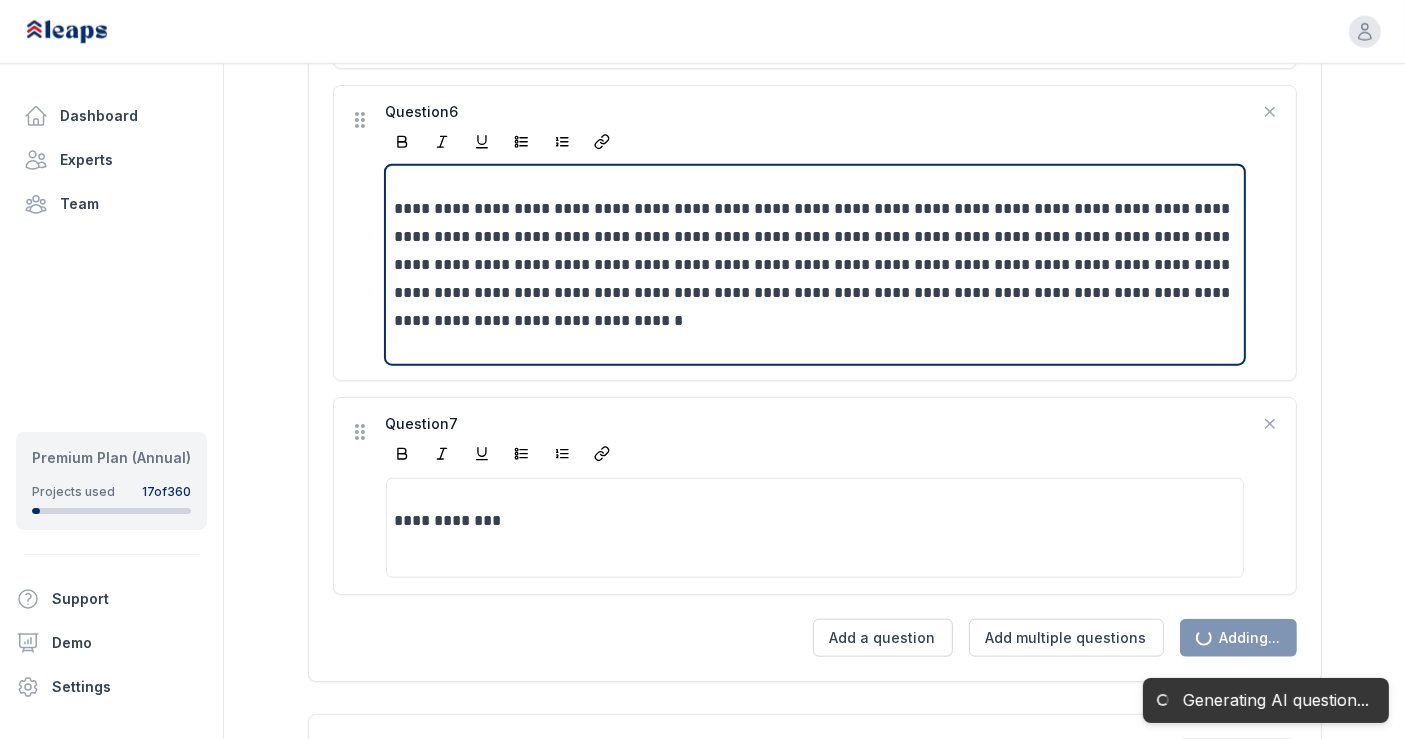 click on "**********" at bounding box center [816, 265] 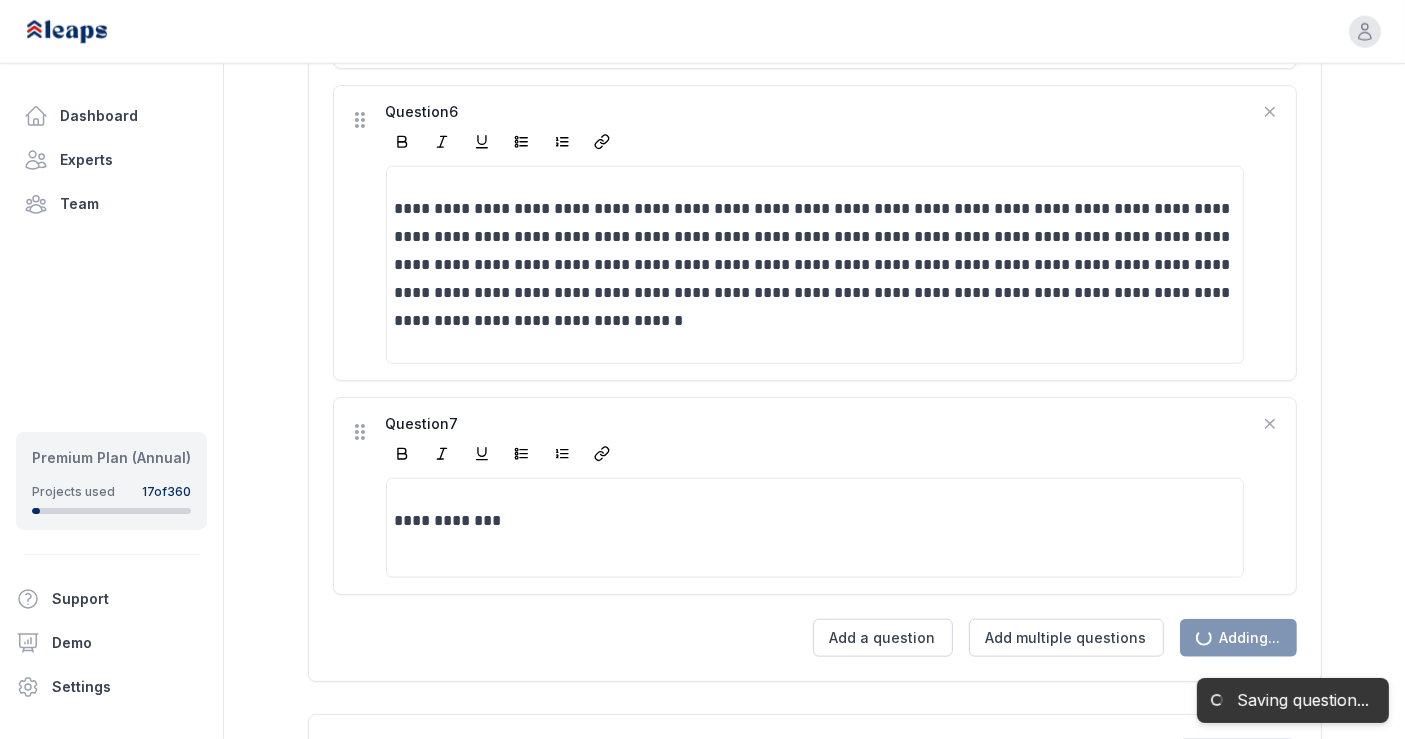 scroll, scrollTop: 2122, scrollLeft: 0, axis: vertical 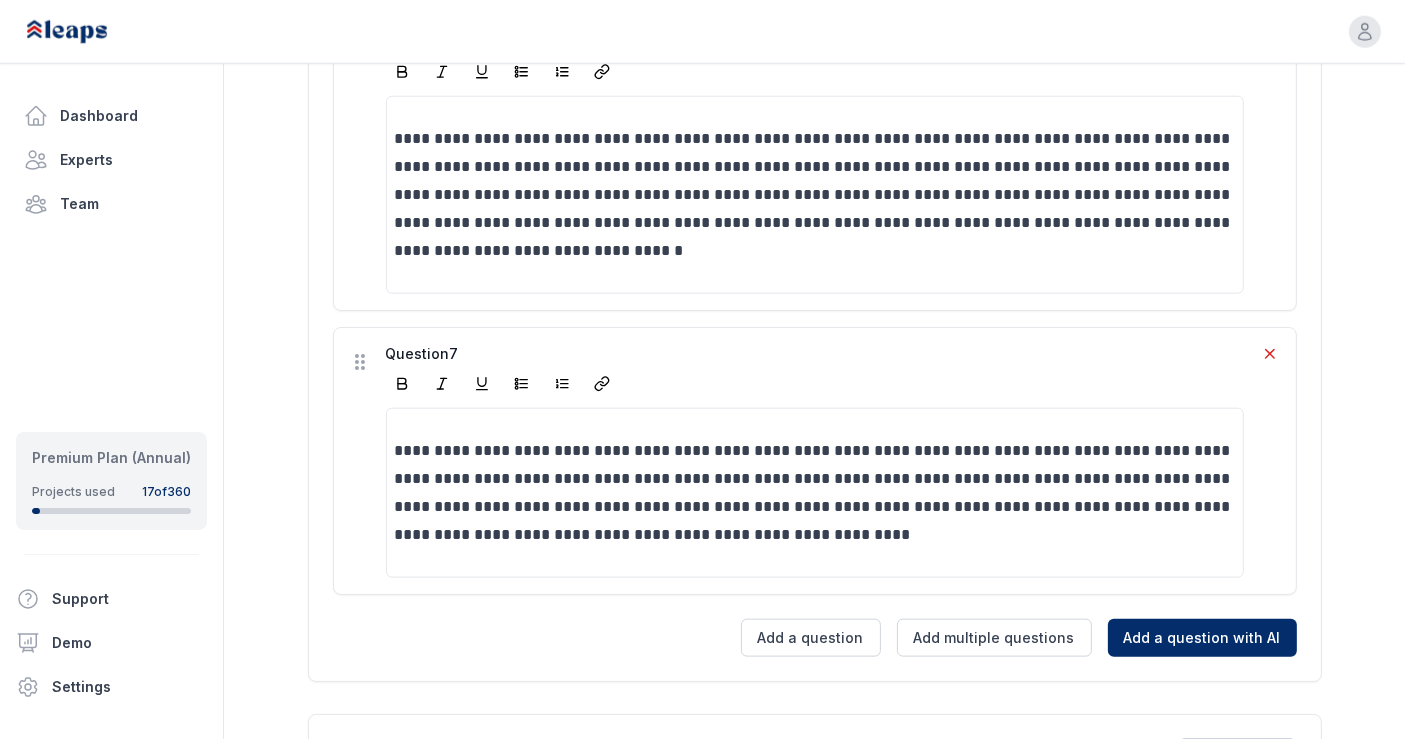 click 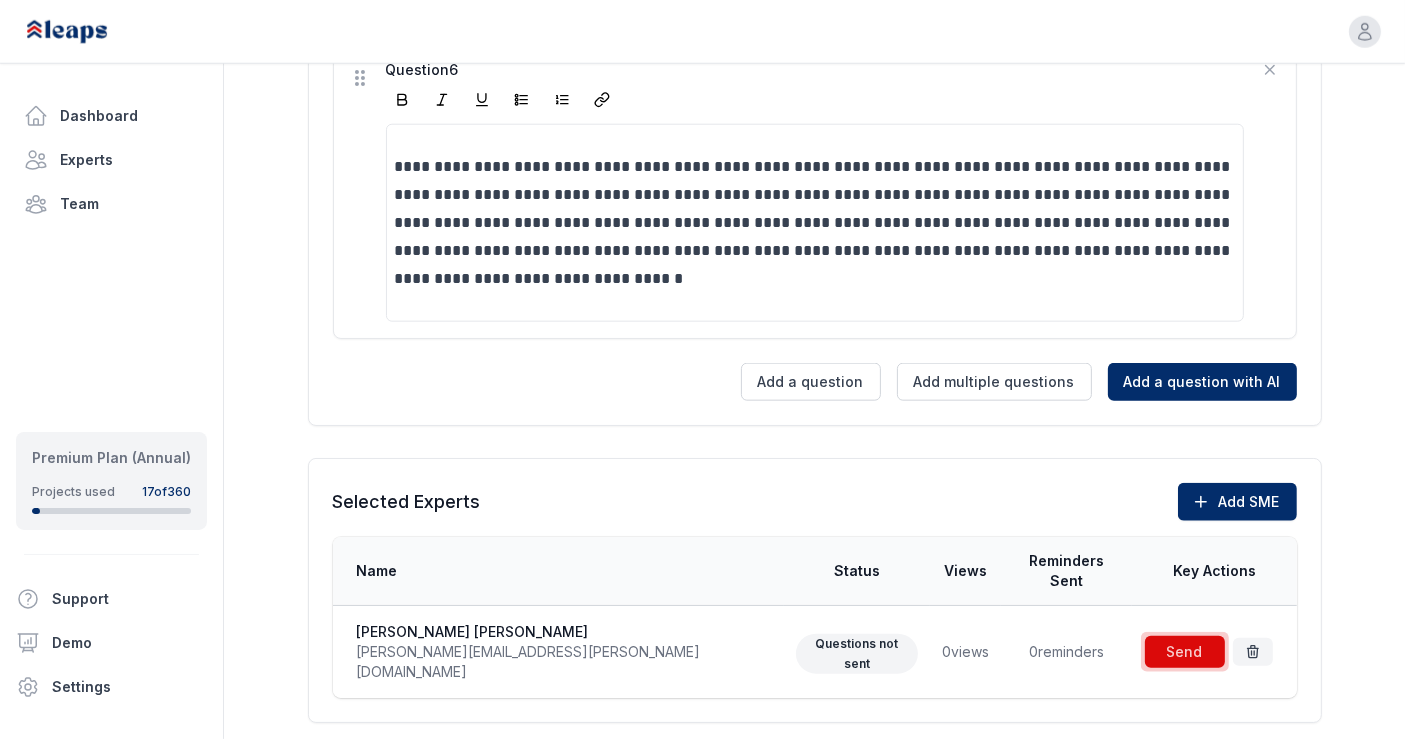 scroll, scrollTop: 1839, scrollLeft: 0, axis: vertical 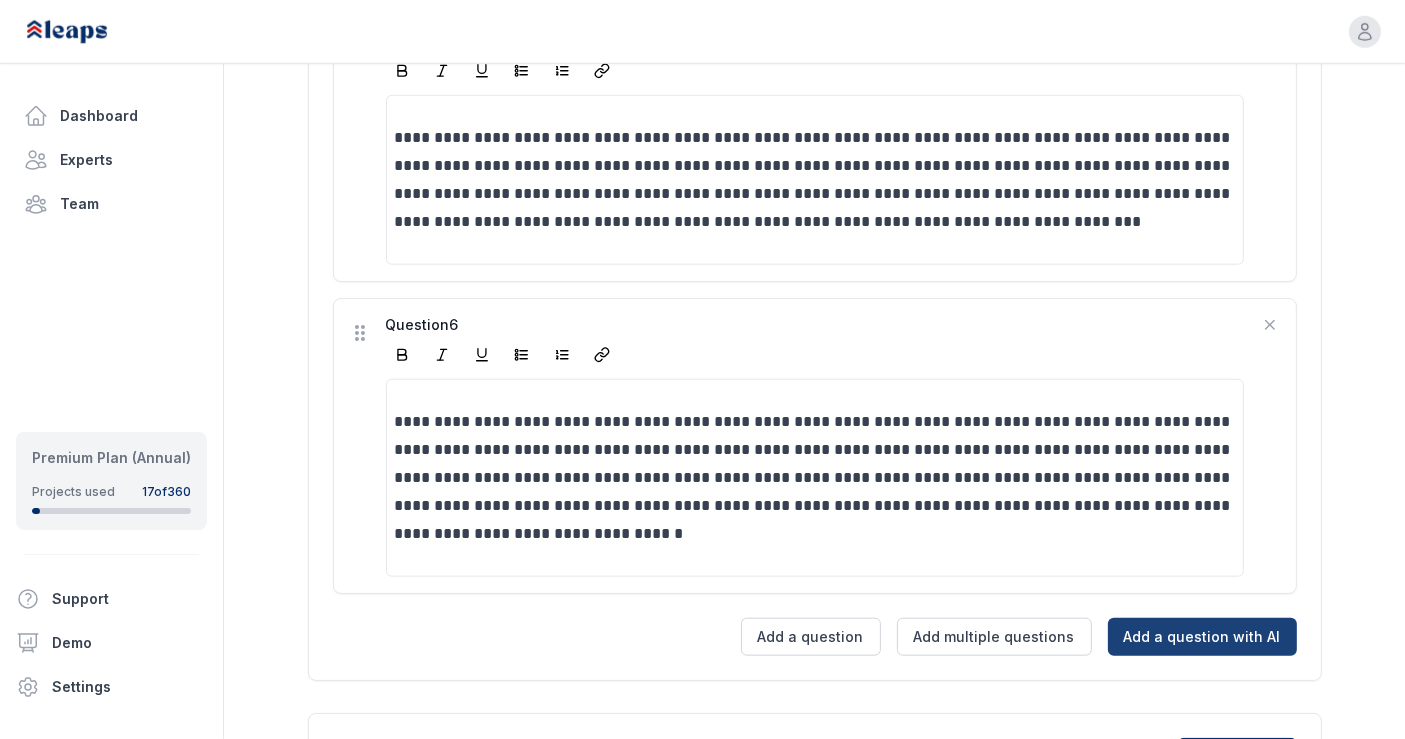 click on "Add a question with AI" at bounding box center (1202, 637) 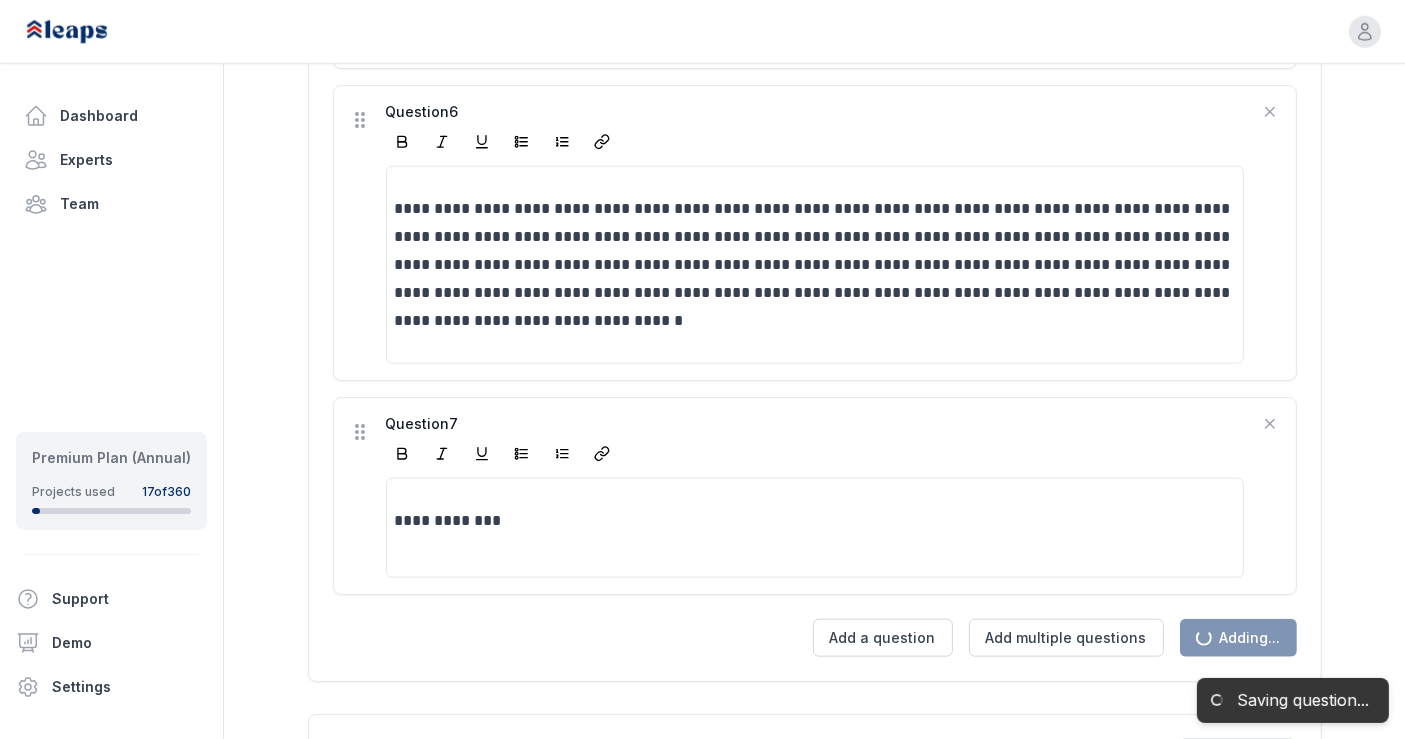 scroll, scrollTop: 2122, scrollLeft: 0, axis: vertical 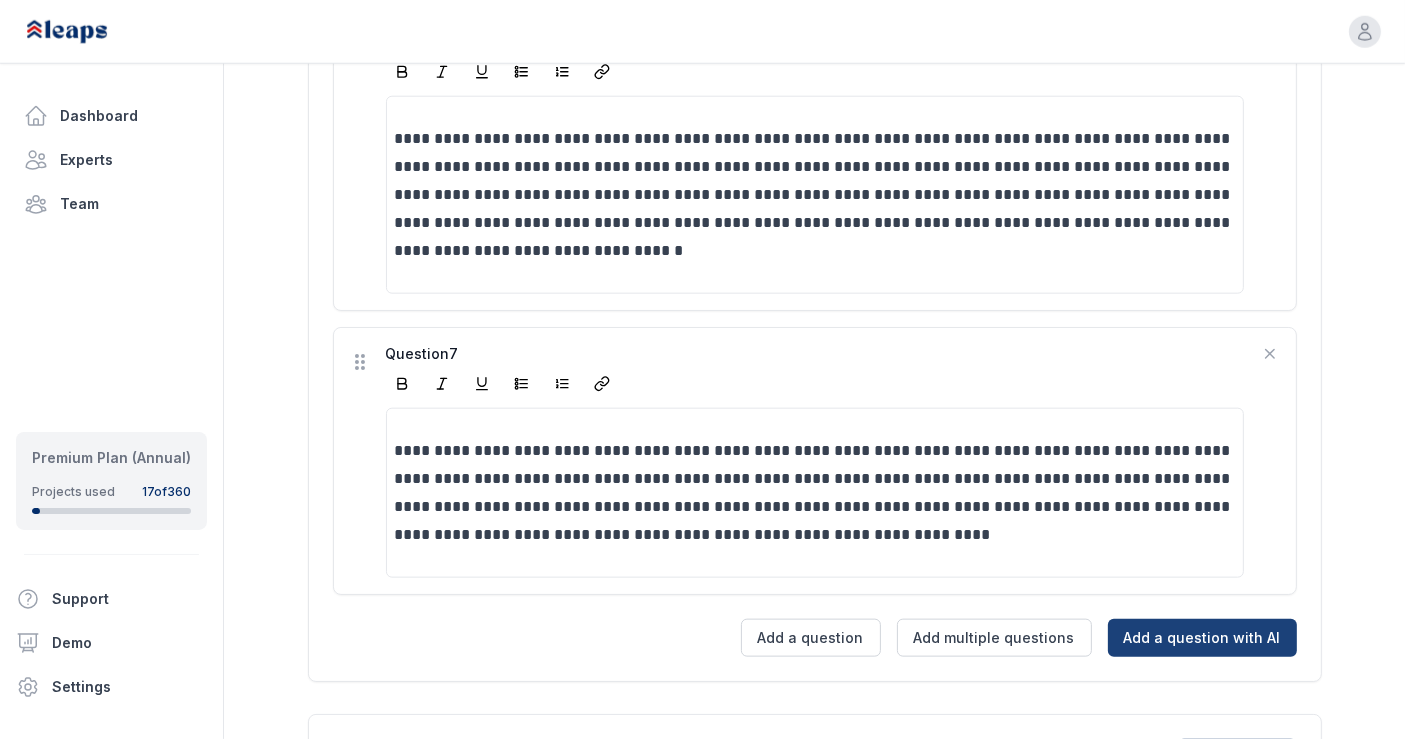 click on "Add a question with AI" at bounding box center (1202, 638) 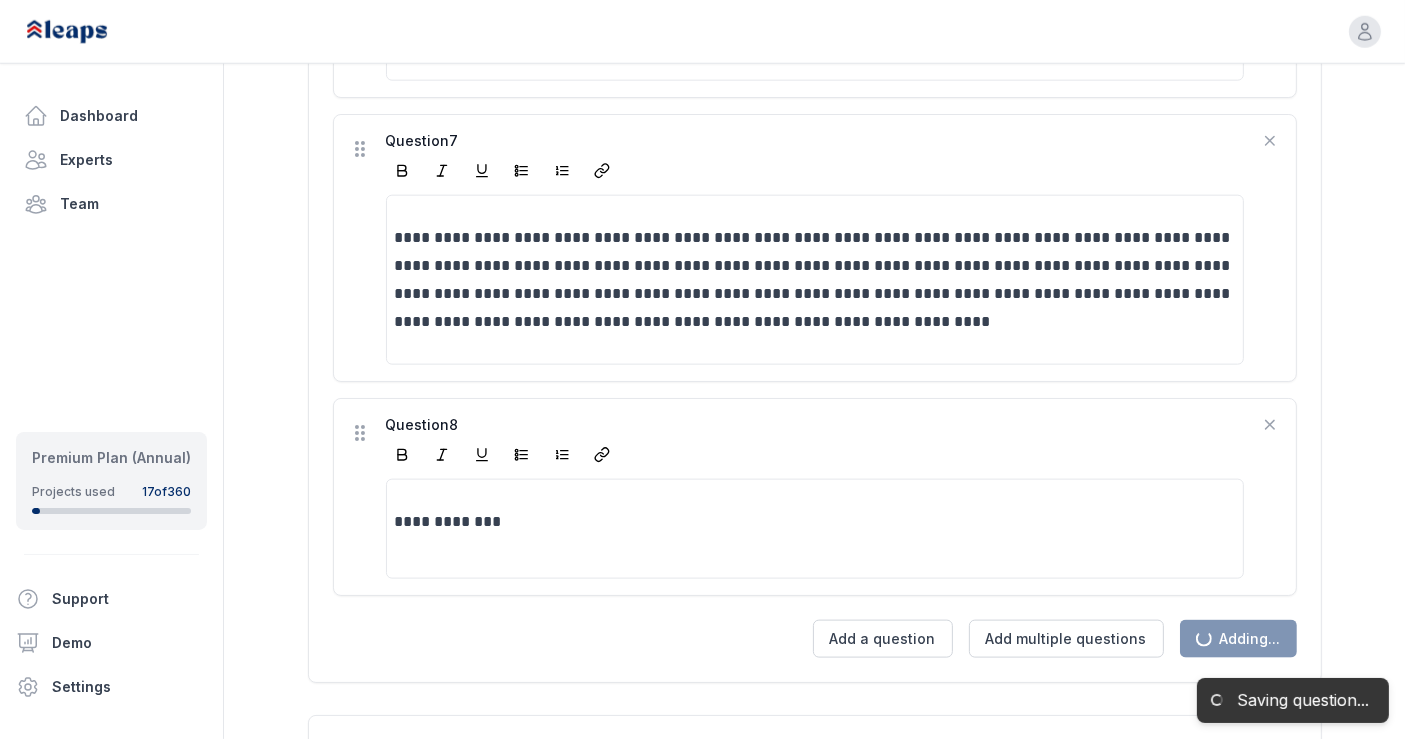 scroll, scrollTop: 2405, scrollLeft: 0, axis: vertical 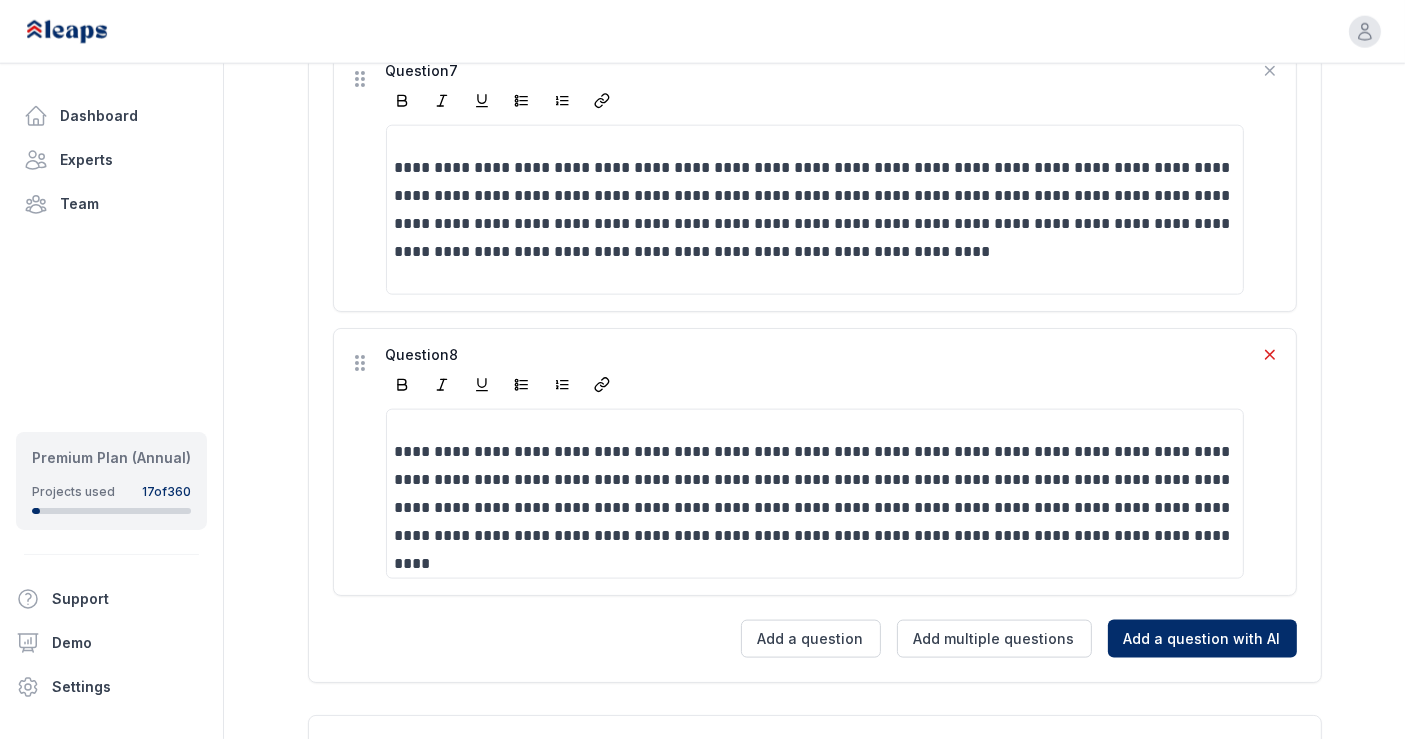 click 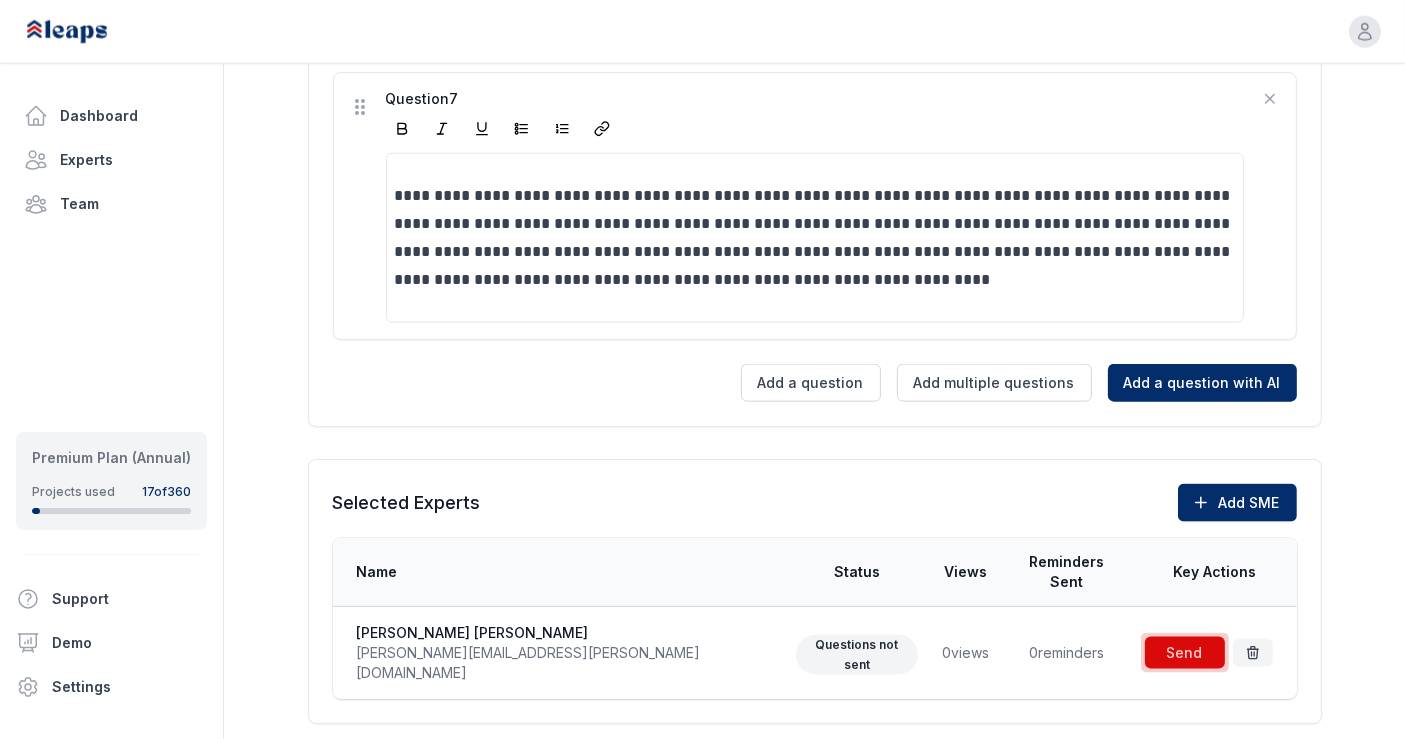 scroll, scrollTop: 2122, scrollLeft: 0, axis: vertical 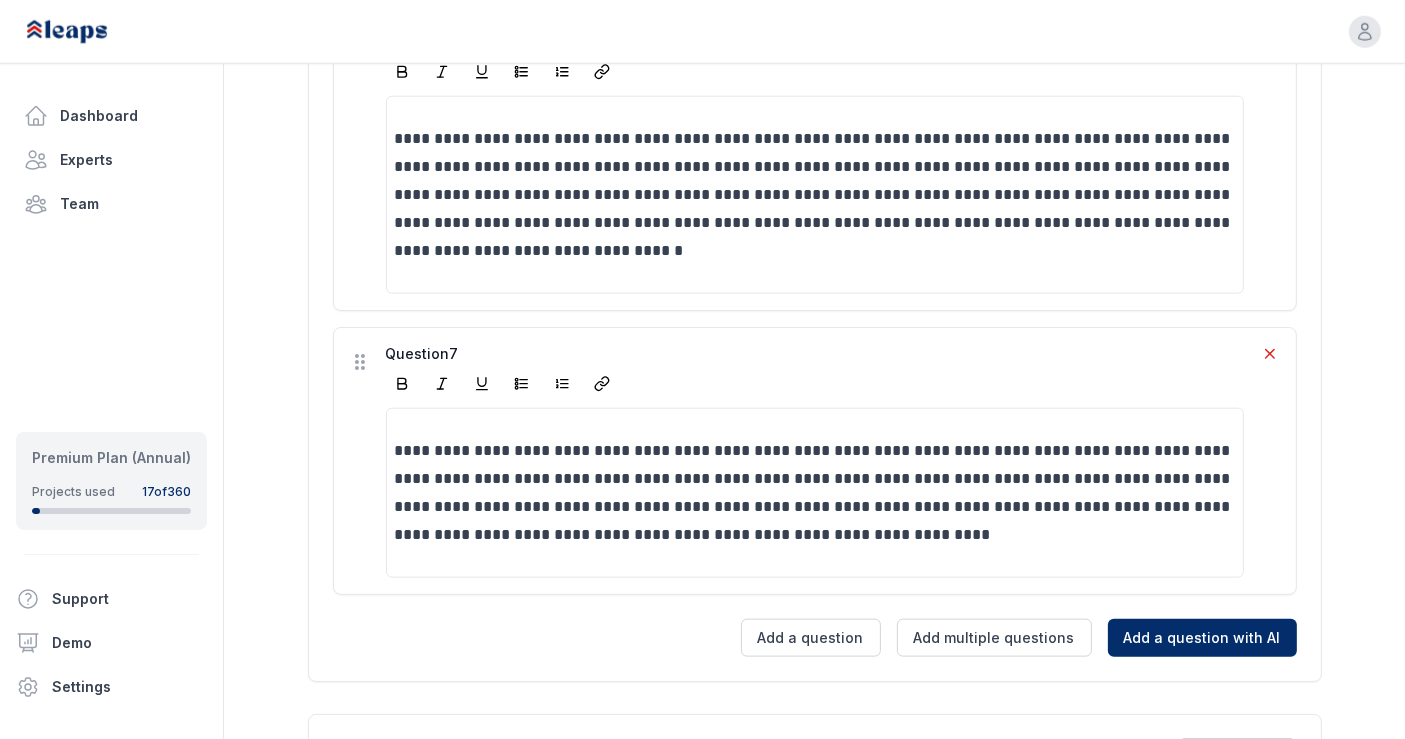 click 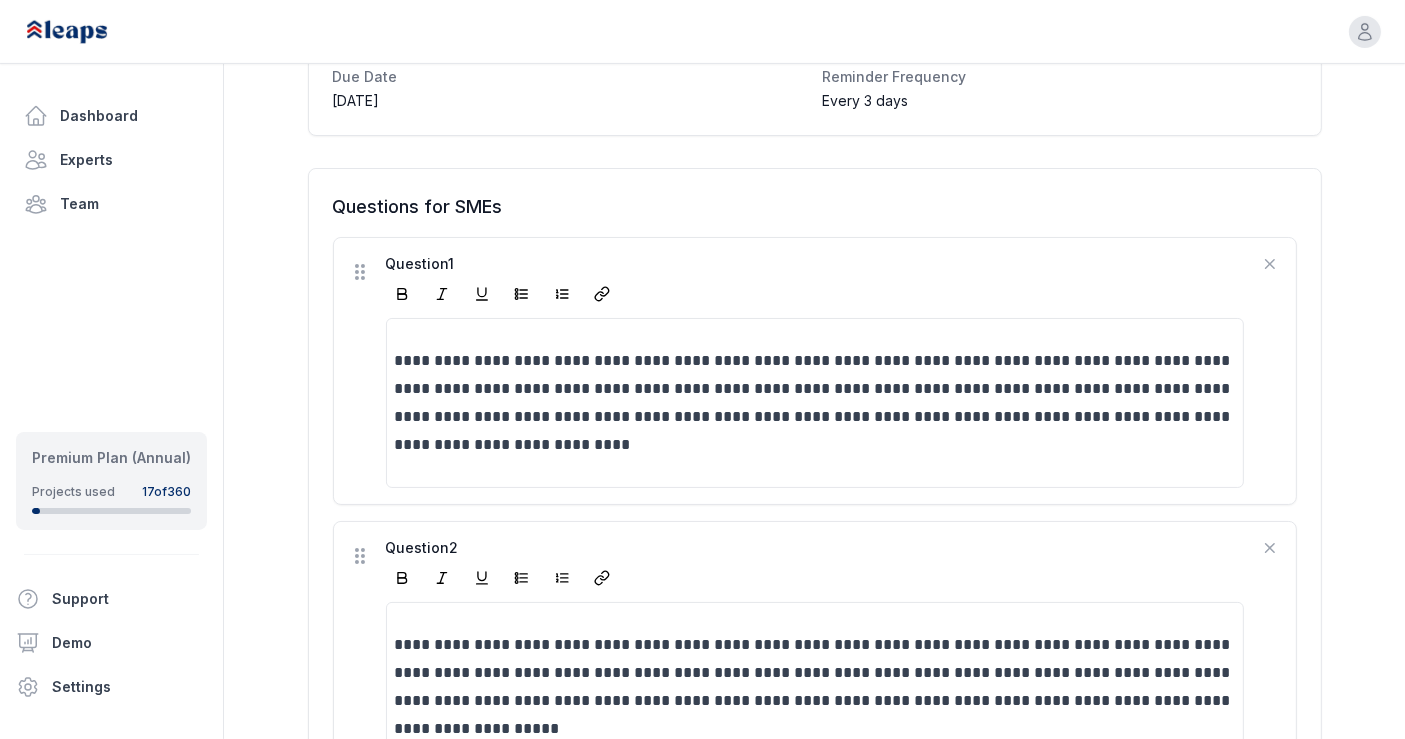 scroll, scrollTop: 550, scrollLeft: 0, axis: vertical 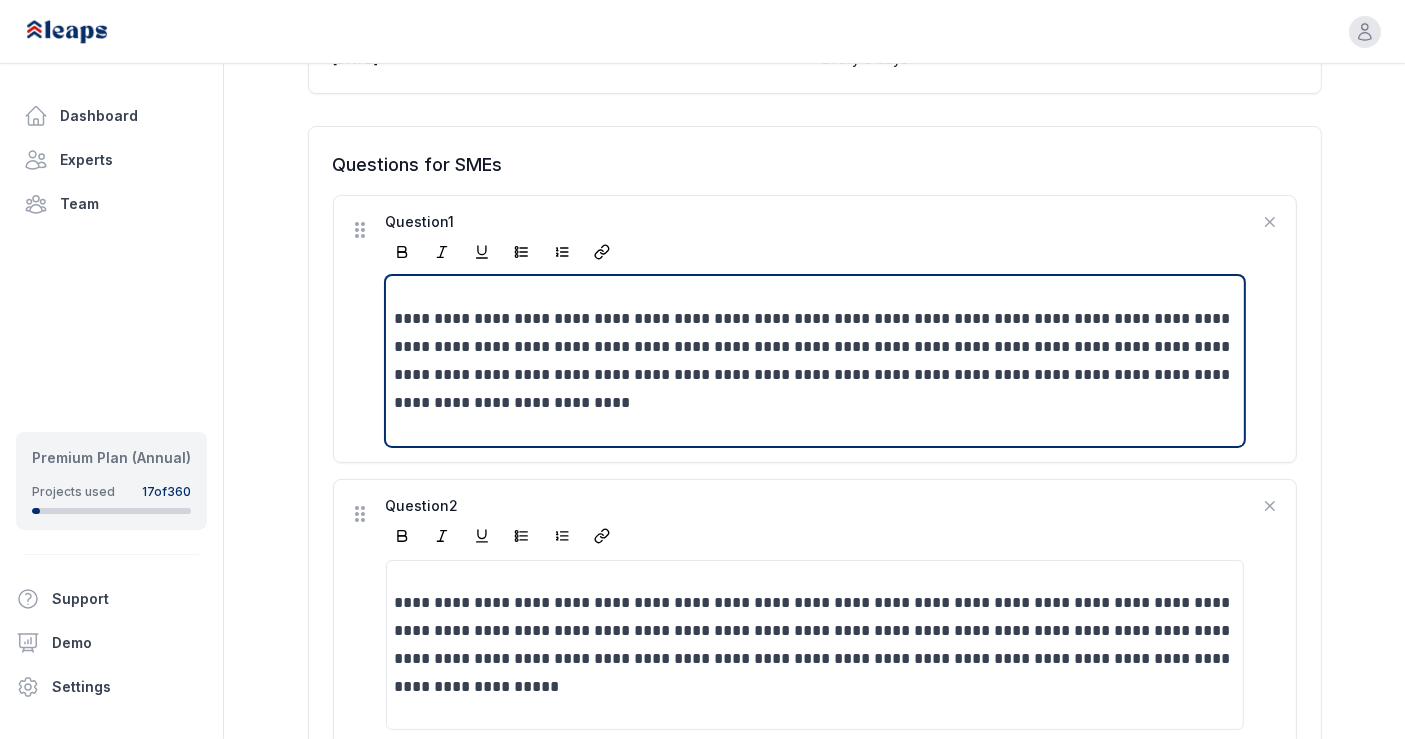 click on "**********" at bounding box center [816, 361] 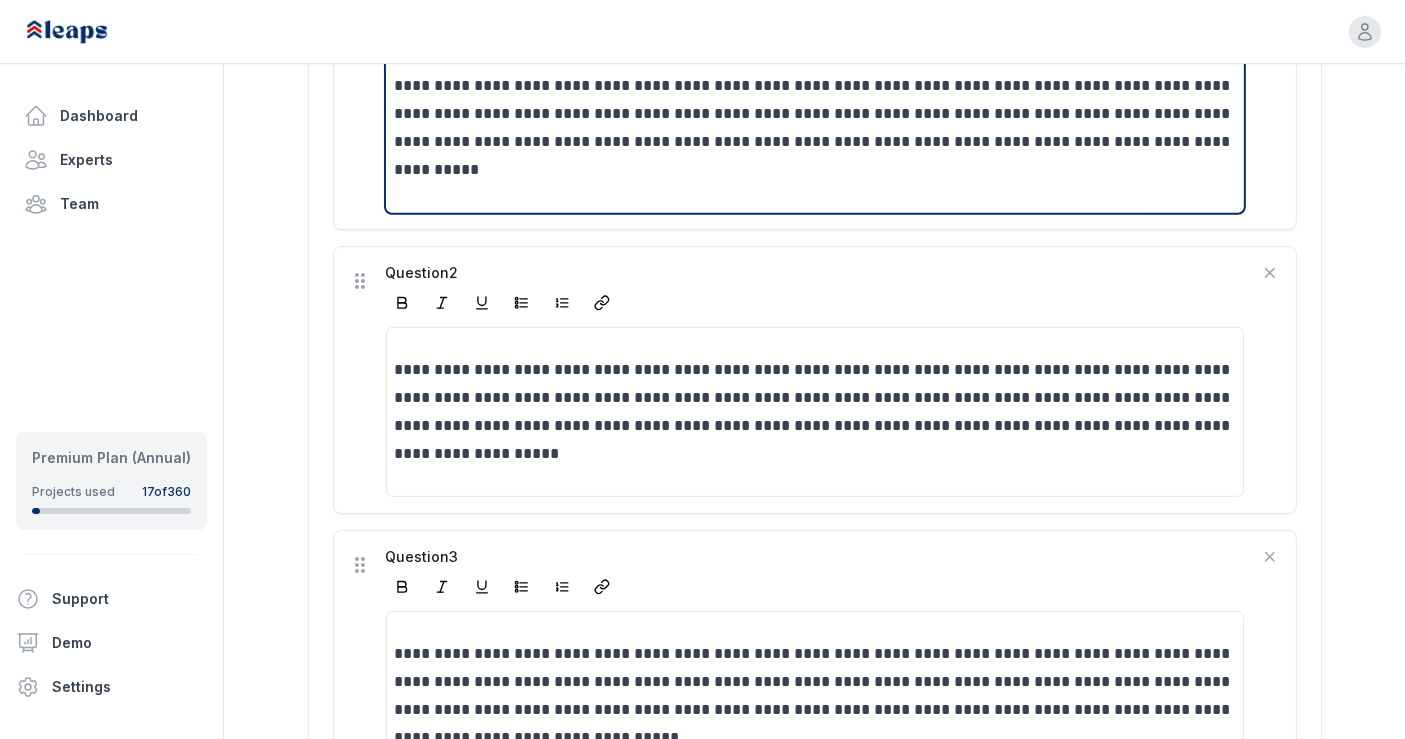 scroll, scrollTop: 812, scrollLeft: 0, axis: vertical 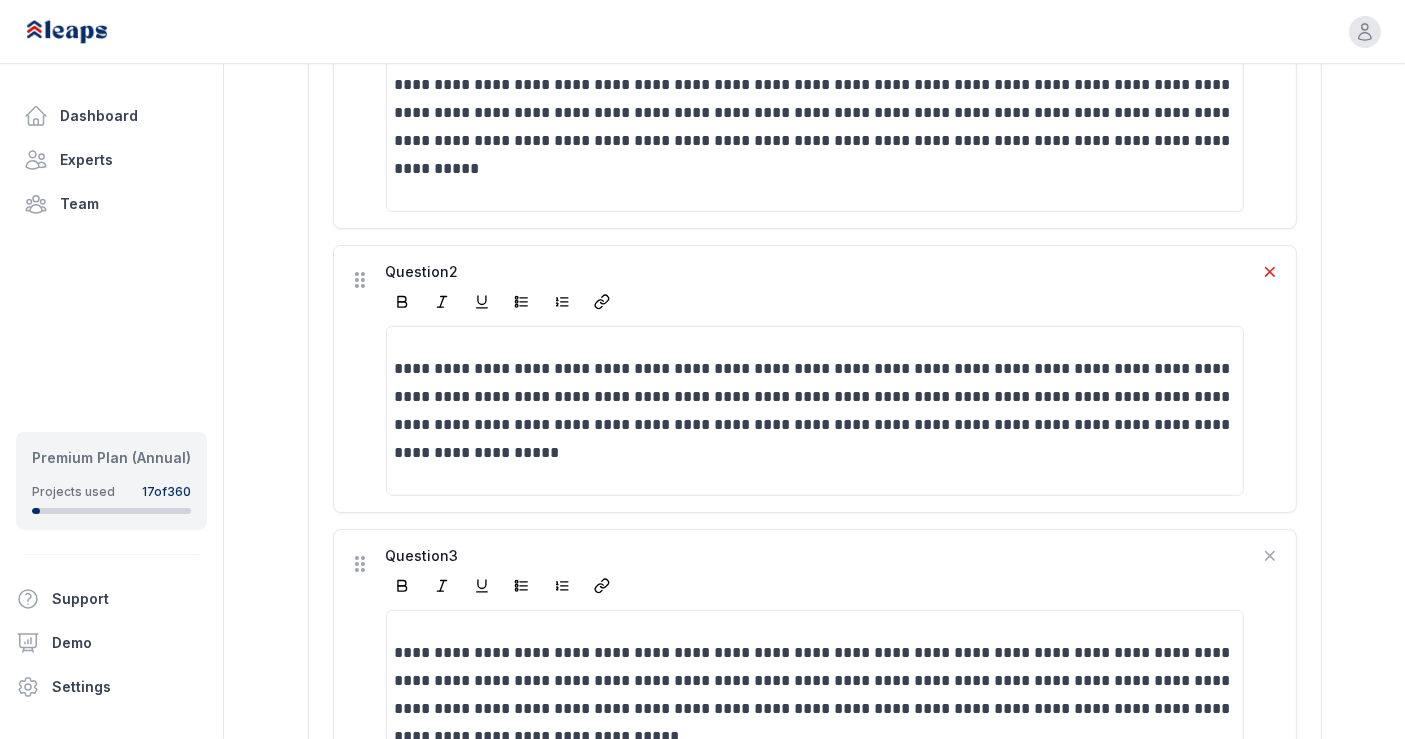 click 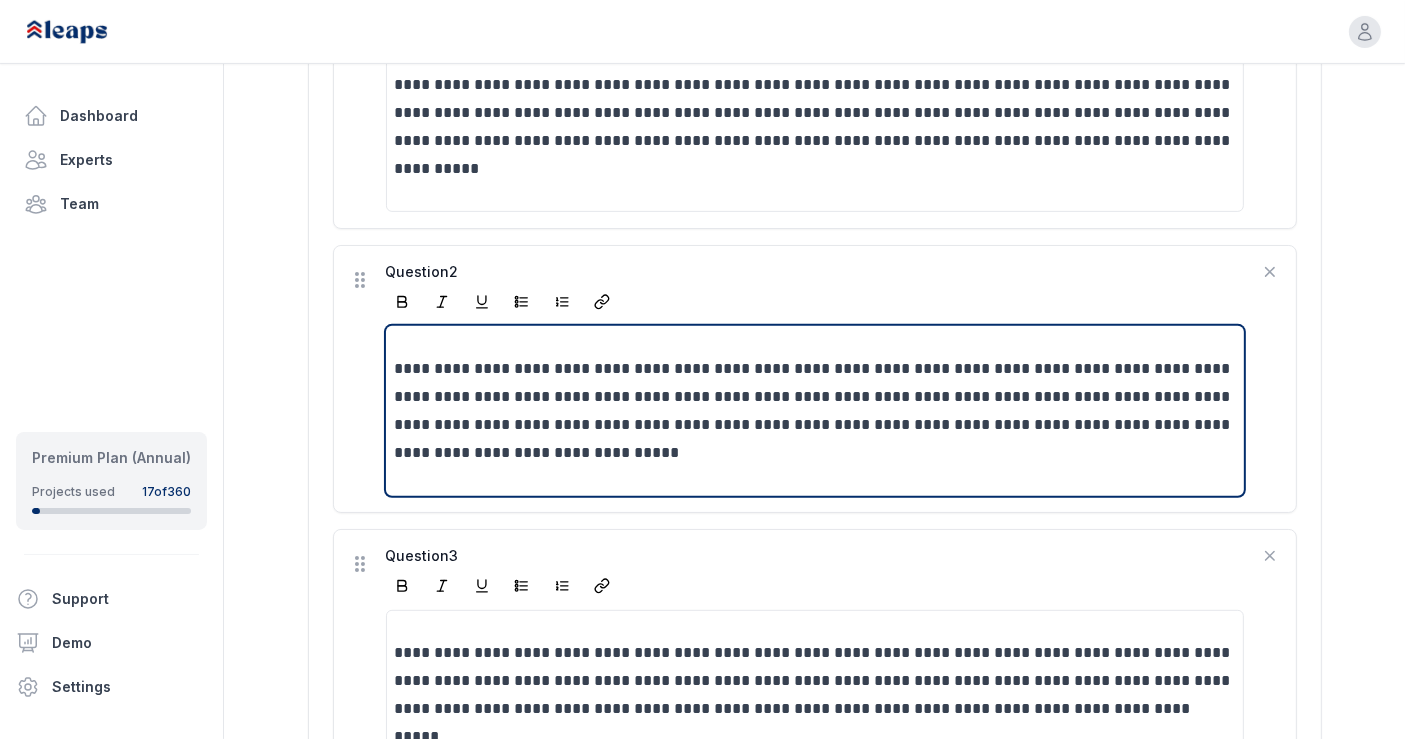 click on "**********" at bounding box center (816, 411) 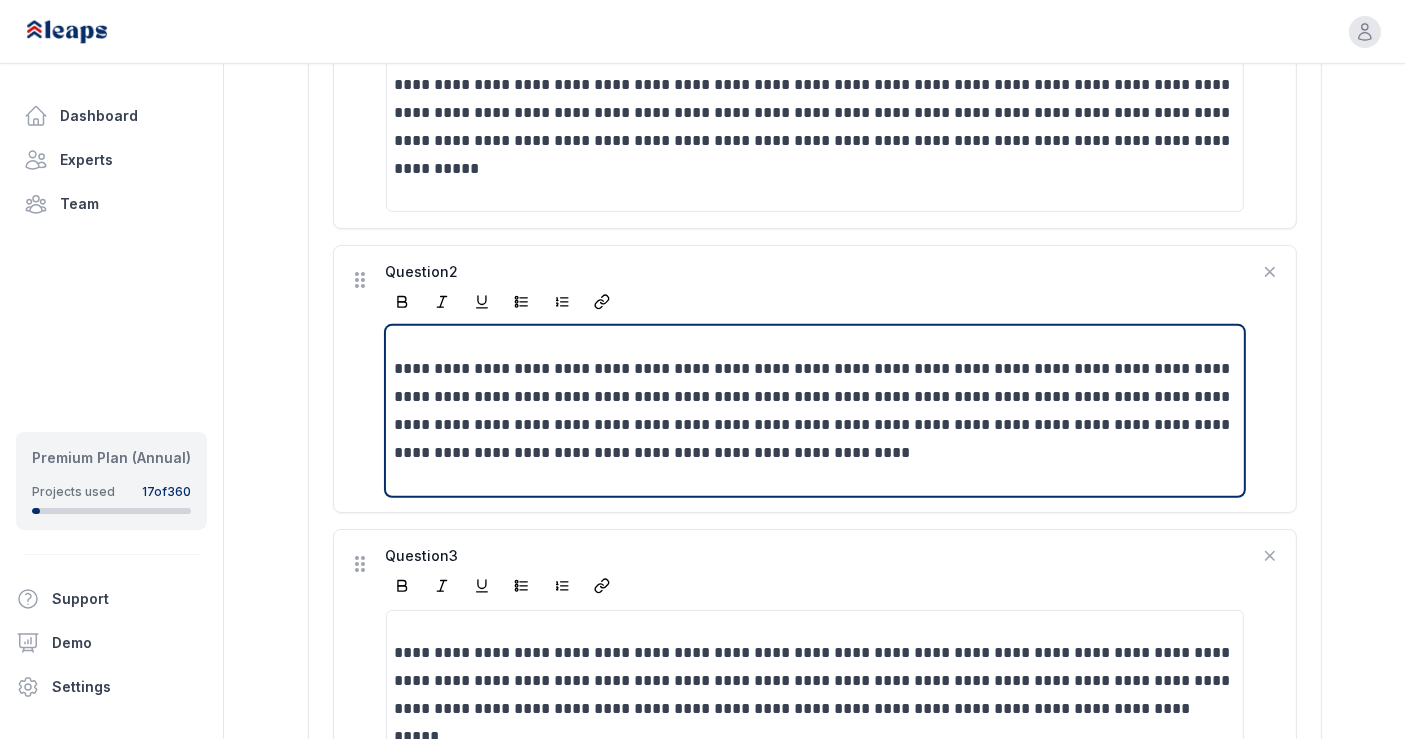 click on "**********" at bounding box center [816, 411] 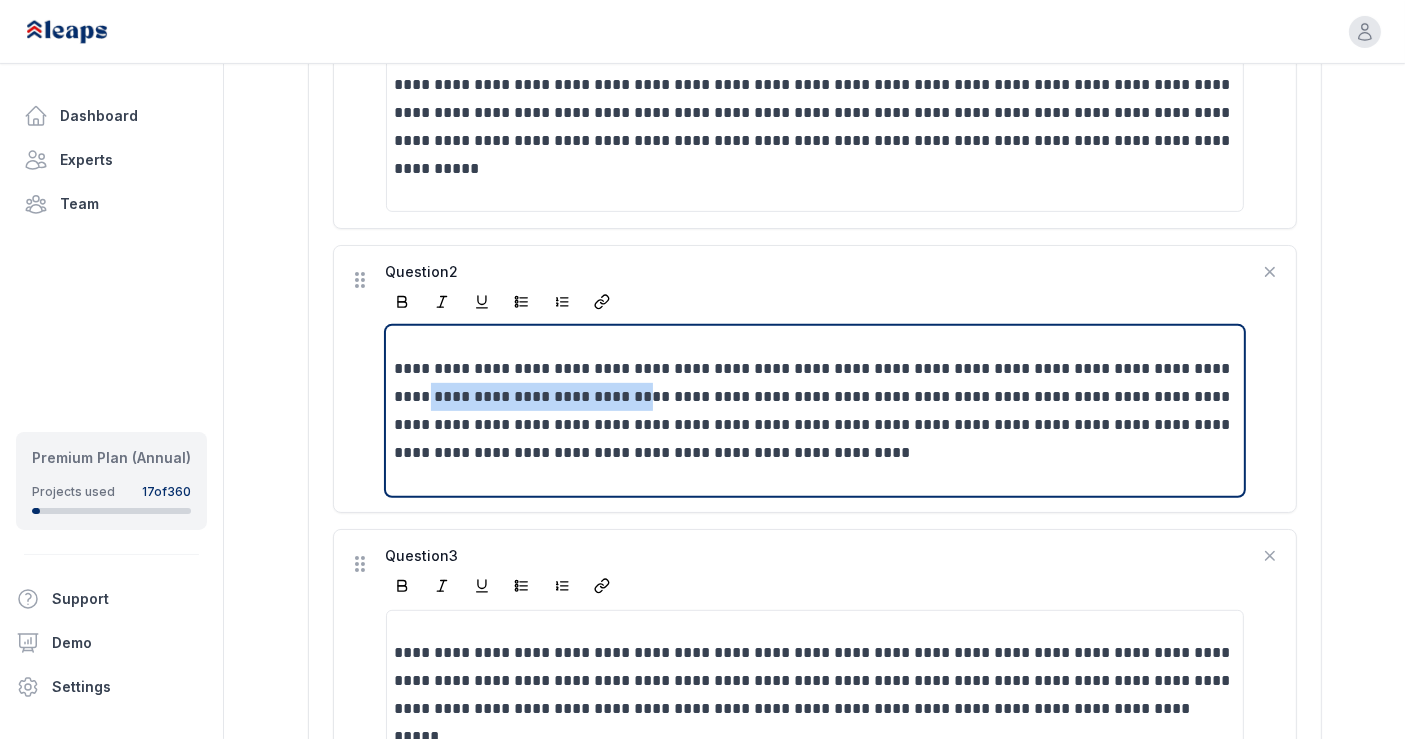 drag, startPoint x: 606, startPoint y: 355, endPoint x: 408, endPoint y: 355, distance: 198 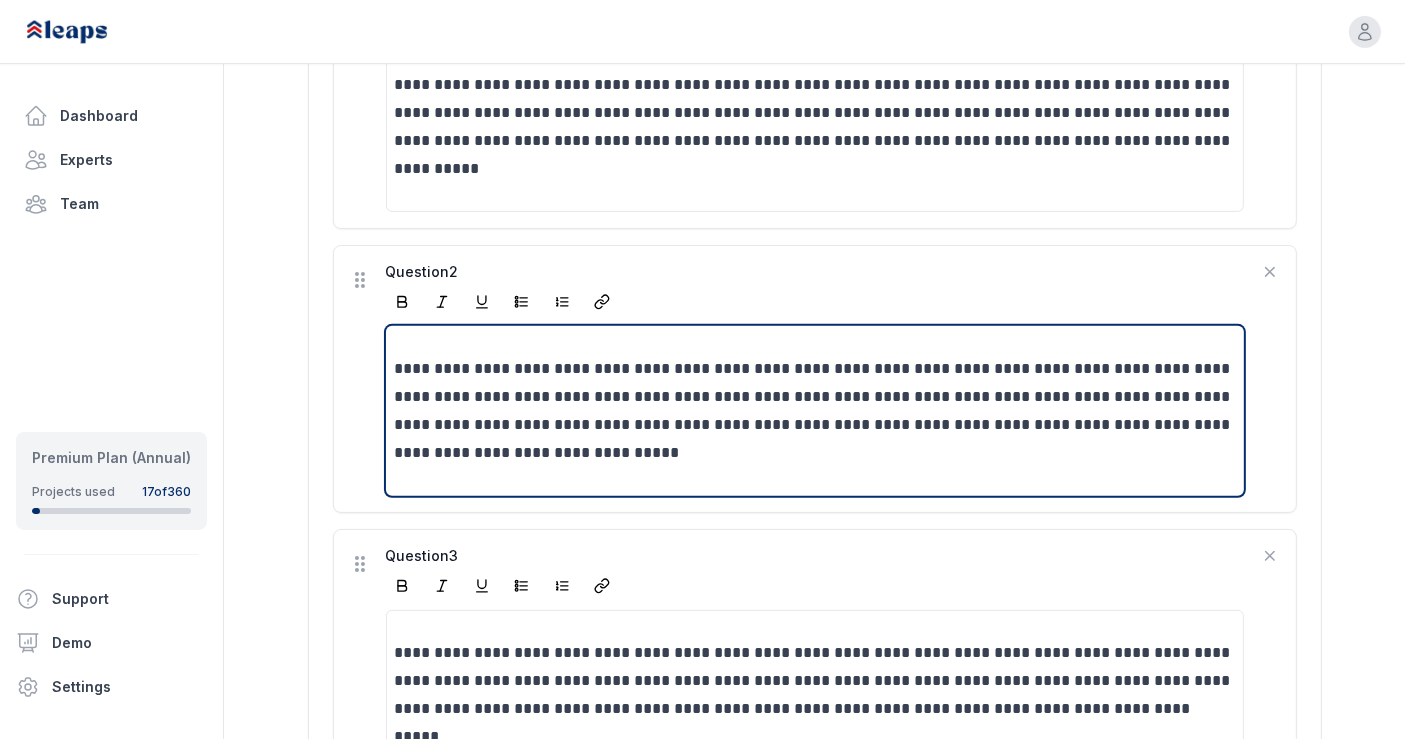 click on "**********" at bounding box center [816, 411] 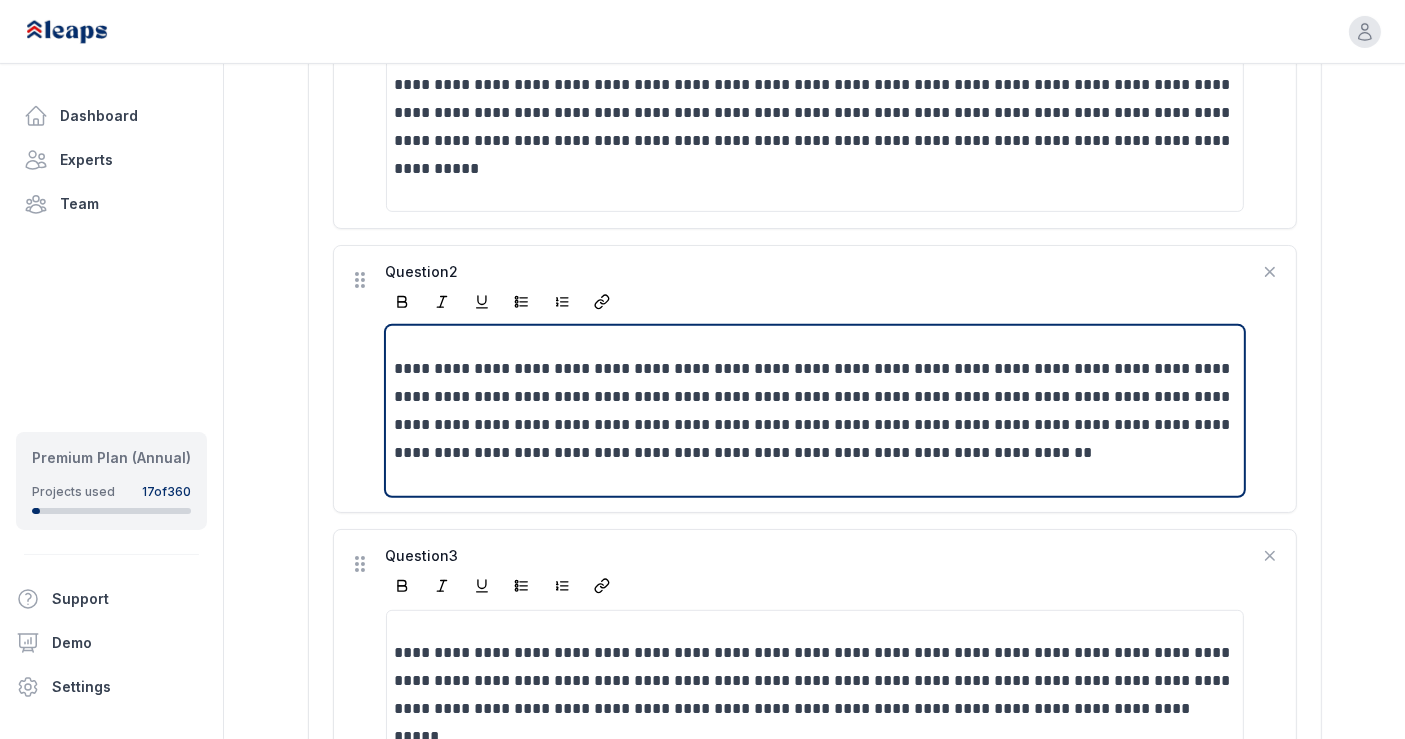 click on "**********" at bounding box center [816, 411] 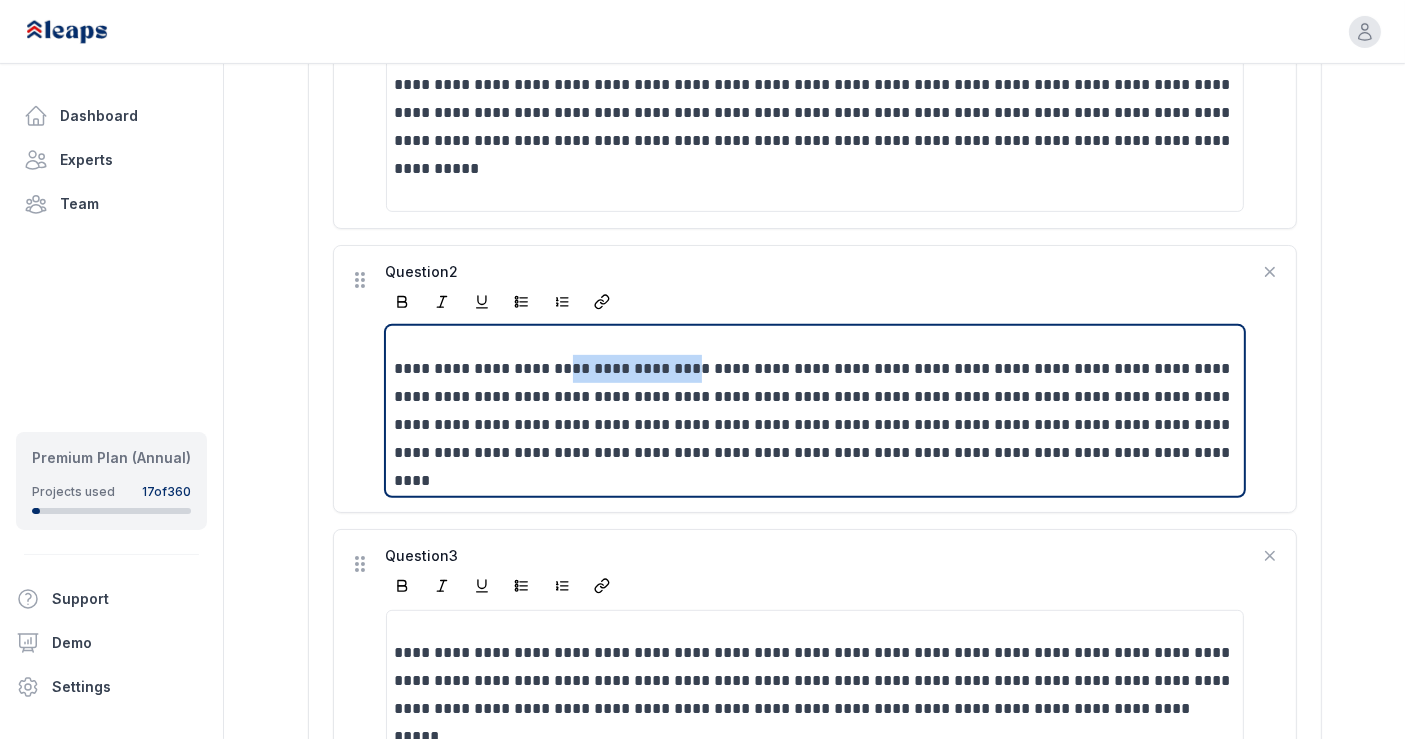 drag, startPoint x: 698, startPoint y: 325, endPoint x: 565, endPoint y: 318, distance: 133.18408 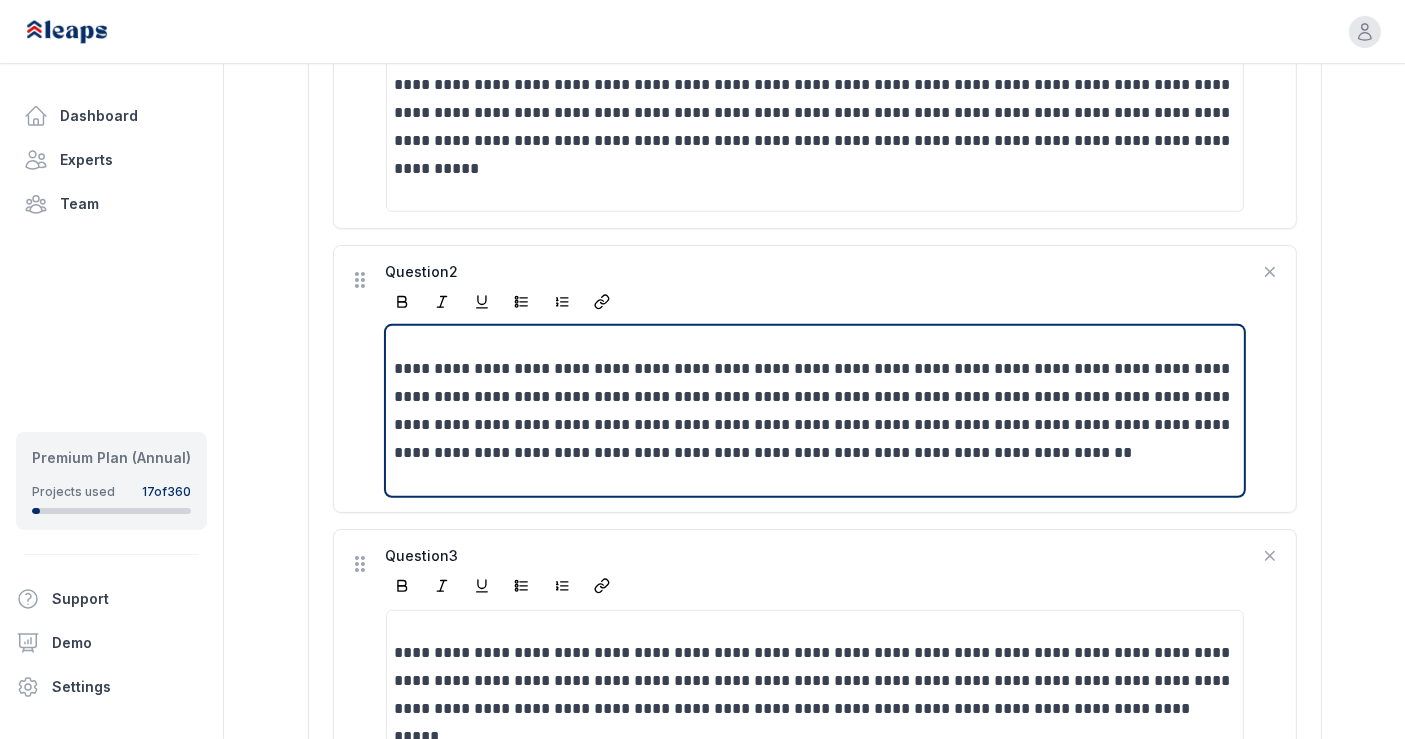 click on "**********" at bounding box center [816, 411] 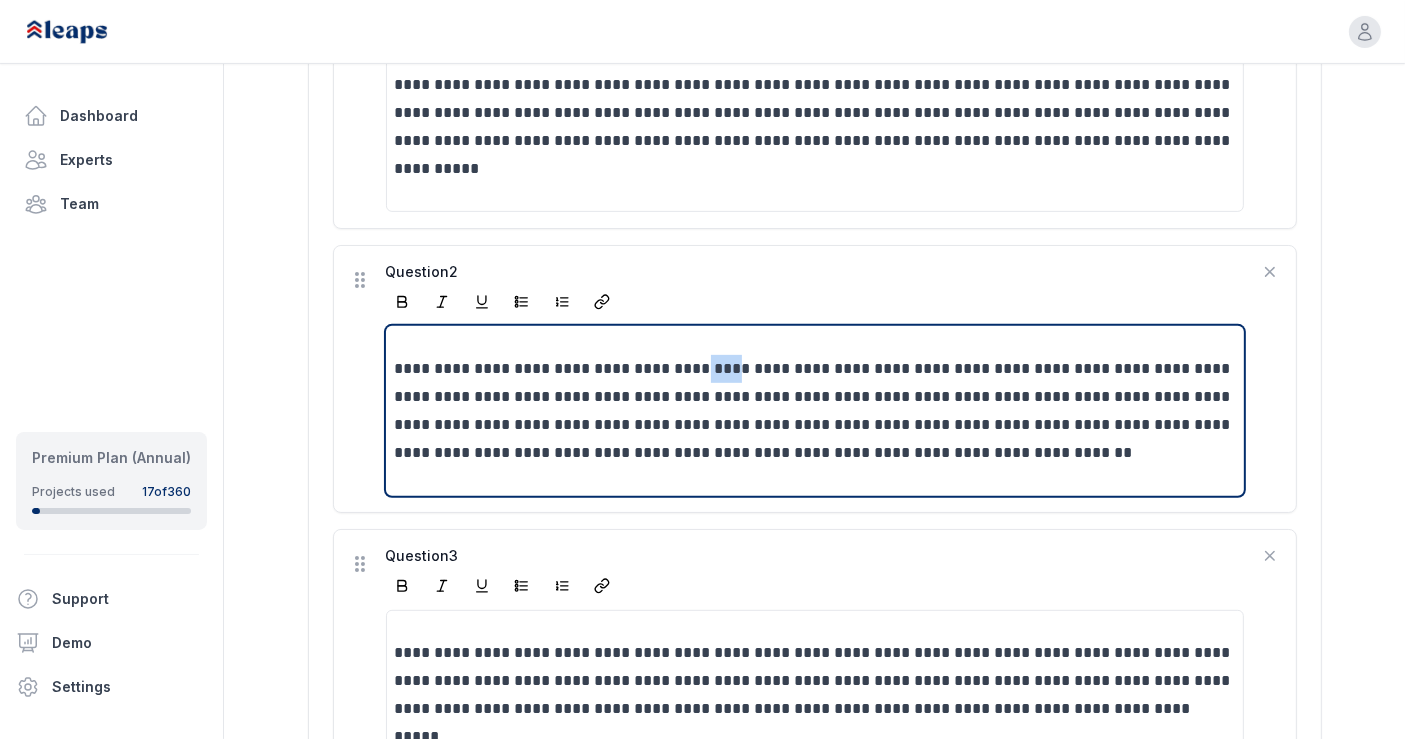 click on "**********" at bounding box center [816, 411] 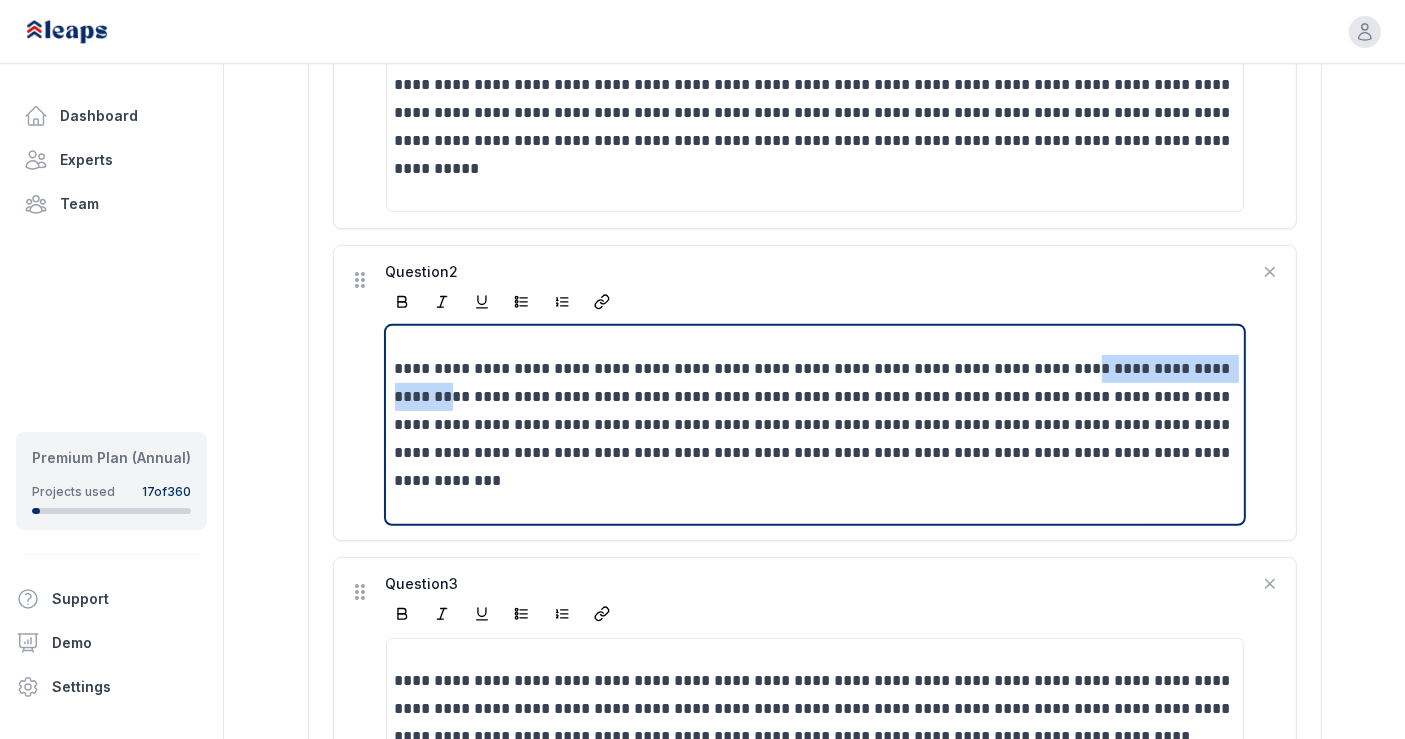 drag, startPoint x: 1101, startPoint y: 330, endPoint x: 488, endPoint y: 354, distance: 613.46967 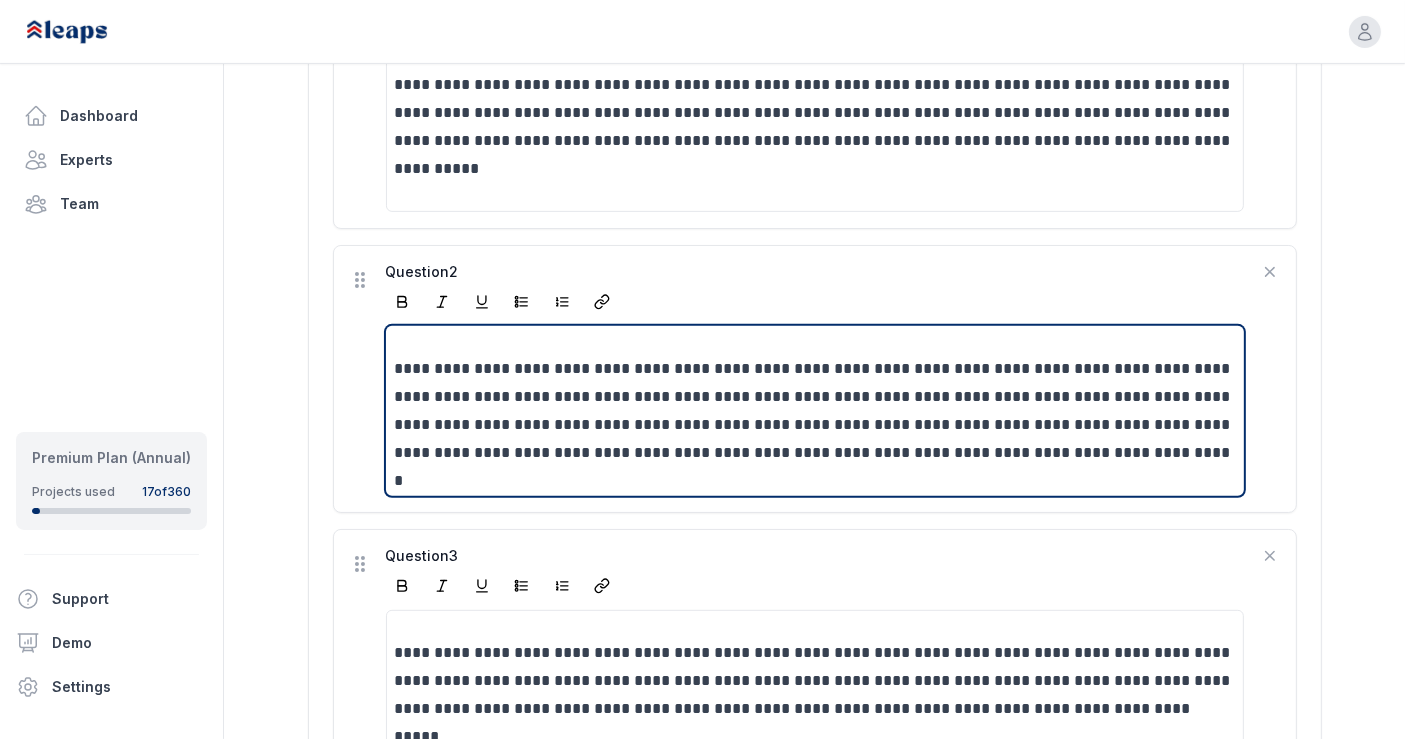 click on "**********" at bounding box center (816, 411) 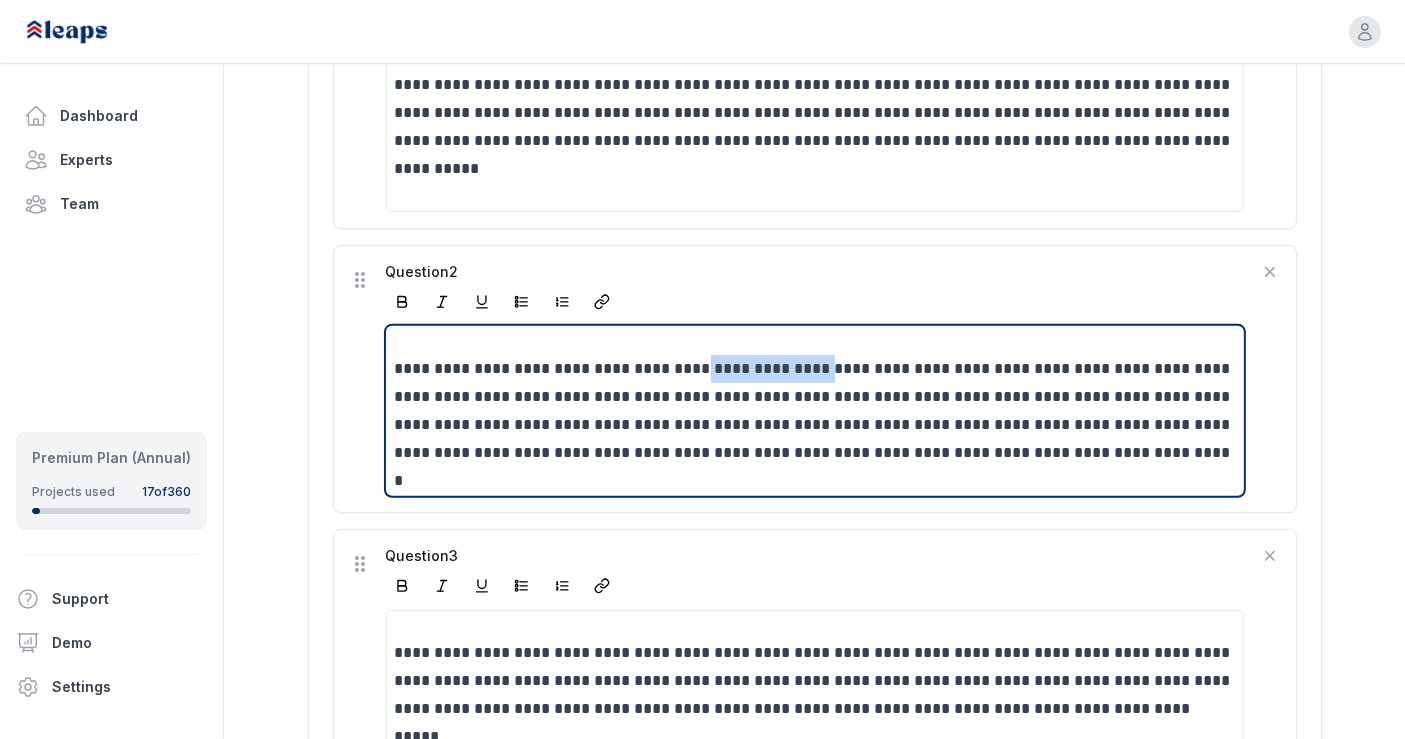 drag, startPoint x: 820, startPoint y: 327, endPoint x: 723, endPoint y: 324, distance: 97.04638 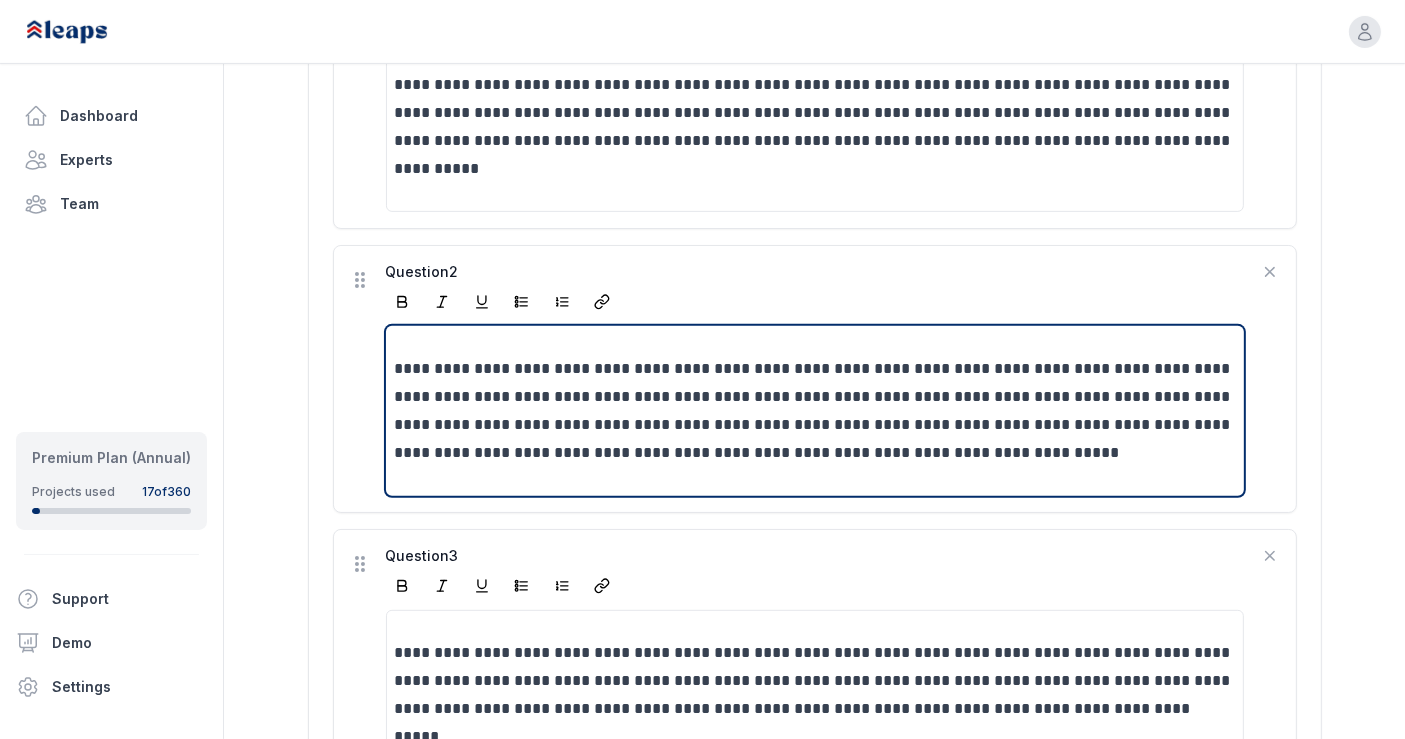 click on "**********" at bounding box center [816, 411] 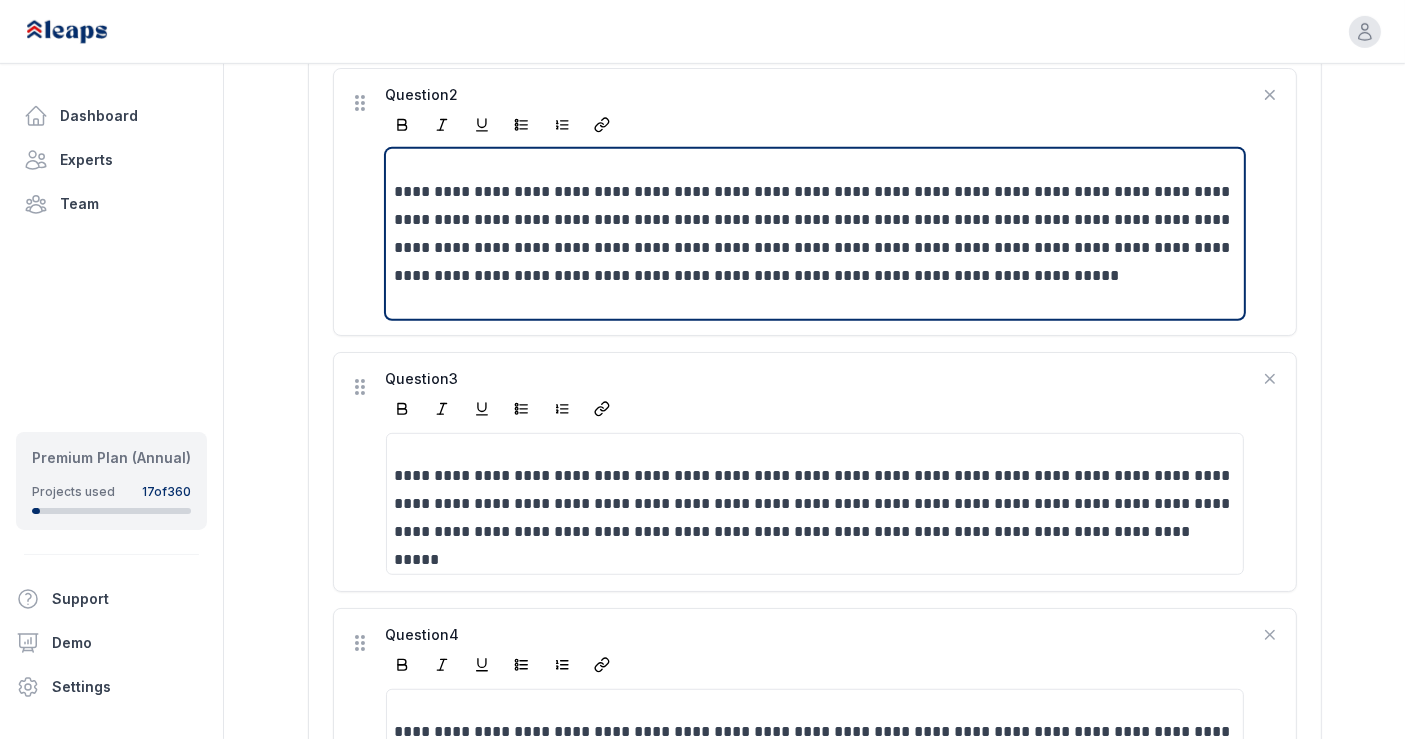 scroll, scrollTop: 990, scrollLeft: 0, axis: vertical 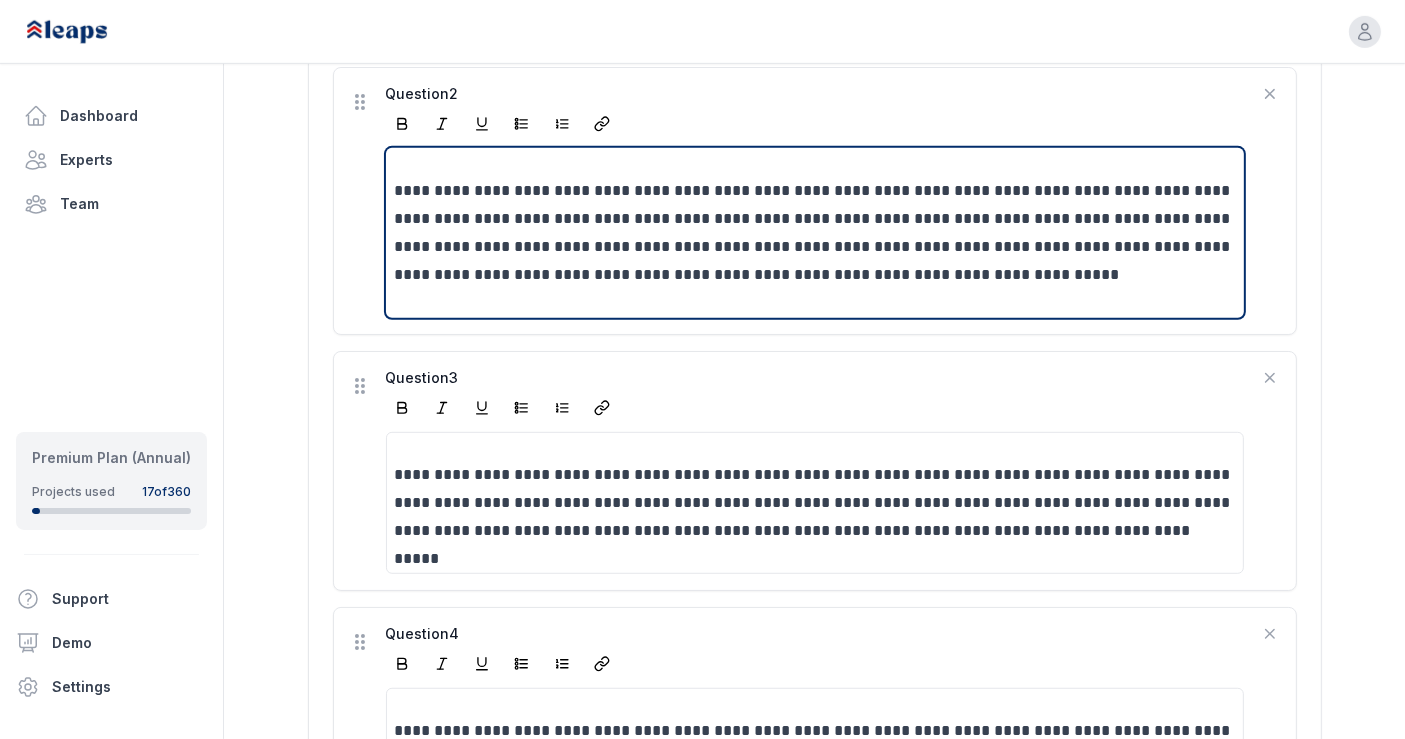 click on "**********" at bounding box center (816, 233) 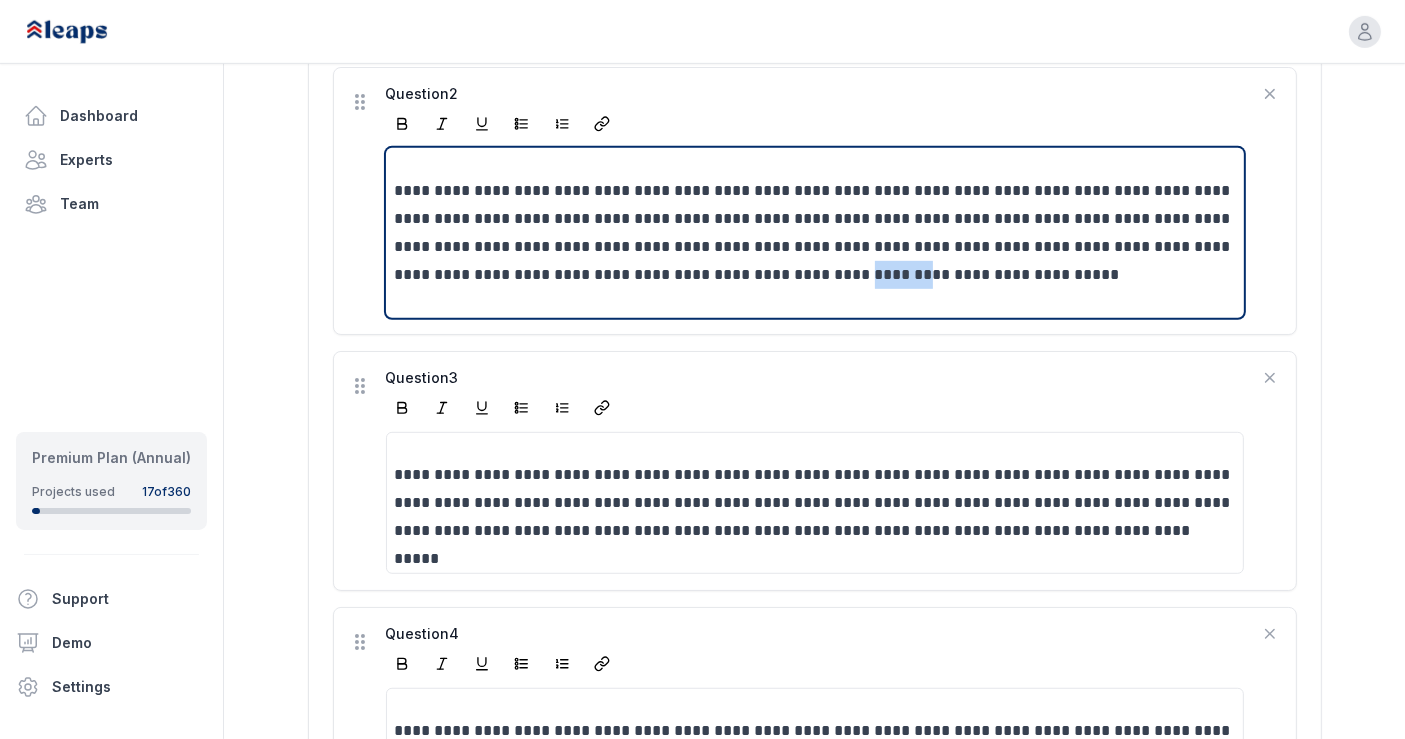 click on "**********" at bounding box center (816, 233) 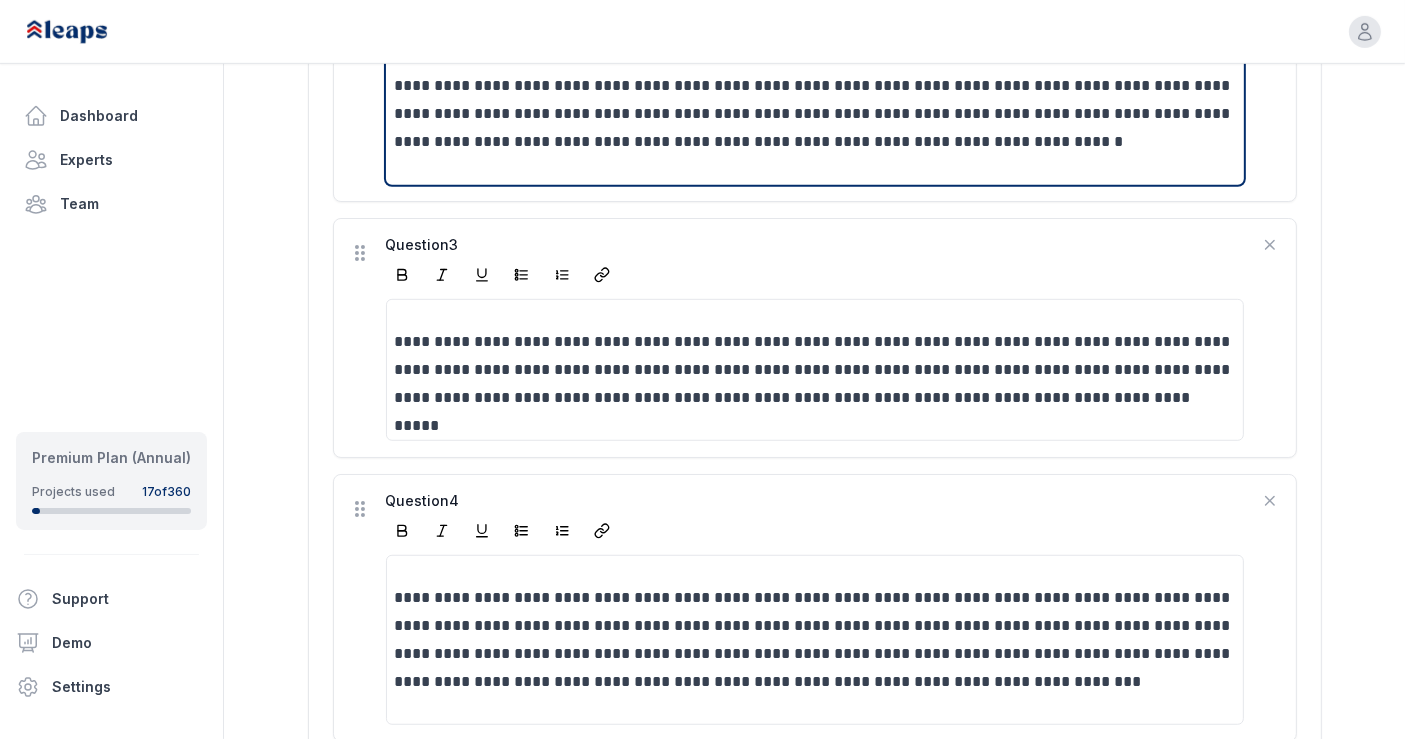 scroll, scrollTop: 1129, scrollLeft: 0, axis: vertical 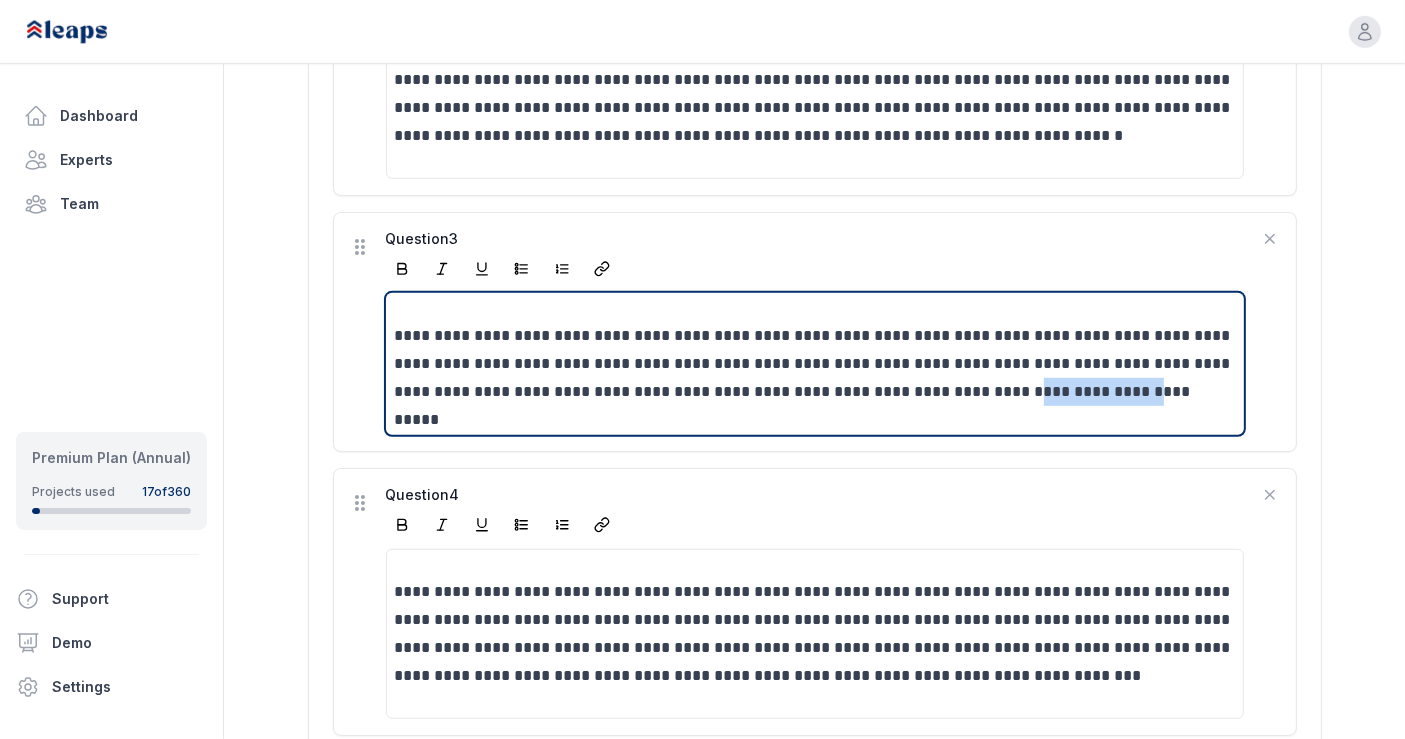 drag, startPoint x: 990, startPoint y: 349, endPoint x: 1100, endPoint y: 353, distance: 110.0727 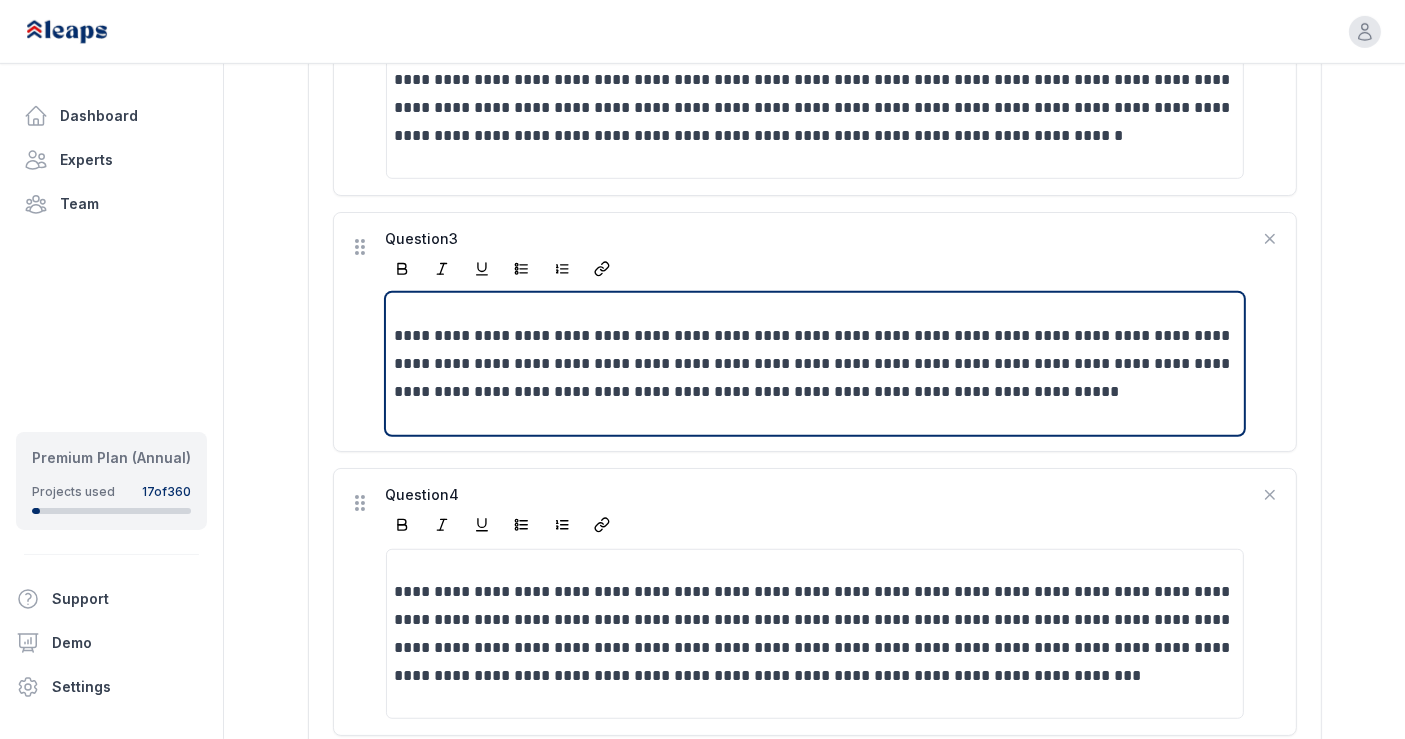 type 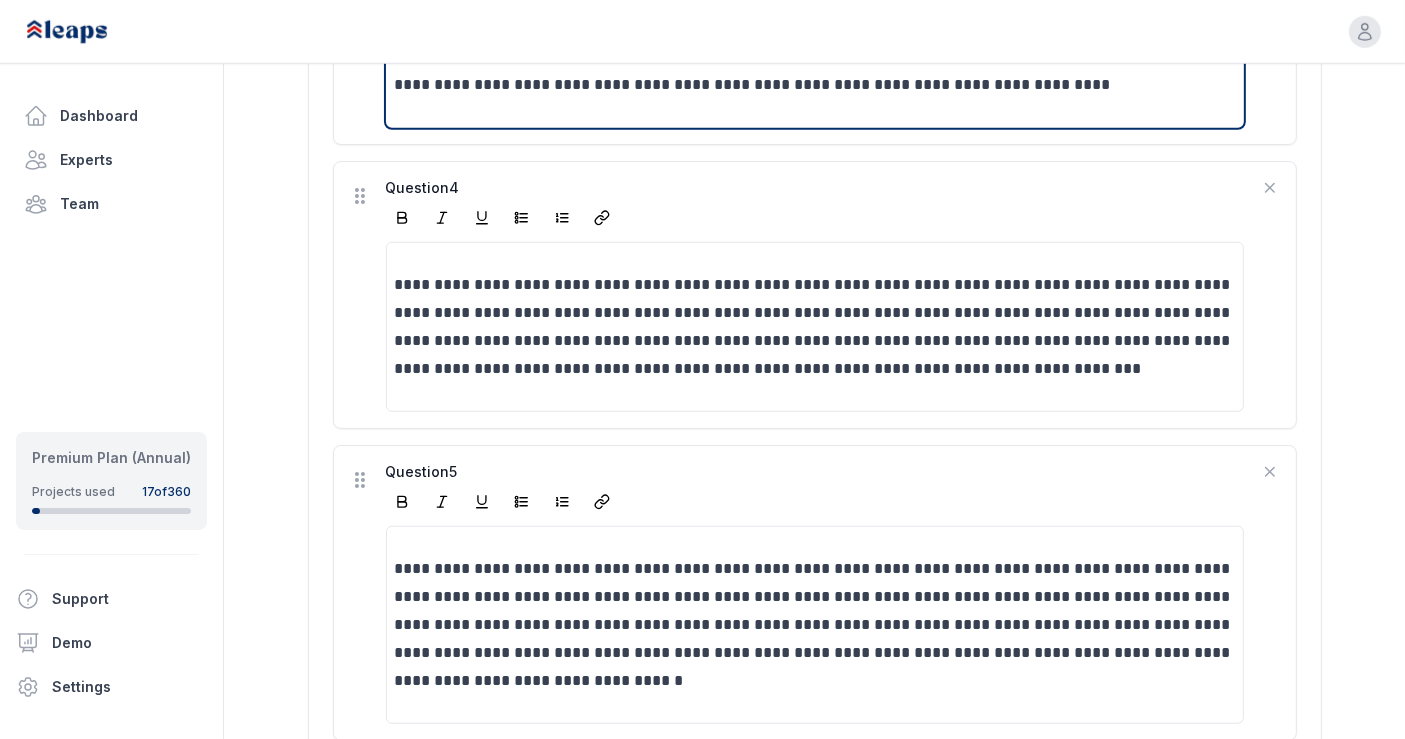 scroll, scrollTop: 1432, scrollLeft: 0, axis: vertical 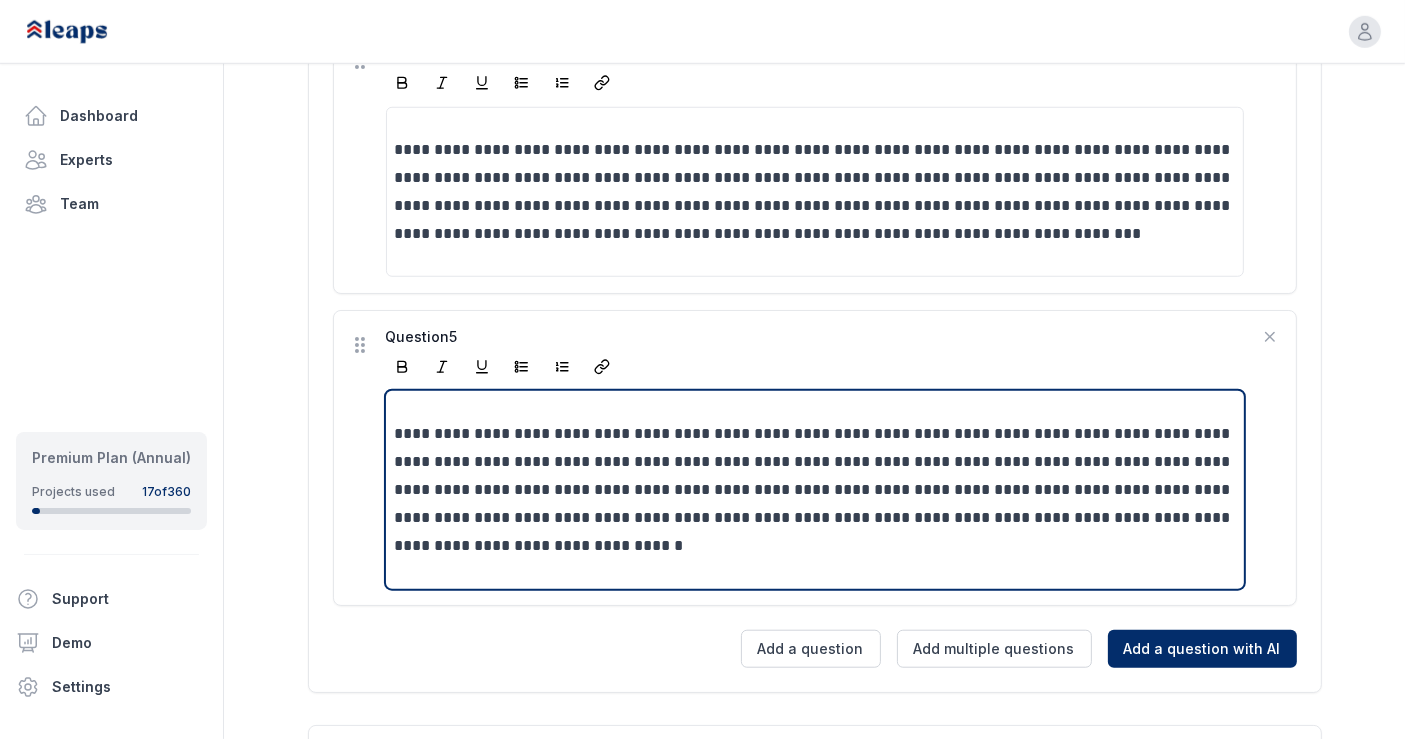 click on "**********" at bounding box center (816, 490) 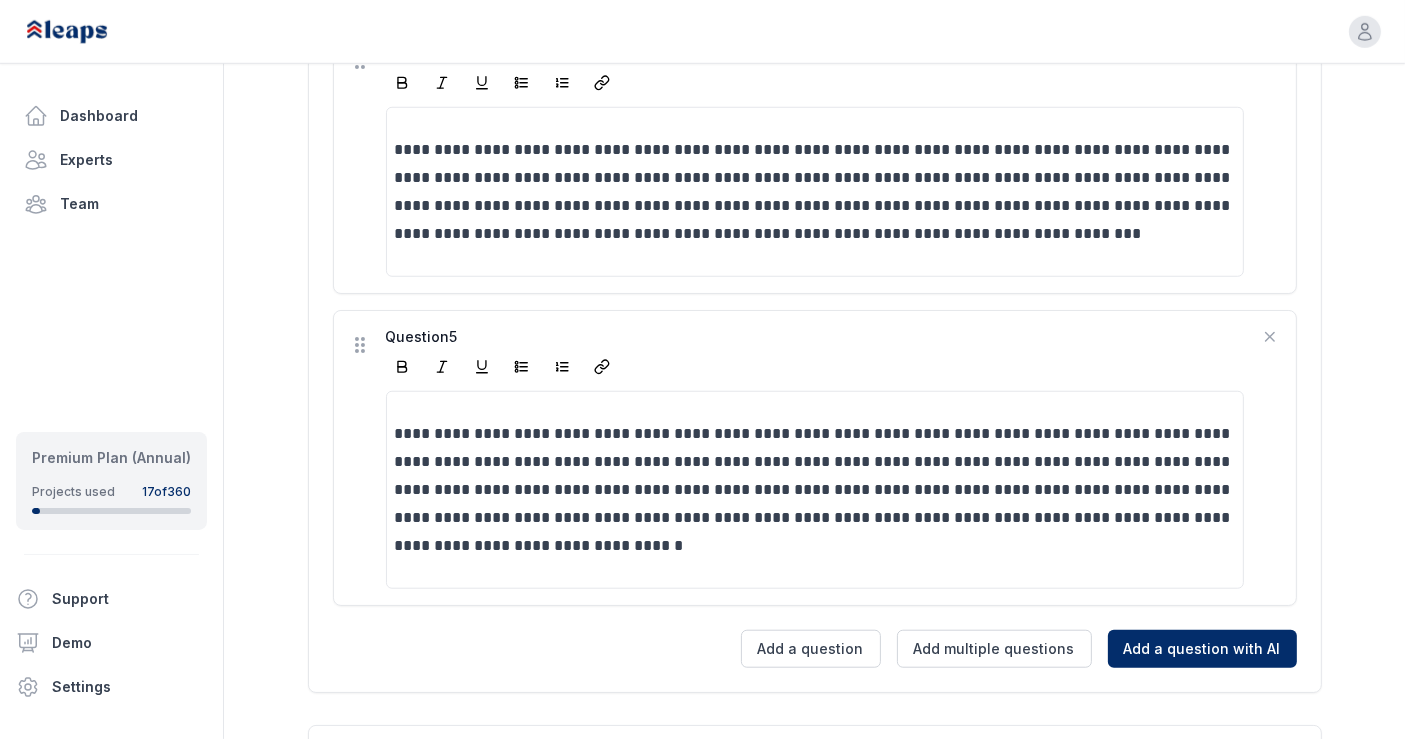click on "**********" at bounding box center [815, -101] 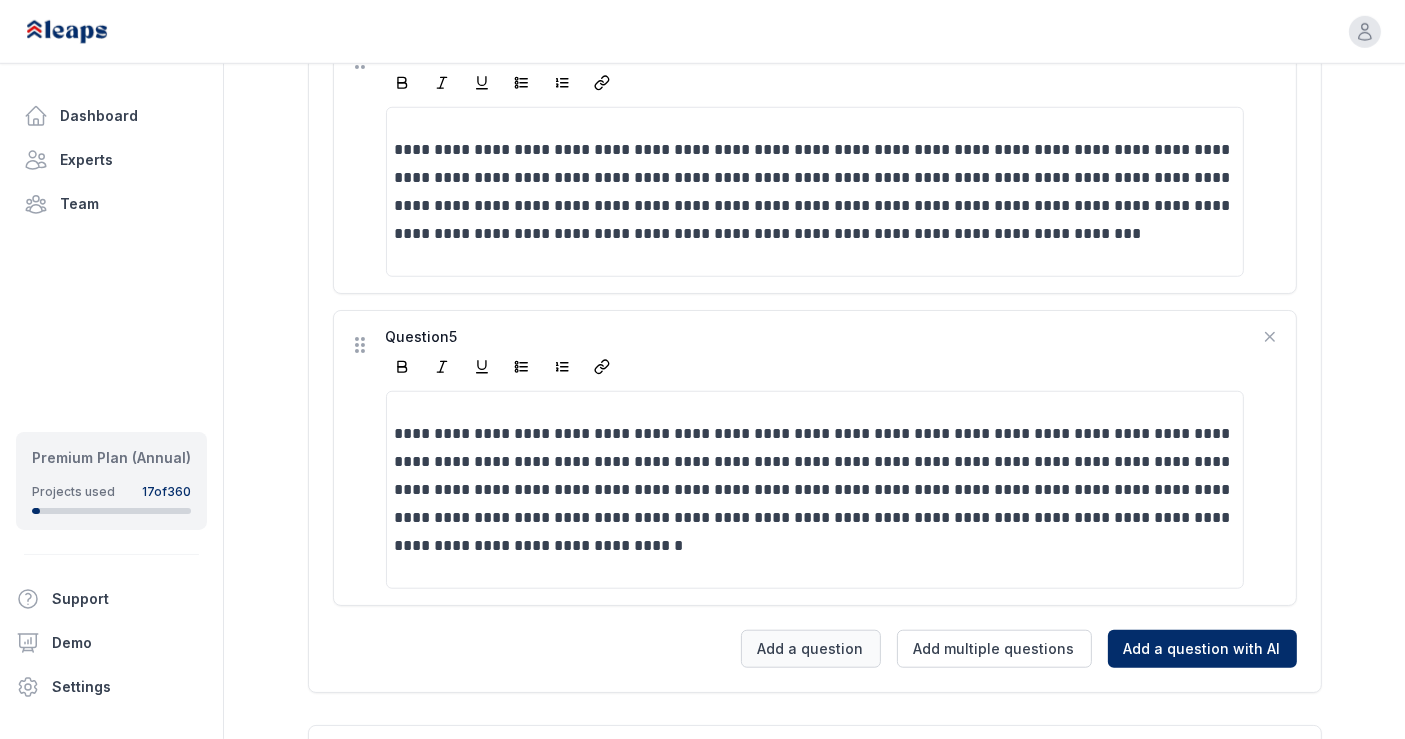 click on "Add a question" at bounding box center [811, 649] 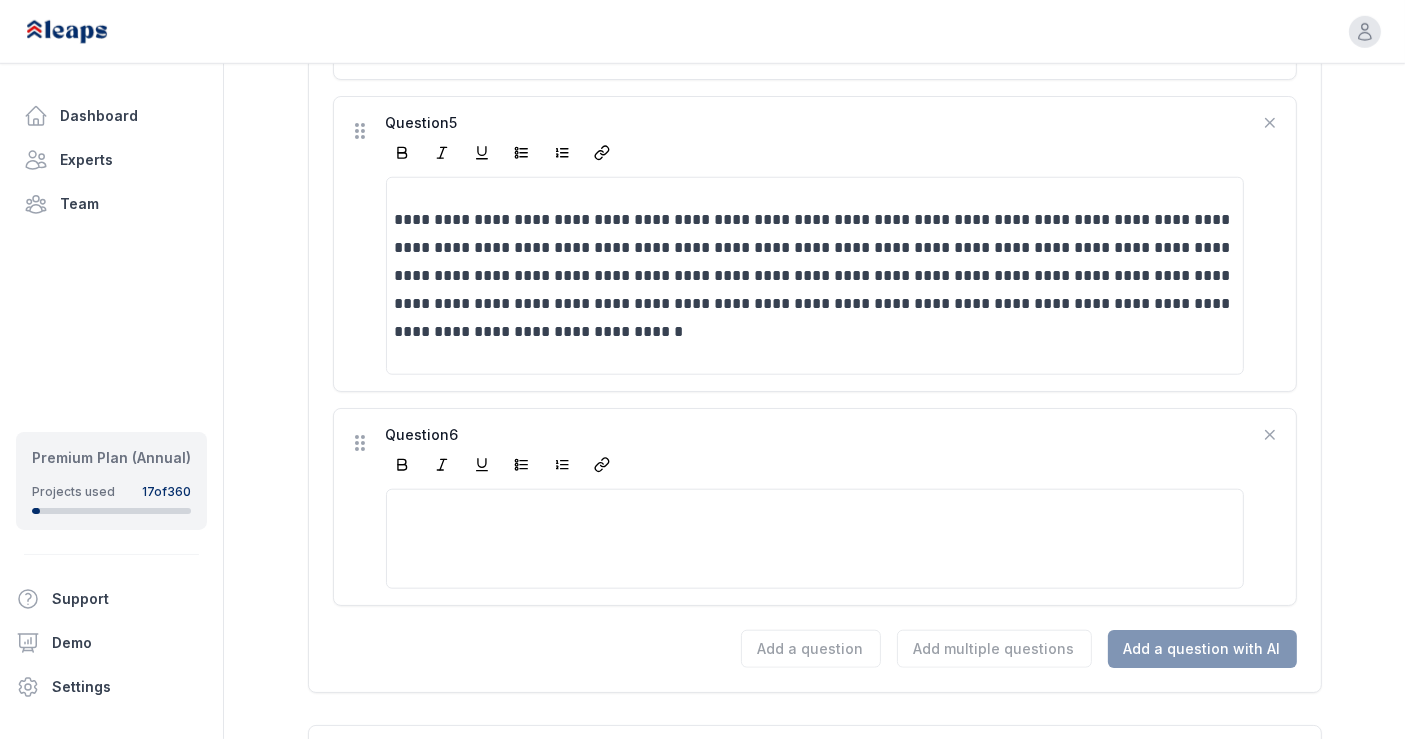 type 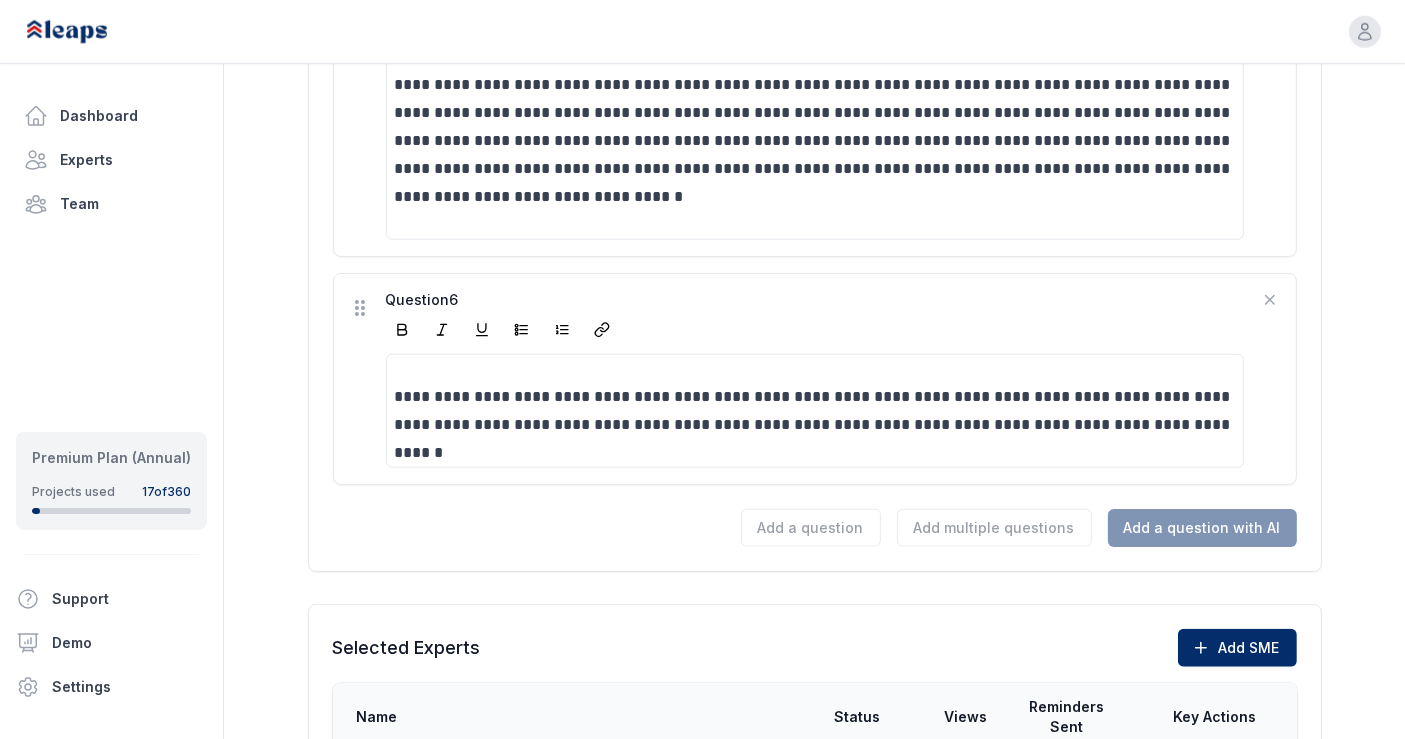 scroll, scrollTop: 2031, scrollLeft: 0, axis: vertical 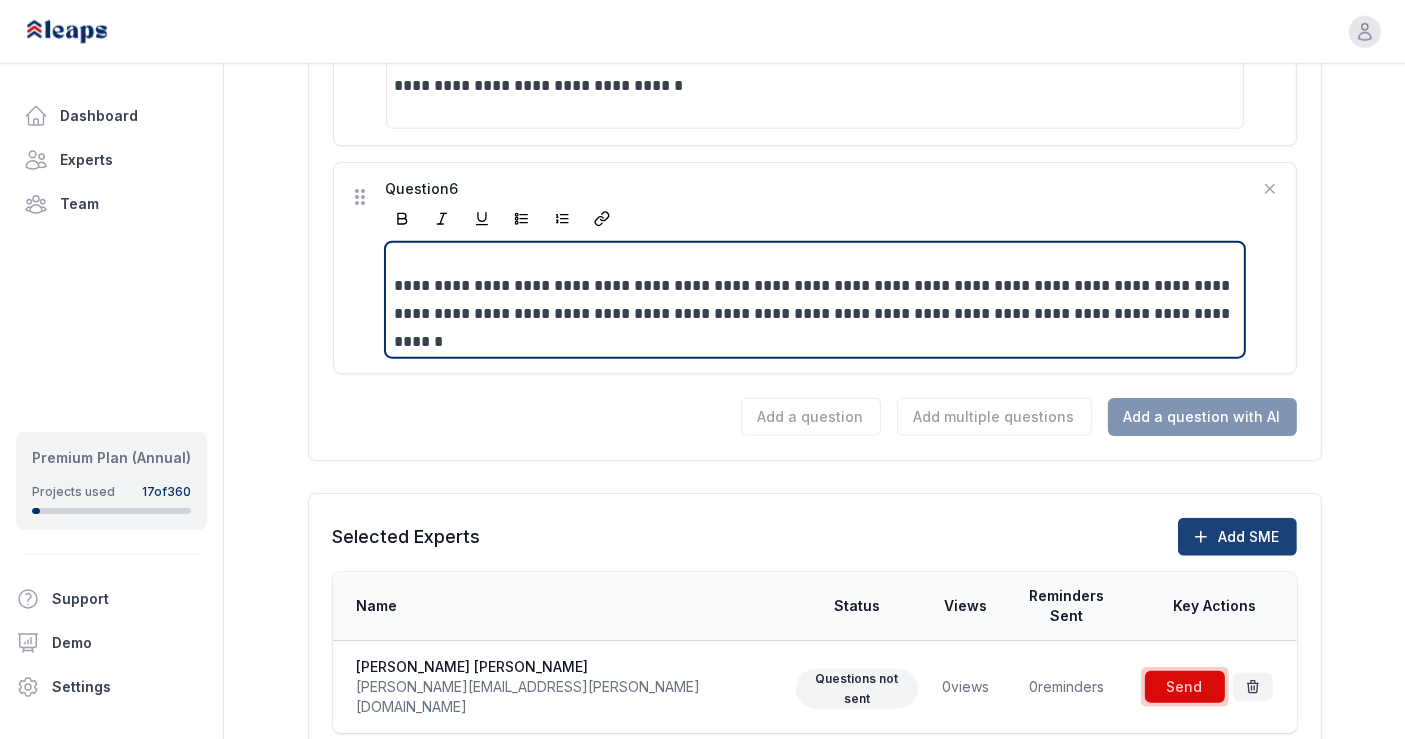 click on "Add SME" at bounding box center (1237, 537) 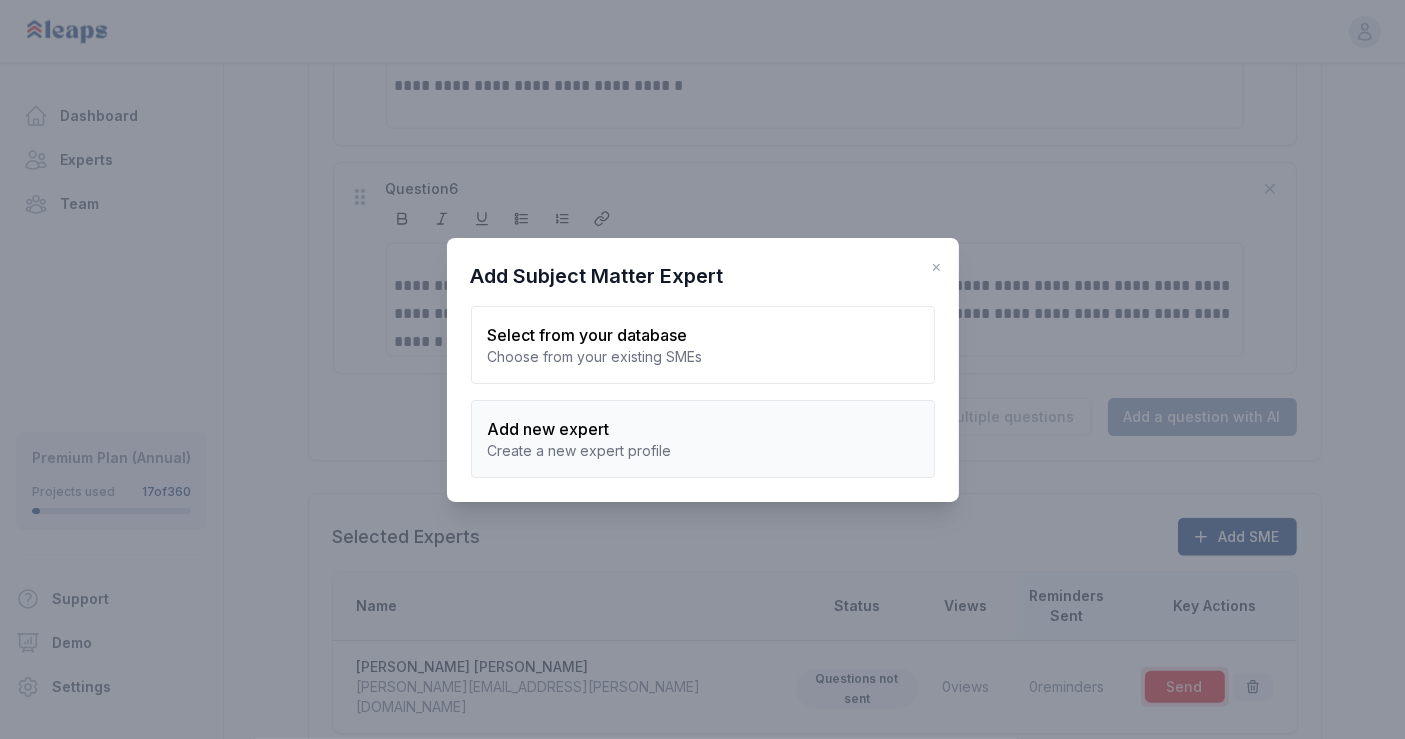 click on "Create a new expert profile" at bounding box center (703, 451) 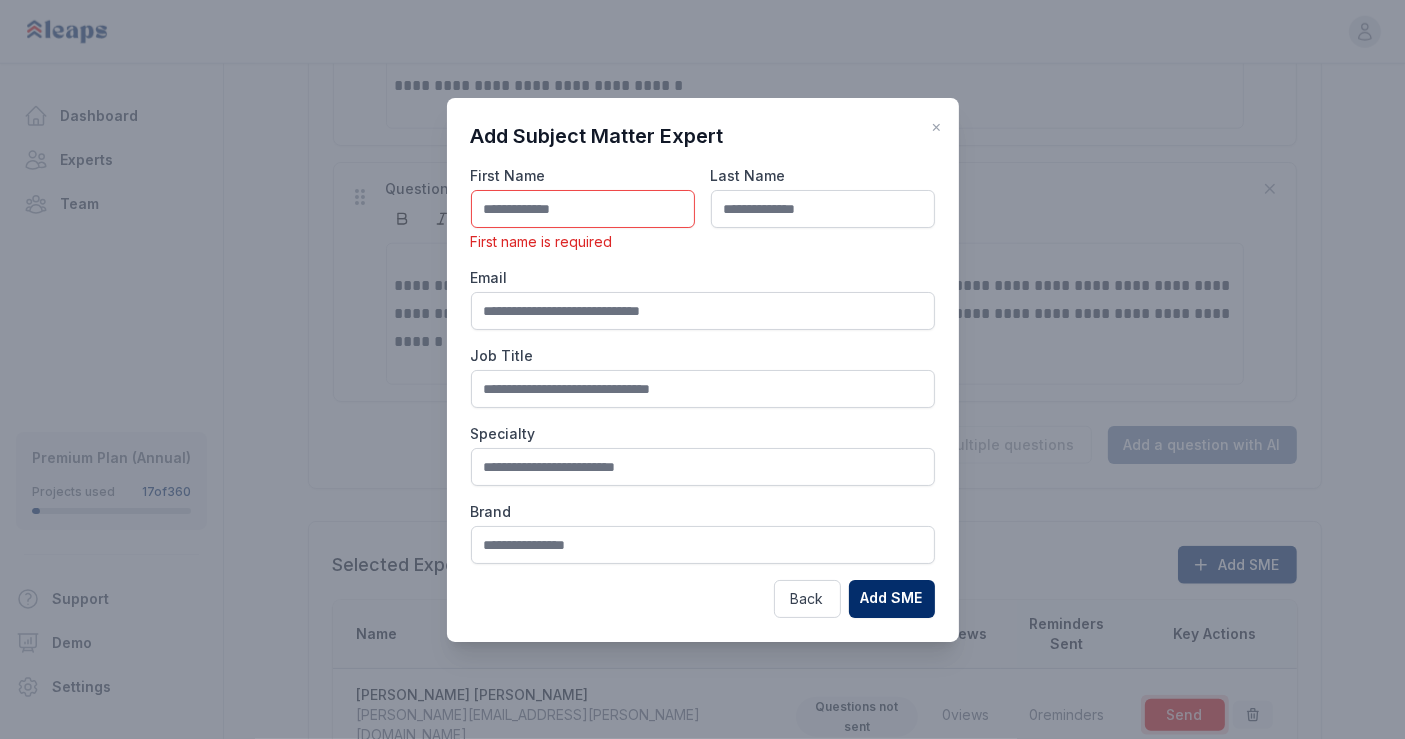 click at bounding box center [583, 209] 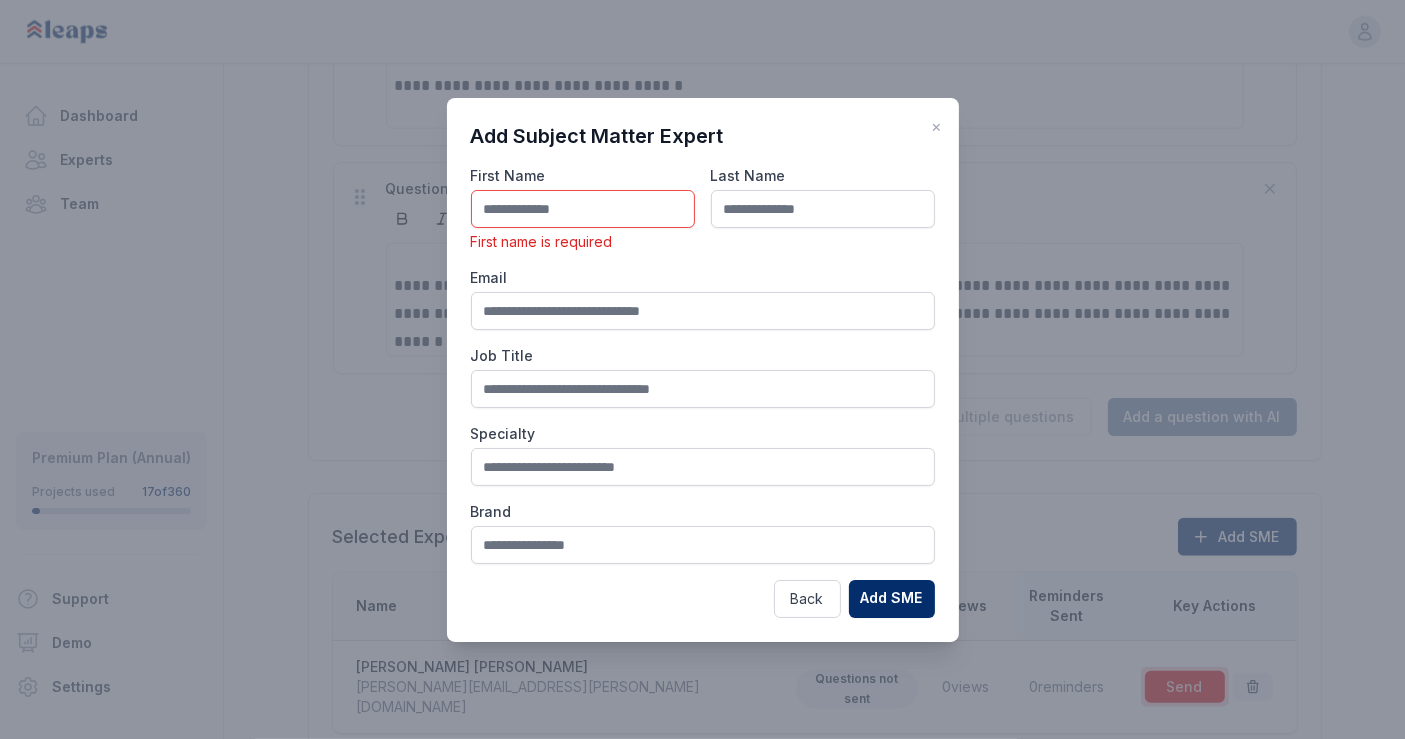 type 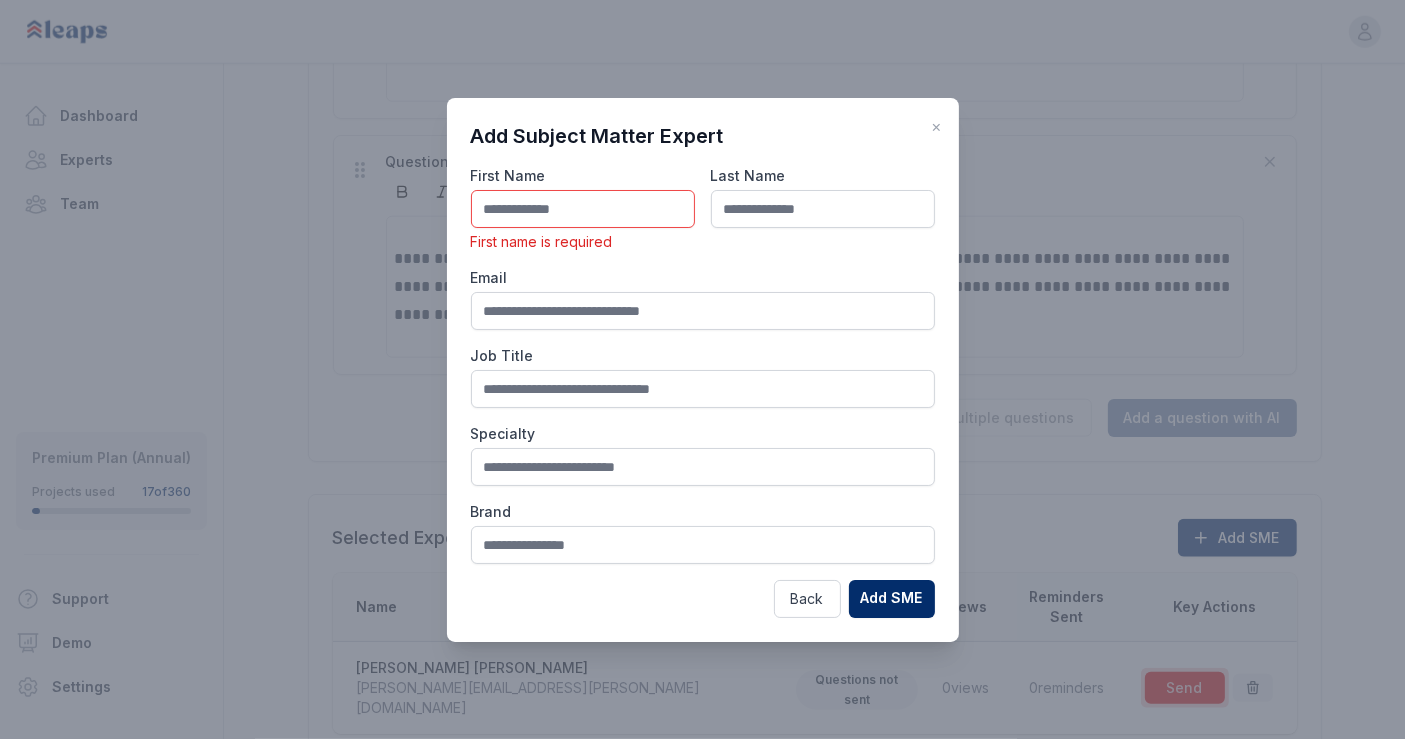 click at bounding box center (583, 209) 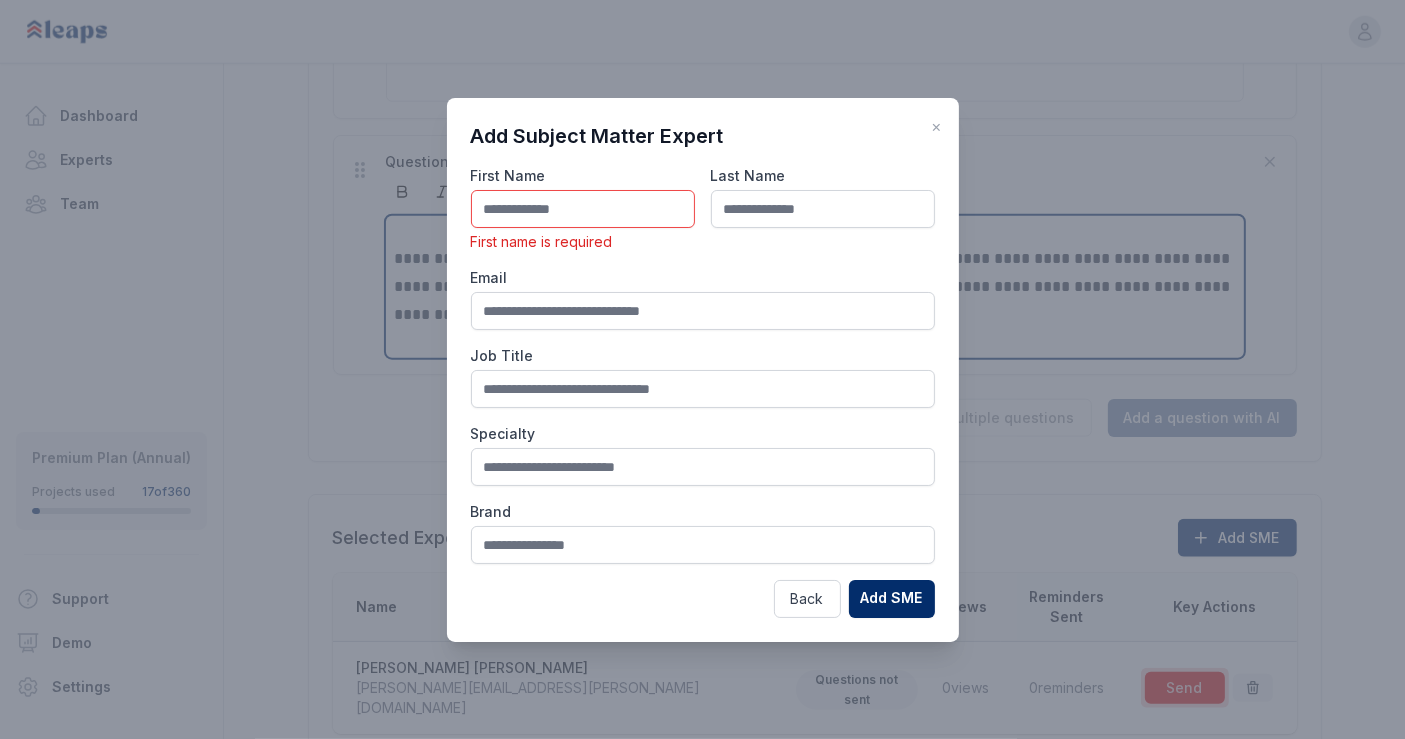 click at bounding box center [583, 209] 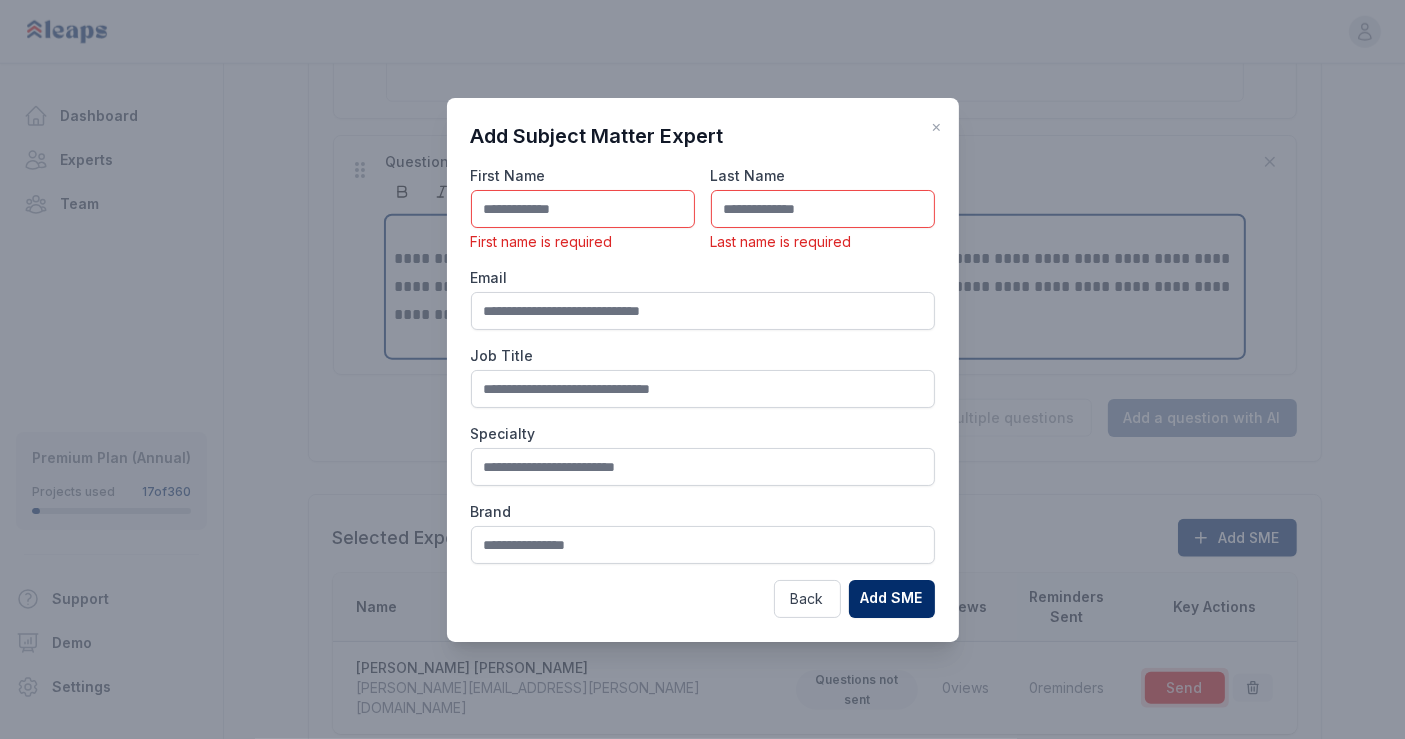 click at bounding box center [583, 209] 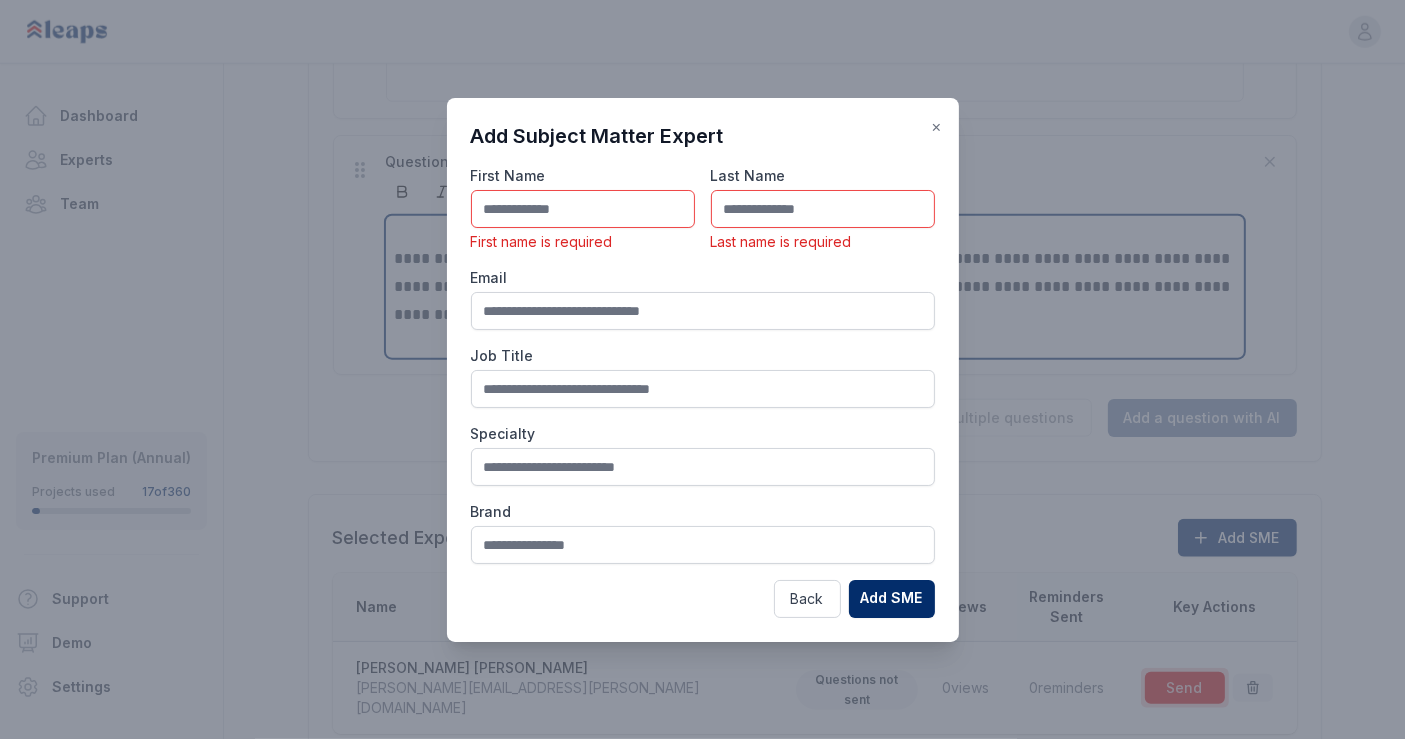click on "×" at bounding box center [937, 126] 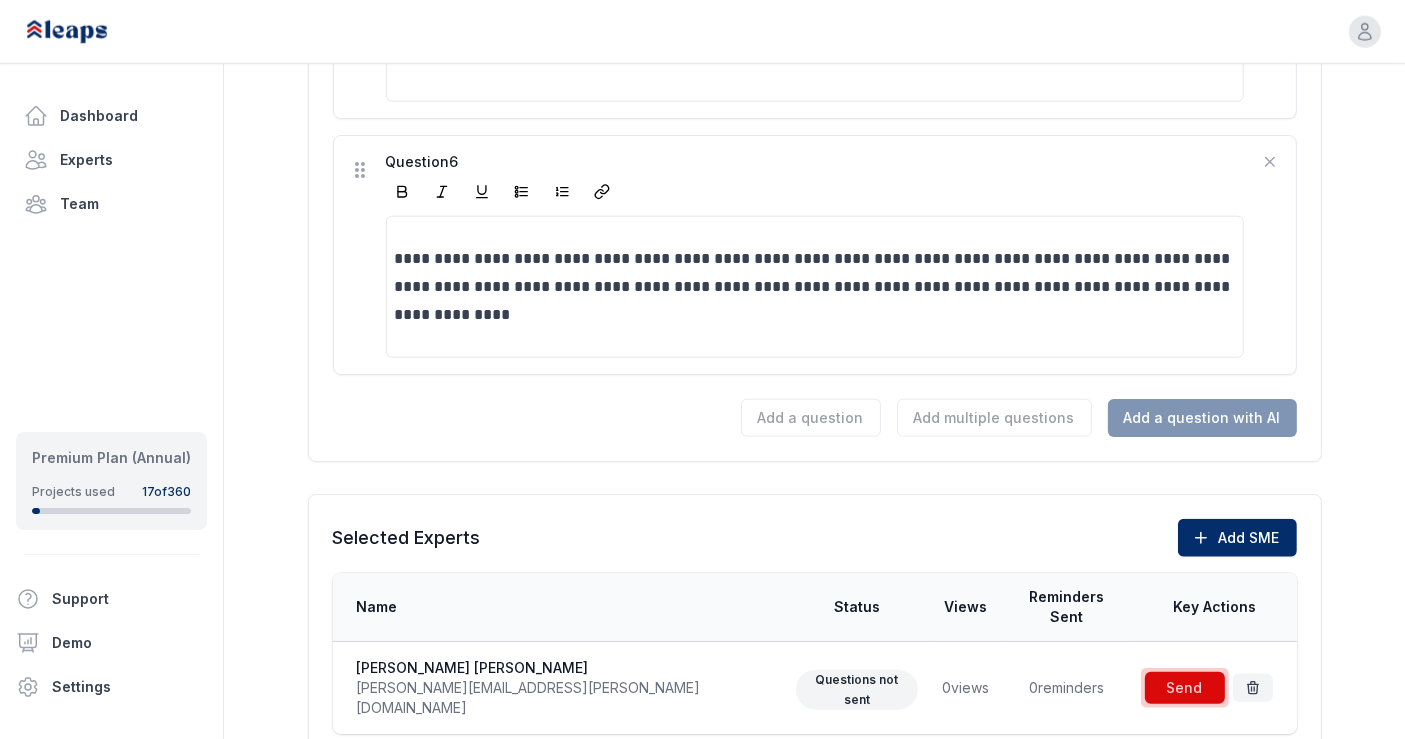 click on "**********" at bounding box center (816, 287) 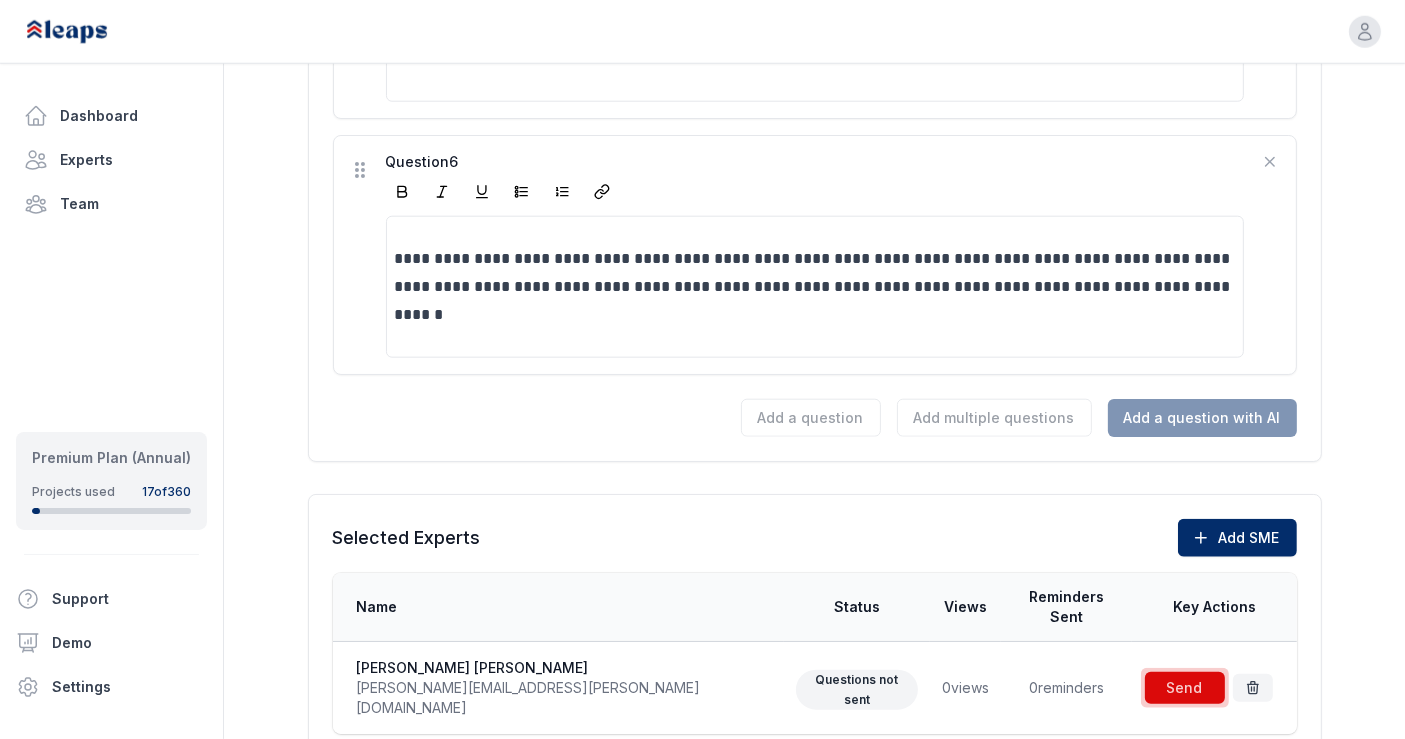scroll, scrollTop: 2031, scrollLeft: 0, axis: vertical 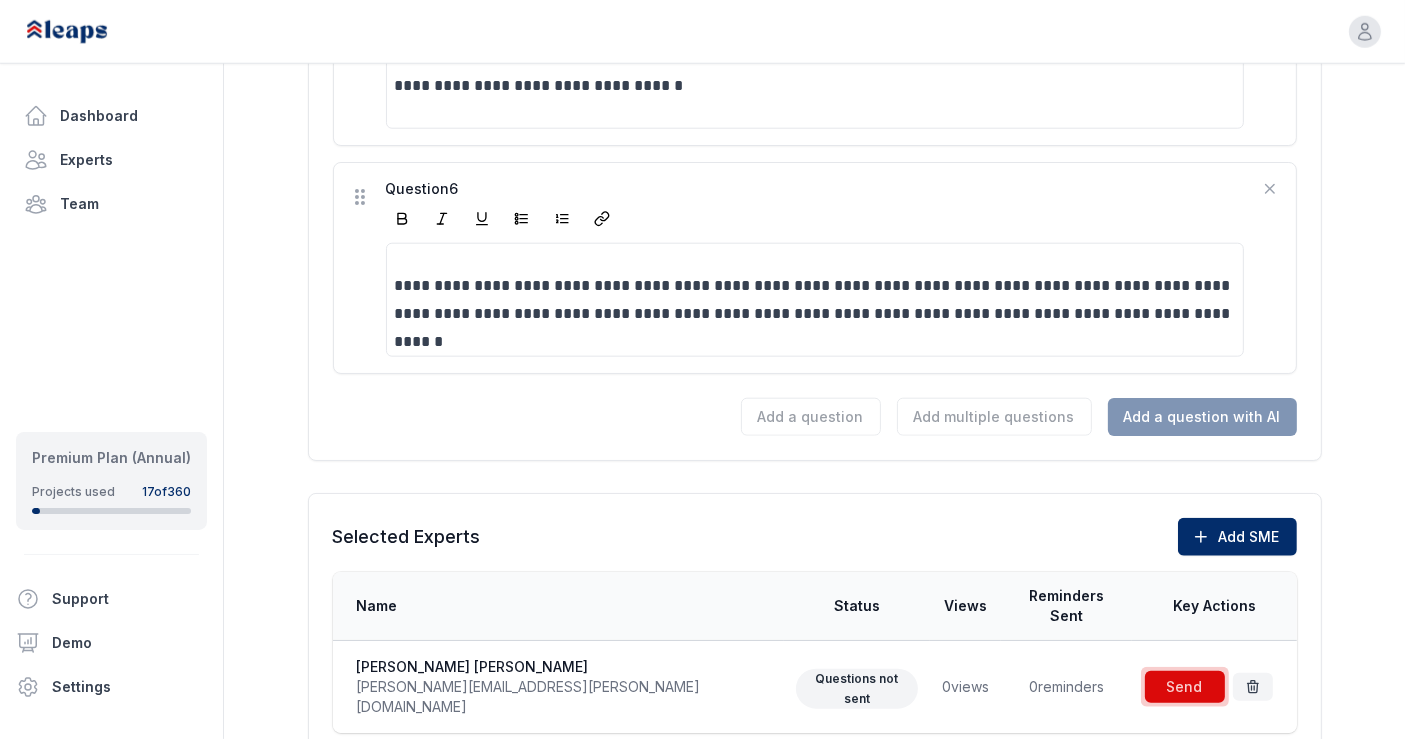 click on "**********" at bounding box center [814, -549] 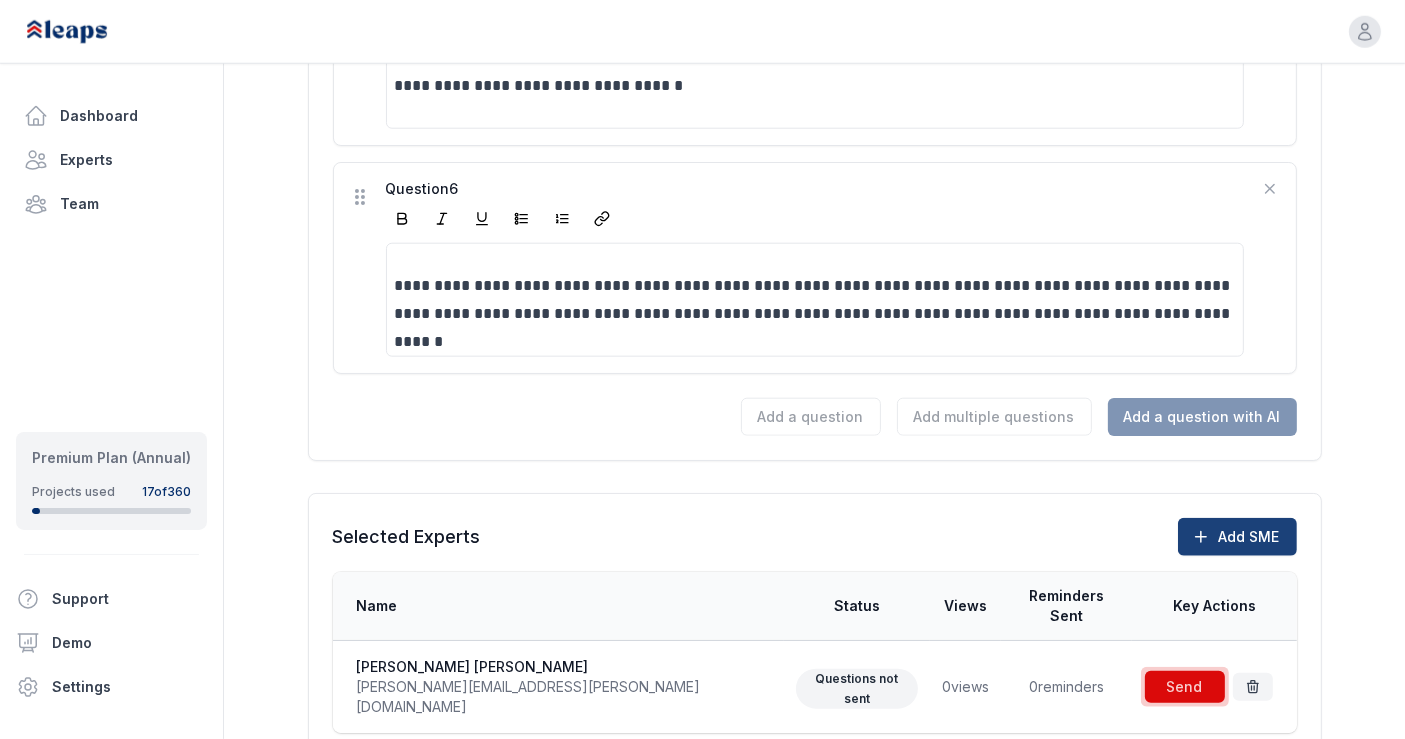 click on "Add SME" at bounding box center (1237, 537) 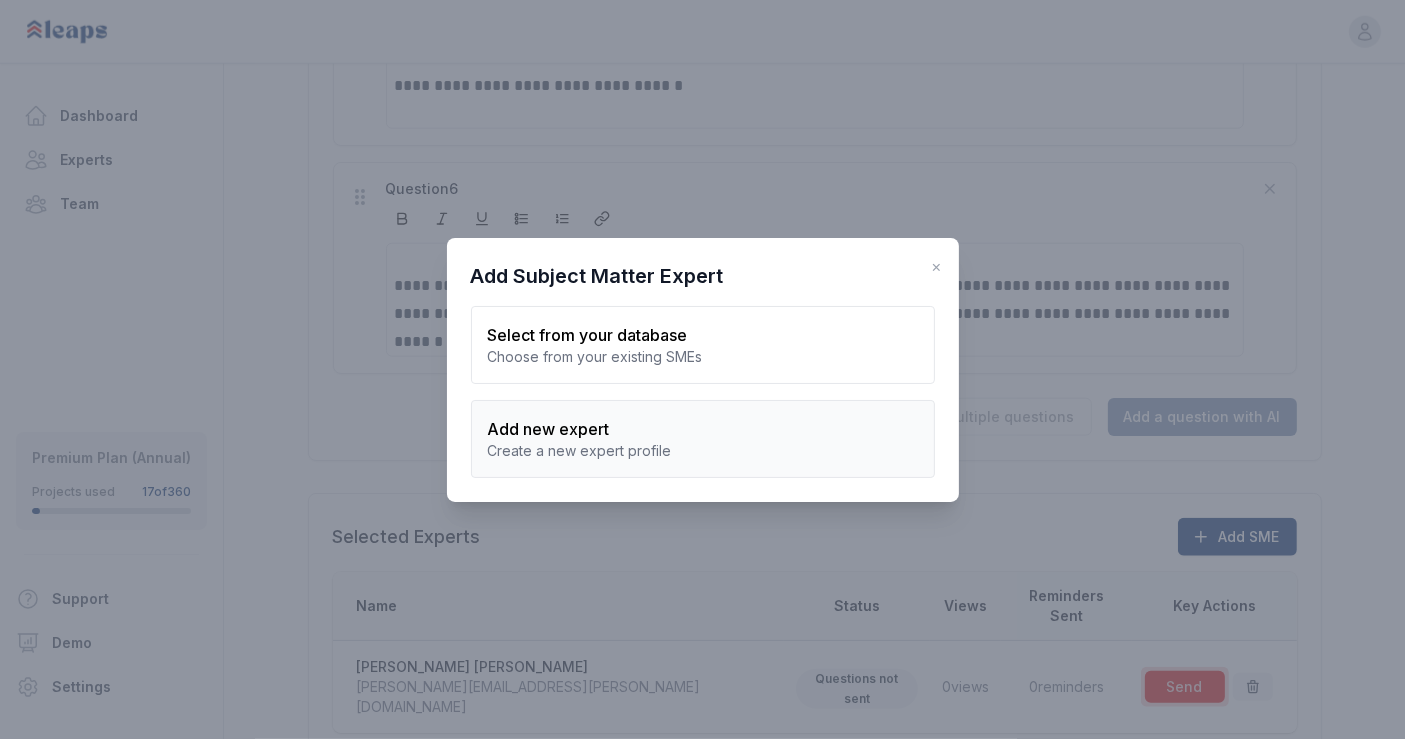 click on "Add new expert" at bounding box center (703, 429) 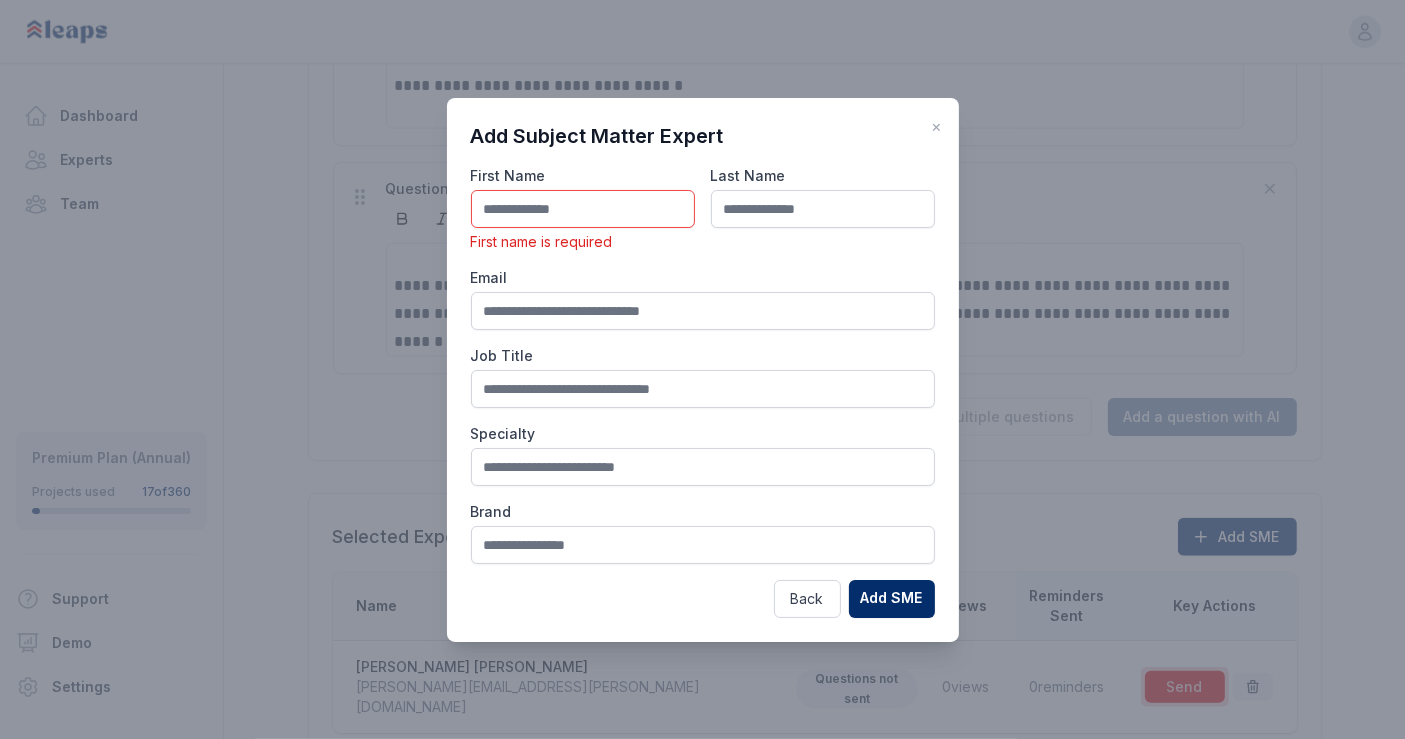 click at bounding box center [583, 209] 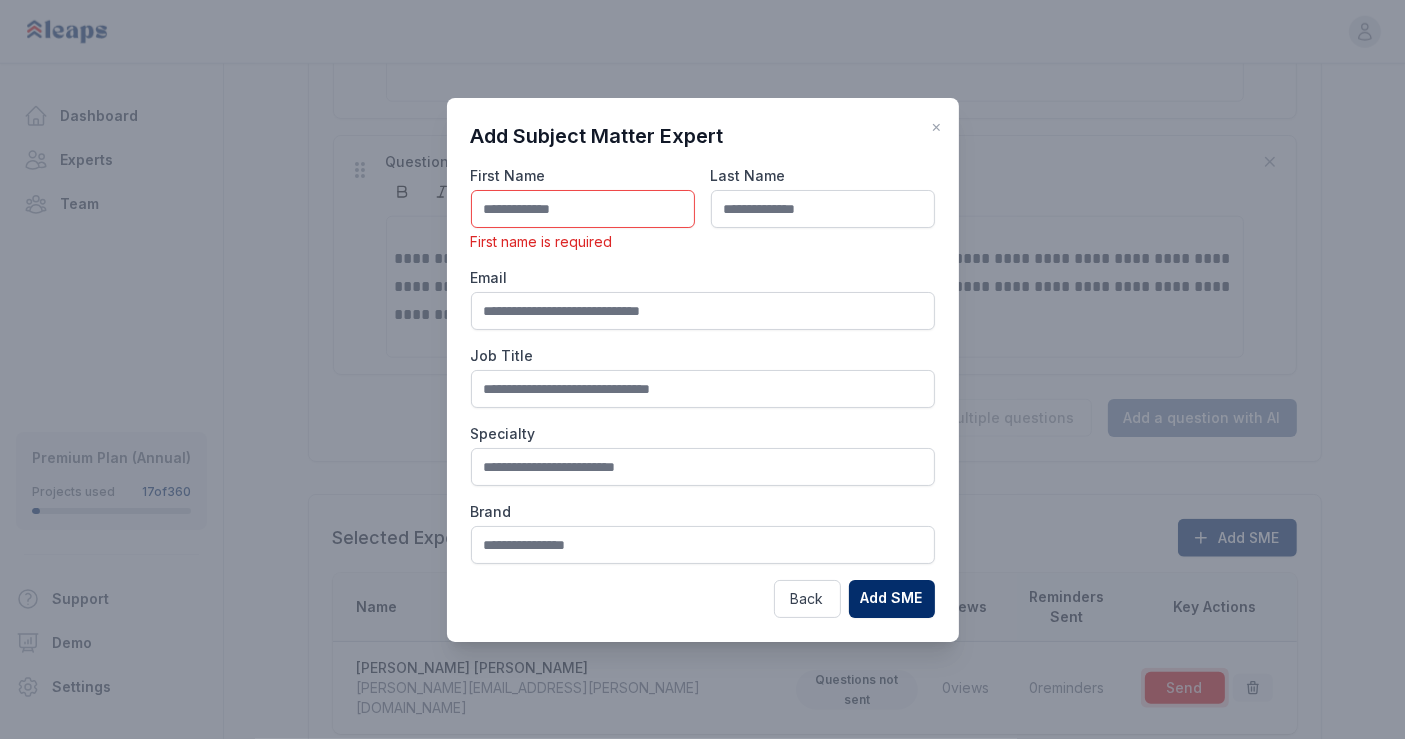 click at bounding box center (583, 209) 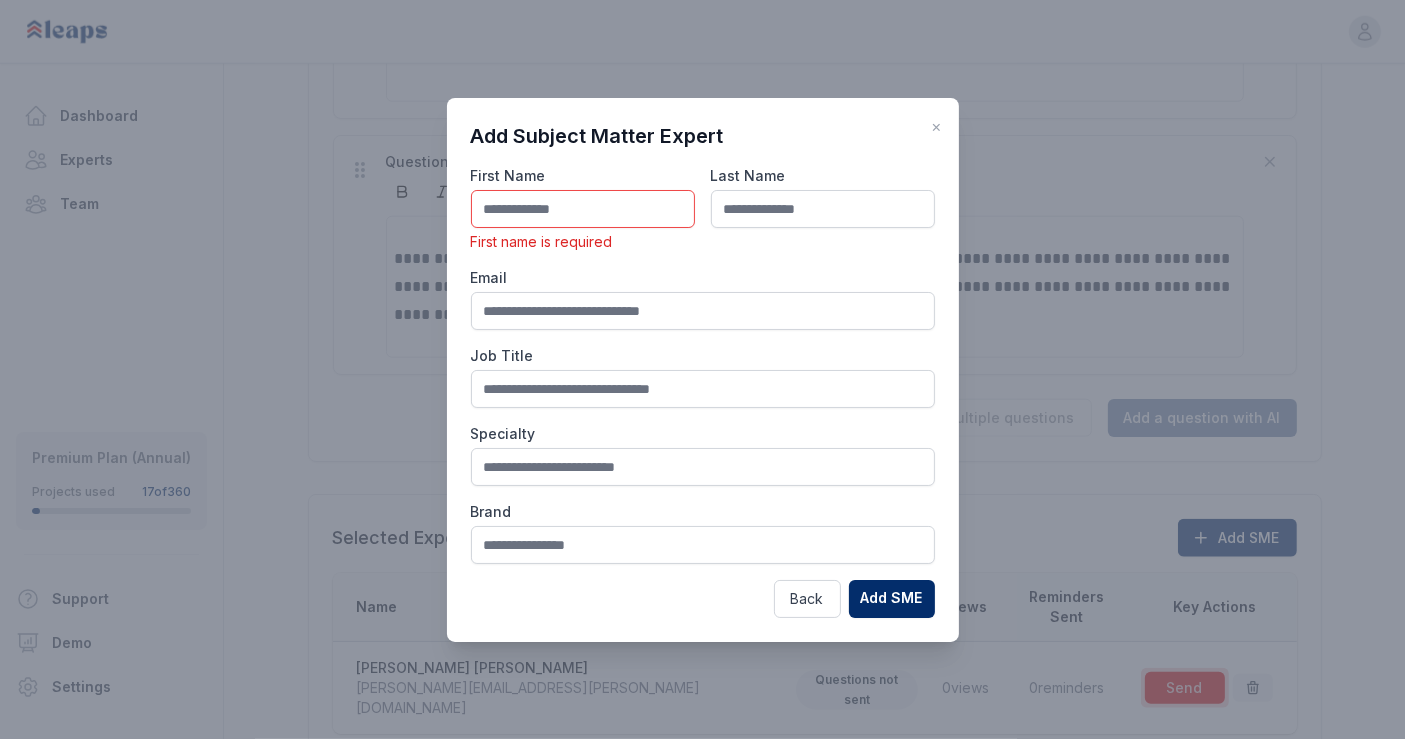 type 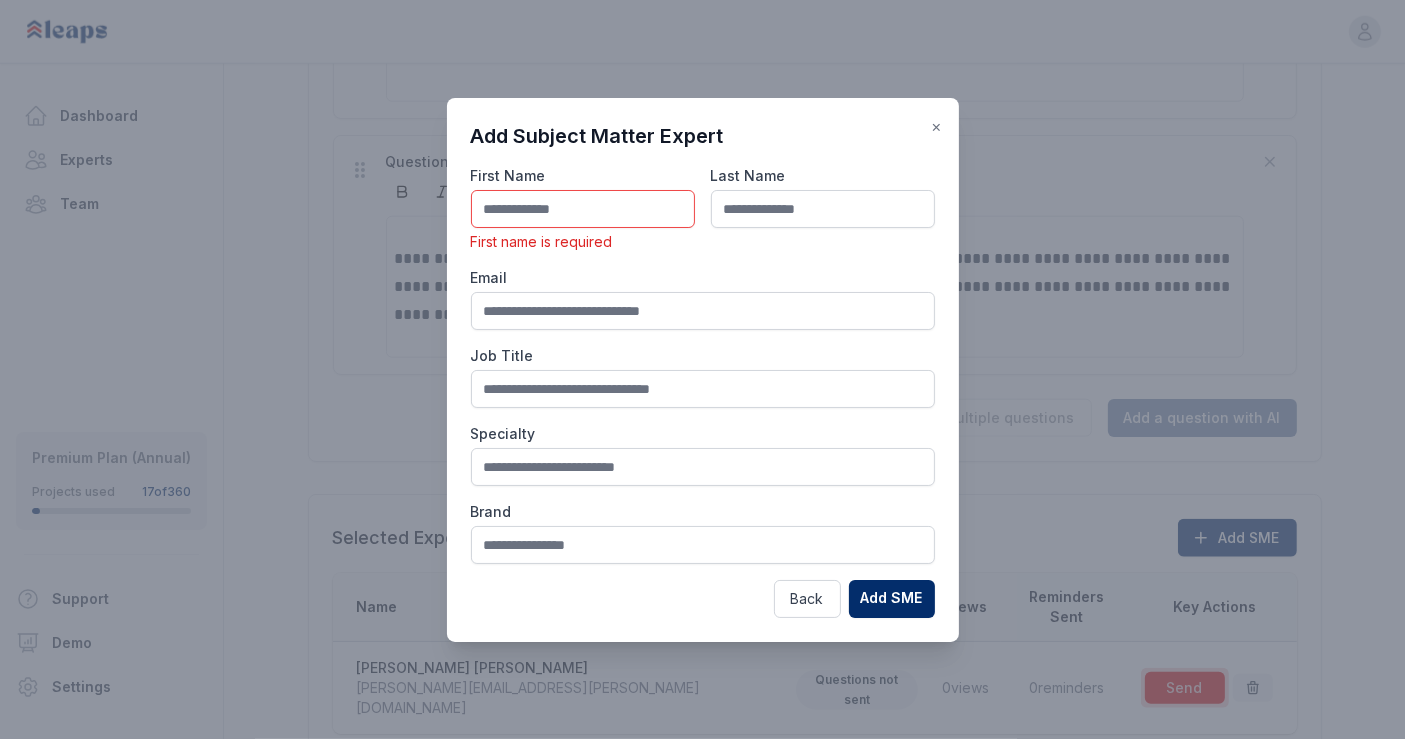click on "×" at bounding box center [937, 126] 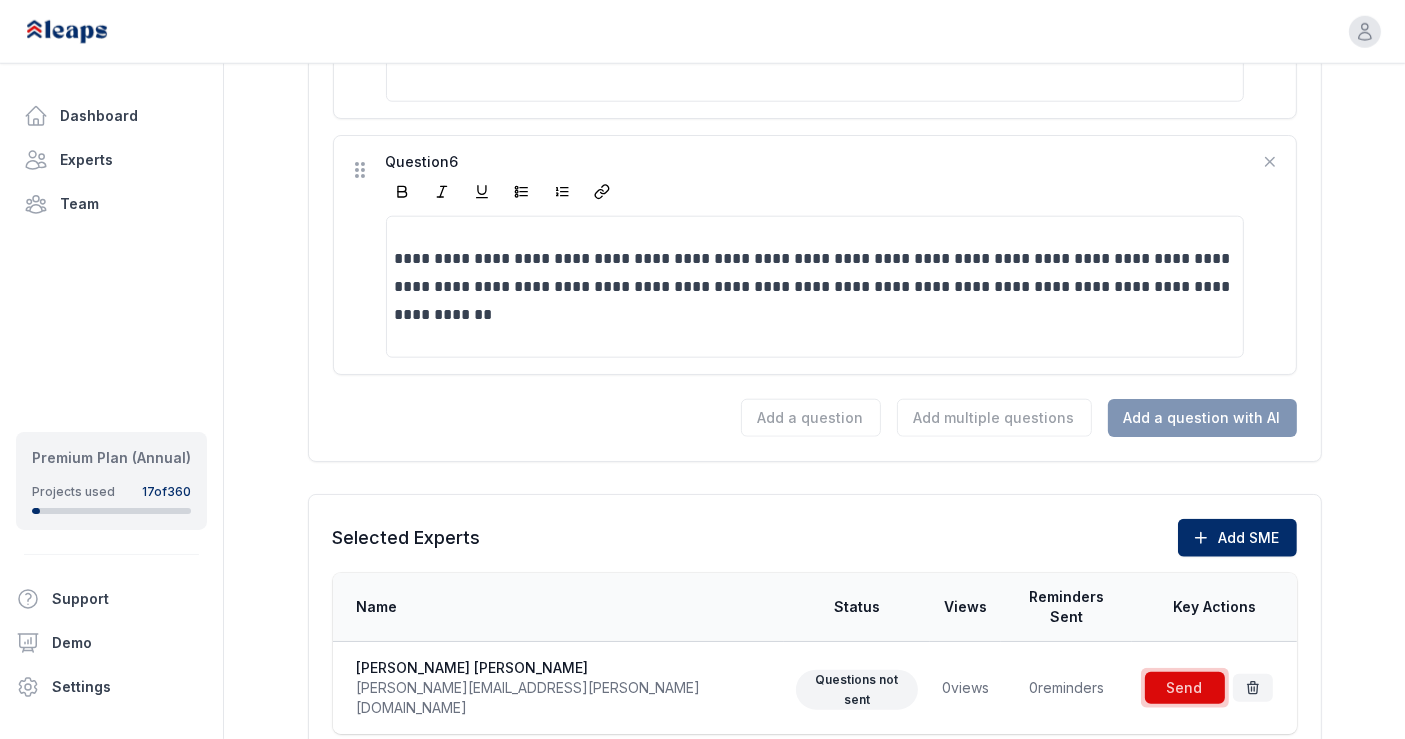 click on "**********" at bounding box center (816, 287) 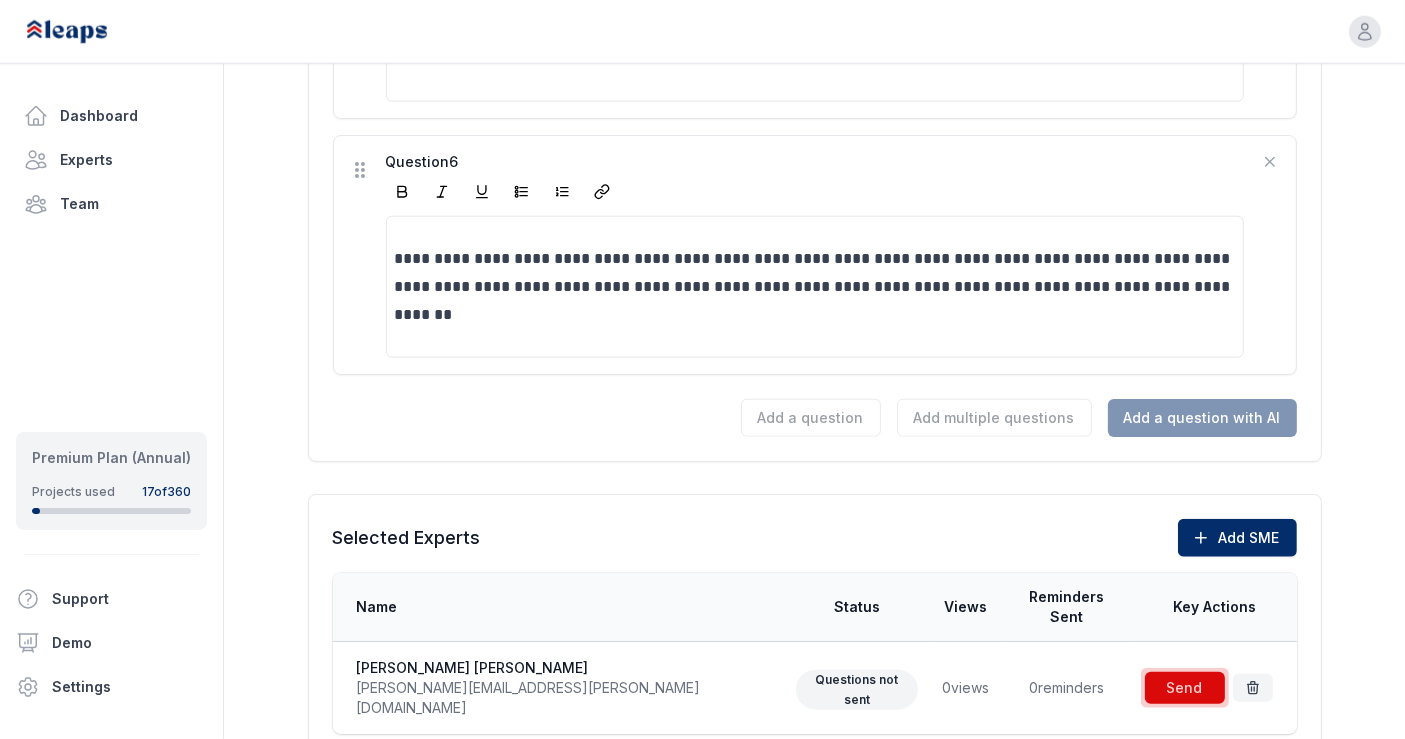 click on "**********" at bounding box center (816, 287) 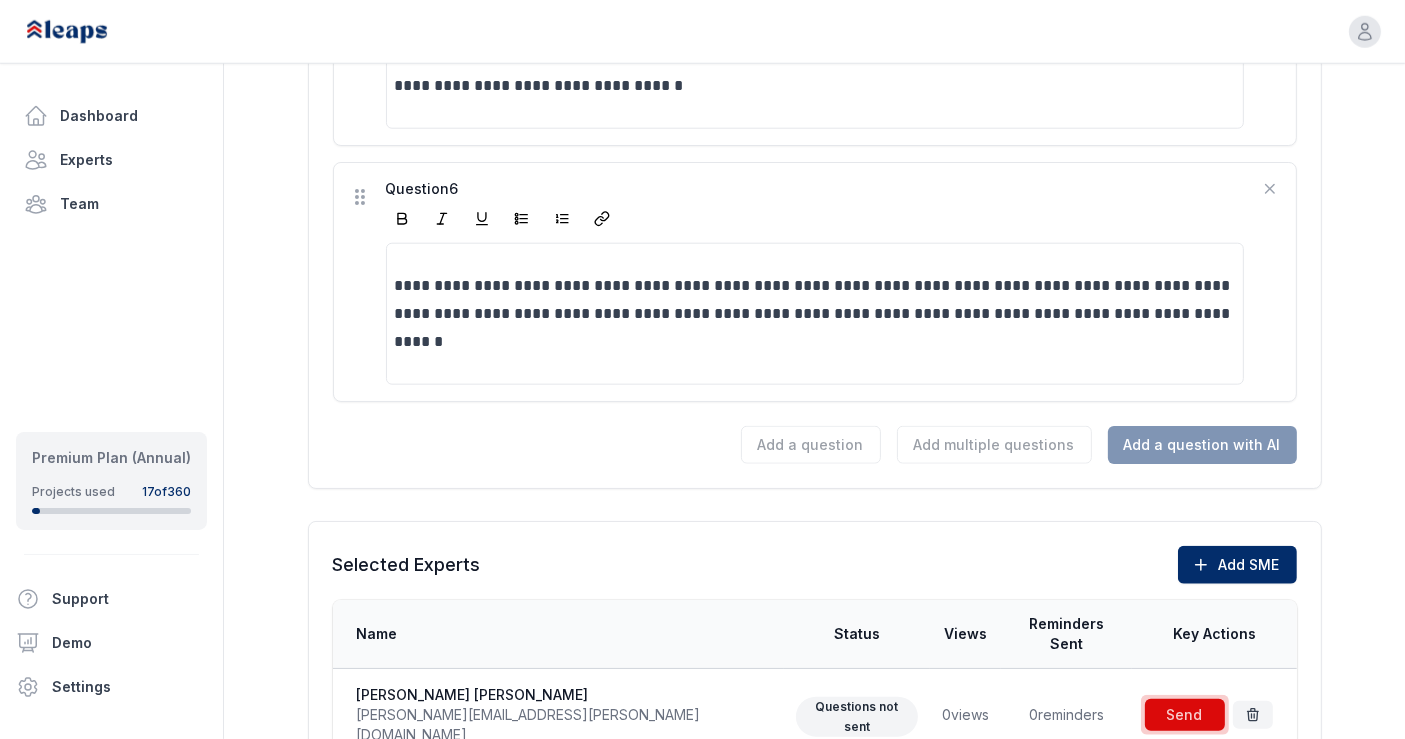 click on "**********" at bounding box center [814, -535] 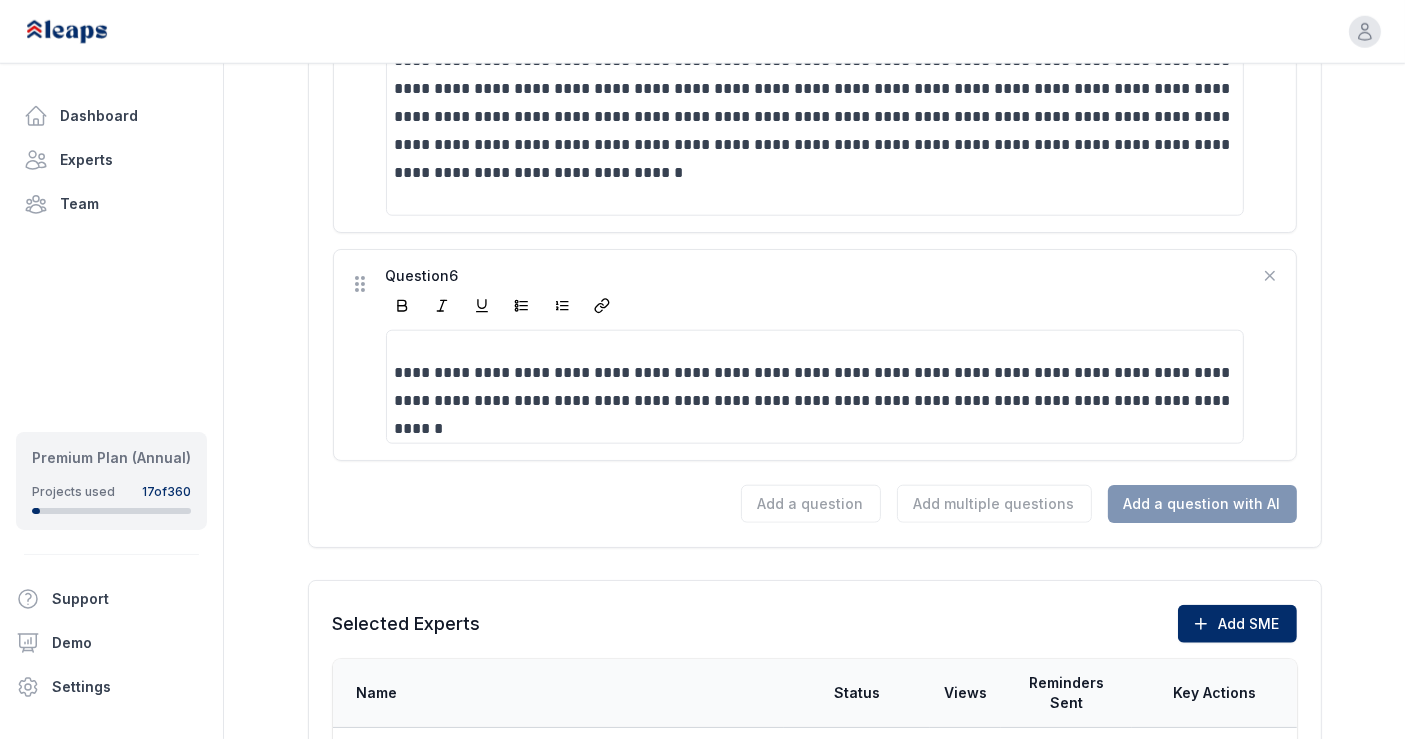 scroll, scrollTop: 1943, scrollLeft: 0, axis: vertical 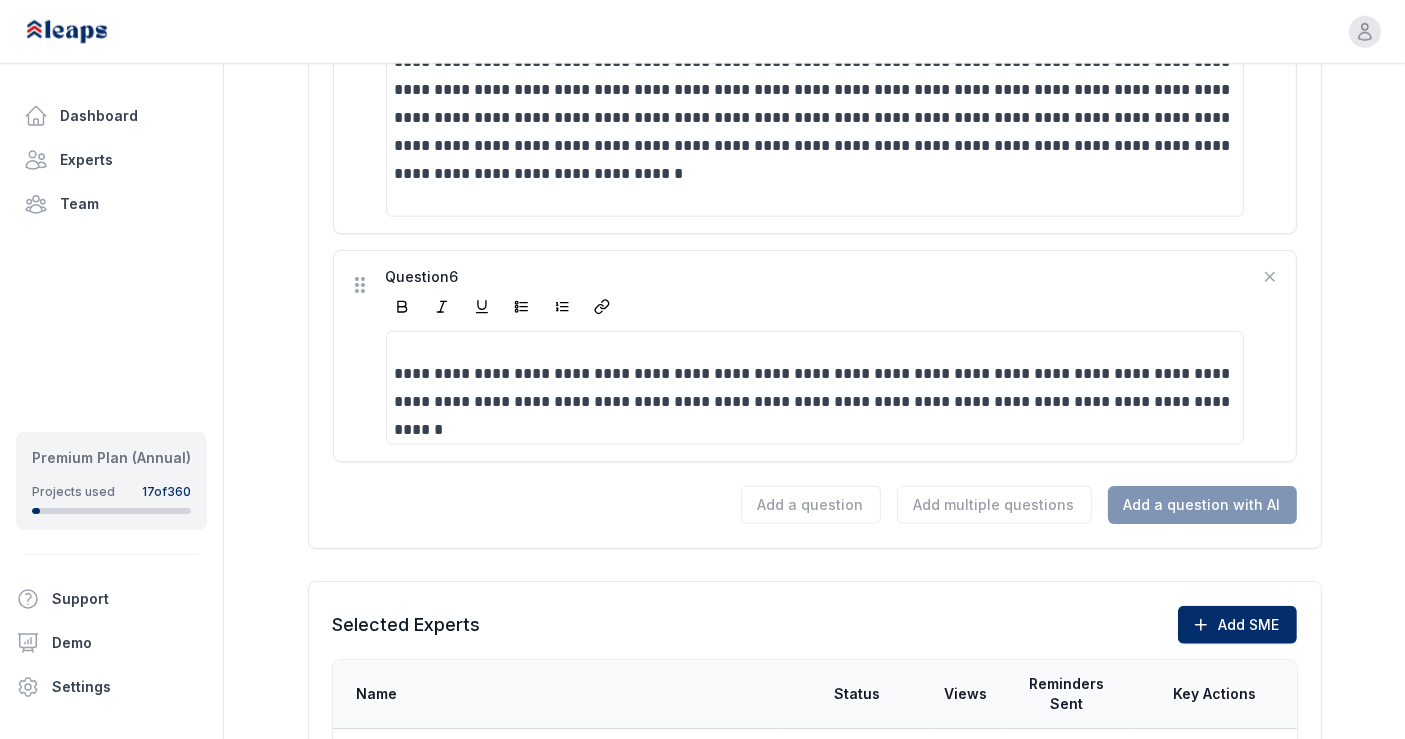 click on "**********" at bounding box center [814, -461] 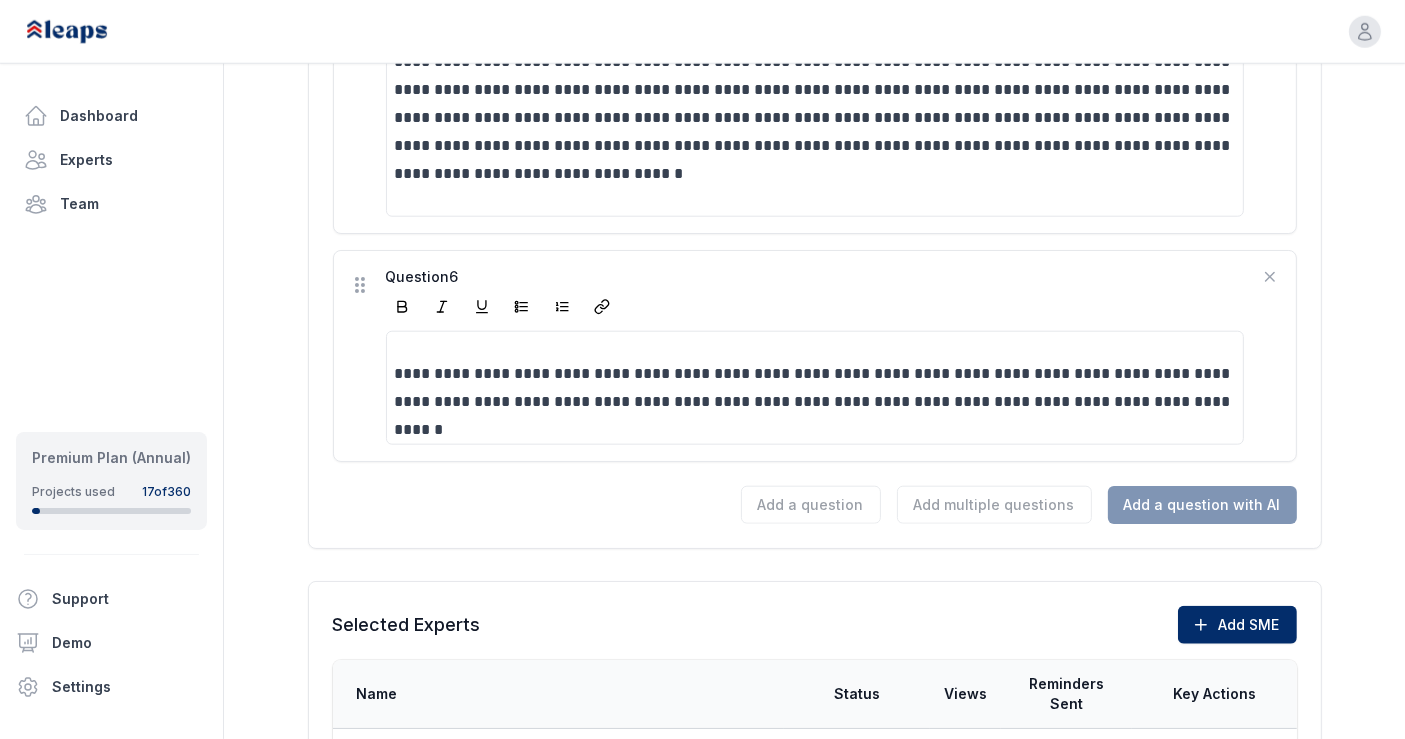 click on "**********" at bounding box center [814, -461] 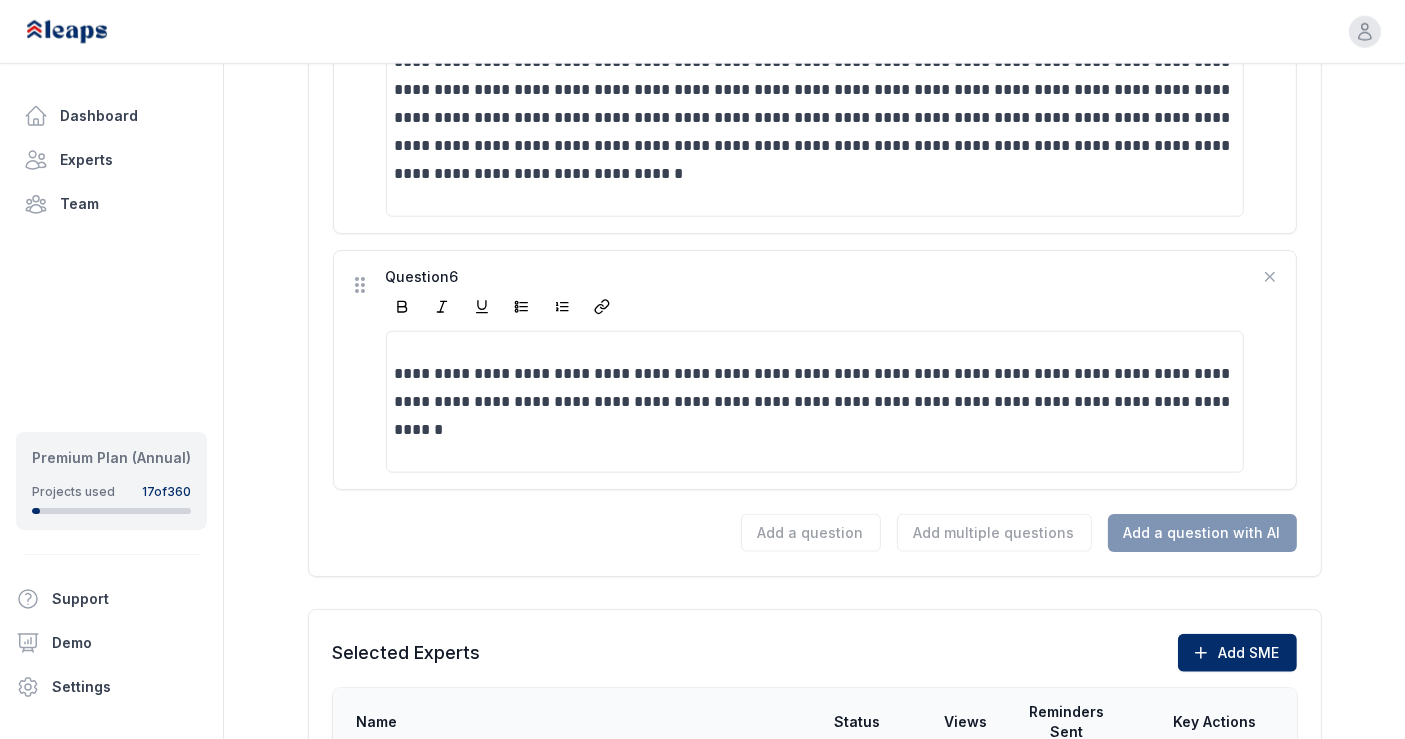click on "**********" at bounding box center [814, -447] 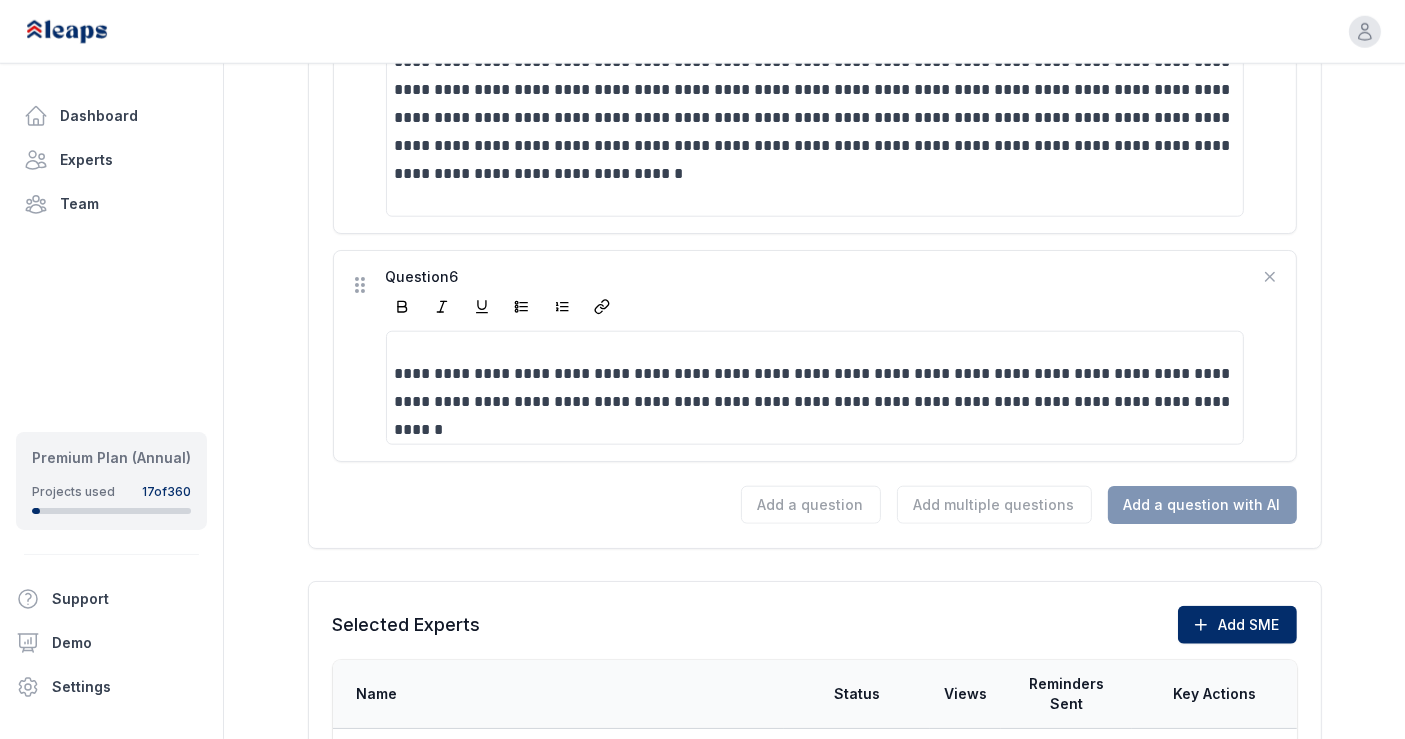 drag, startPoint x: 294, startPoint y: 521, endPoint x: 360, endPoint y: 465, distance: 86.55634 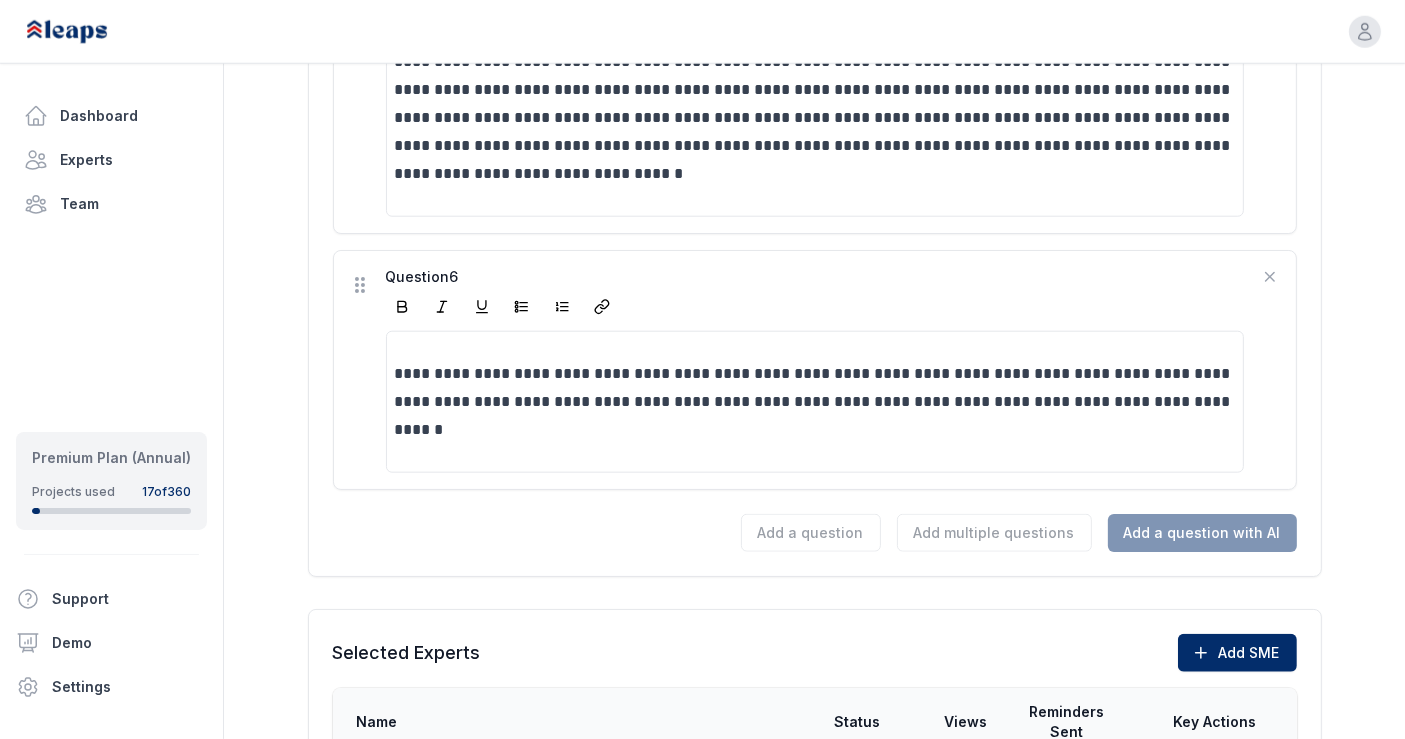 click on "Add a question Add multiple questions Add a question with AI" at bounding box center (815, 533) 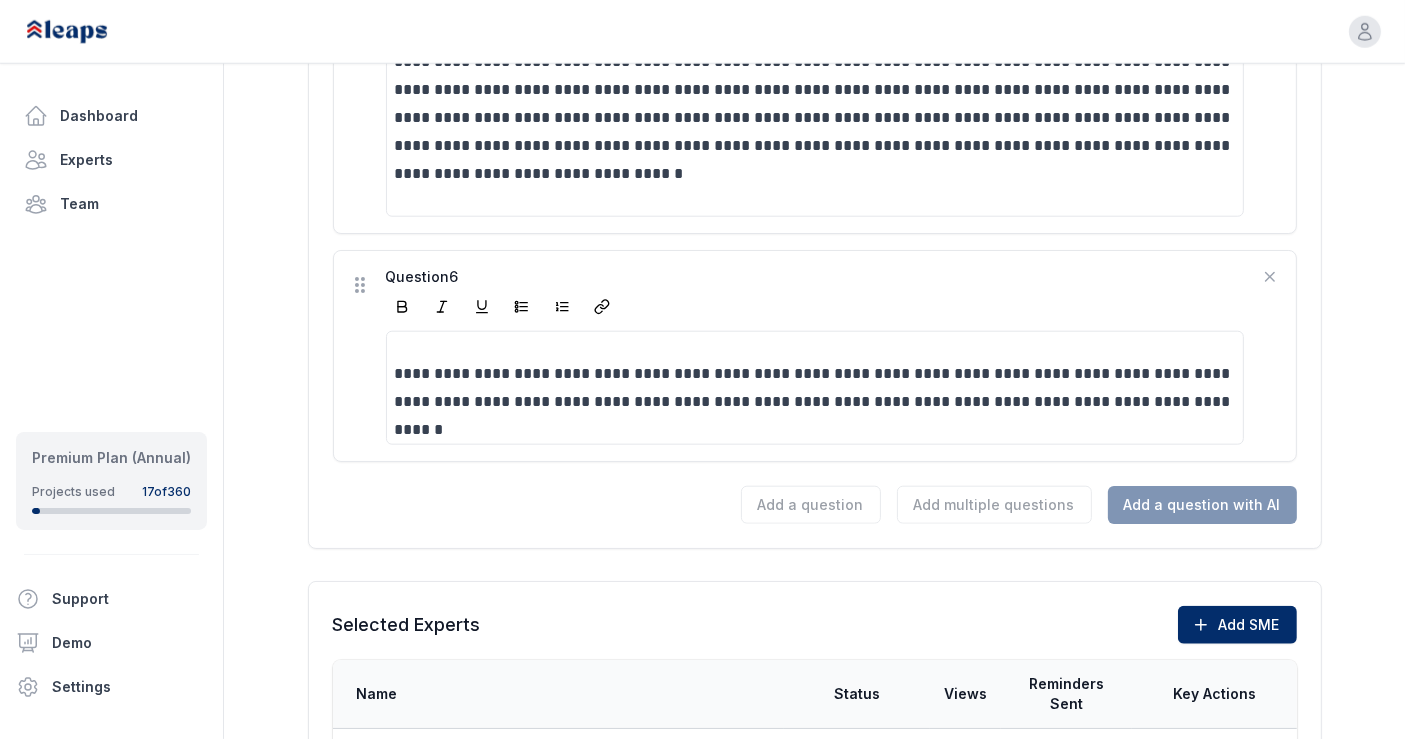 click on "Add a question Add multiple questions Add a question with AI" at bounding box center (815, 505) 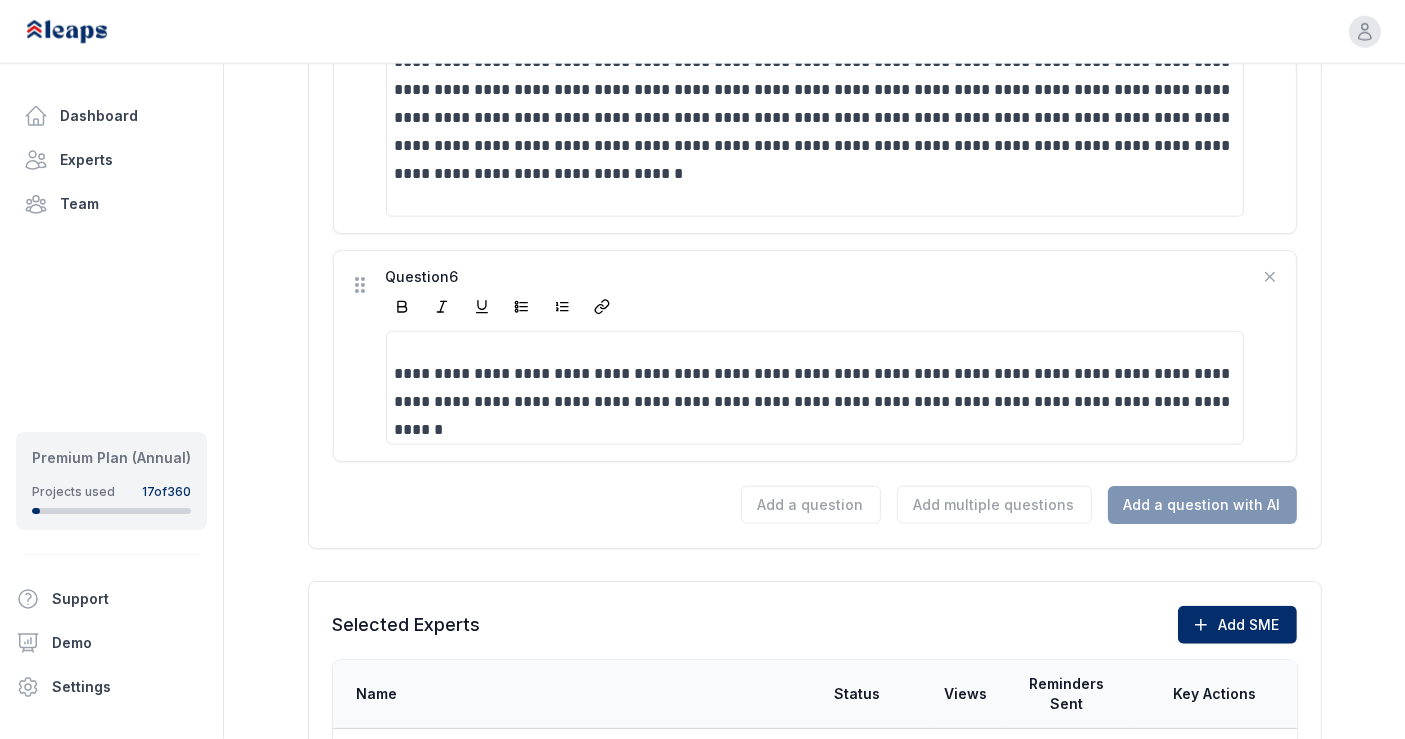 click on "**********" at bounding box center [814, -461] 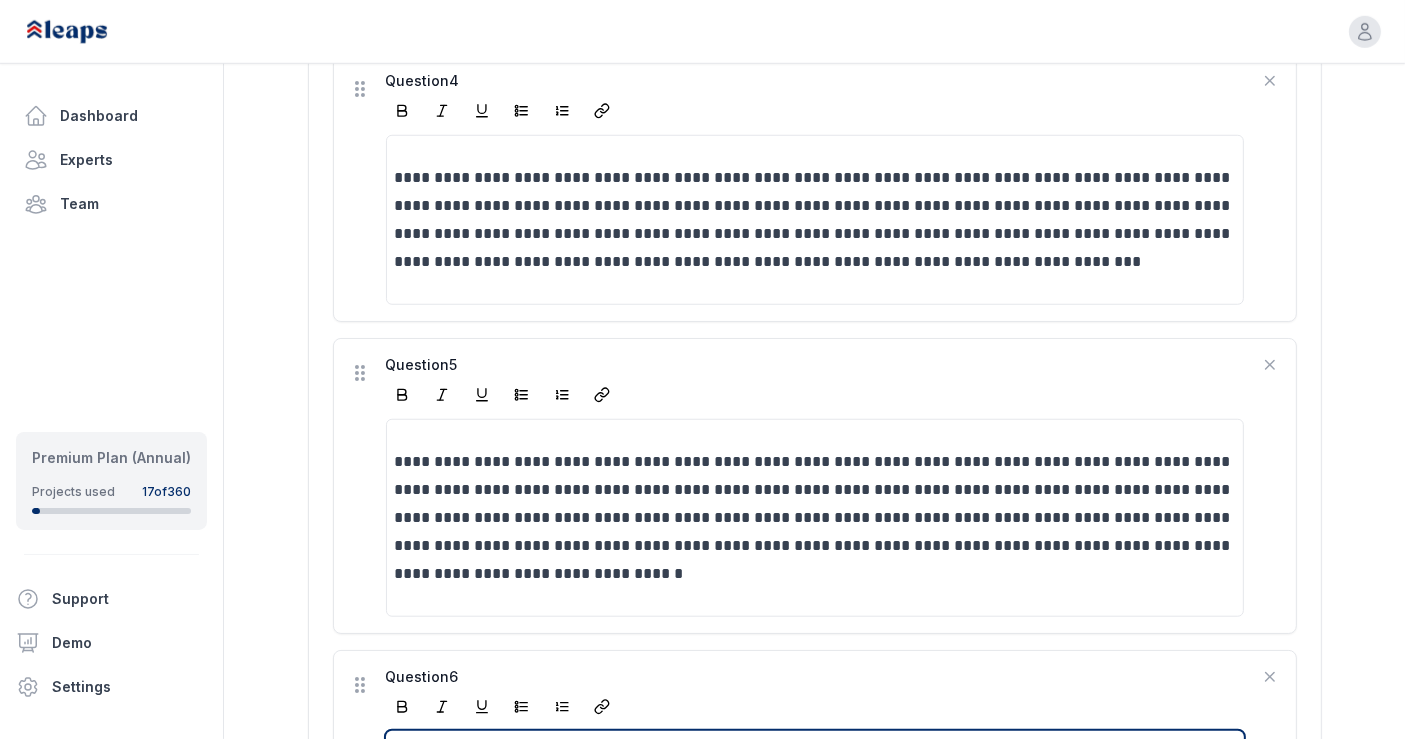 scroll, scrollTop: 2031, scrollLeft: 0, axis: vertical 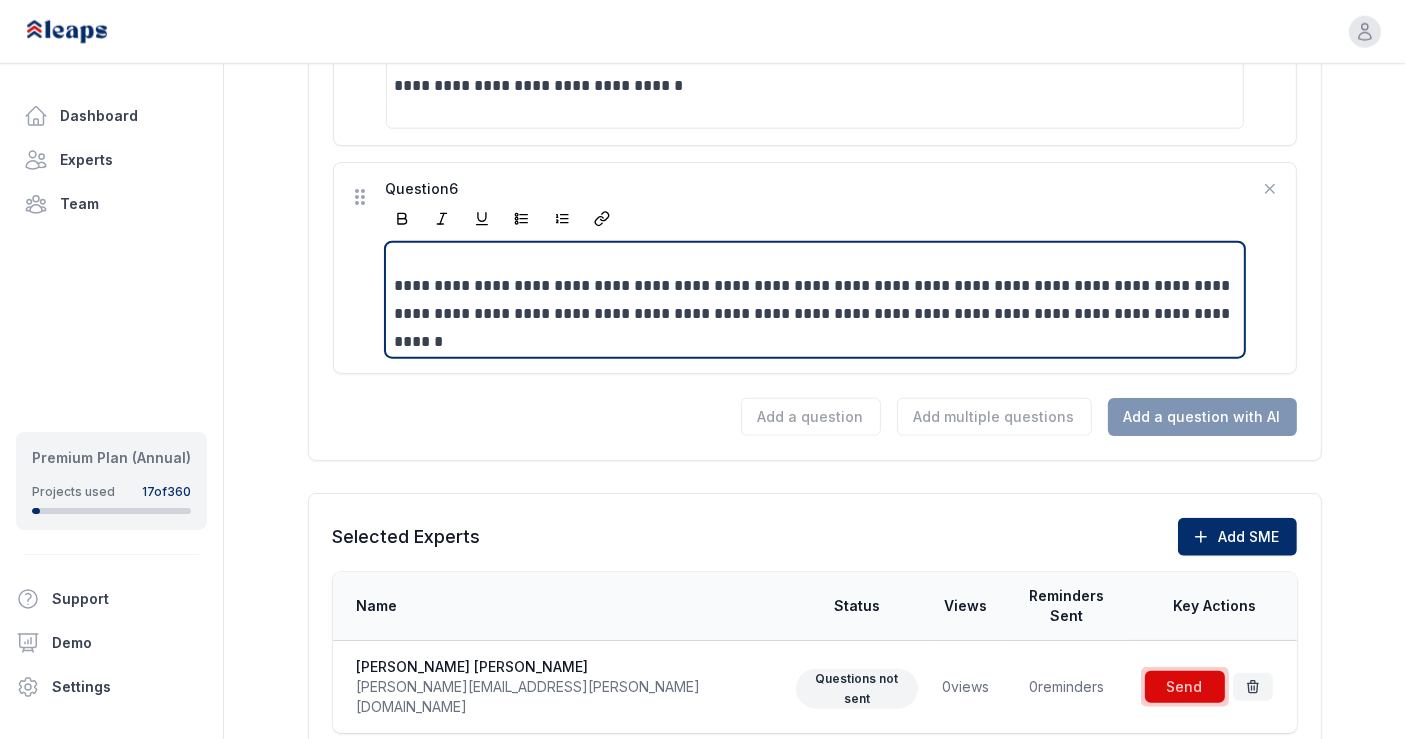 click on "**********" at bounding box center (816, 300) 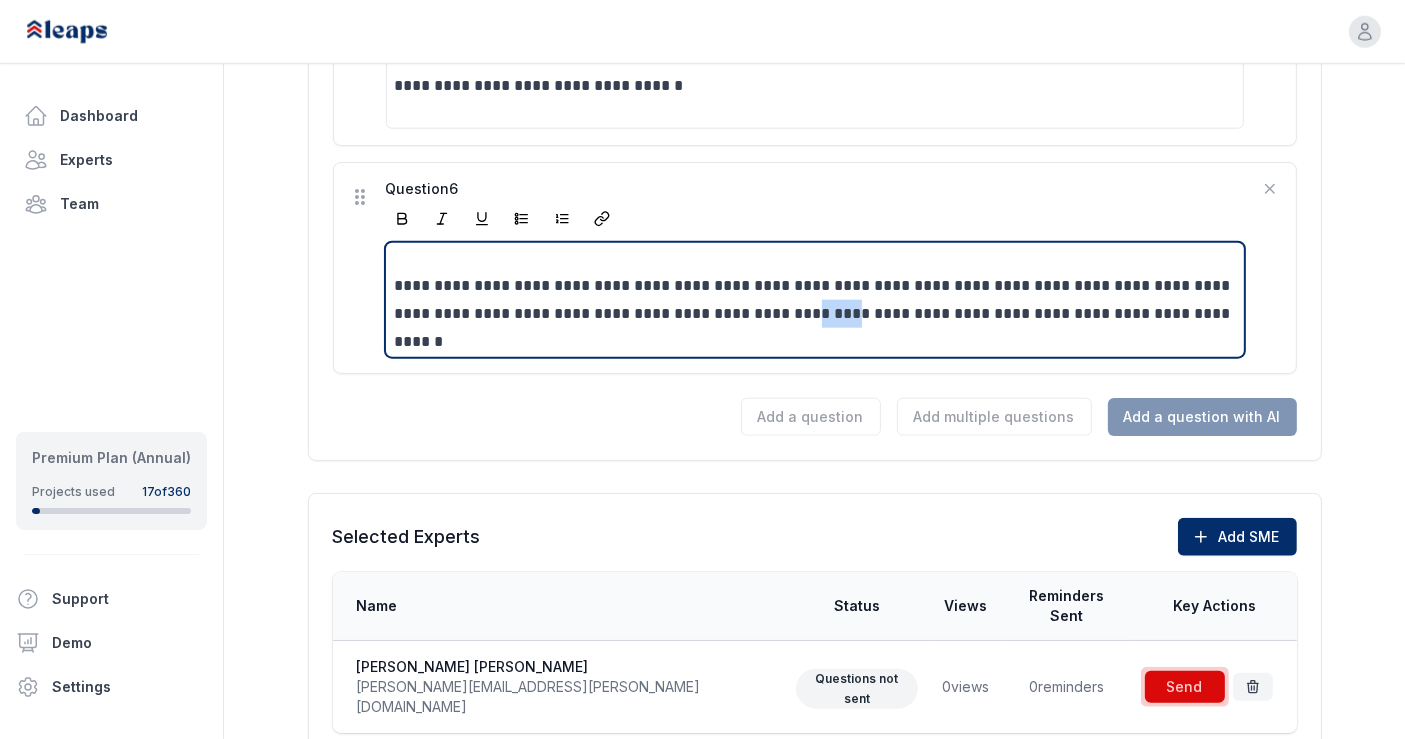 click on "**********" at bounding box center [816, 300] 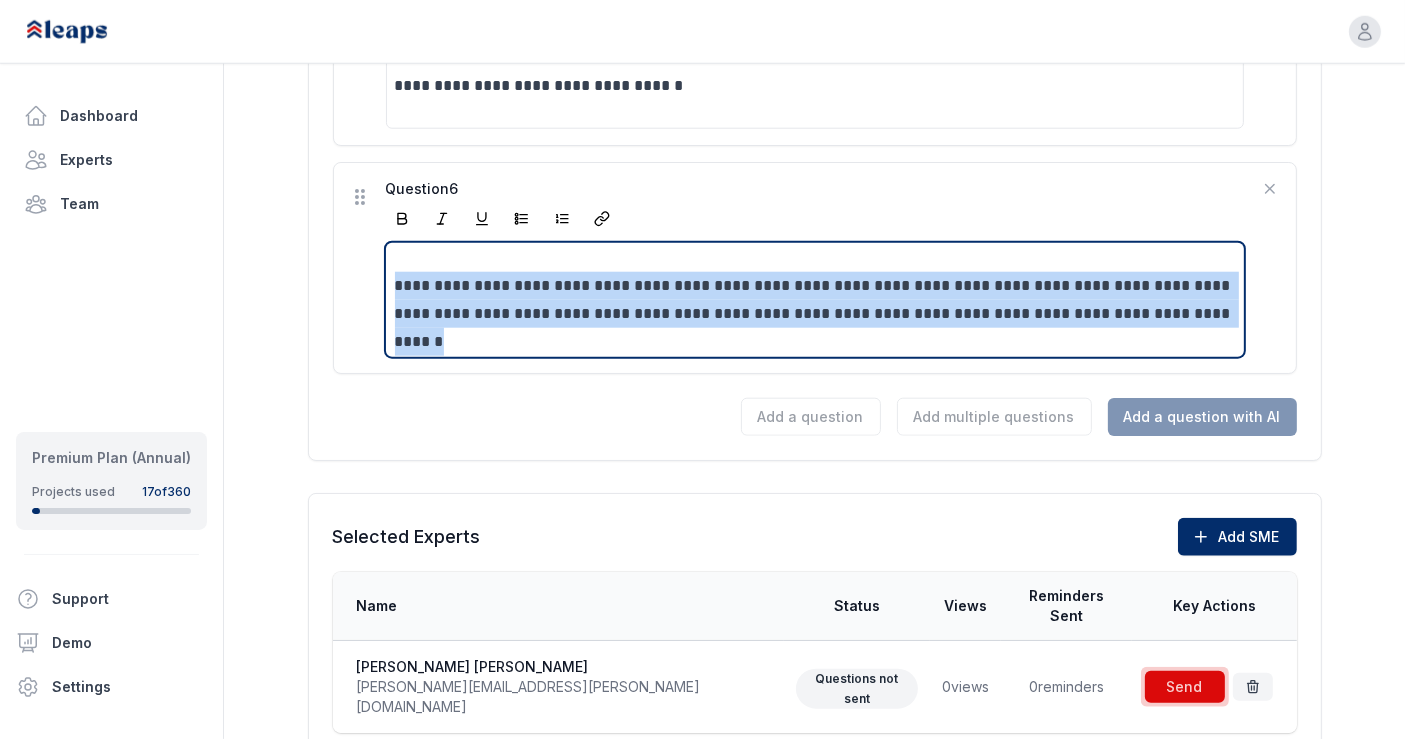 click on "**********" at bounding box center [816, 300] 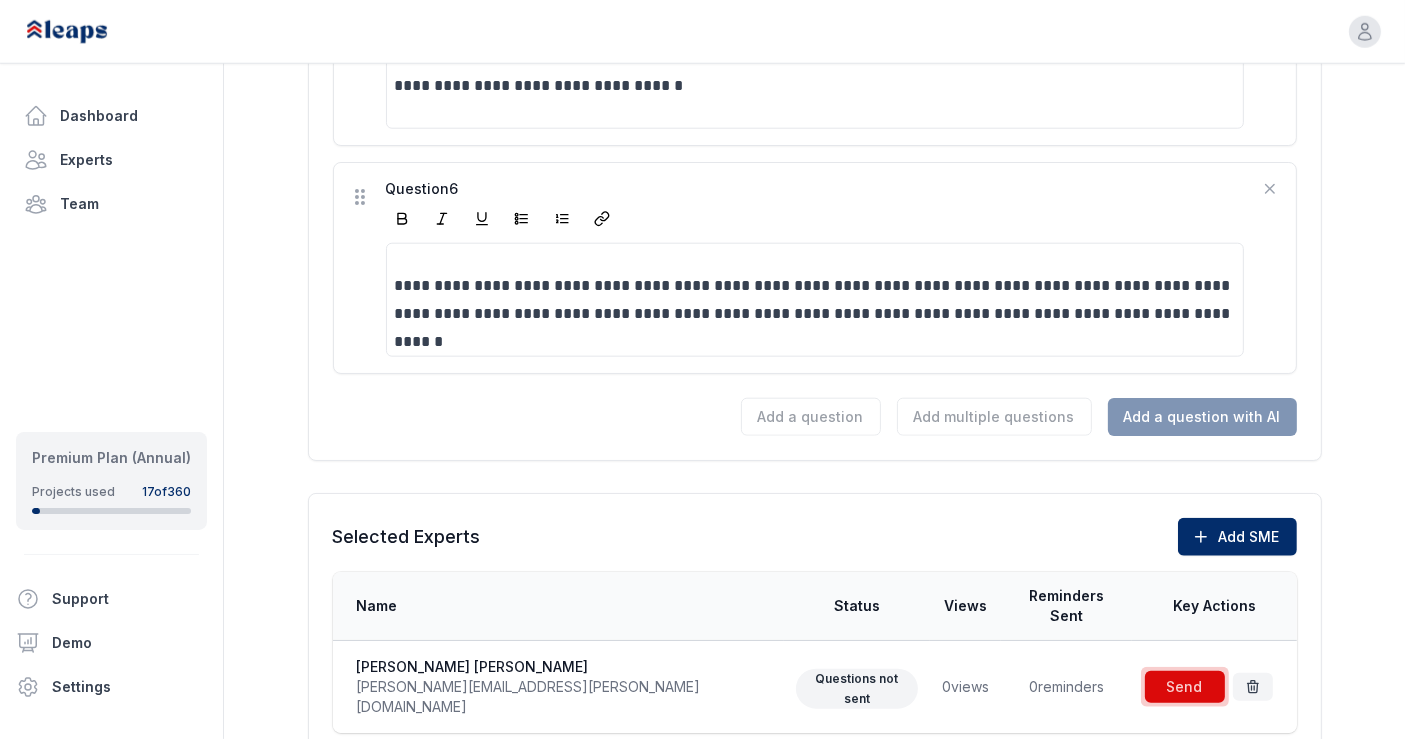 click on "**********" at bounding box center [814, -549] 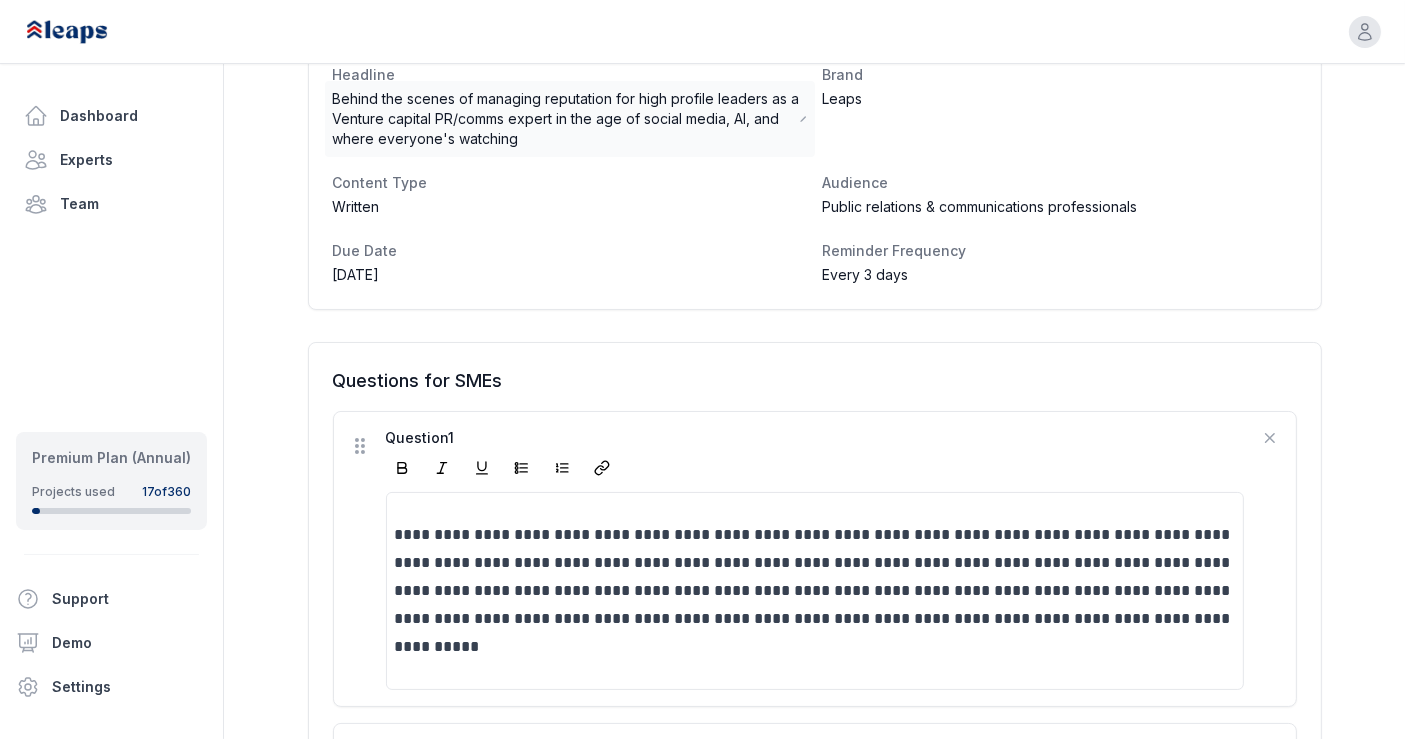 scroll, scrollTop: 0, scrollLeft: 0, axis: both 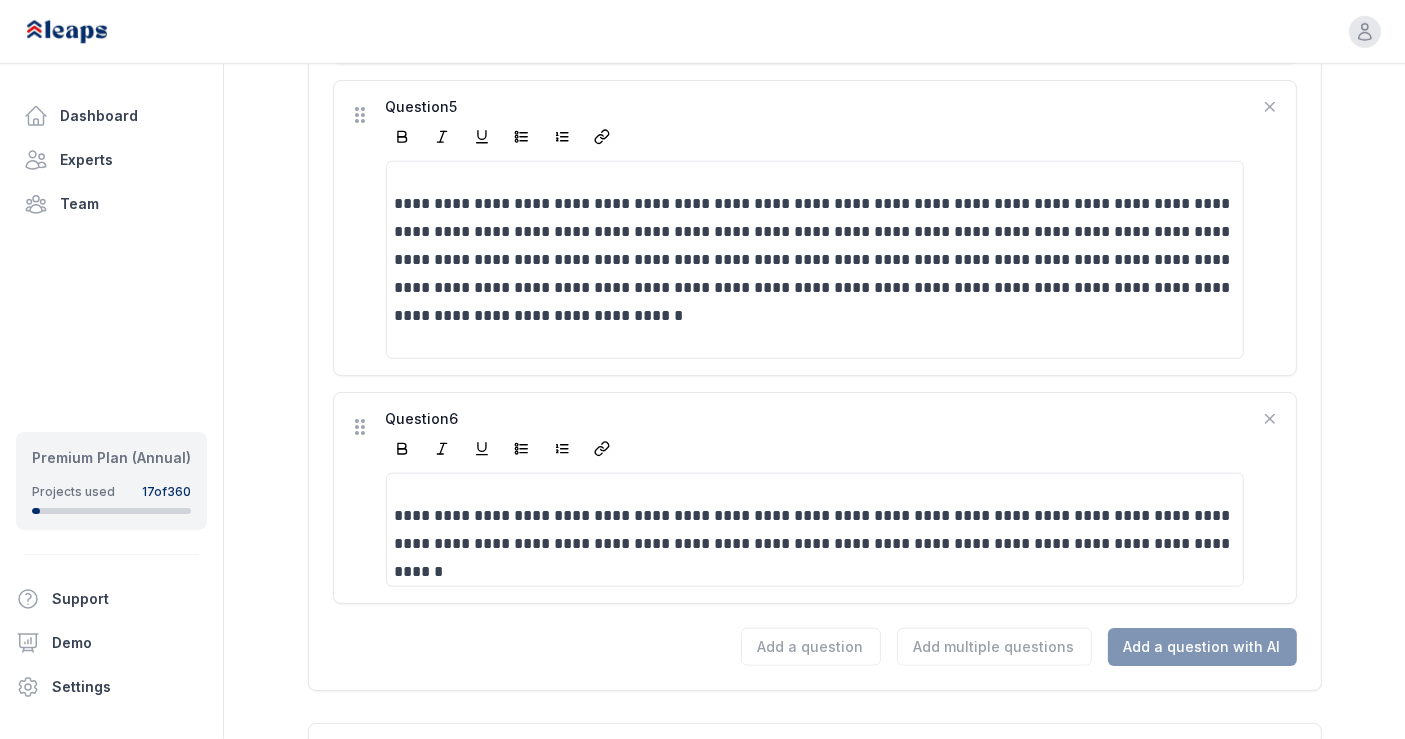 drag, startPoint x: 0, startPoint y: 0, endPoint x: 909, endPoint y: 303, distance: 958.1701 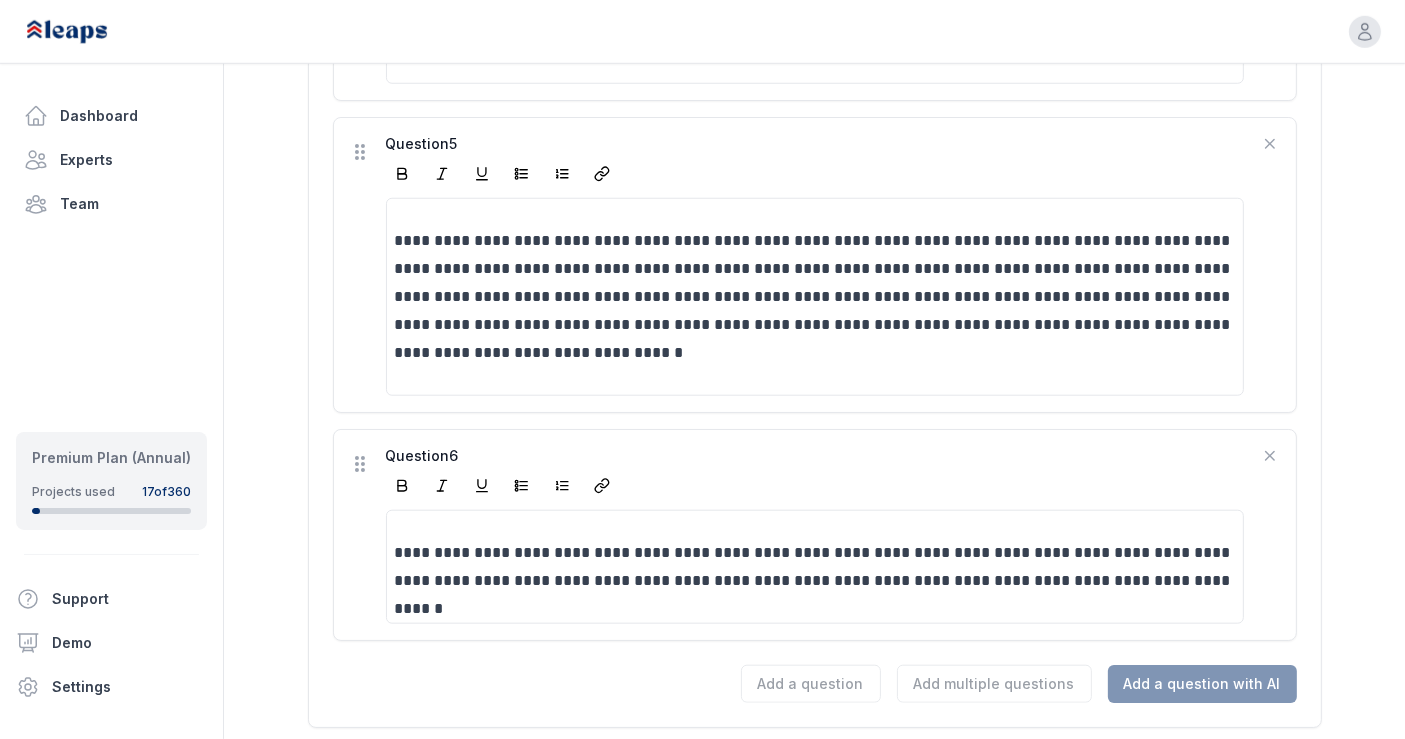 scroll, scrollTop: 2031, scrollLeft: 0, axis: vertical 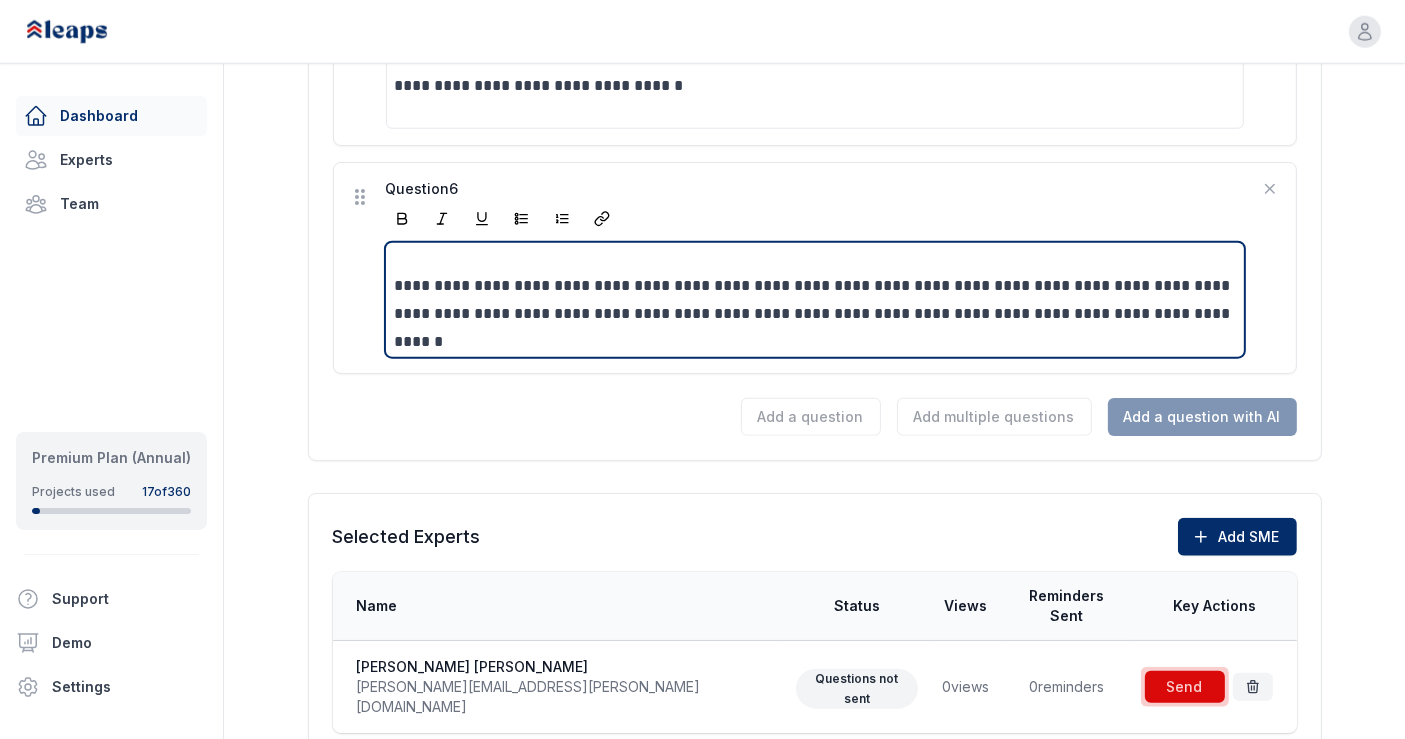 click on "Dashboard" at bounding box center (111, 116) 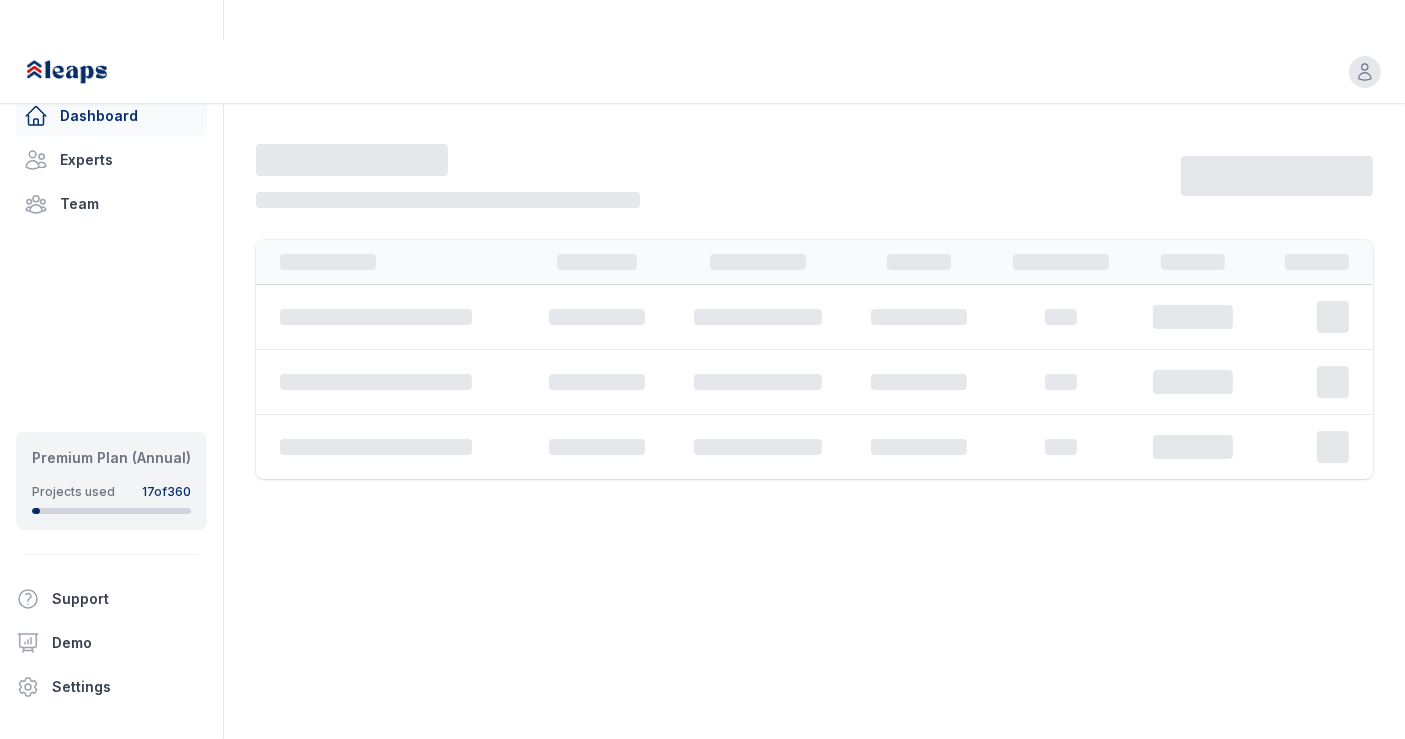 scroll, scrollTop: 0, scrollLeft: 0, axis: both 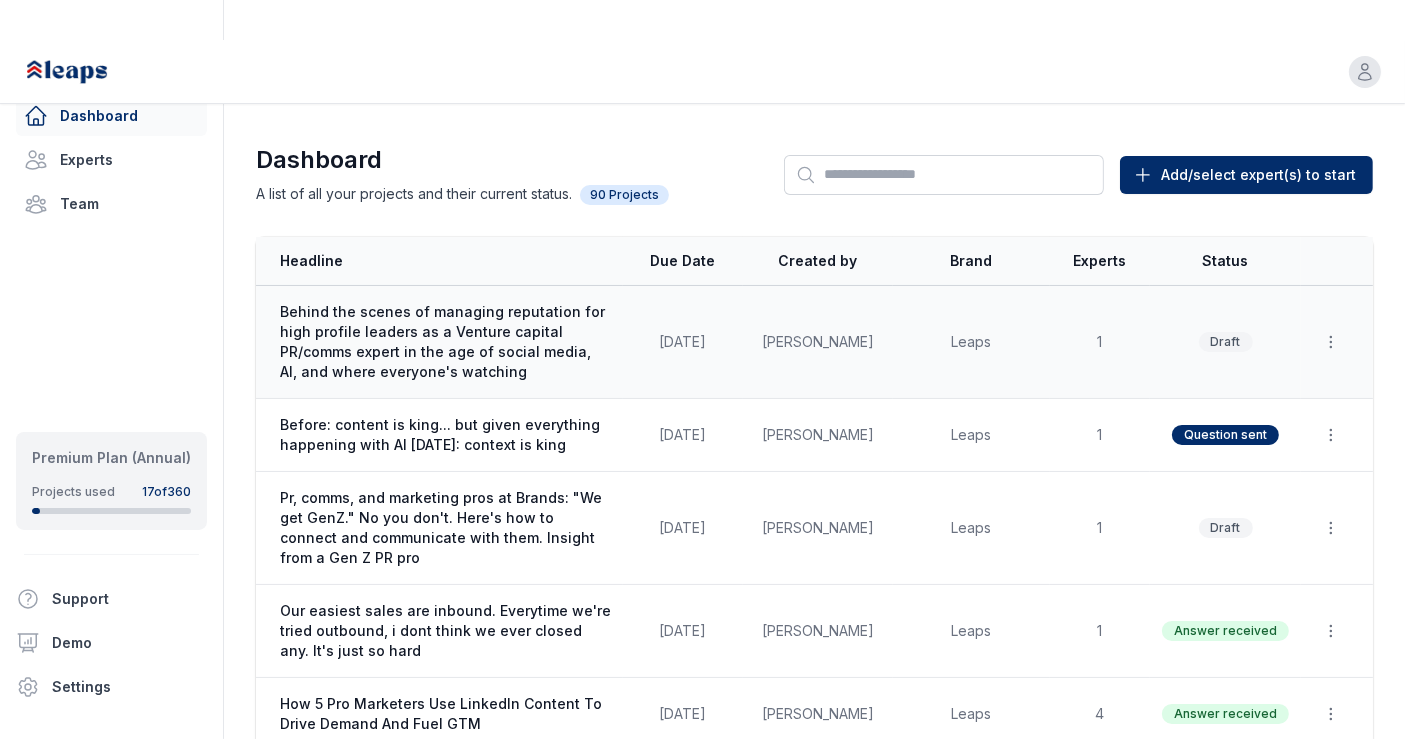 click on "Behind the scenes of managing reputation for high profile leaders as a Venture capital PR/comms expert in the age of social media, AI, and where everyone's watching" at bounding box center [445, 342] 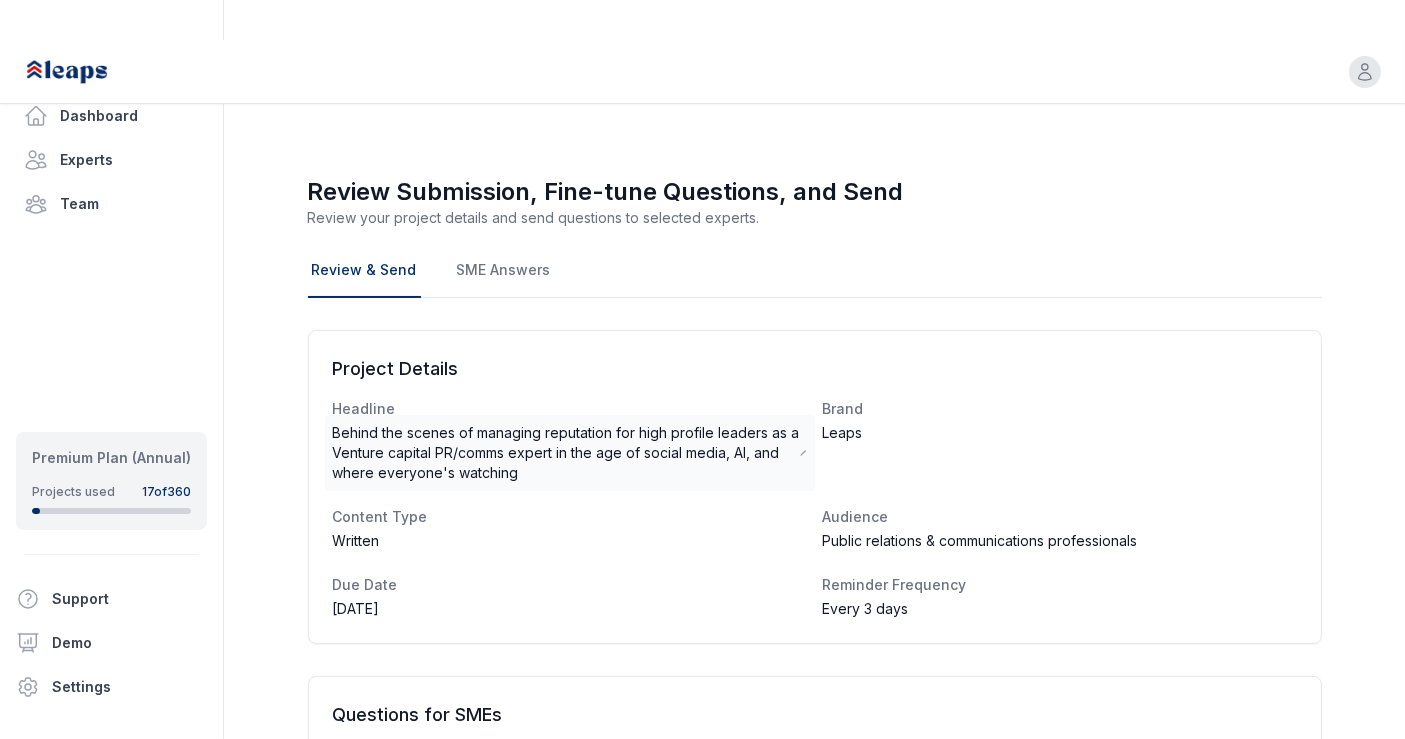 click on "Behind the scenes of managing reputation for high profile leaders as a Venture capital PR/comms expert in the age of social media, AI, and where everyone's watching" at bounding box center (566, 453) 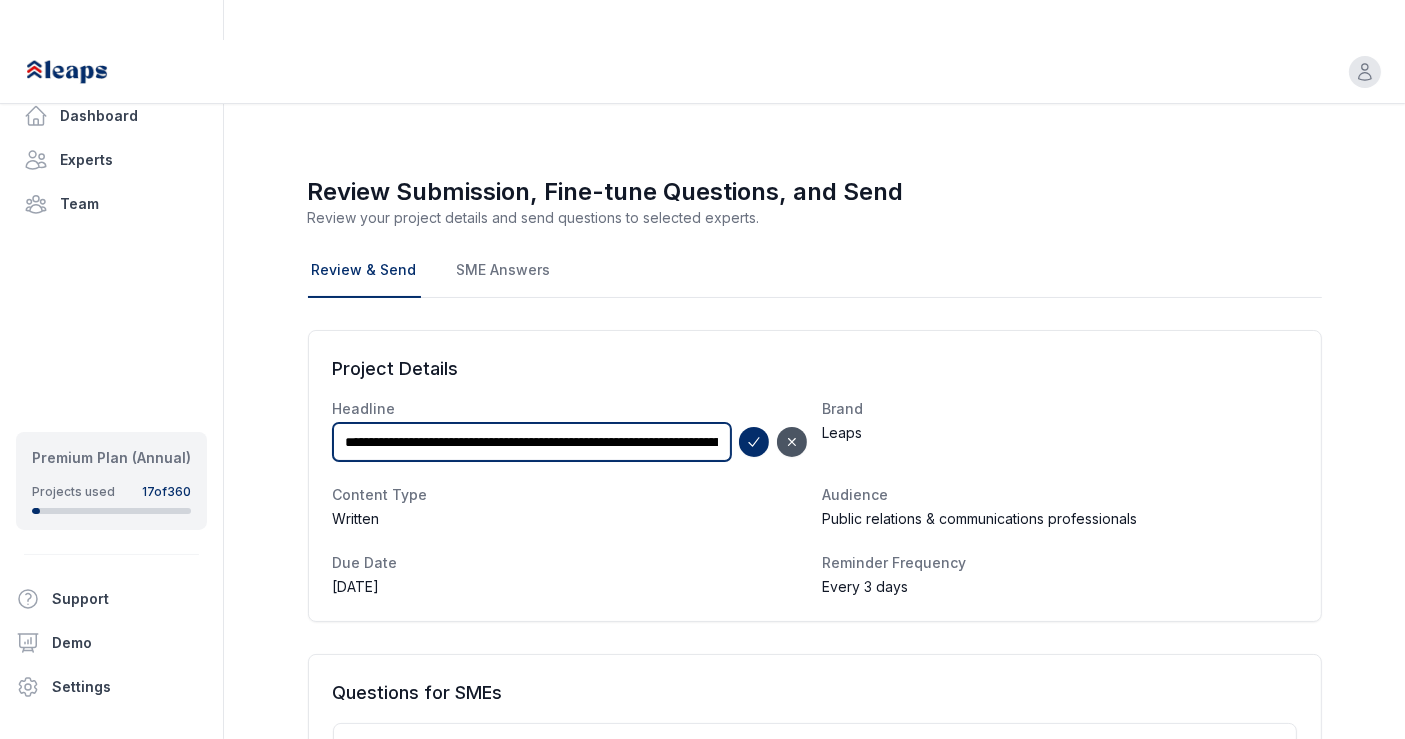 click on "**********" at bounding box center [532, 442] 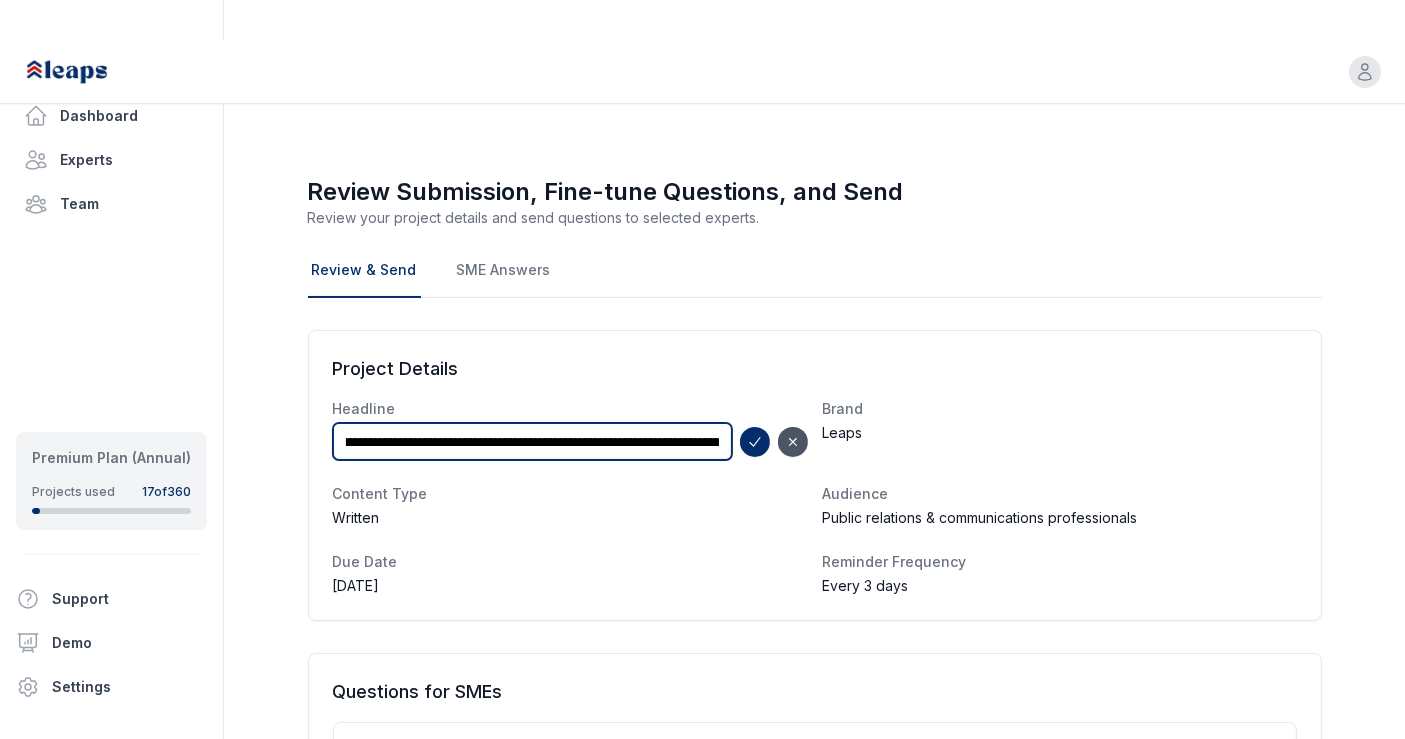 scroll, scrollTop: 0, scrollLeft: 146, axis: horizontal 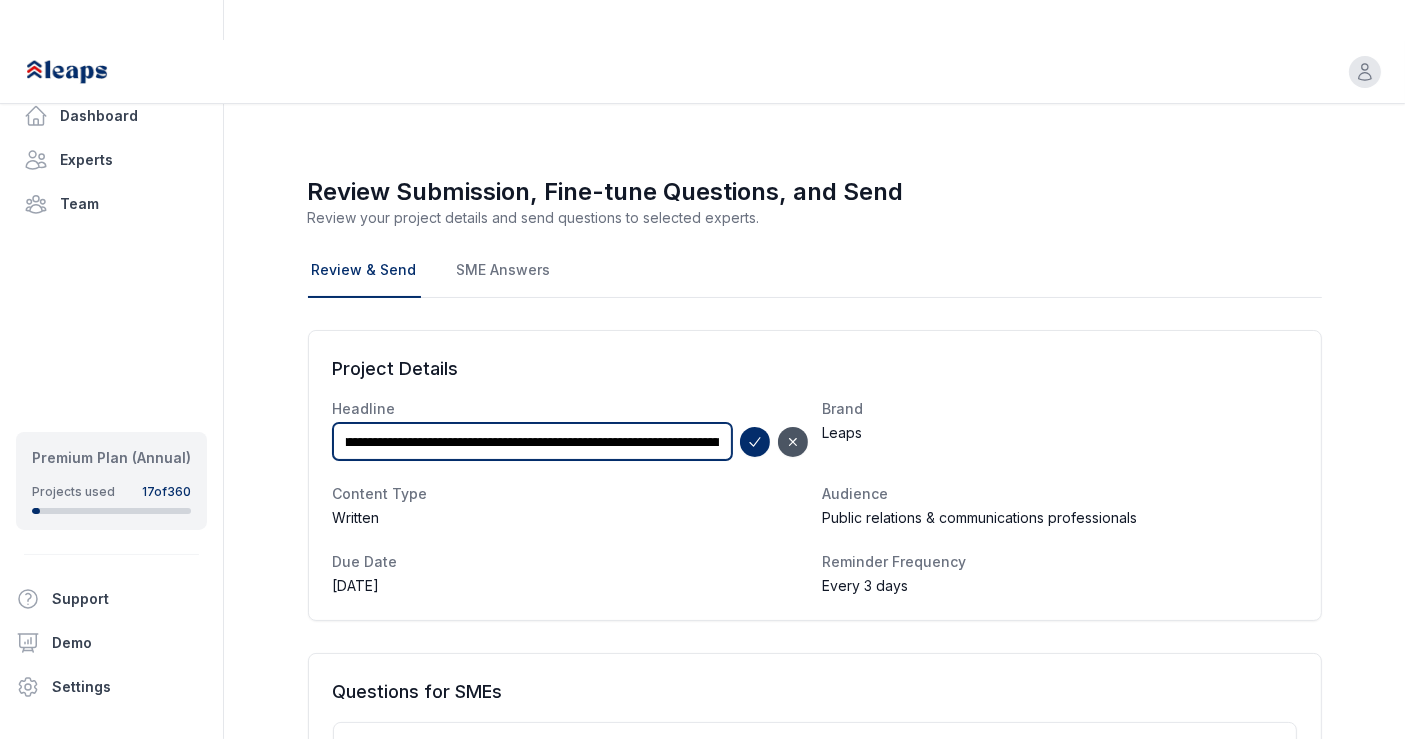 click on "**********" at bounding box center [532, 441] 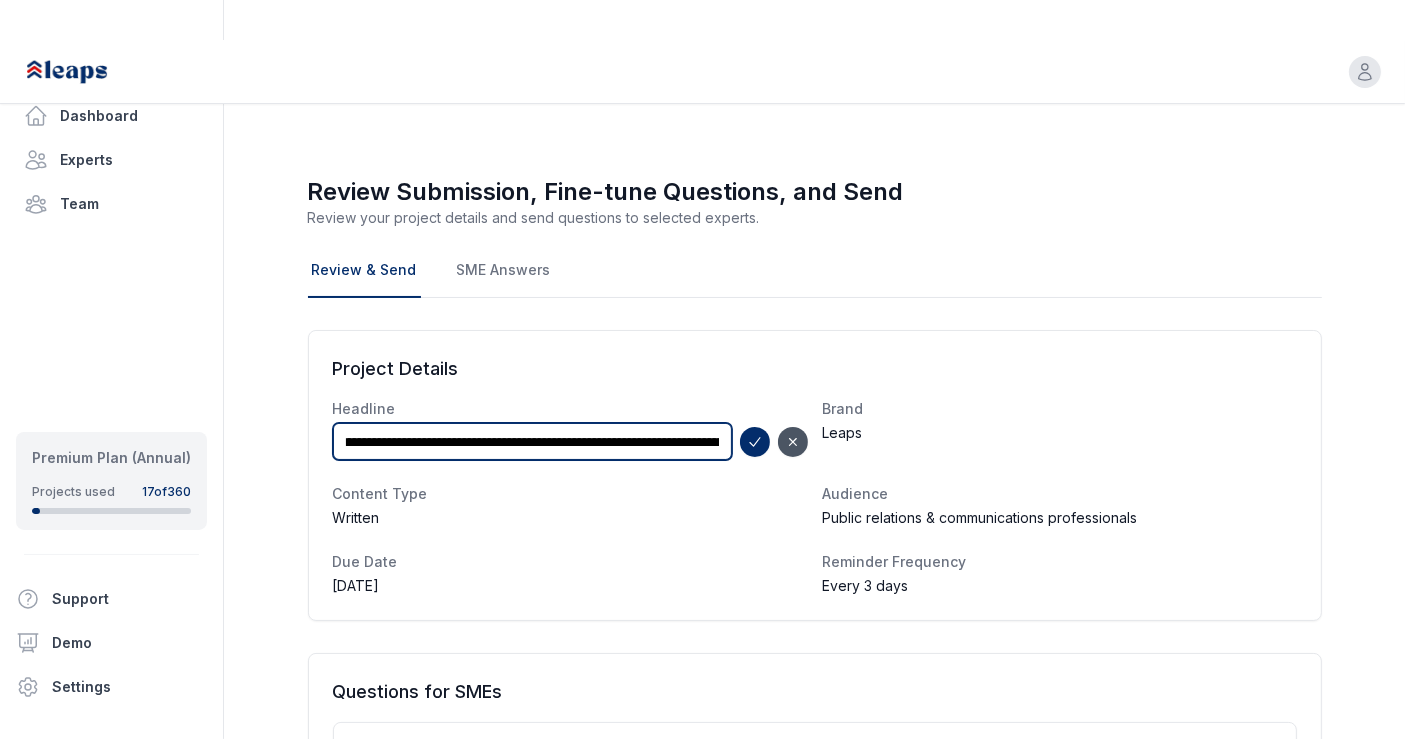 scroll, scrollTop: 0, scrollLeft: 728, axis: horizontal 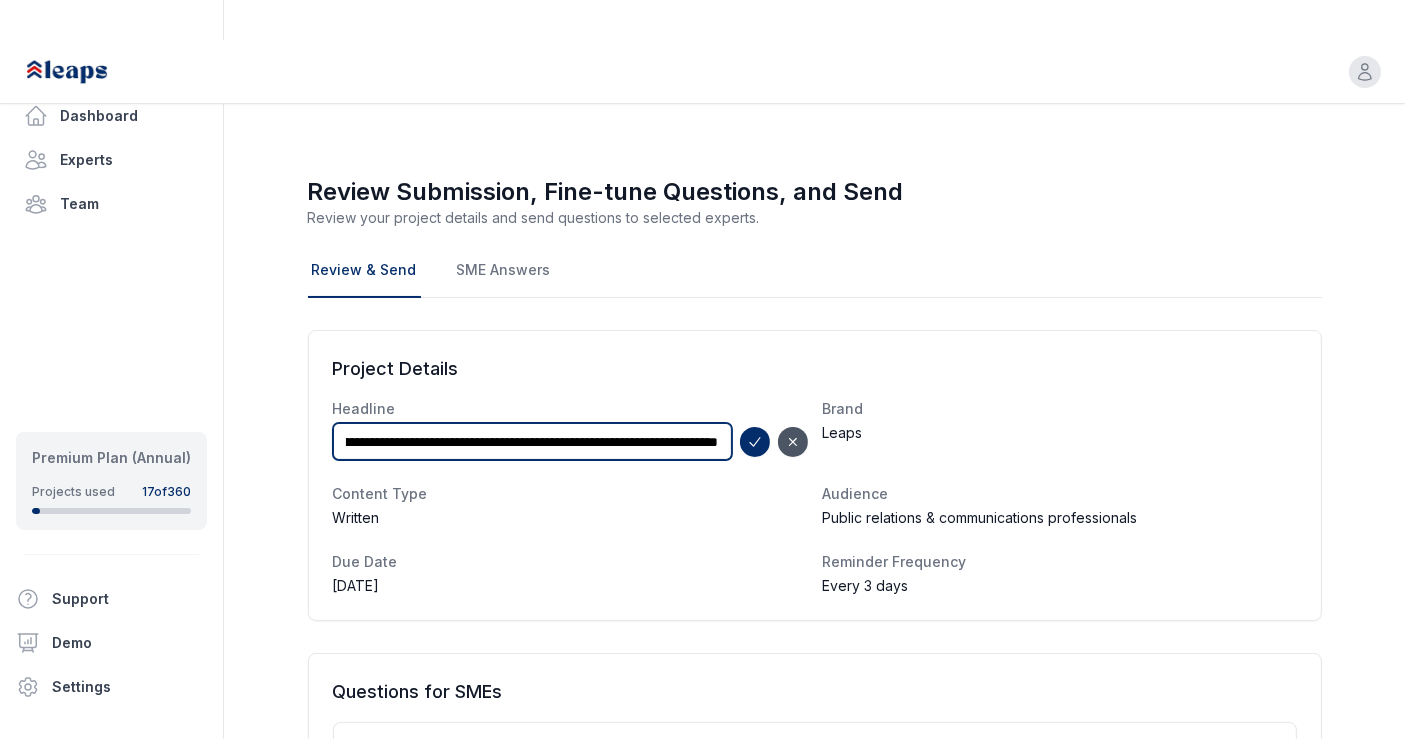 drag, startPoint x: 636, startPoint y: 405, endPoint x: 781, endPoint y: 412, distance: 145.16887 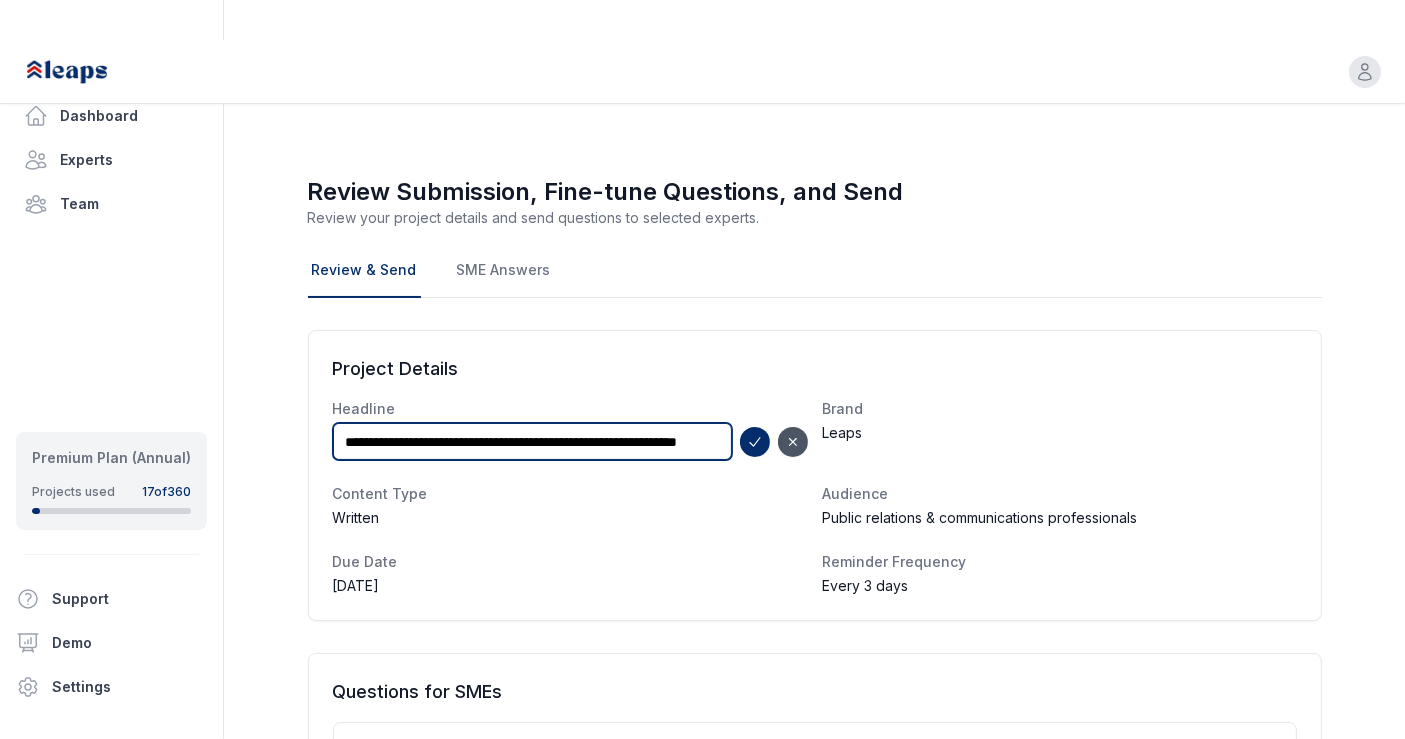 scroll, scrollTop: 0, scrollLeft: 62, axis: horizontal 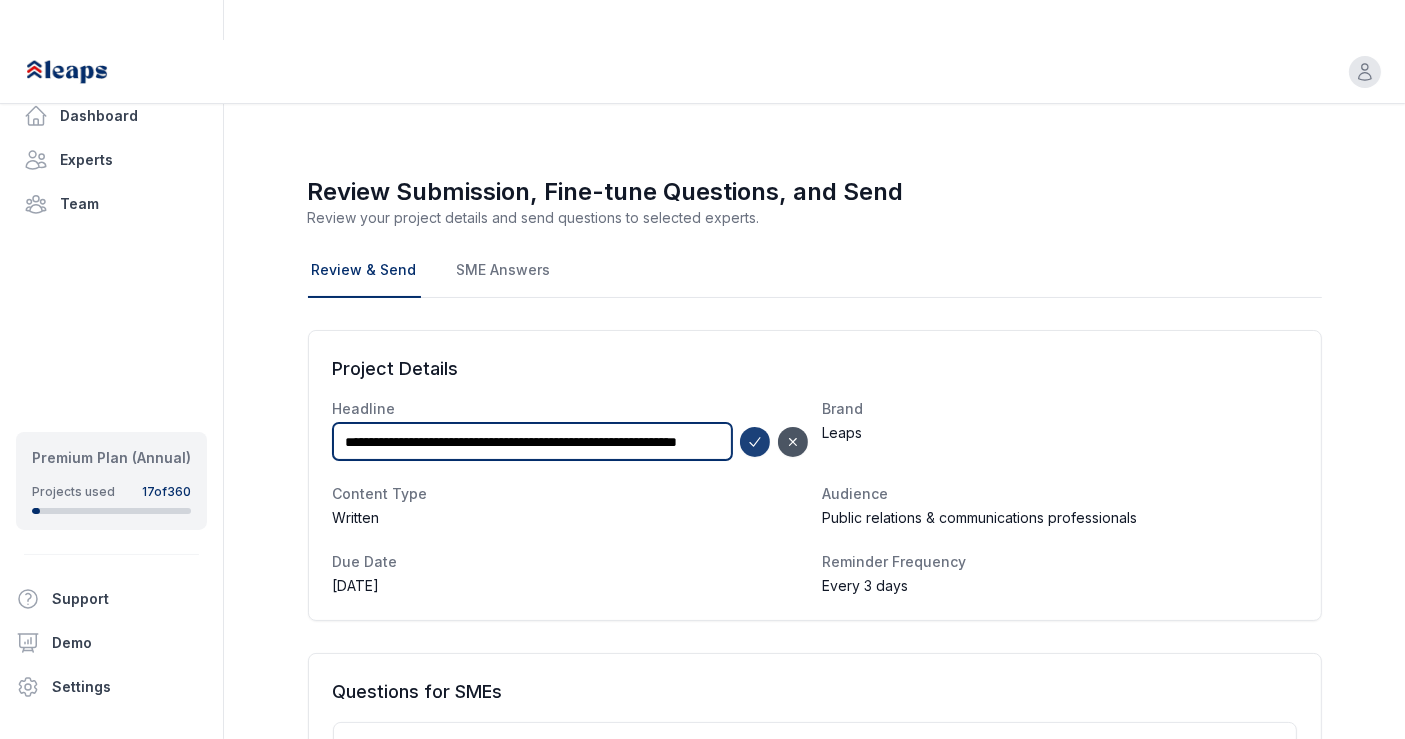 type on "**********" 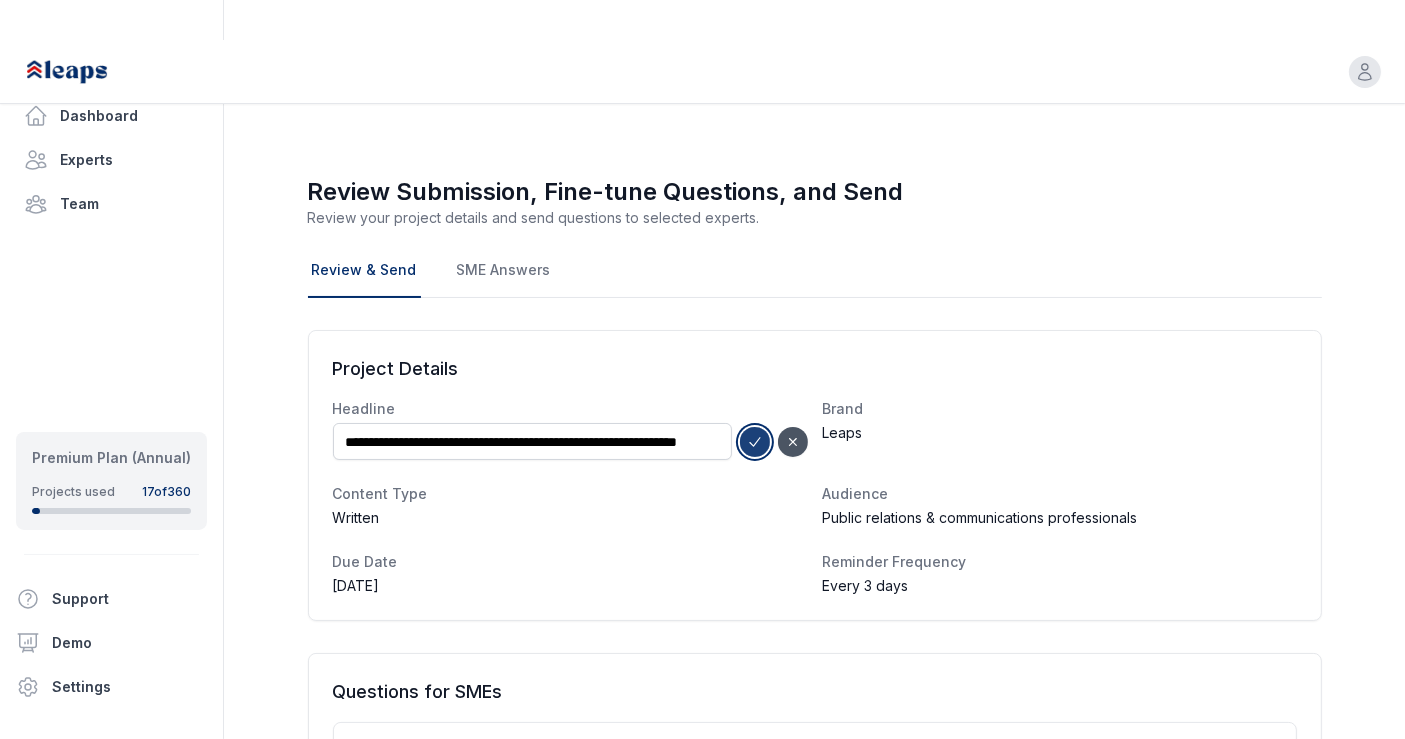 scroll, scrollTop: 0, scrollLeft: 0, axis: both 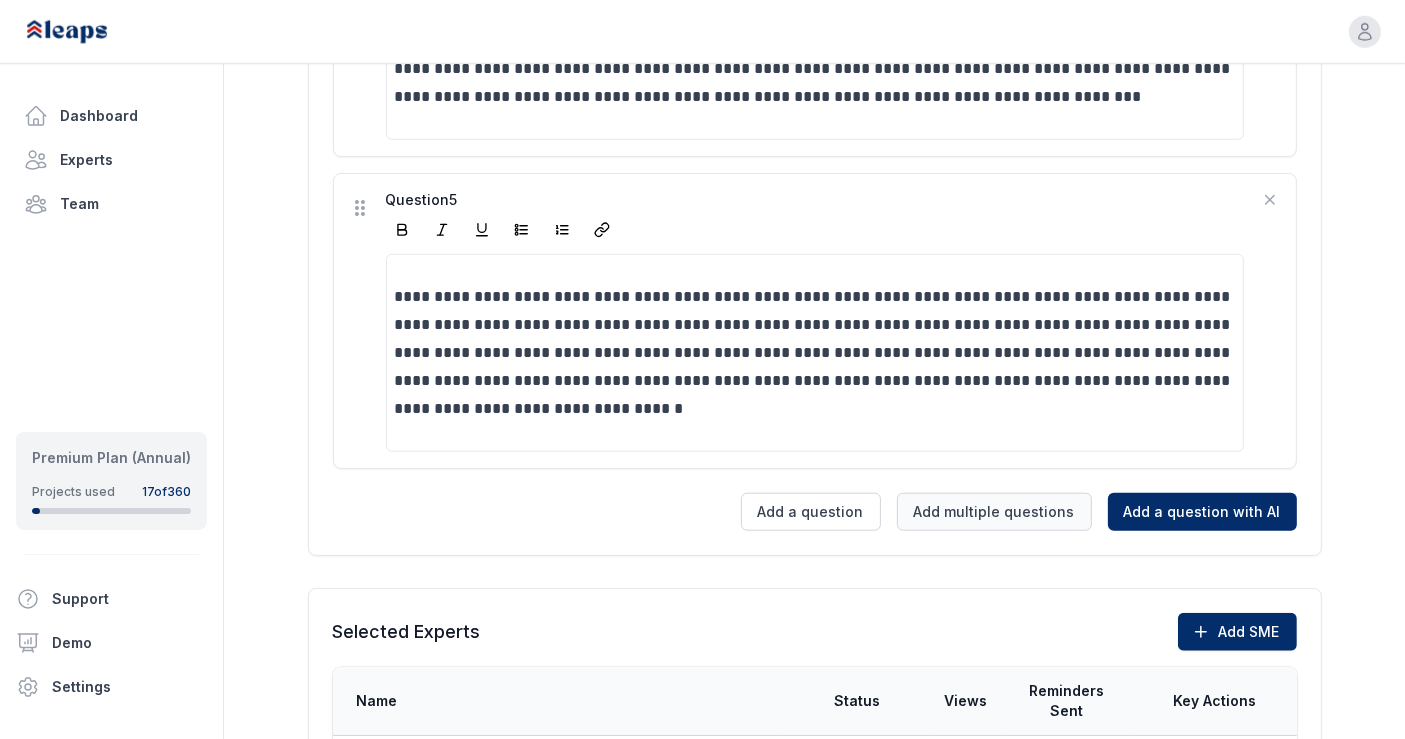 click on "Add multiple questions" at bounding box center [994, 512] 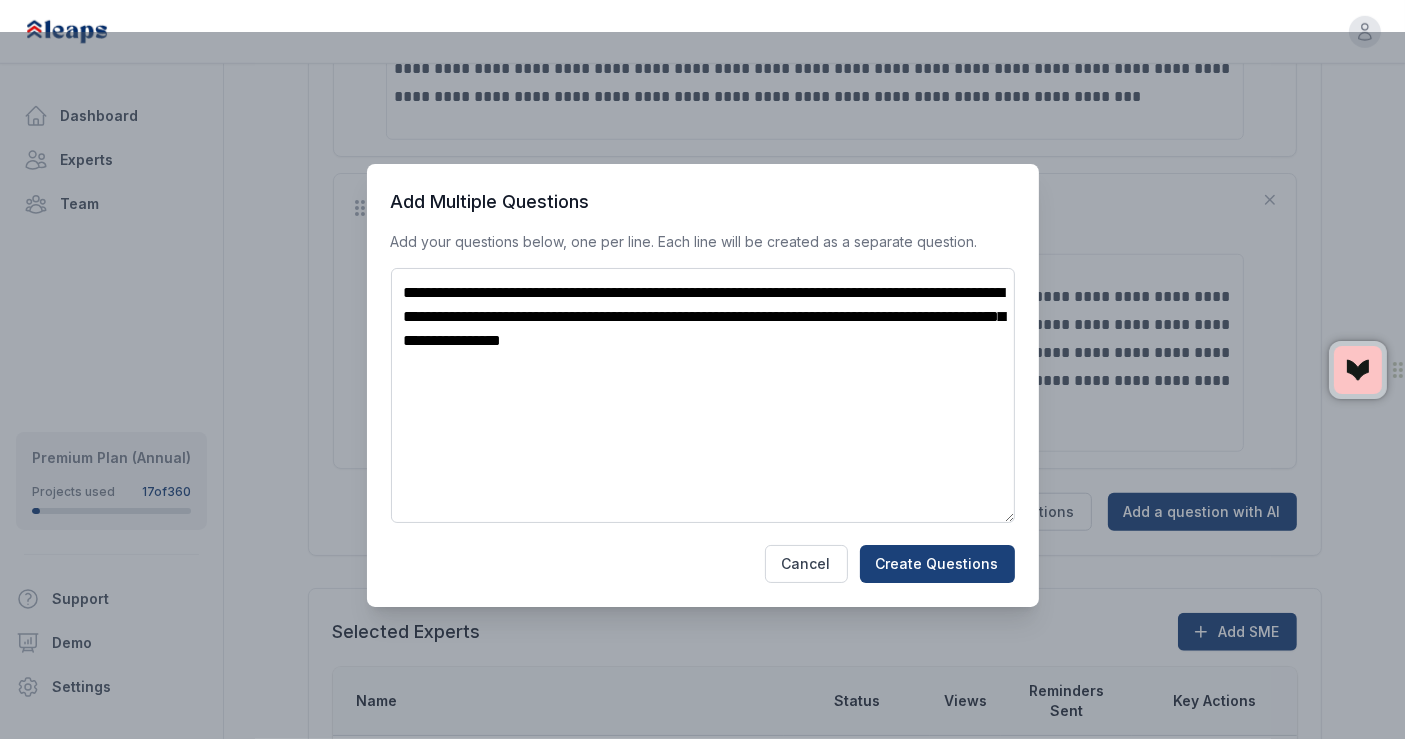 type on "**********" 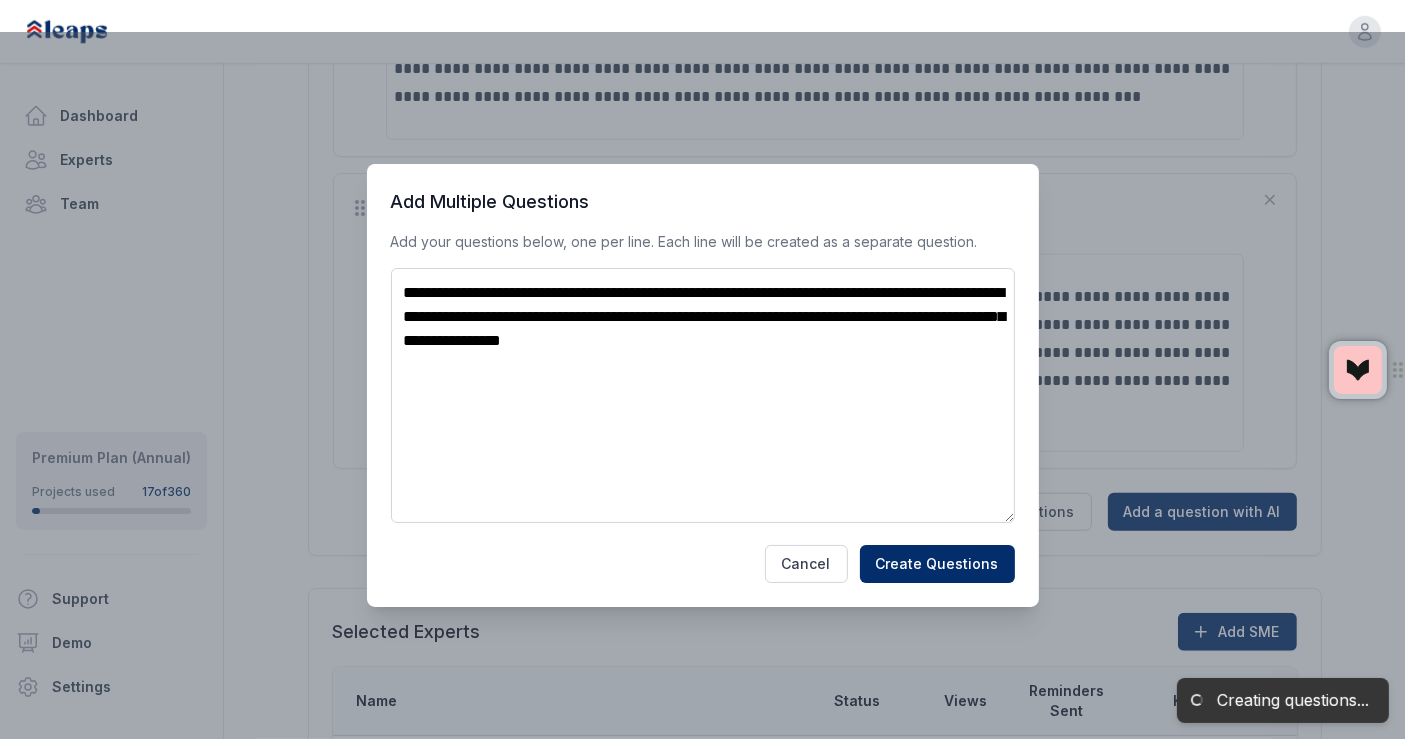 scroll, scrollTop: 1896, scrollLeft: 0, axis: vertical 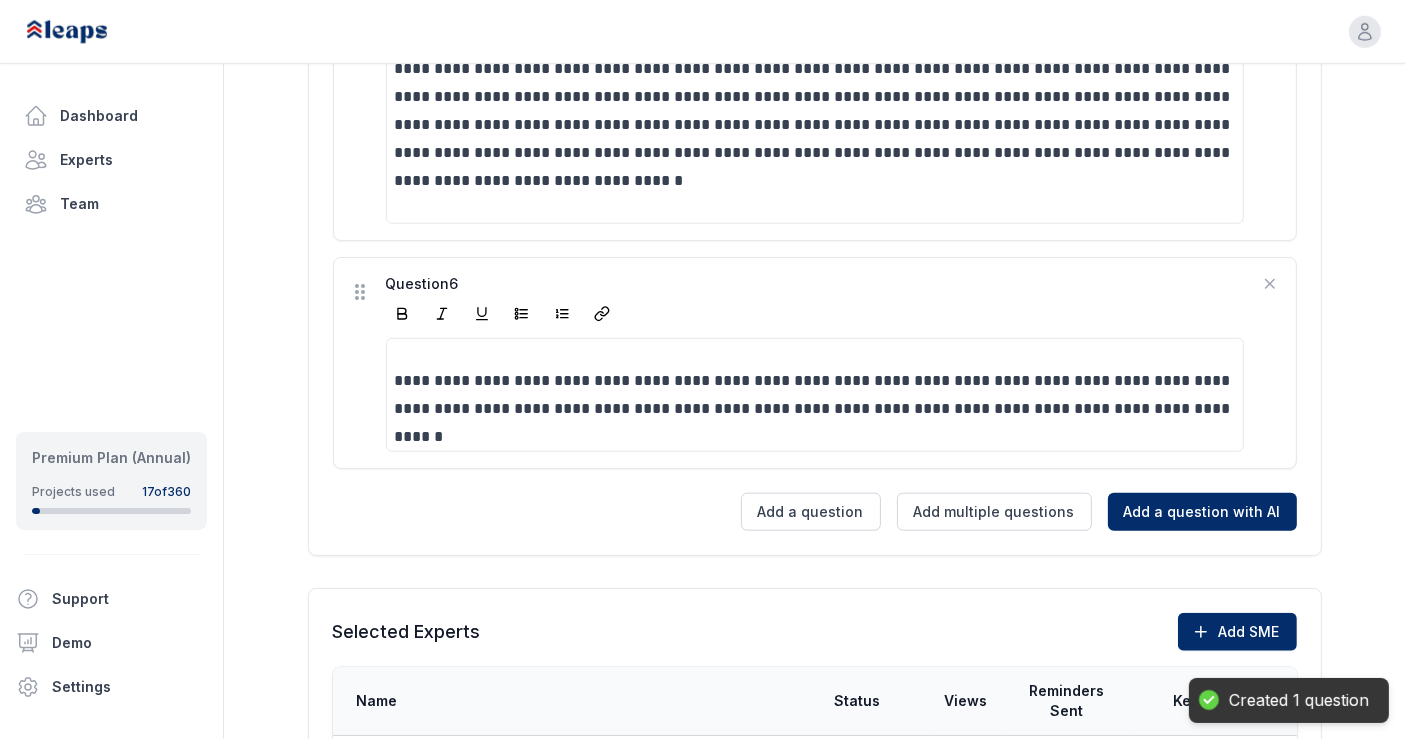 click on "**********" at bounding box center (814, -434) 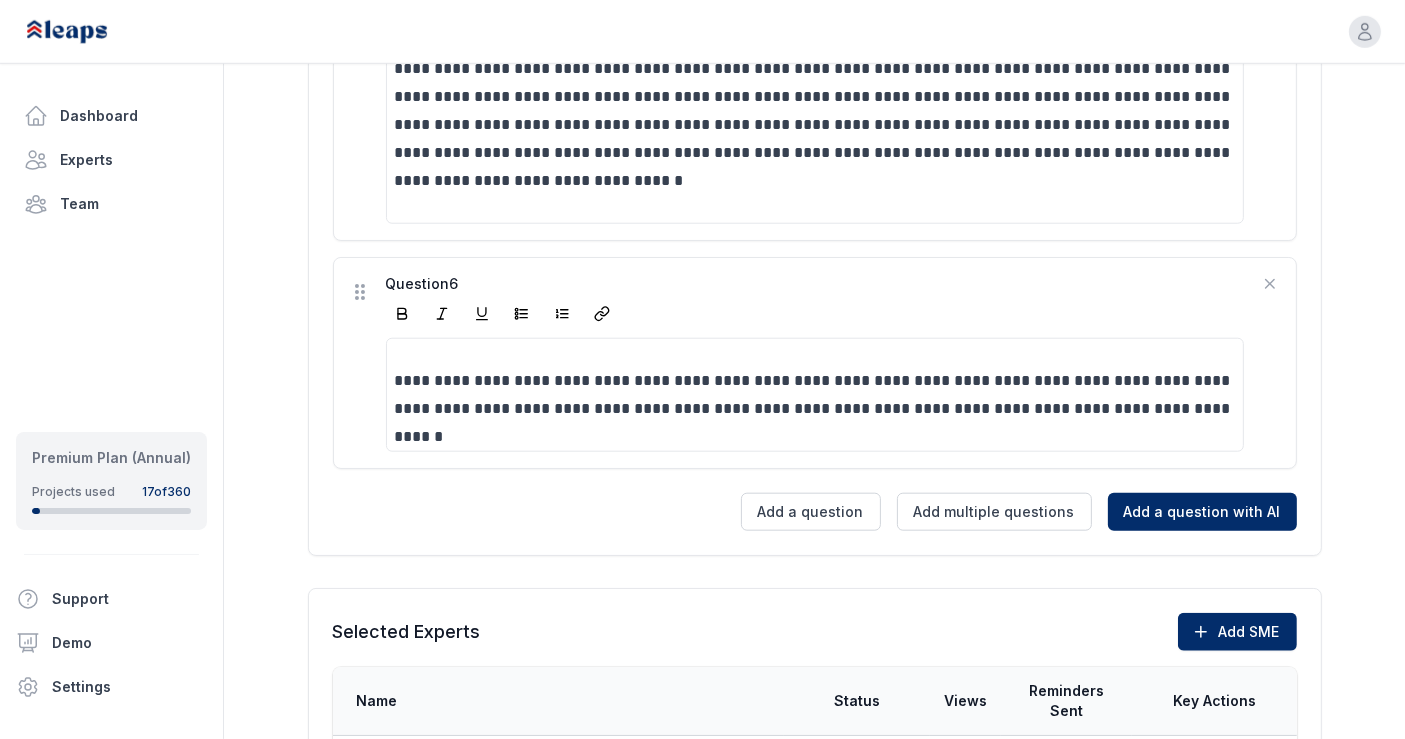scroll, scrollTop: 1991, scrollLeft: 0, axis: vertical 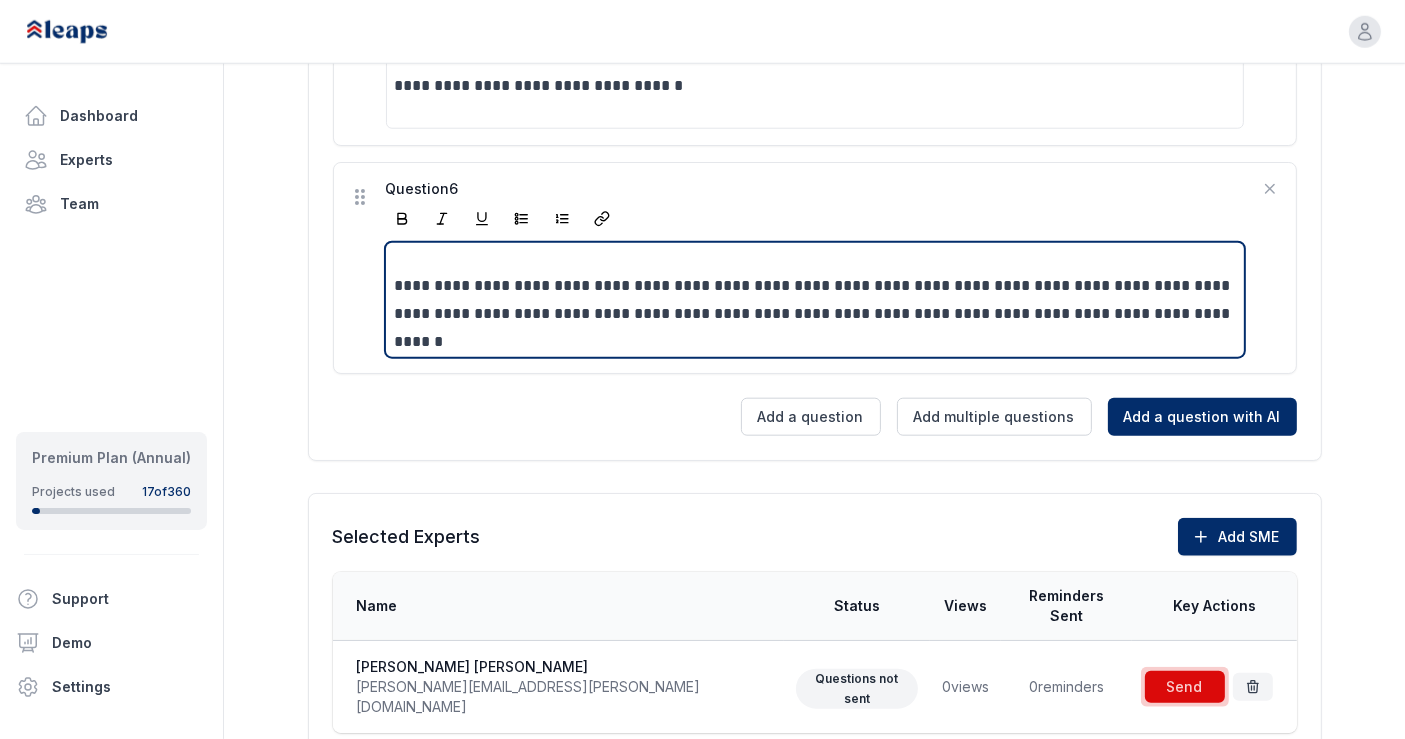 click on "**********" at bounding box center (816, 300) 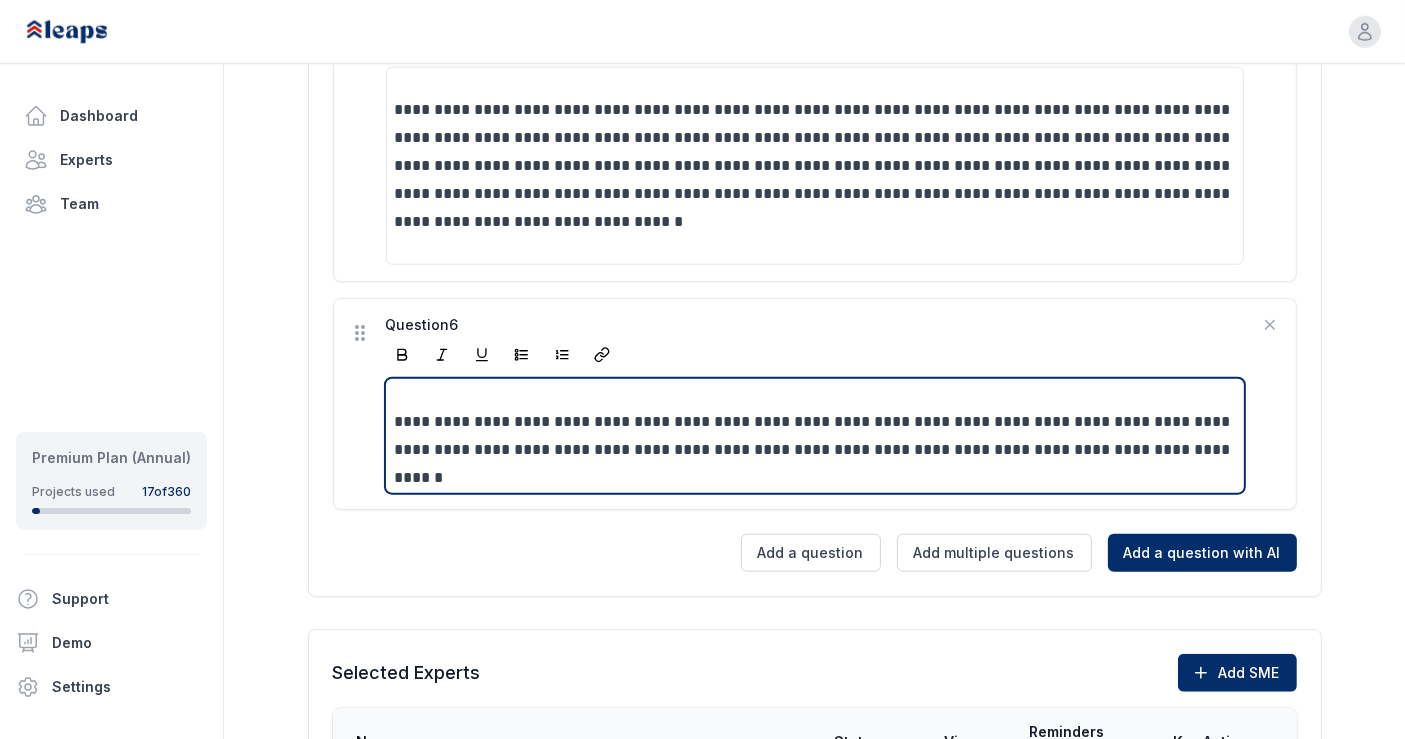 scroll, scrollTop: 1853, scrollLeft: 0, axis: vertical 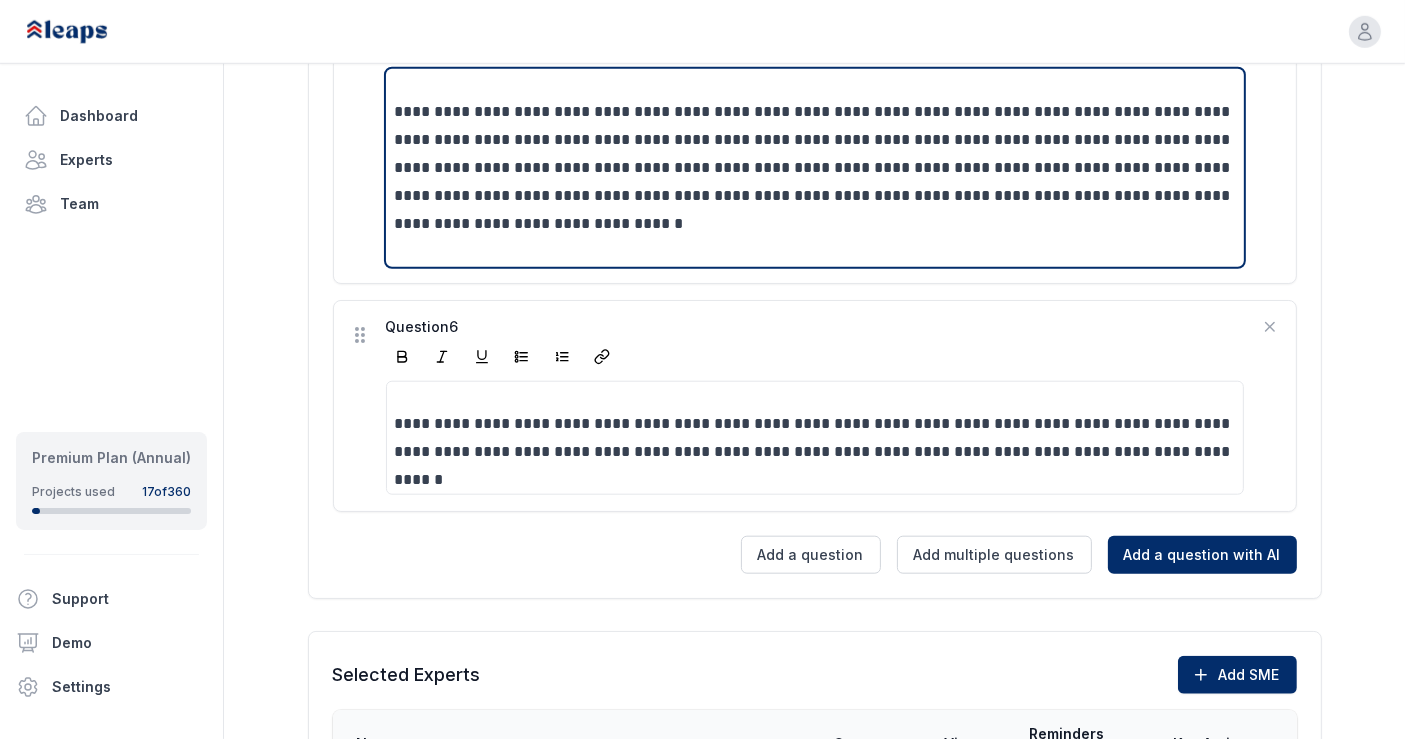 click on "**********" at bounding box center (816, 168) 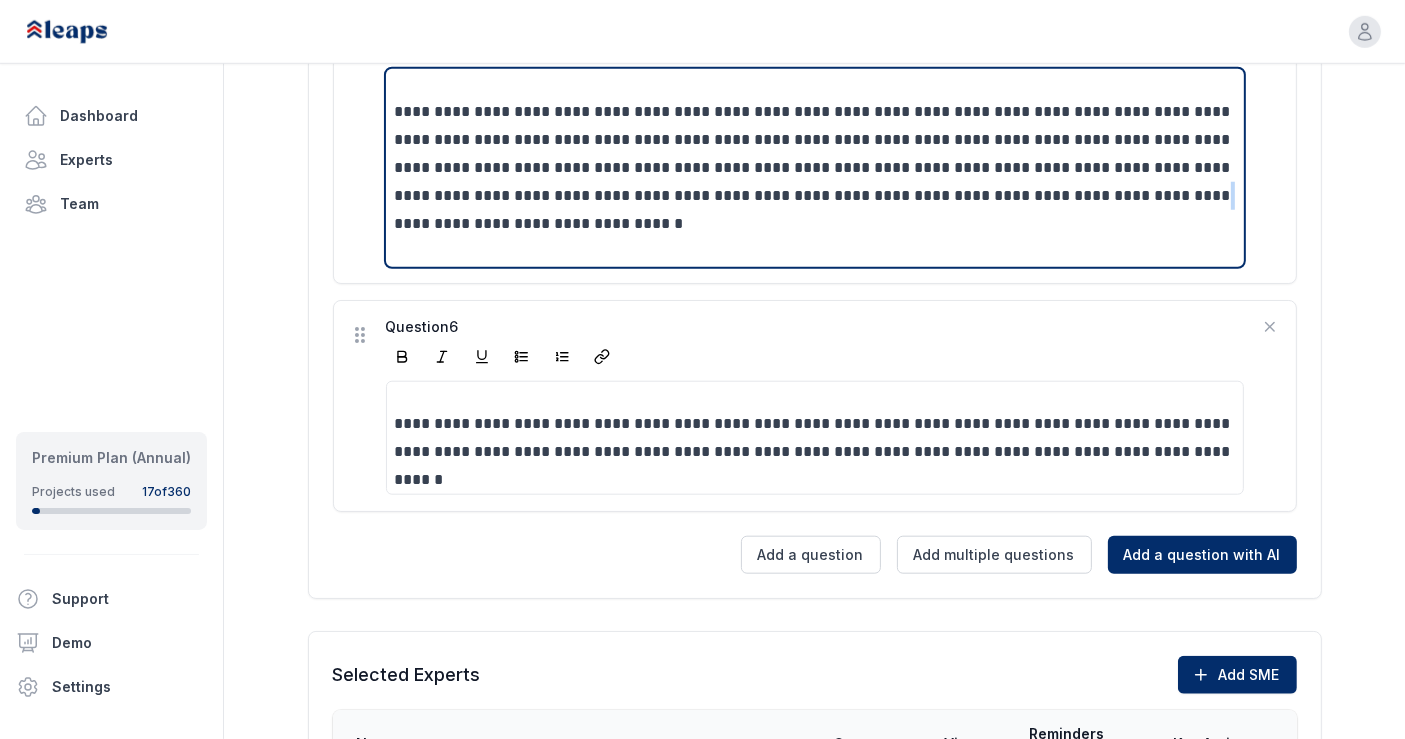 click on "**********" at bounding box center (816, 168) 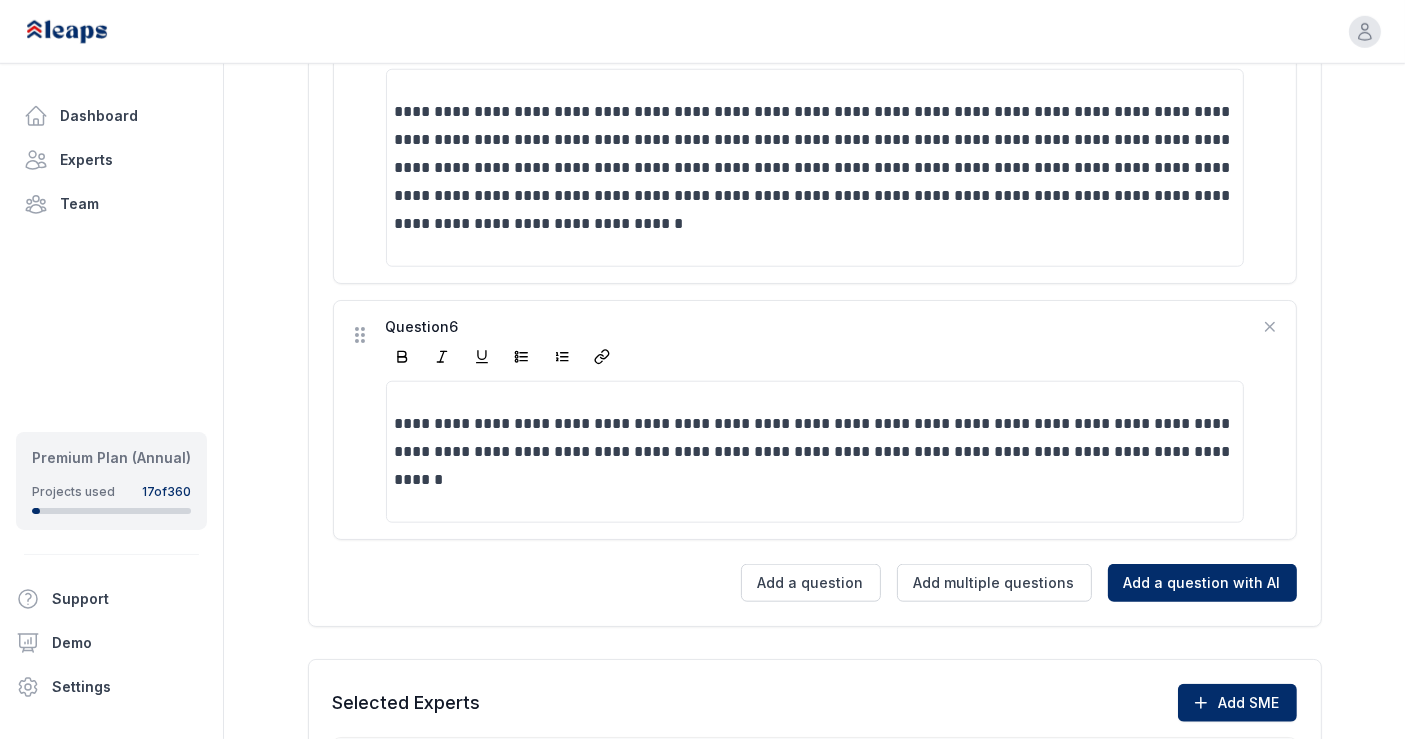 click on "**********" at bounding box center (814, -377) 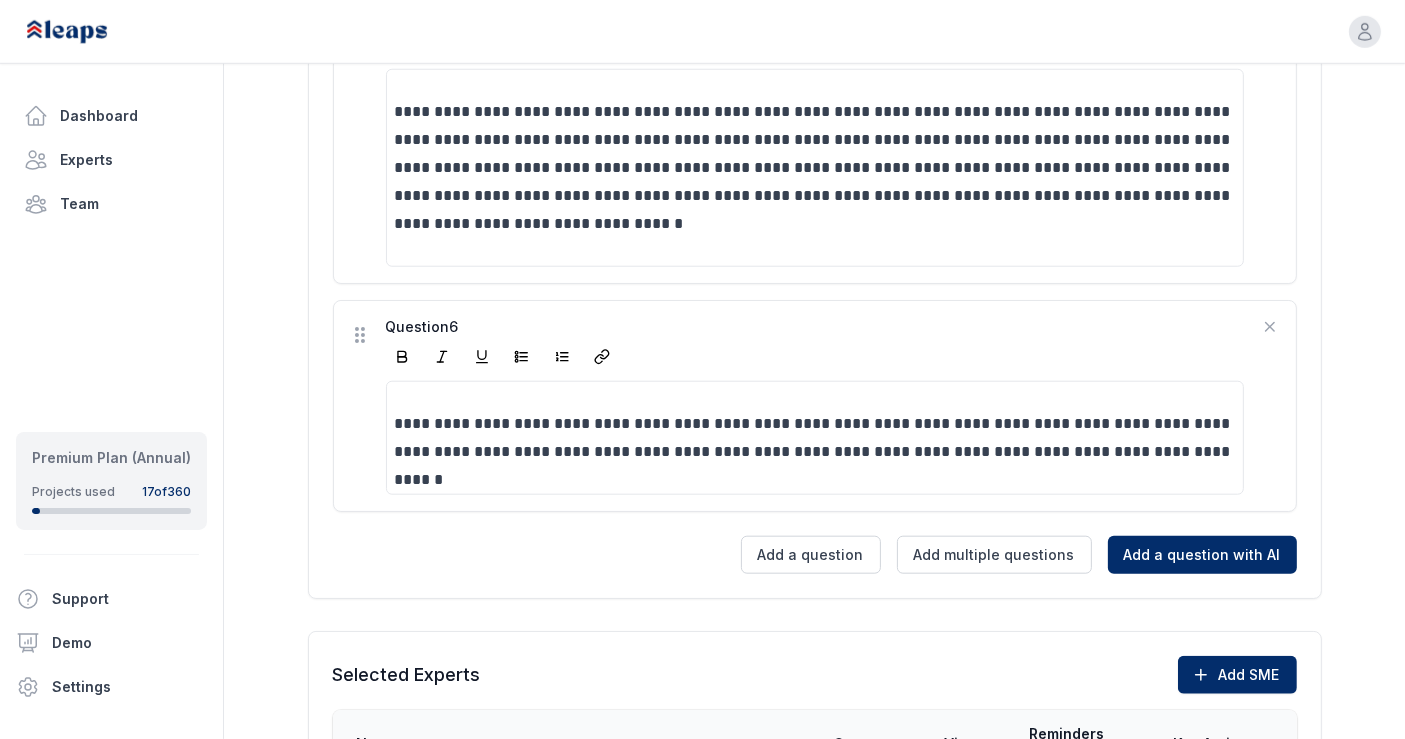 scroll, scrollTop: 1991, scrollLeft: 0, axis: vertical 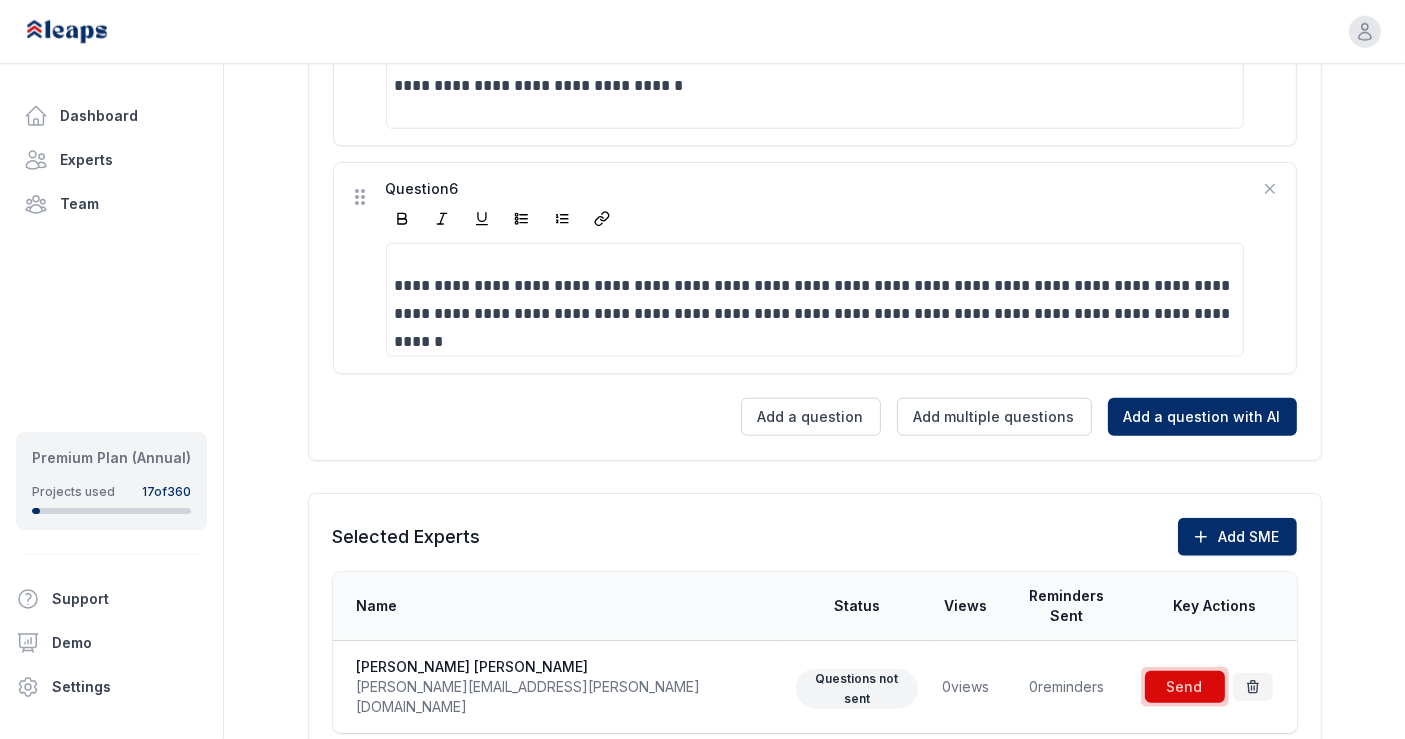 click on "**********" at bounding box center (814, -529) 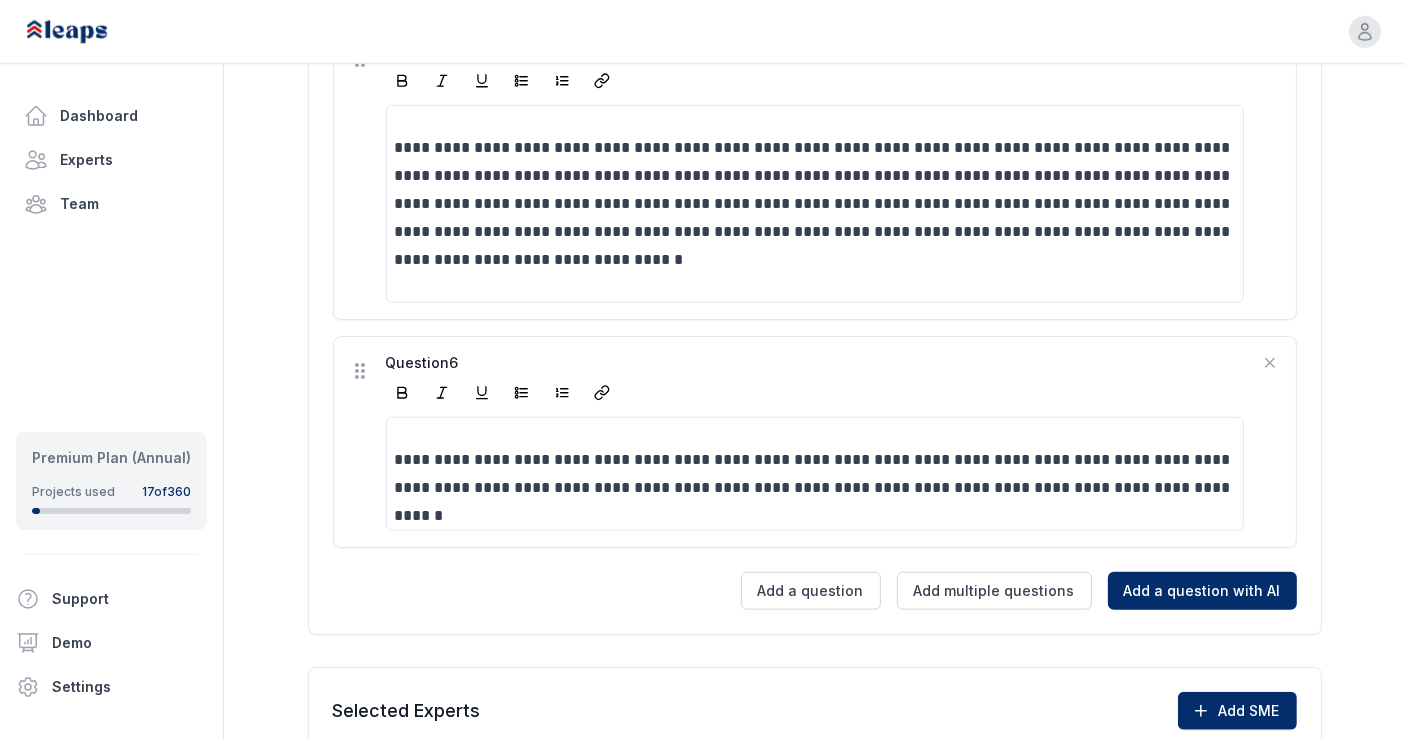 scroll, scrollTop: 1814, scrollLeft: 0, axis: vertical 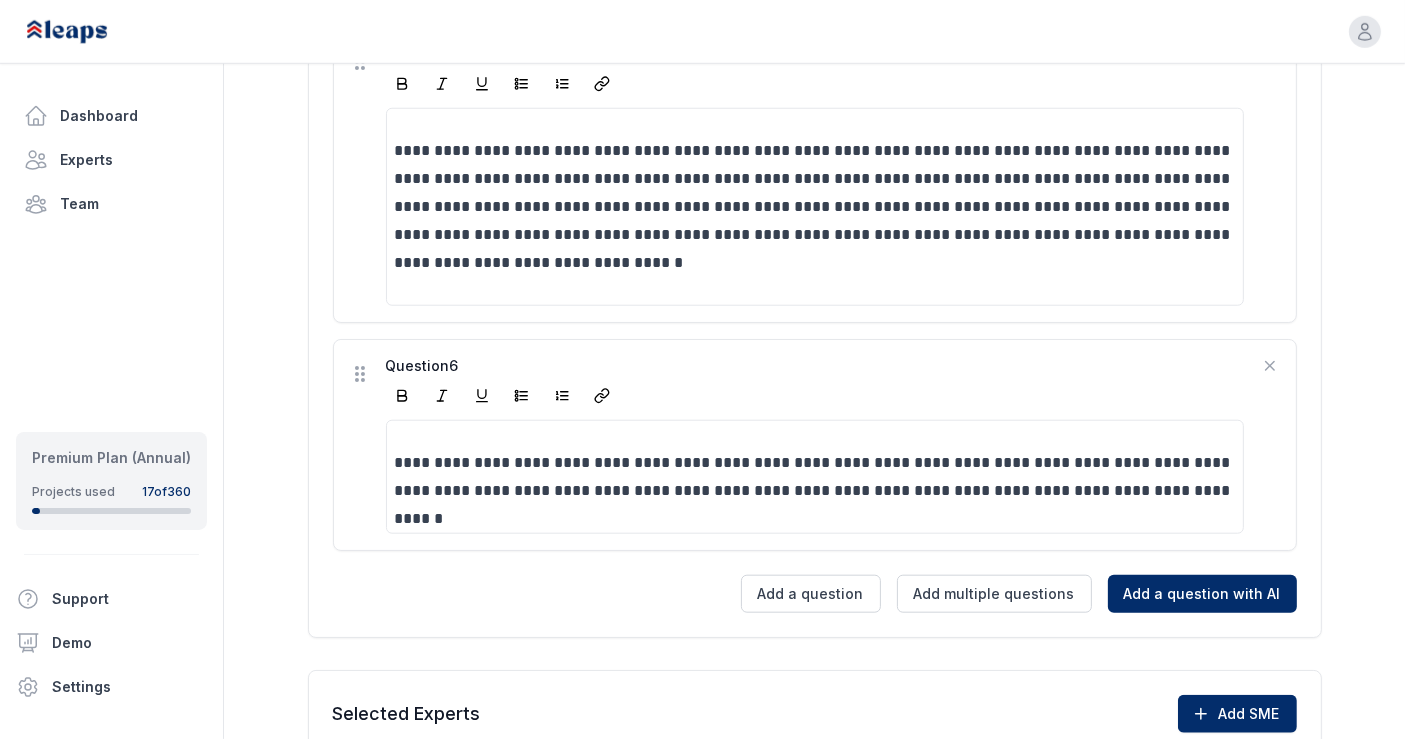 click on "**********" at bounding box center (814, -352) 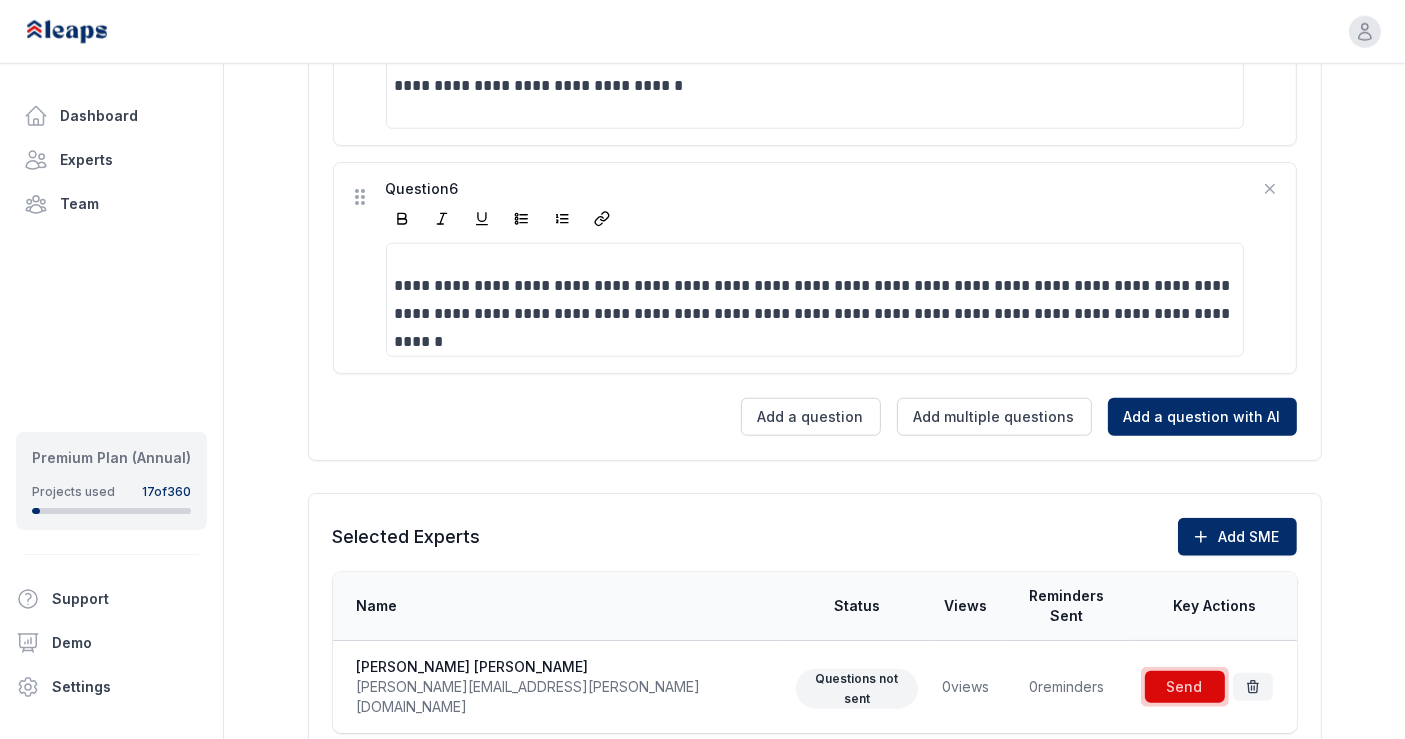 click on "**********" at bounding box center (815, 268) 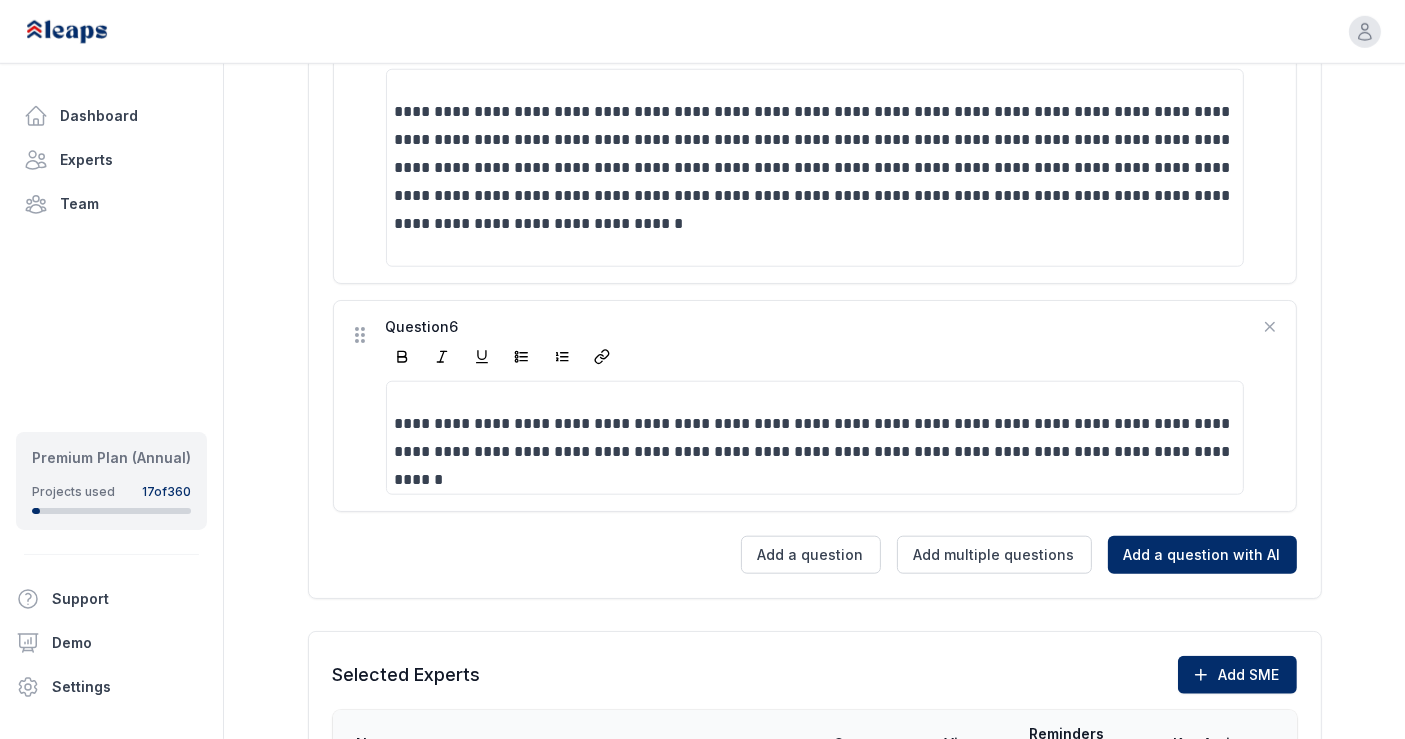 scroll, scrollTop: 1852, scrollLeft: 0, axis: vertical 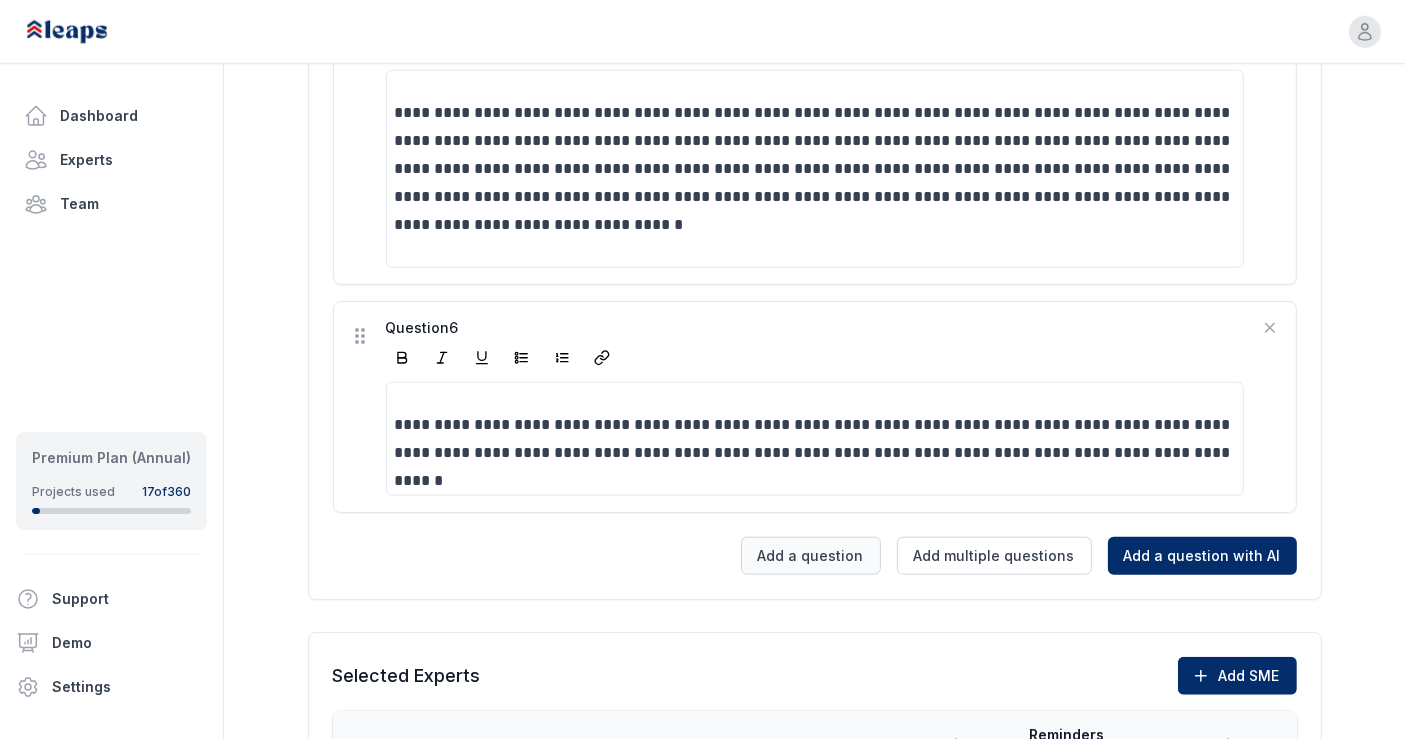 click on "Add a question" at bounding box center (811, 556) 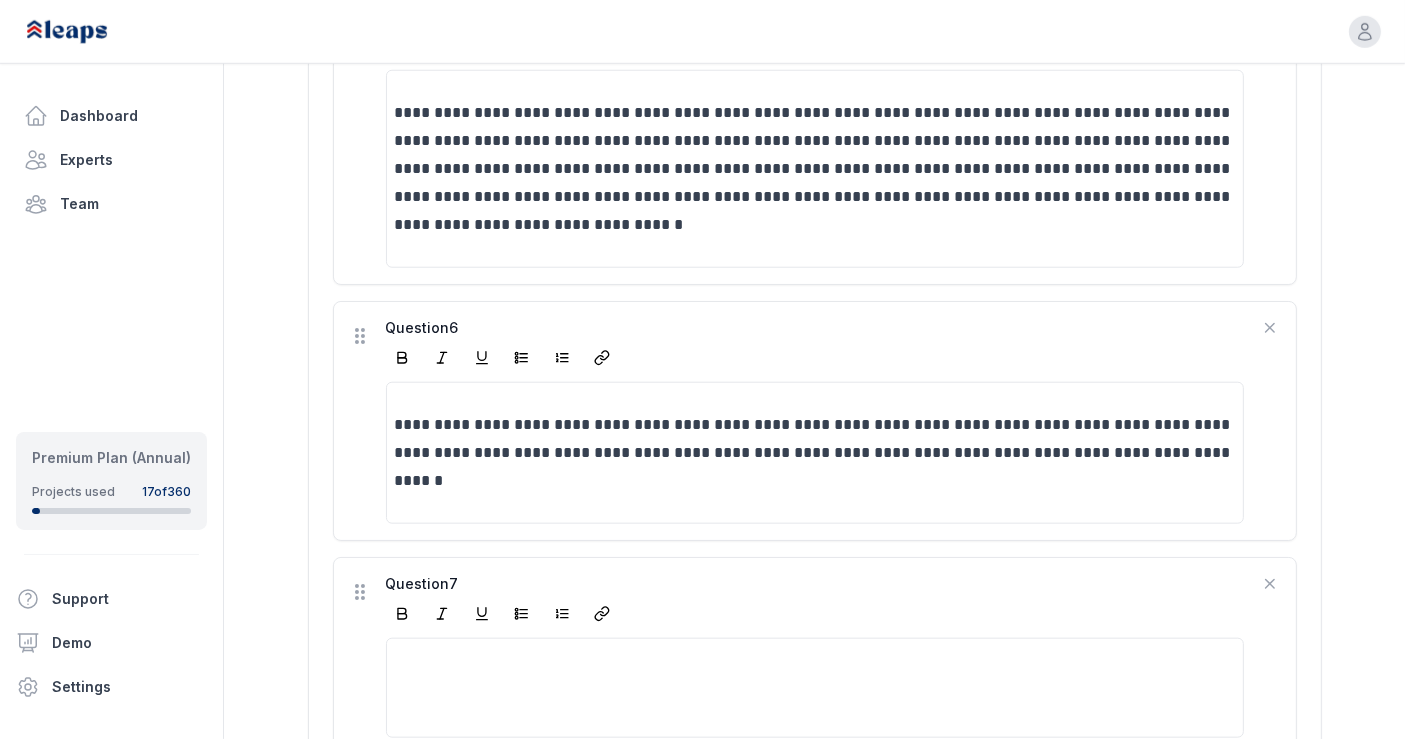 scroll, scrollTop: 2065, scrollLeft: 0, axis: vertical 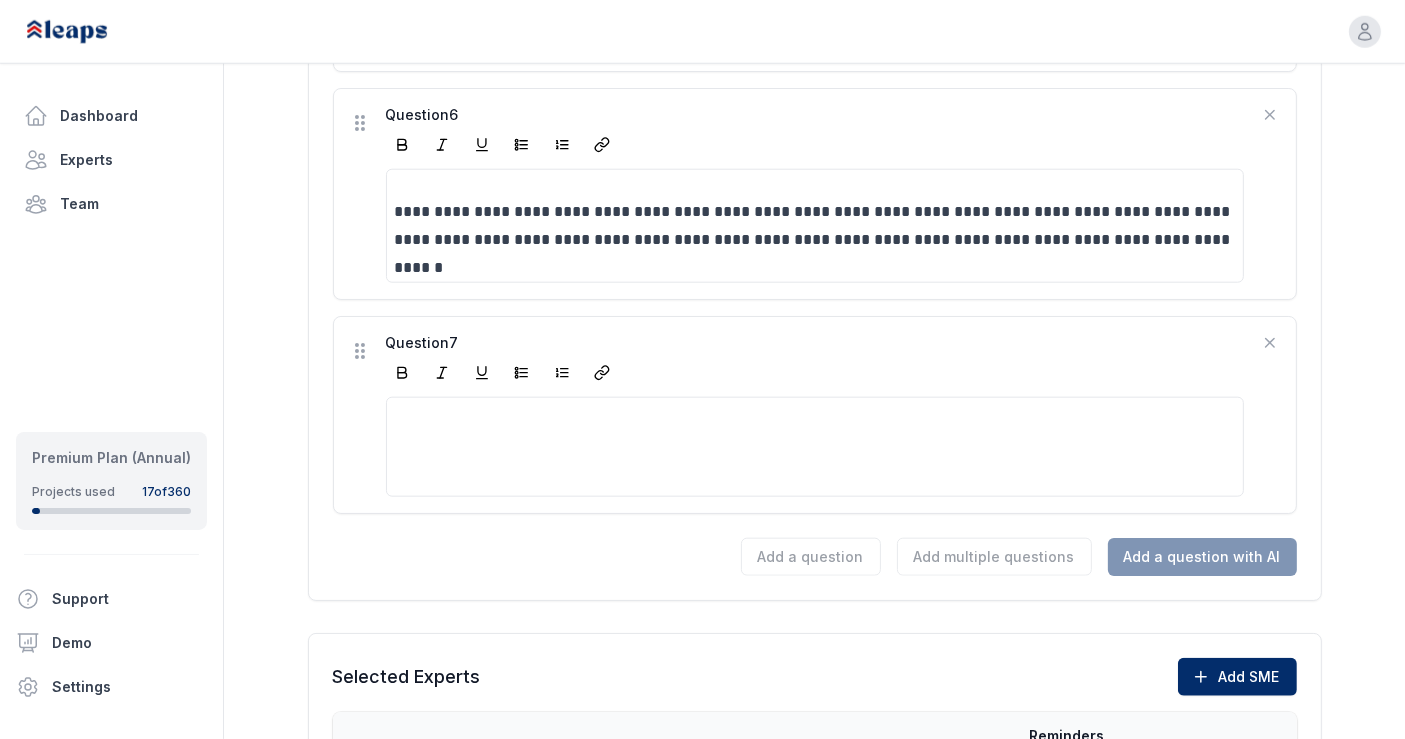 type 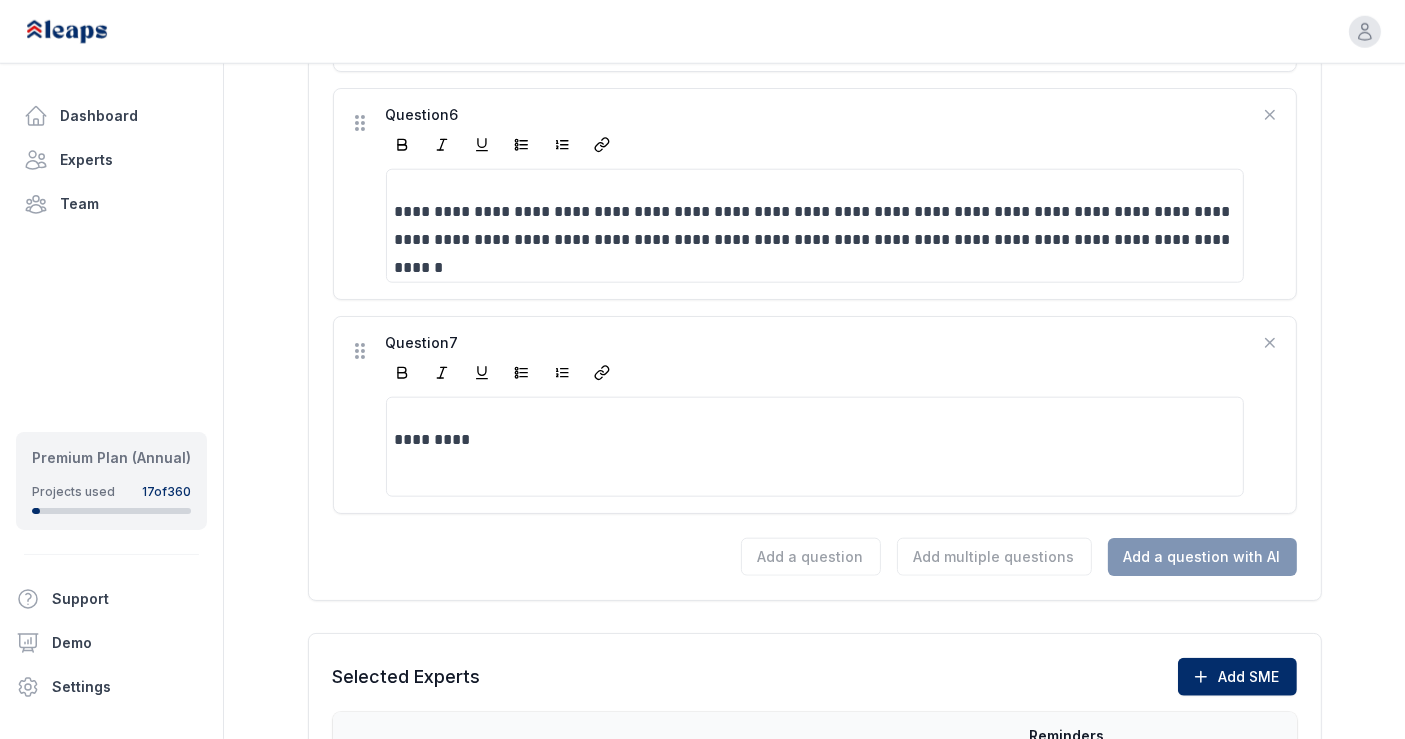 click on "**********" at bounding box center [814, -496] 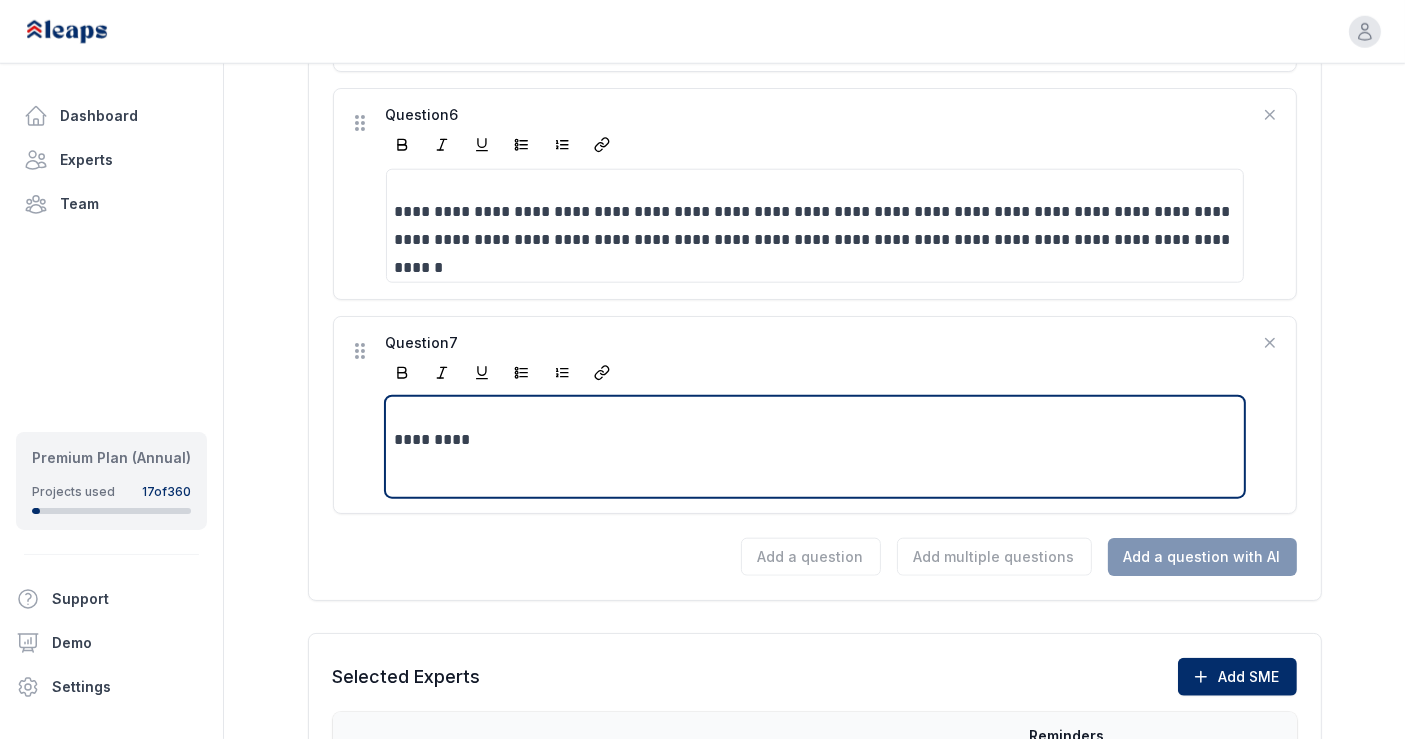 click on "**********" at bounding box center (814, -496) 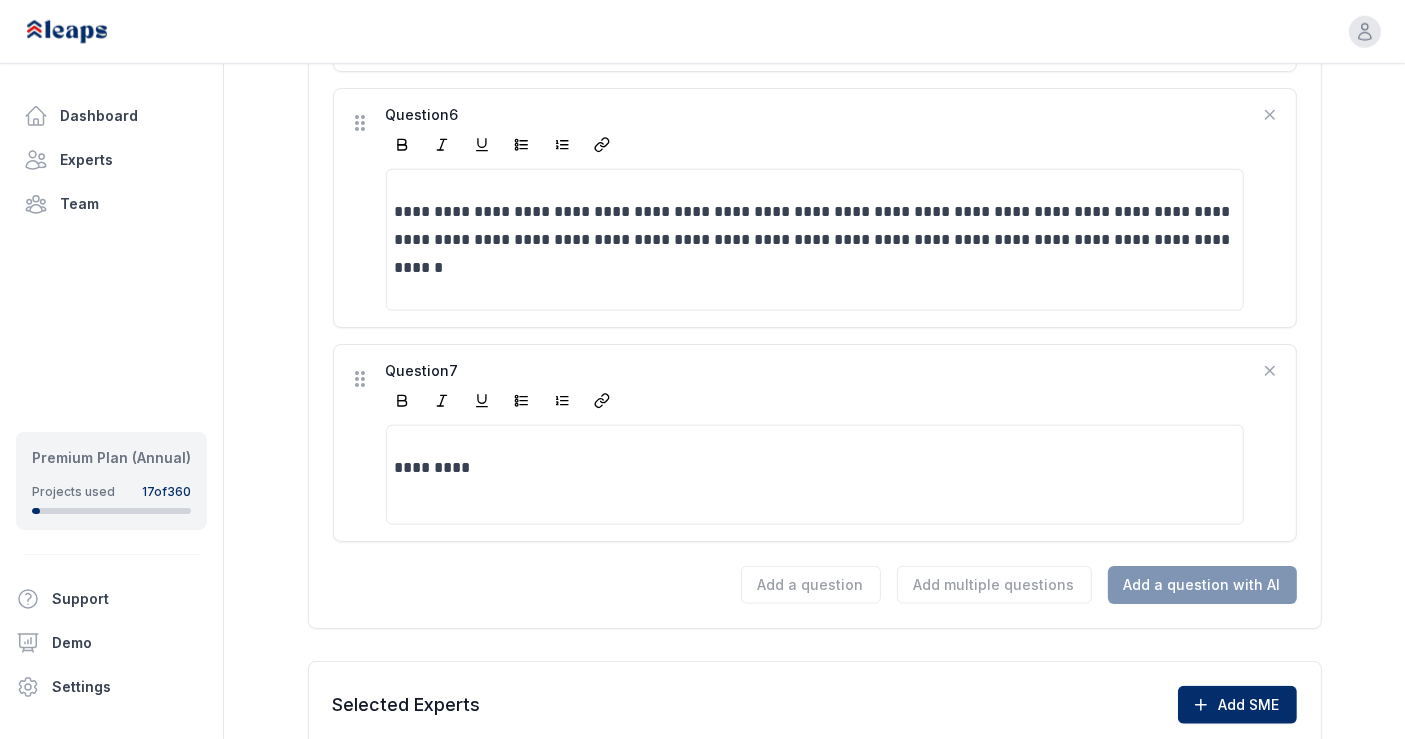 click on "Add a question Add multiple questions Add a question with AI" at bounding box center (815, 585) 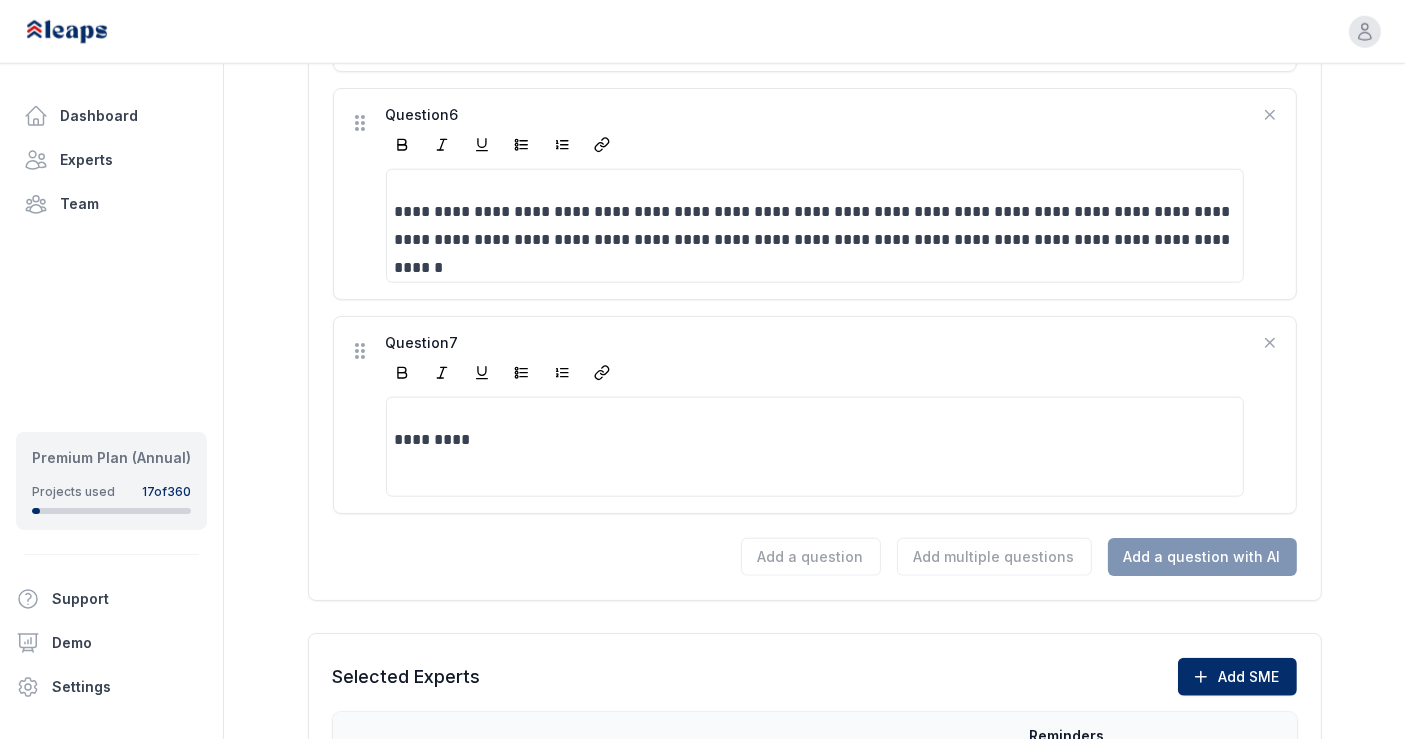 click on "Add a question Add multiple questions Add a question with AI" at bounding box center (815, 557) 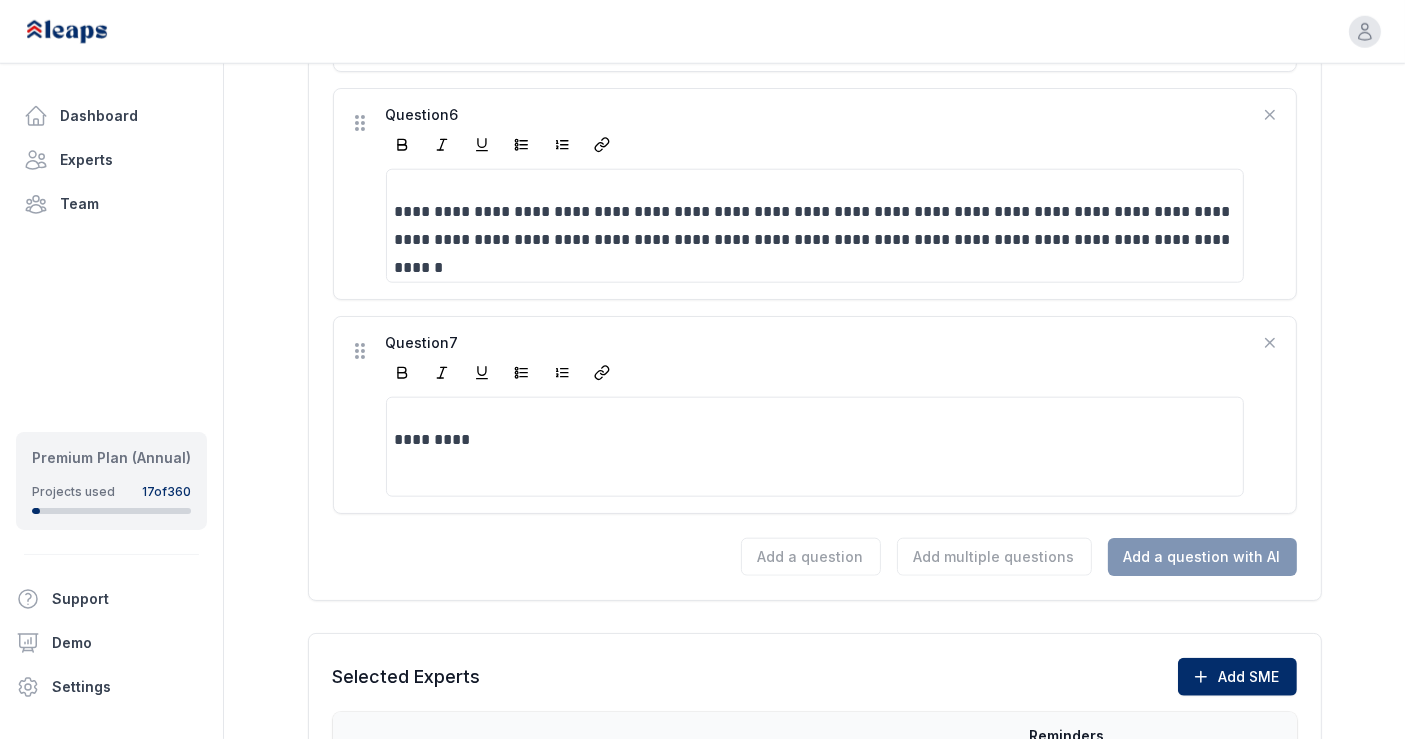 click on "Add a question Add multiple questions Add a question with AI" at bounding box center (815, 557) 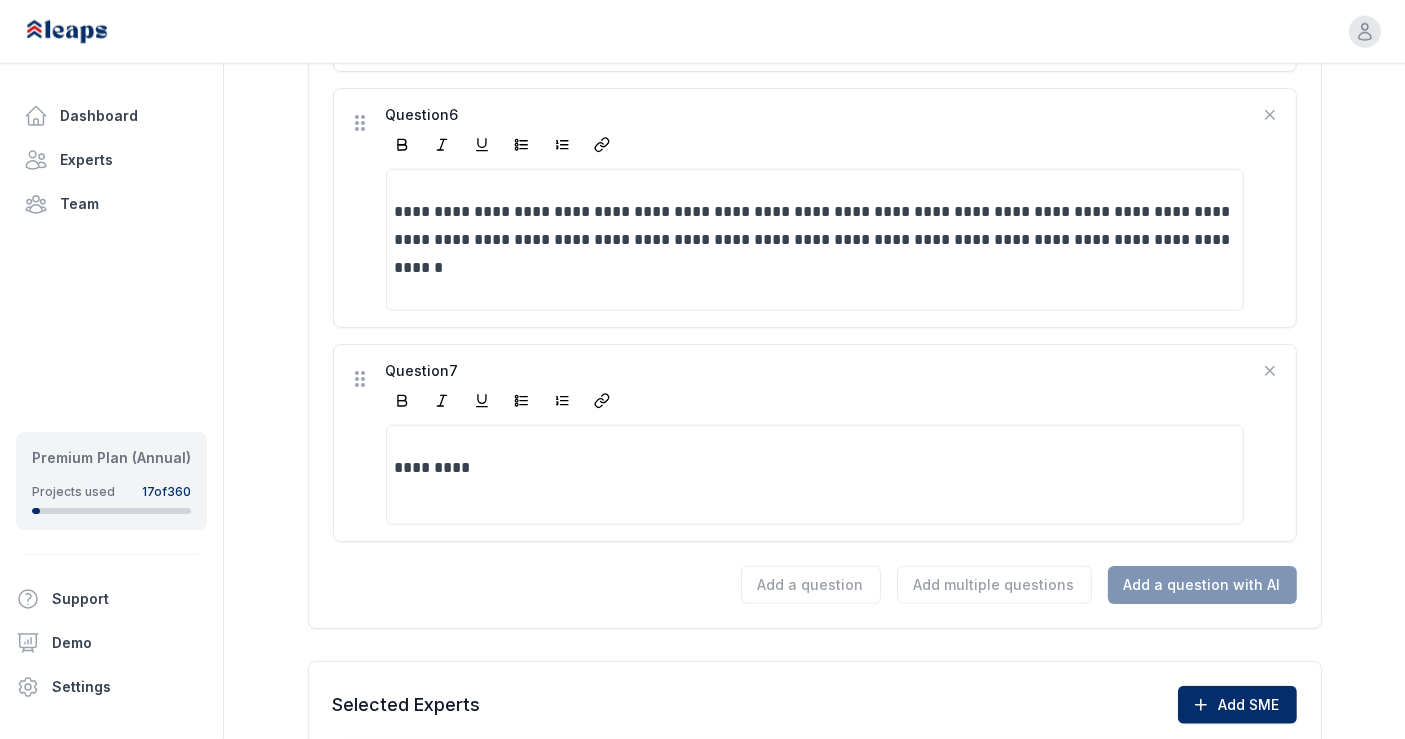 click on "Add a question Add multiple questions Add a question with AI" at bounding box center [815, 585] 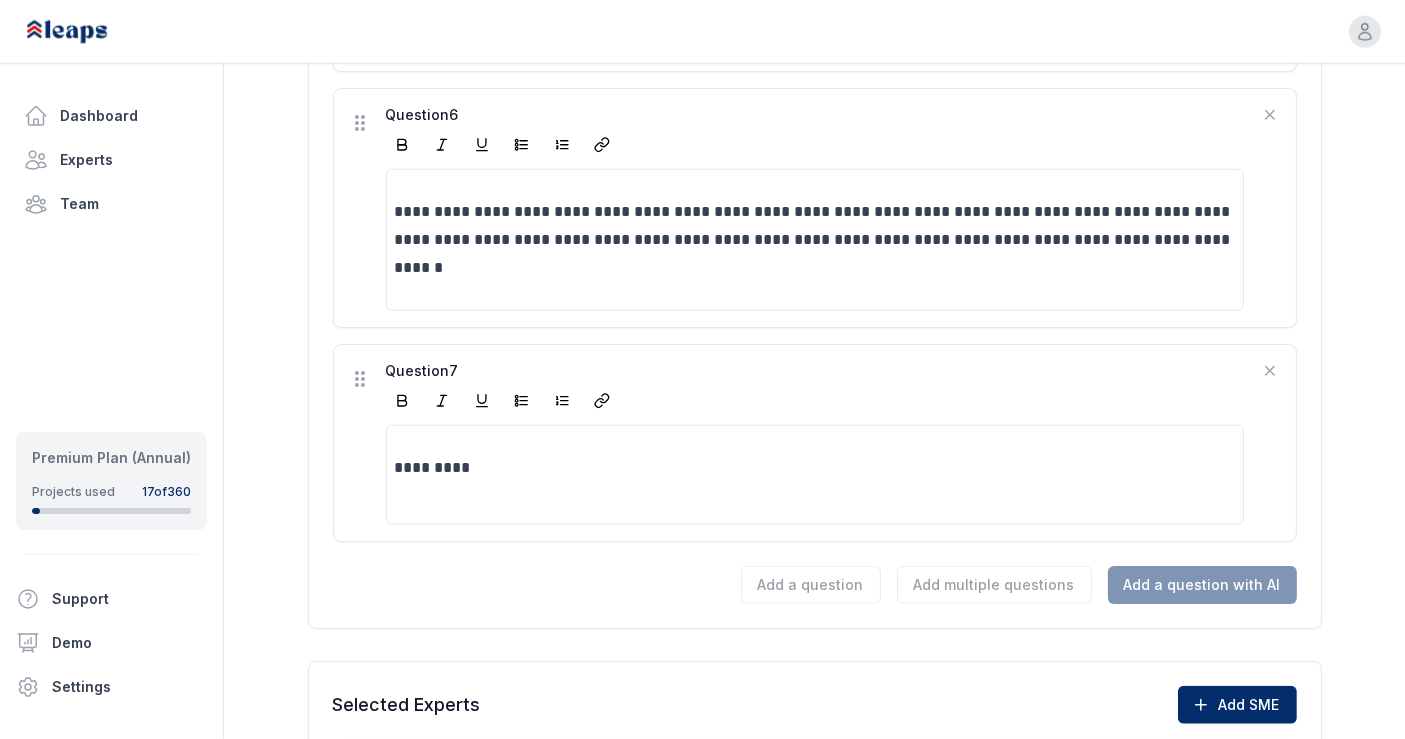click on "Add a question Add multiple questions Add a question with AI" at bounding box center (815, 585) 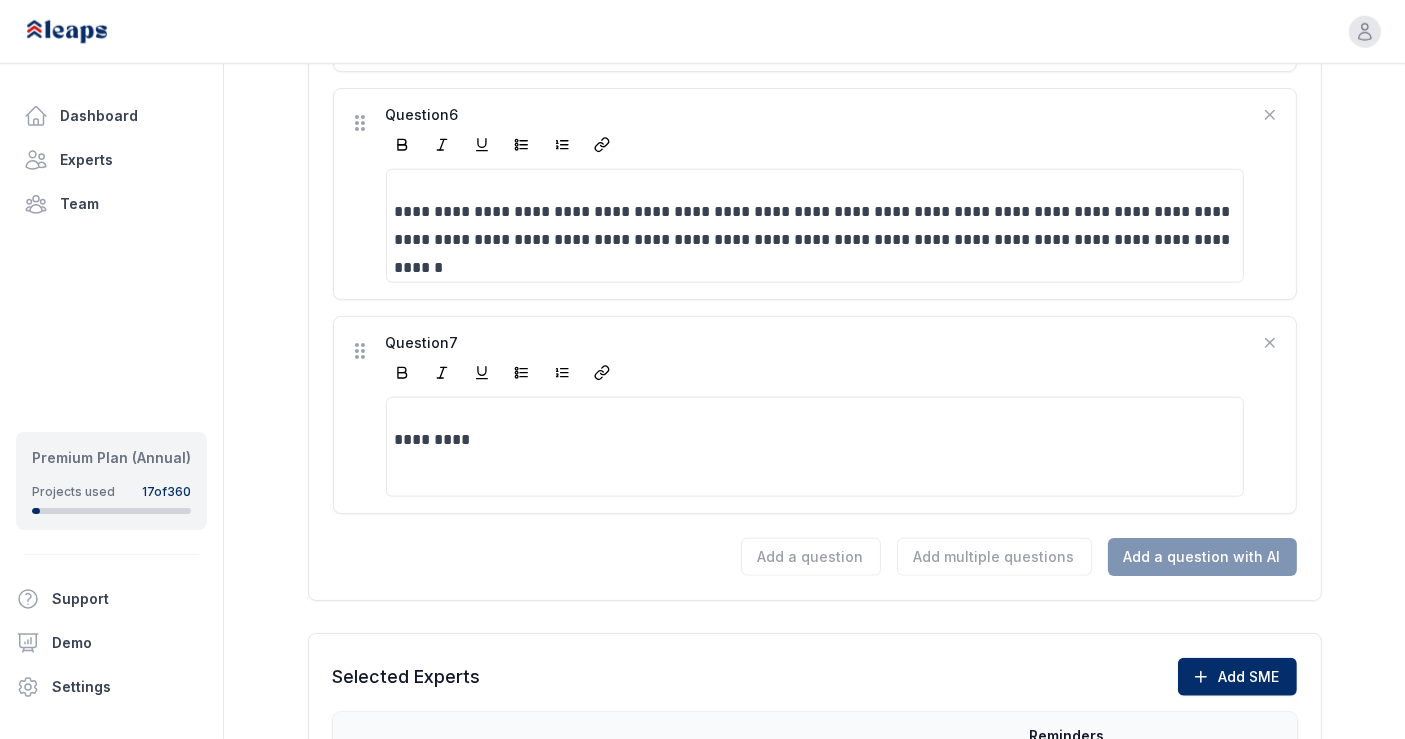 click on "Add a question Add multiple questions Add a question with AI" at bounding box center (815, 557) 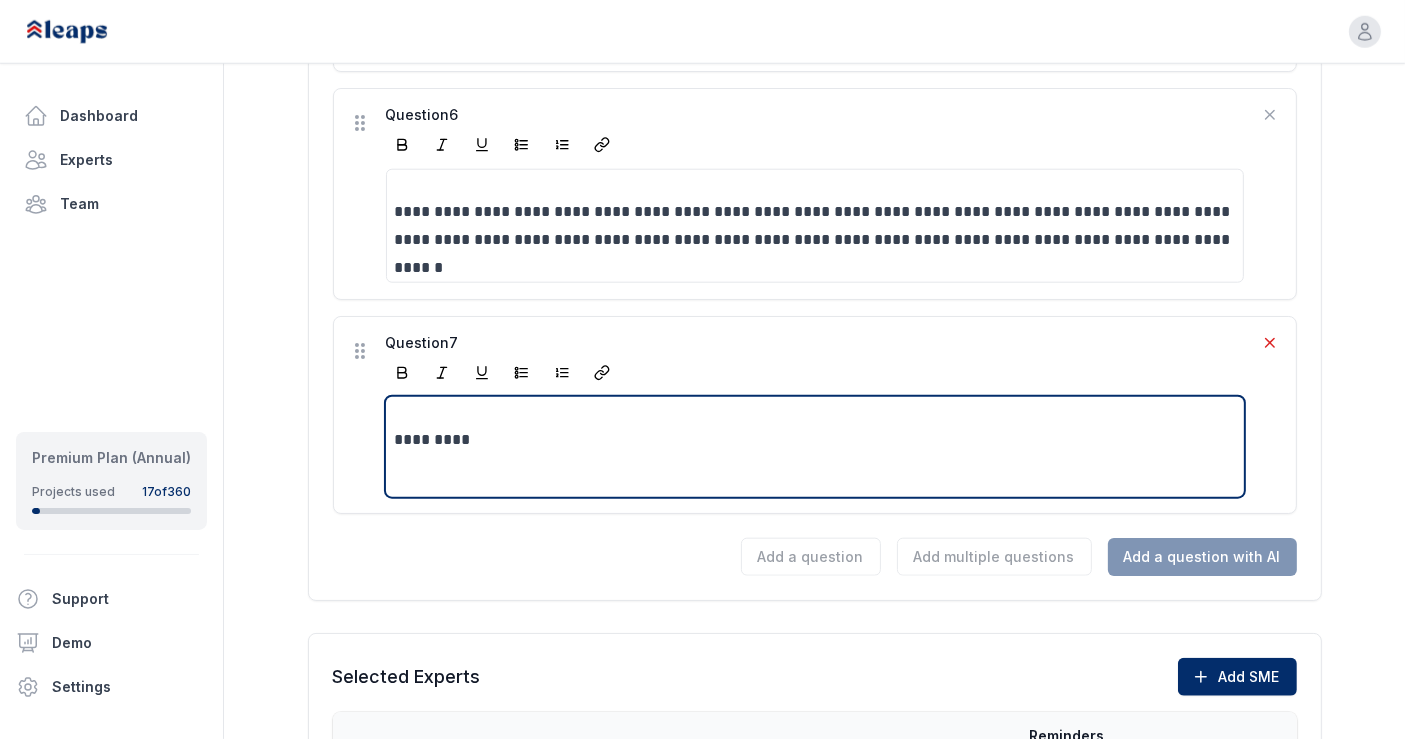 click 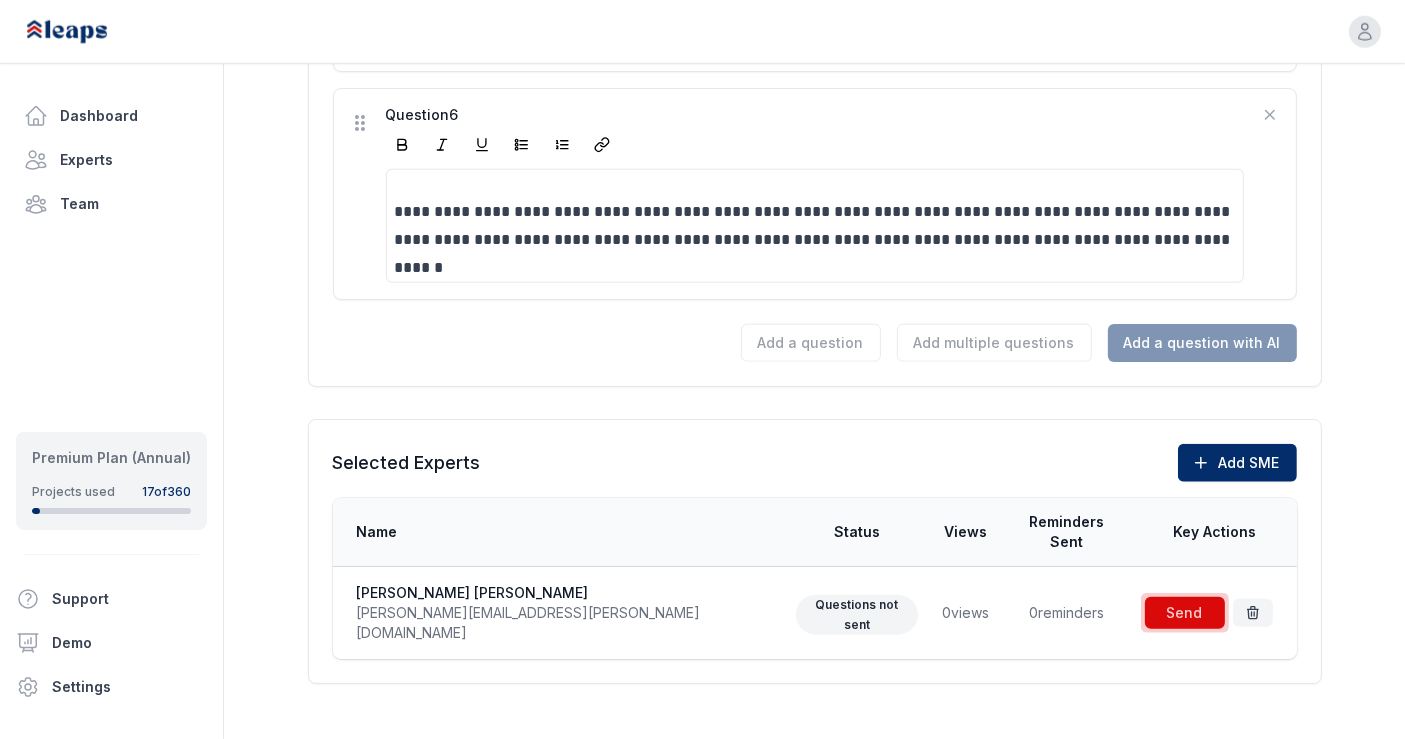 scroll, scrollTop: 1852, scrollLeft: 0, axis: vertical 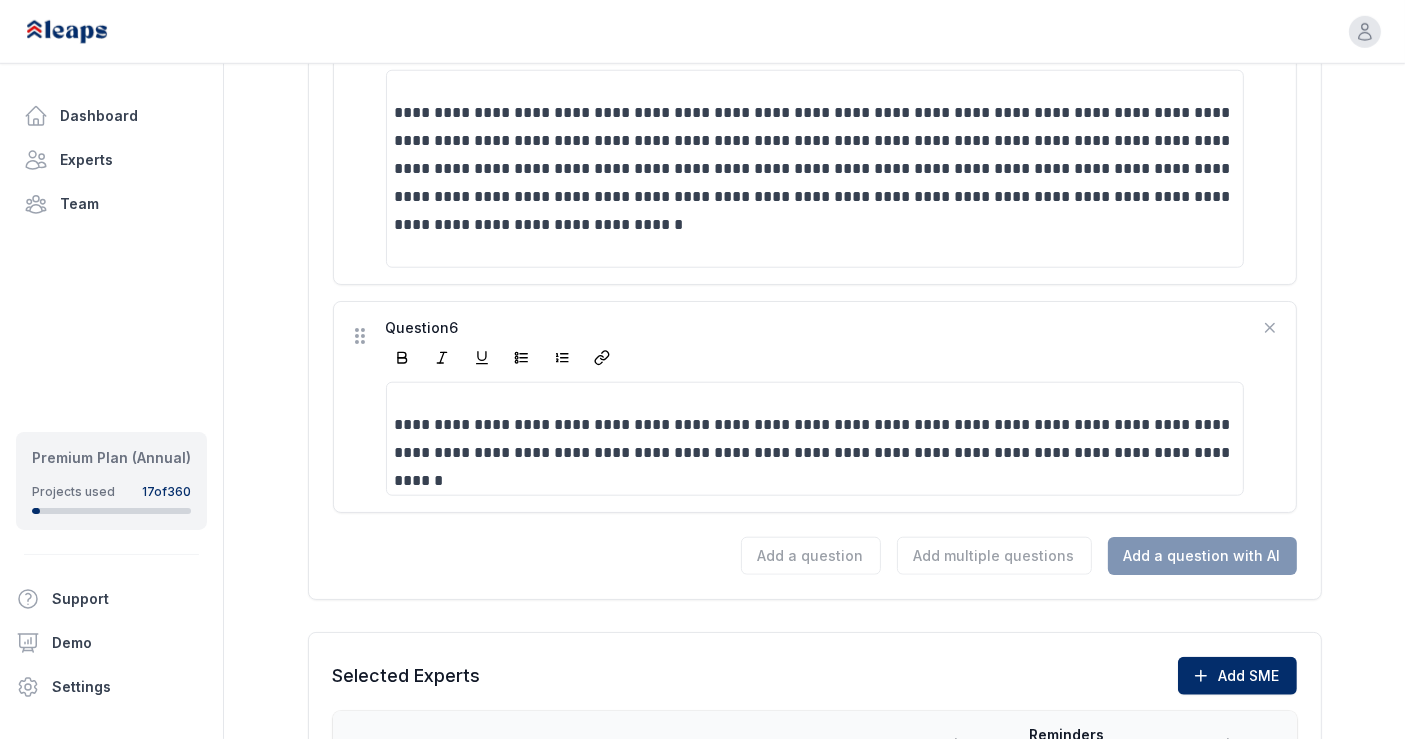 click on "**********" at bounding box center [814, -390] 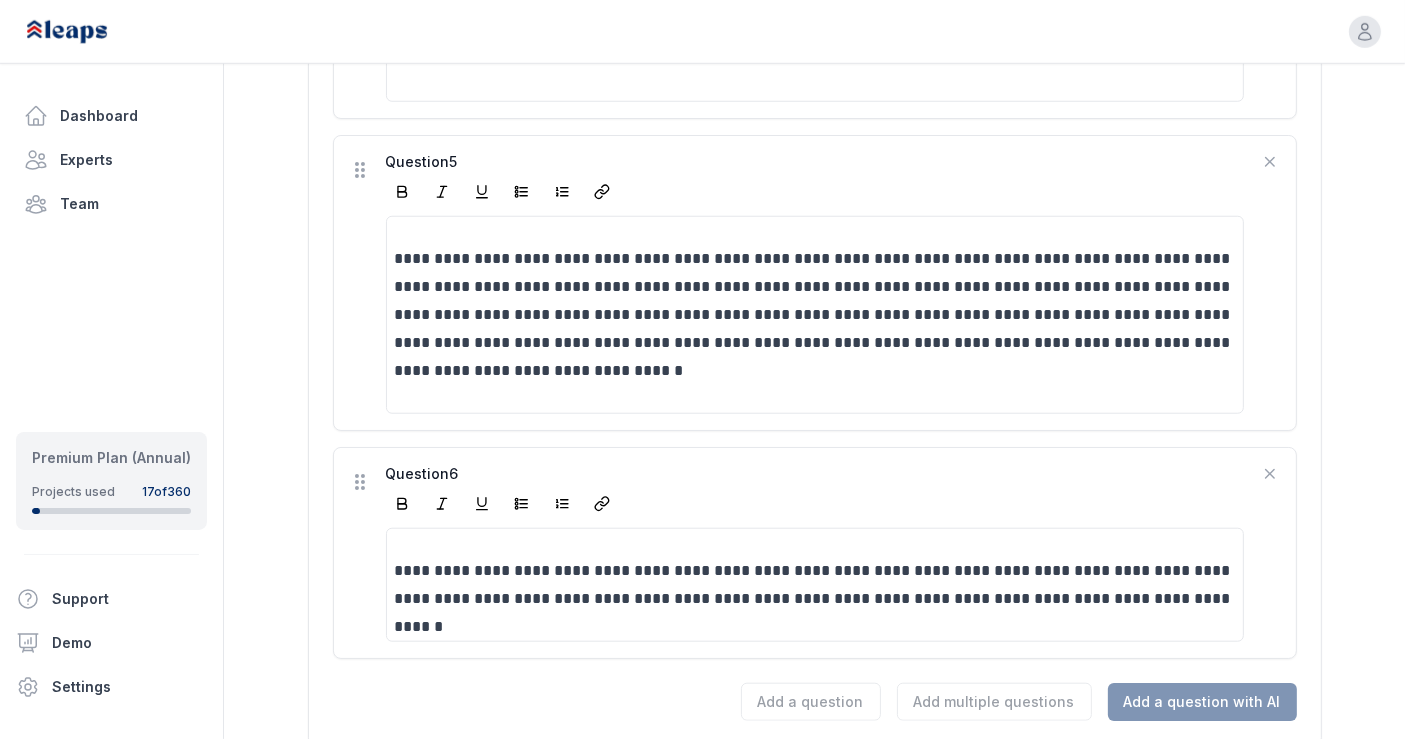 scroll, scrollTop: 1681, scrollLeft: 0, axis: vertical 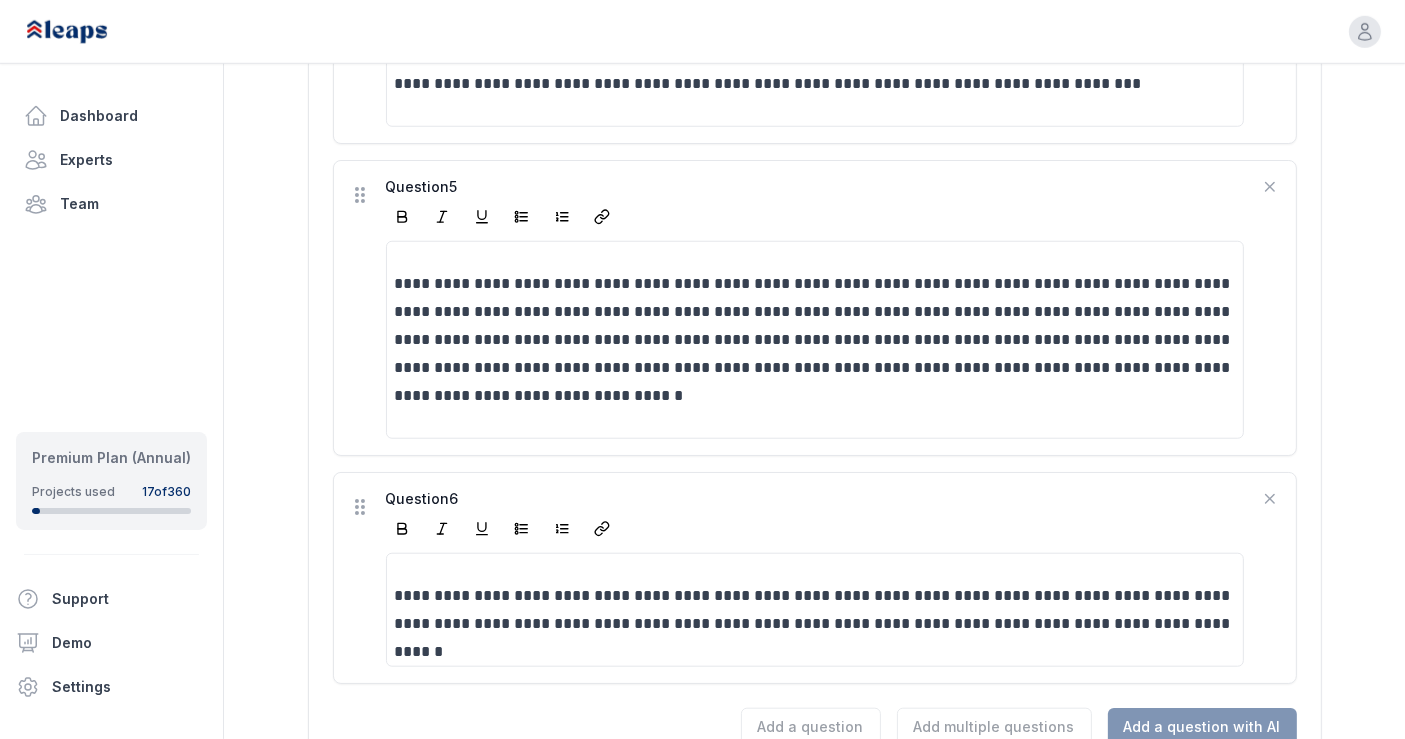 click on "**********" at bounding box center (814, -219) 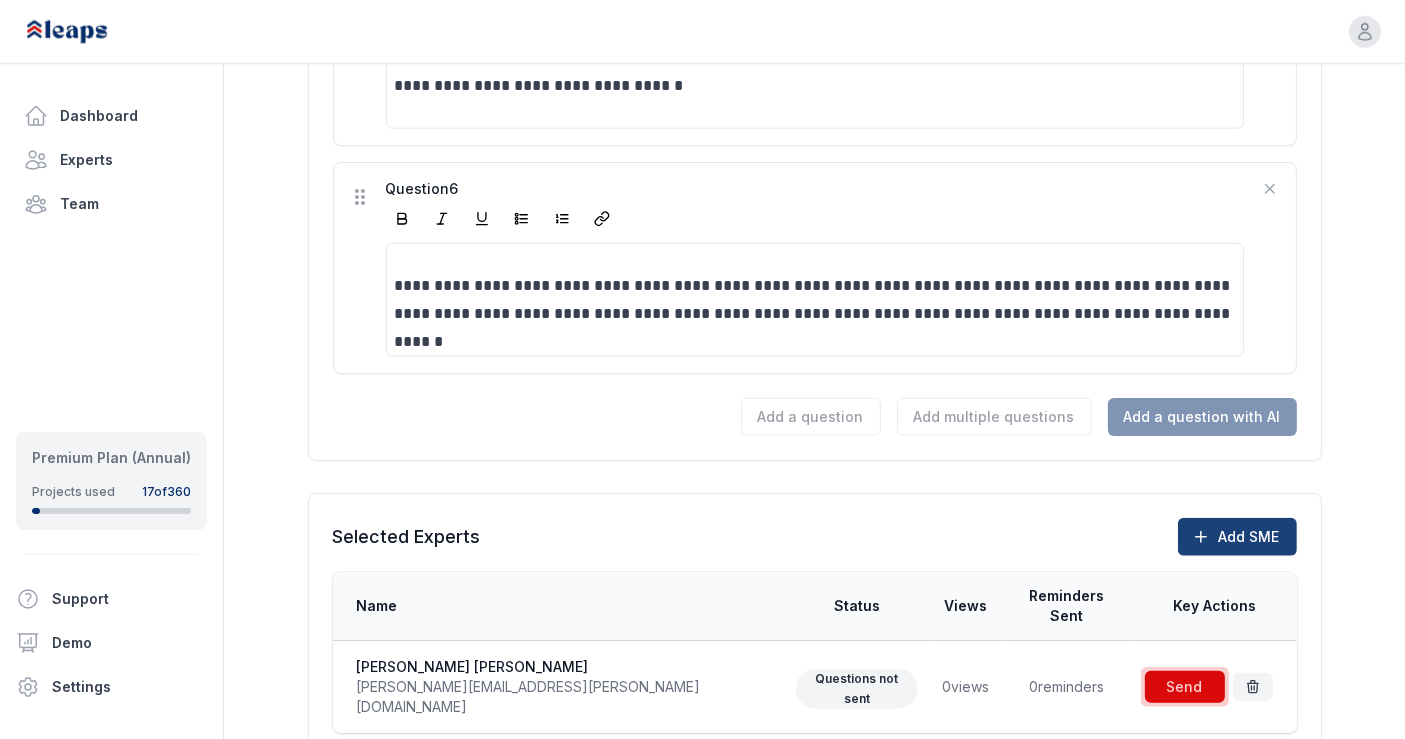 click 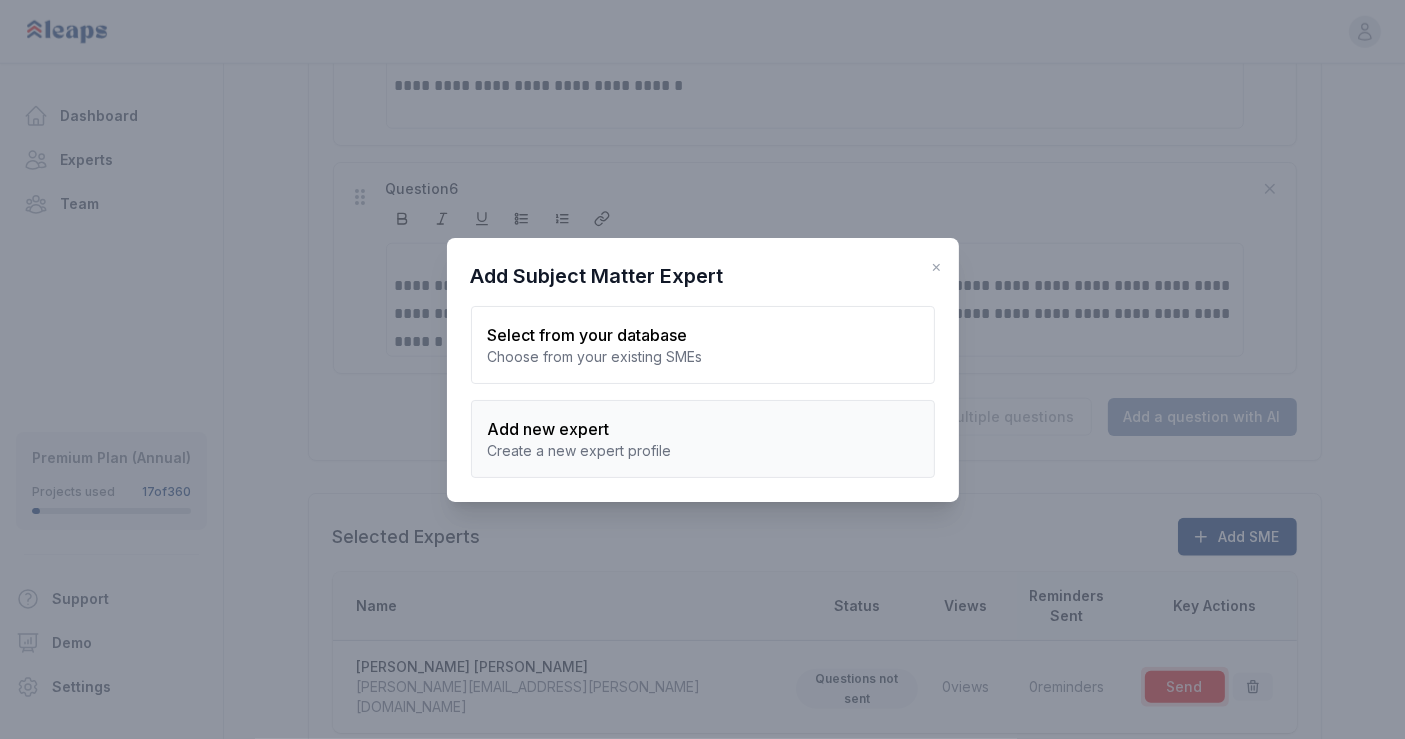 click on "Add new expert" at bounding box center [703, 429] 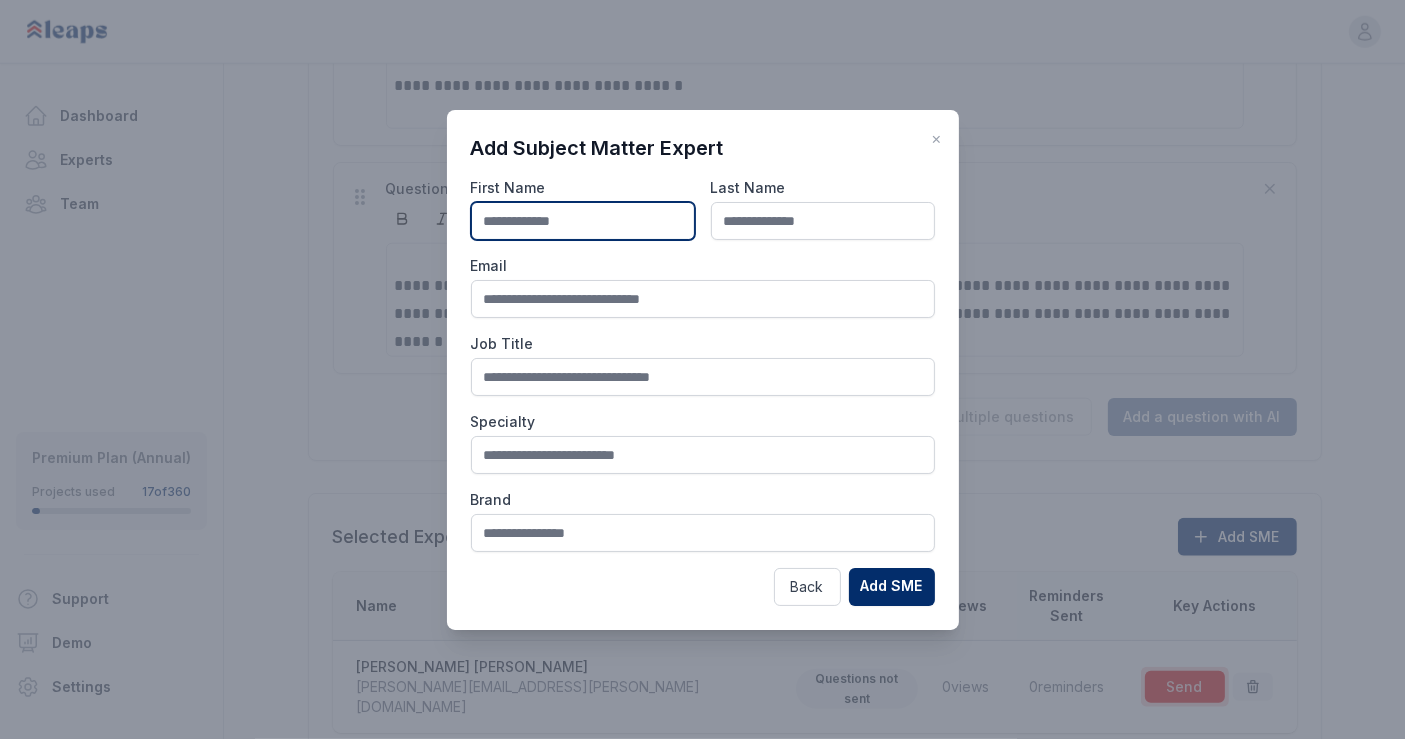 click at bounding box center [583, 221] 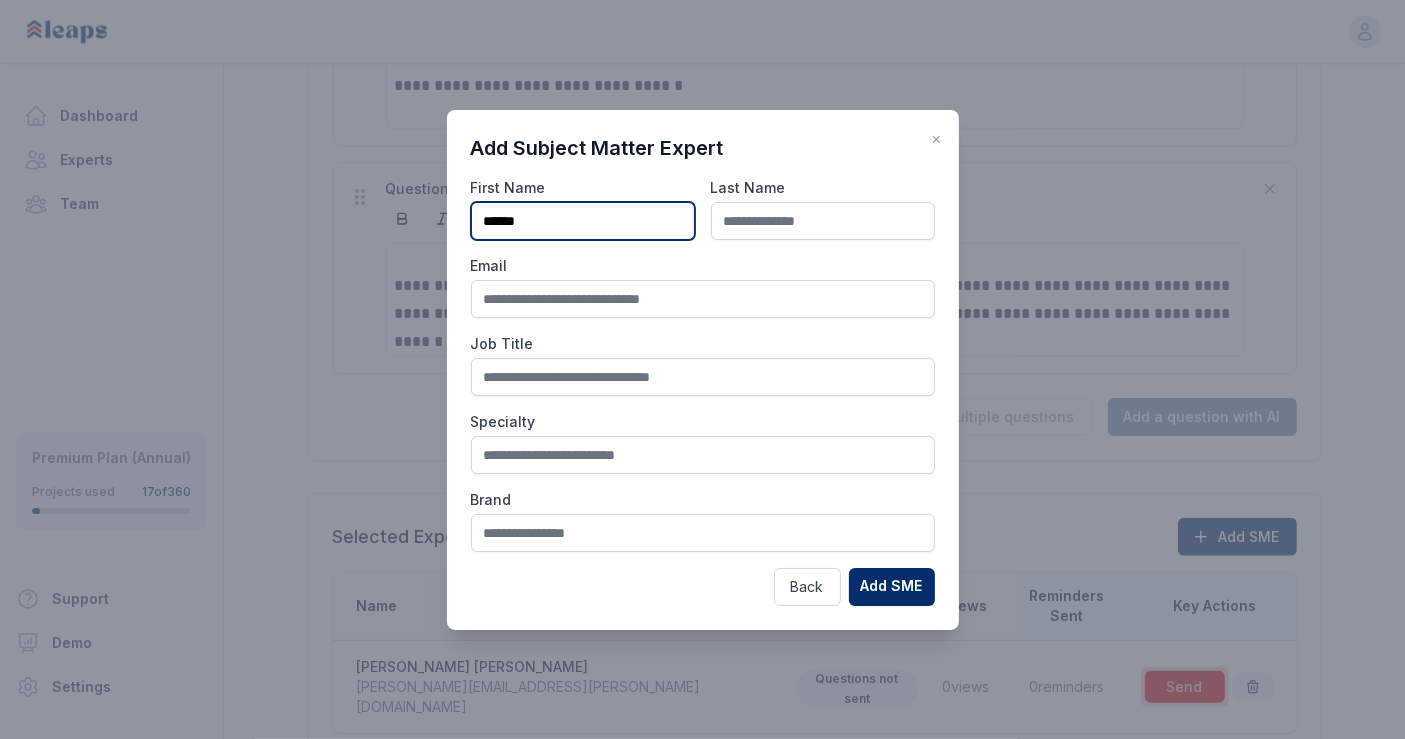 type on "******" 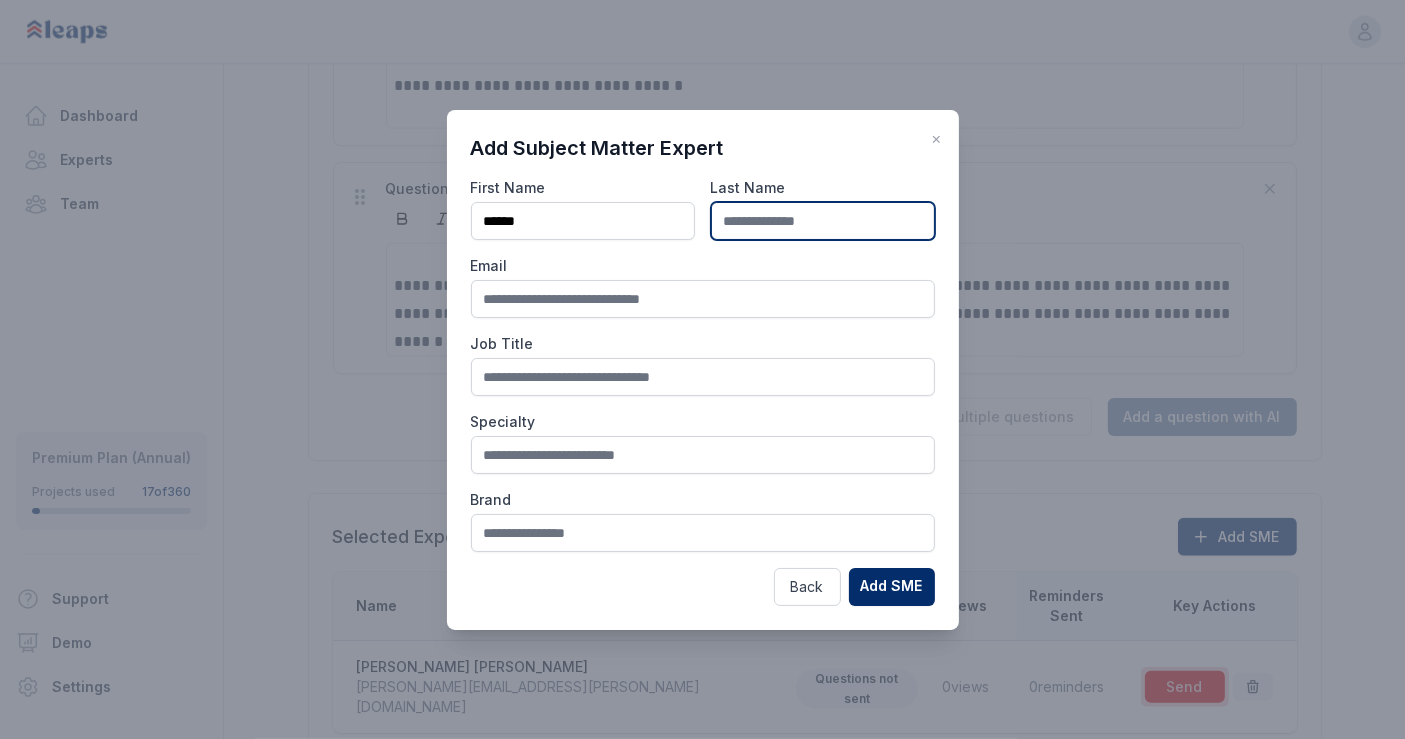 click at bounding box center (823, 221) 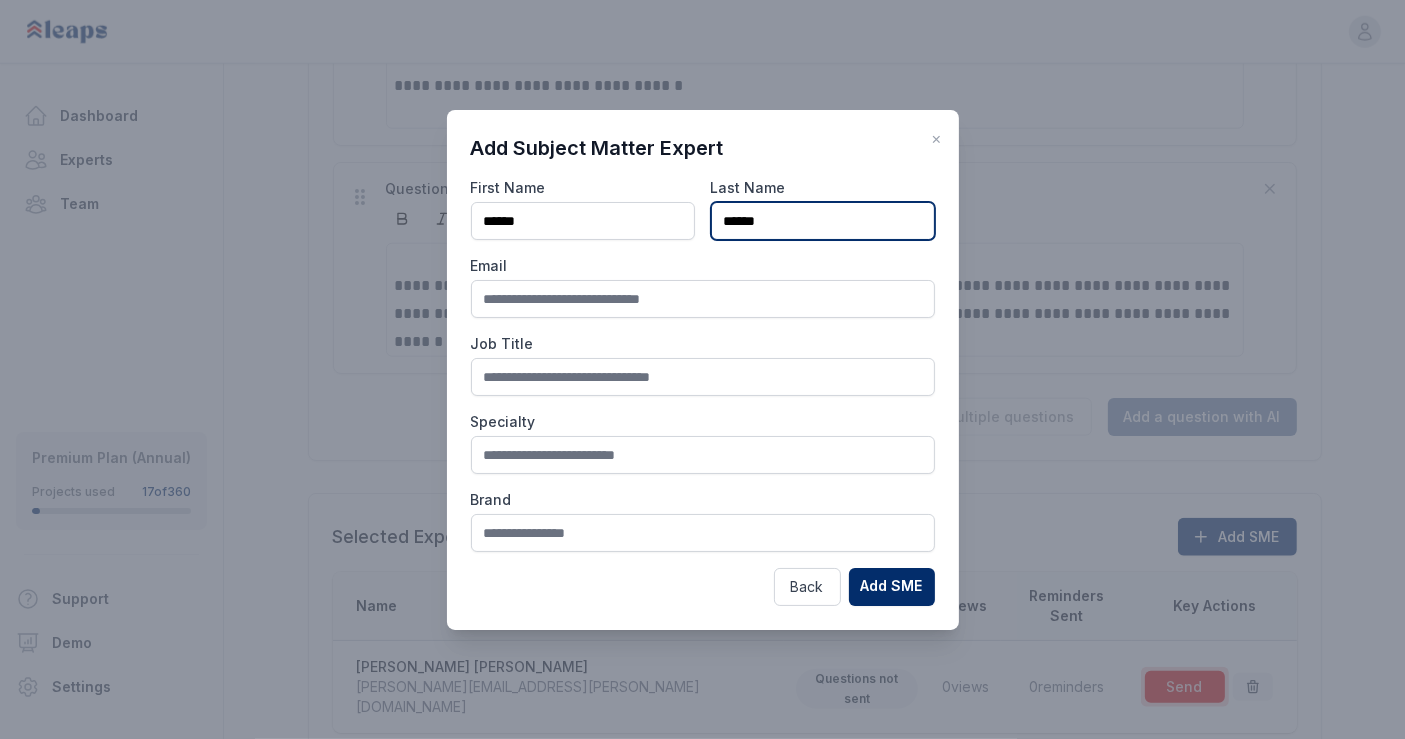 type on "******" 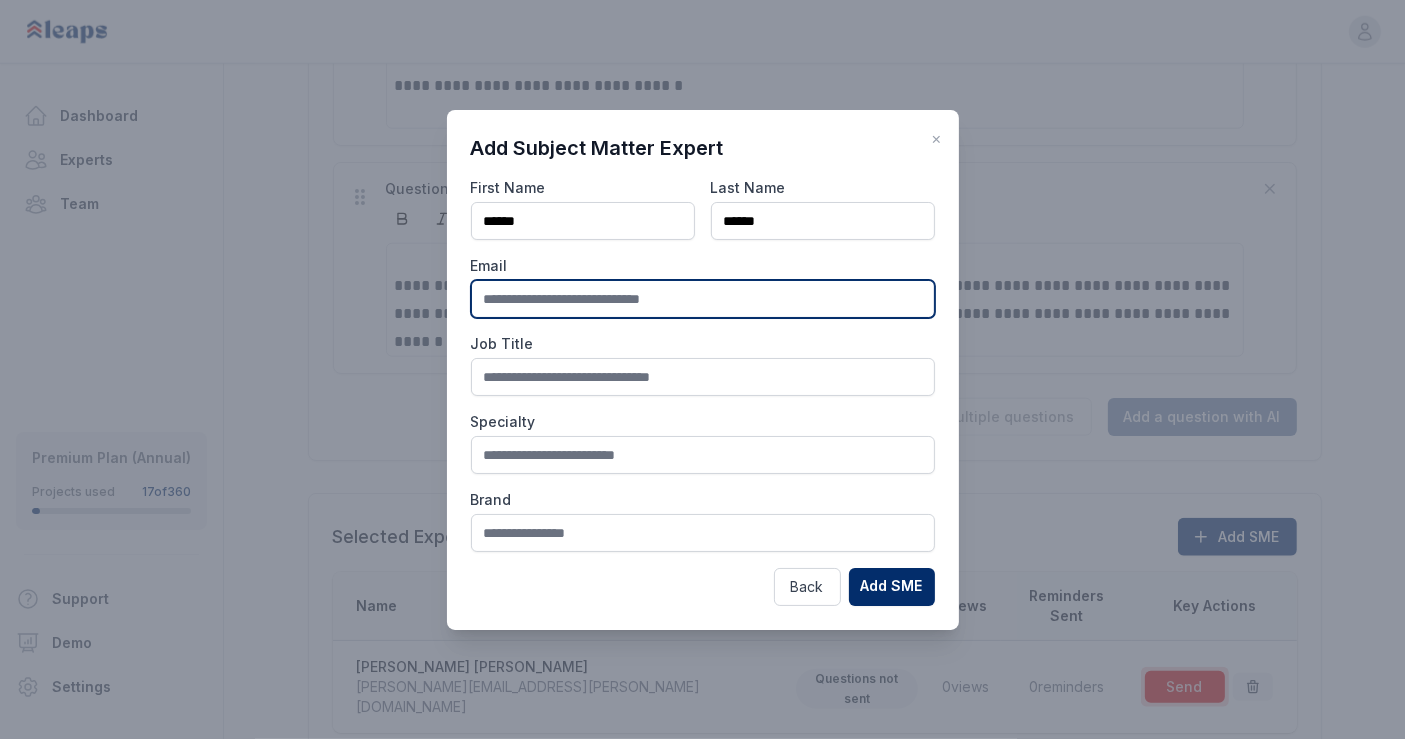 click at bounding box center [703, 299] 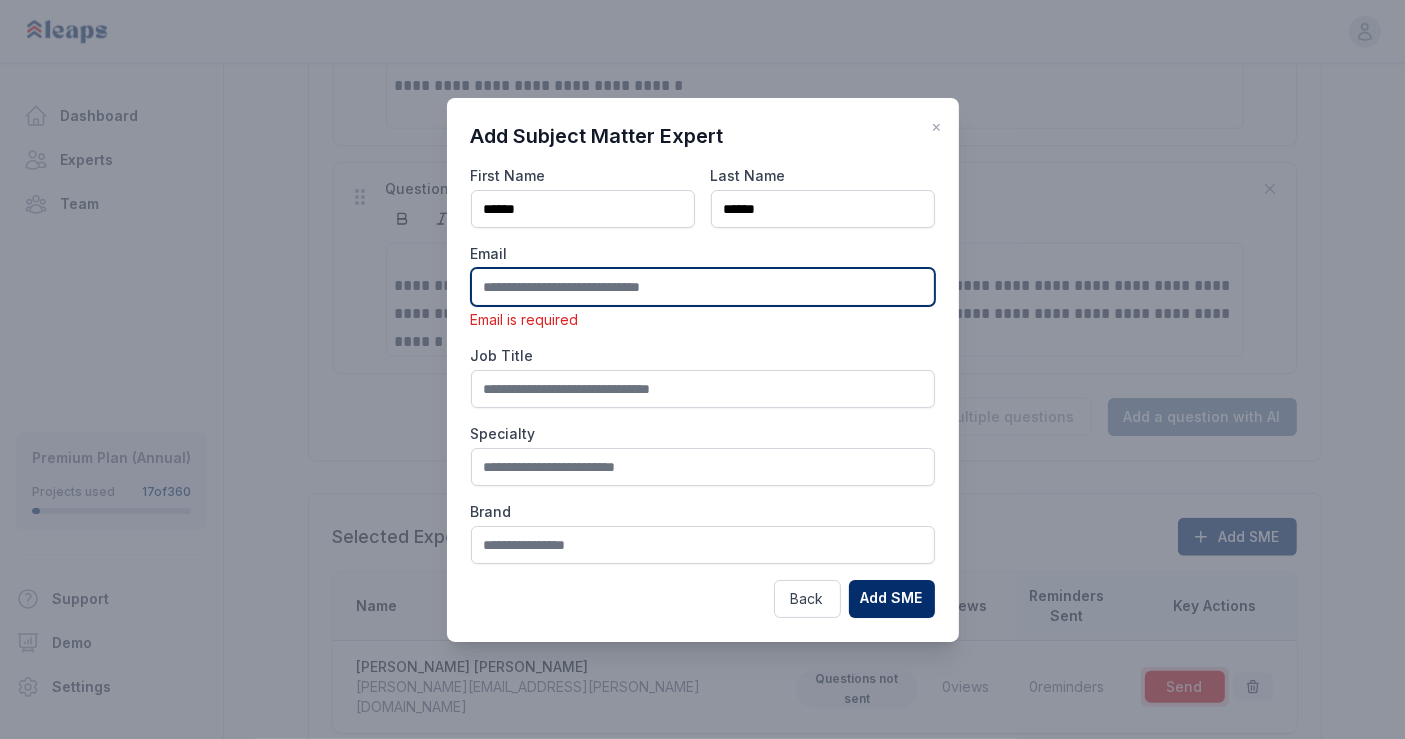 paste on "**********" 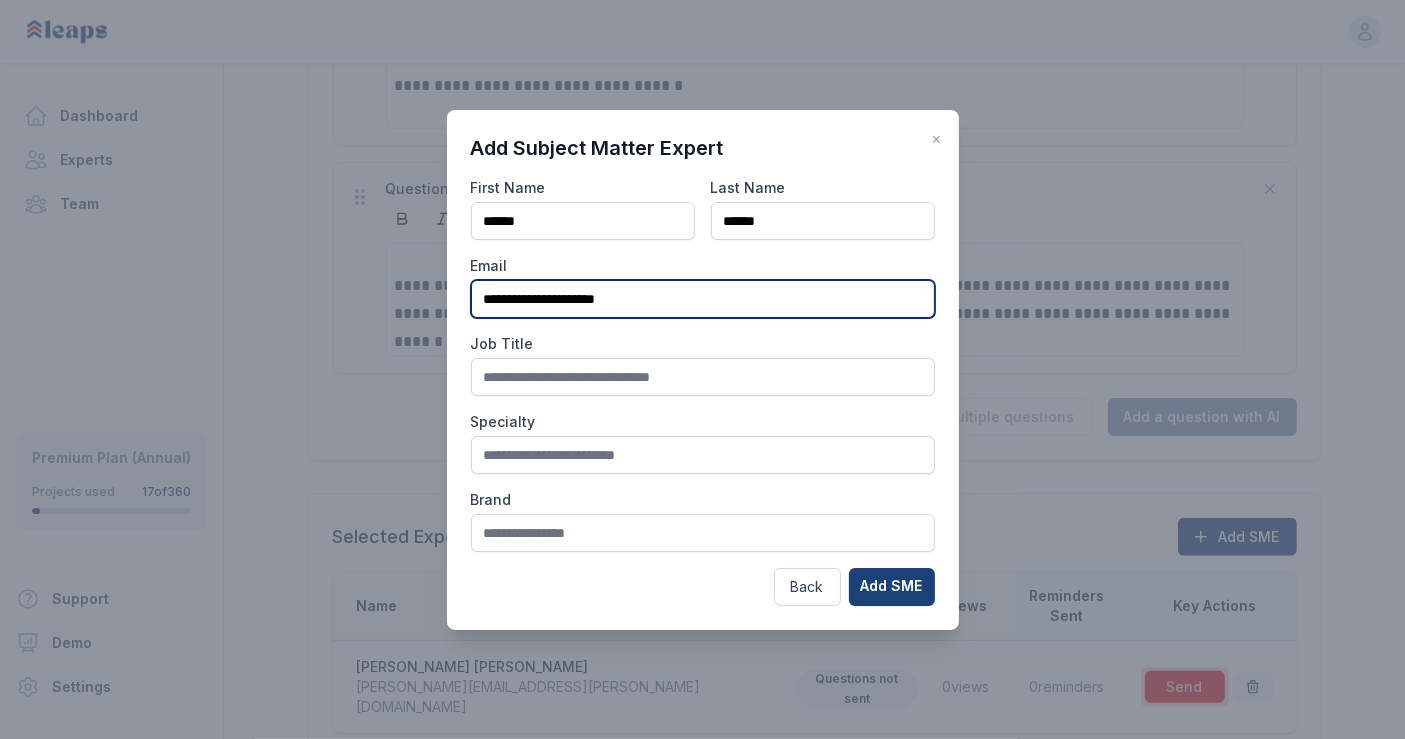 type on "**********" 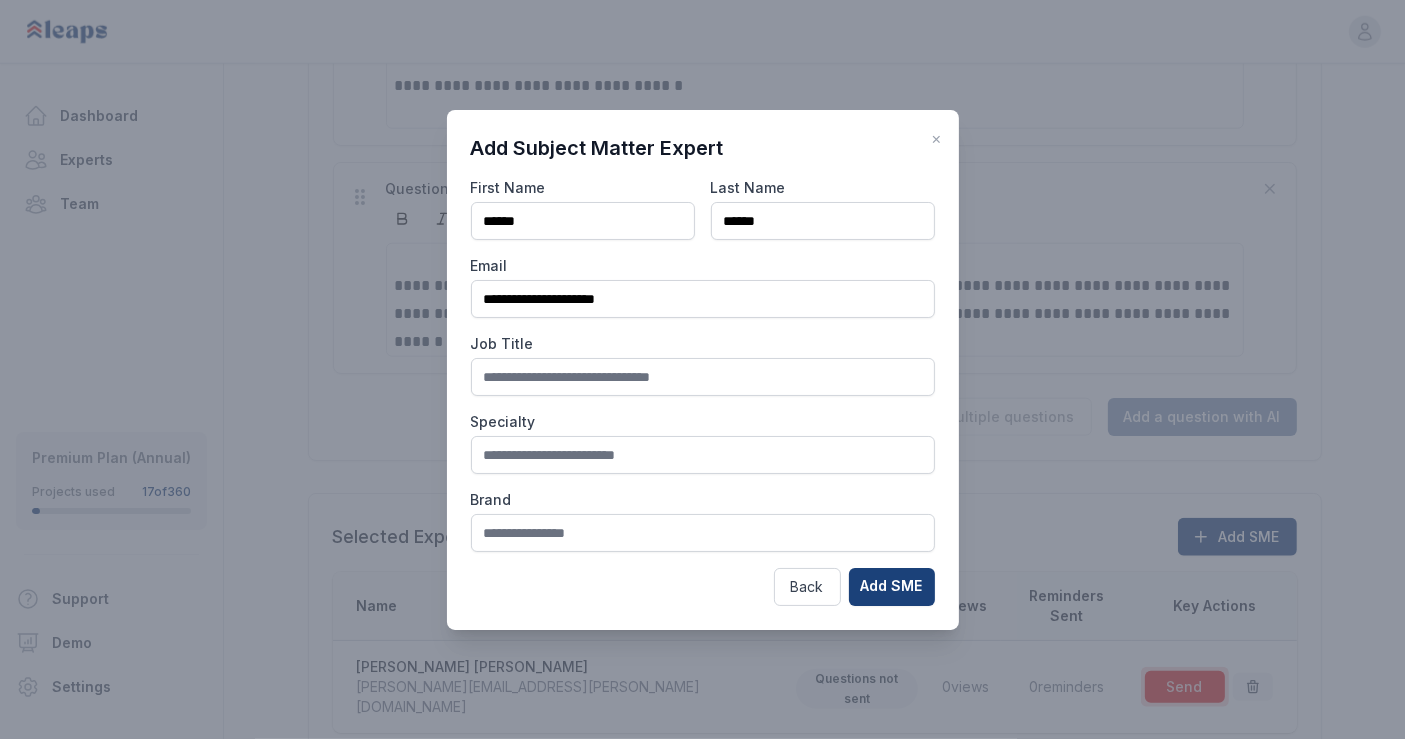 click on "Add SME" at bounding box center [892, 587] 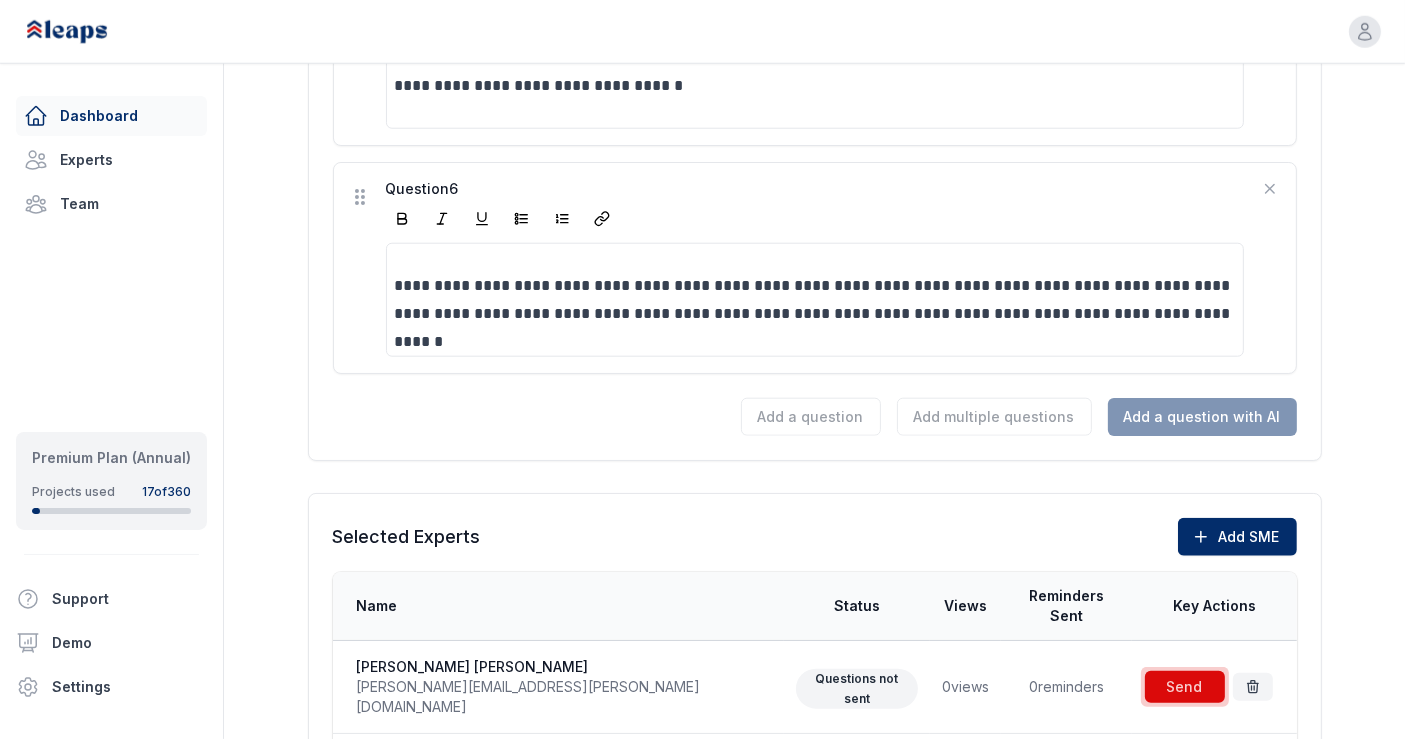click on "Dashboard" at bounding box center (111, 116) 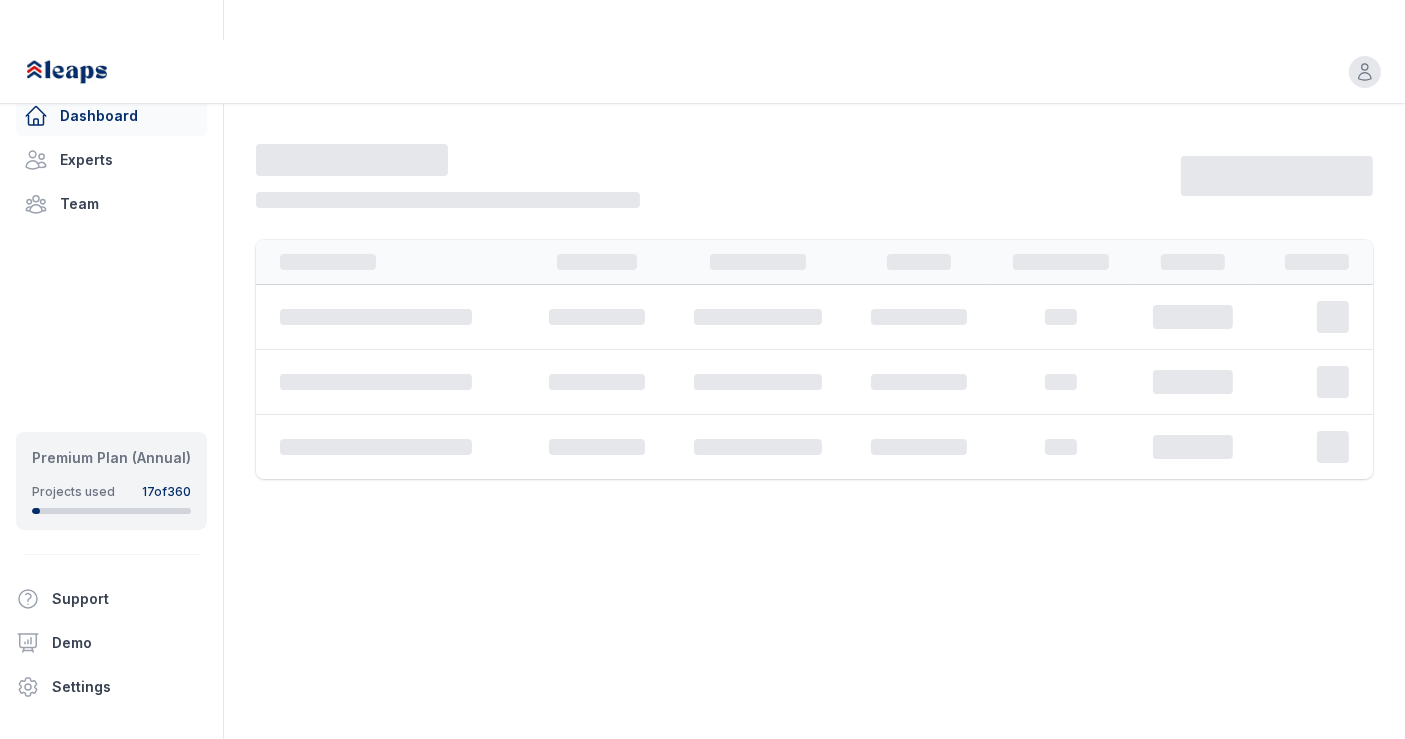 scroll, scrollTop: 0, scrollLeft: 0, axis: both 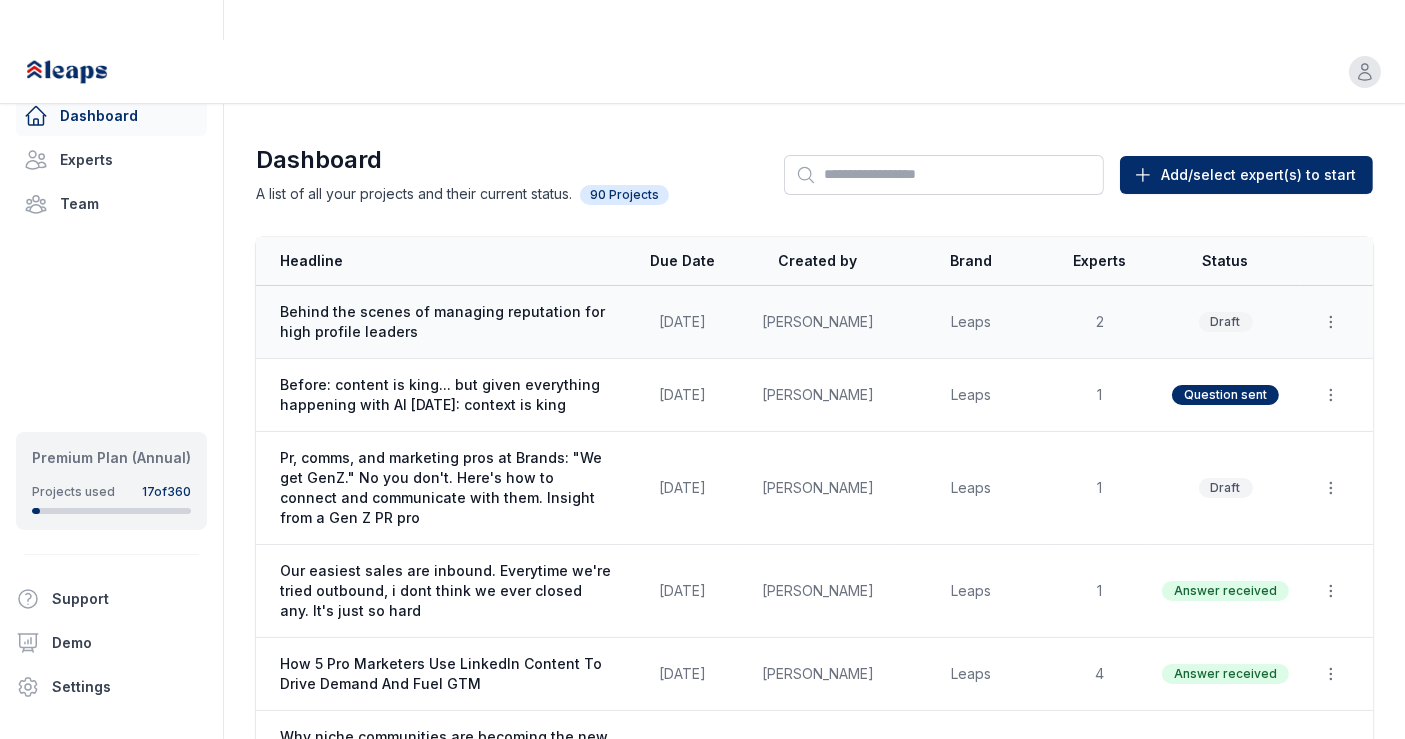 click on "Behind the scenes of managing reputation for high profile leaders" at bounding box center (439, 322) 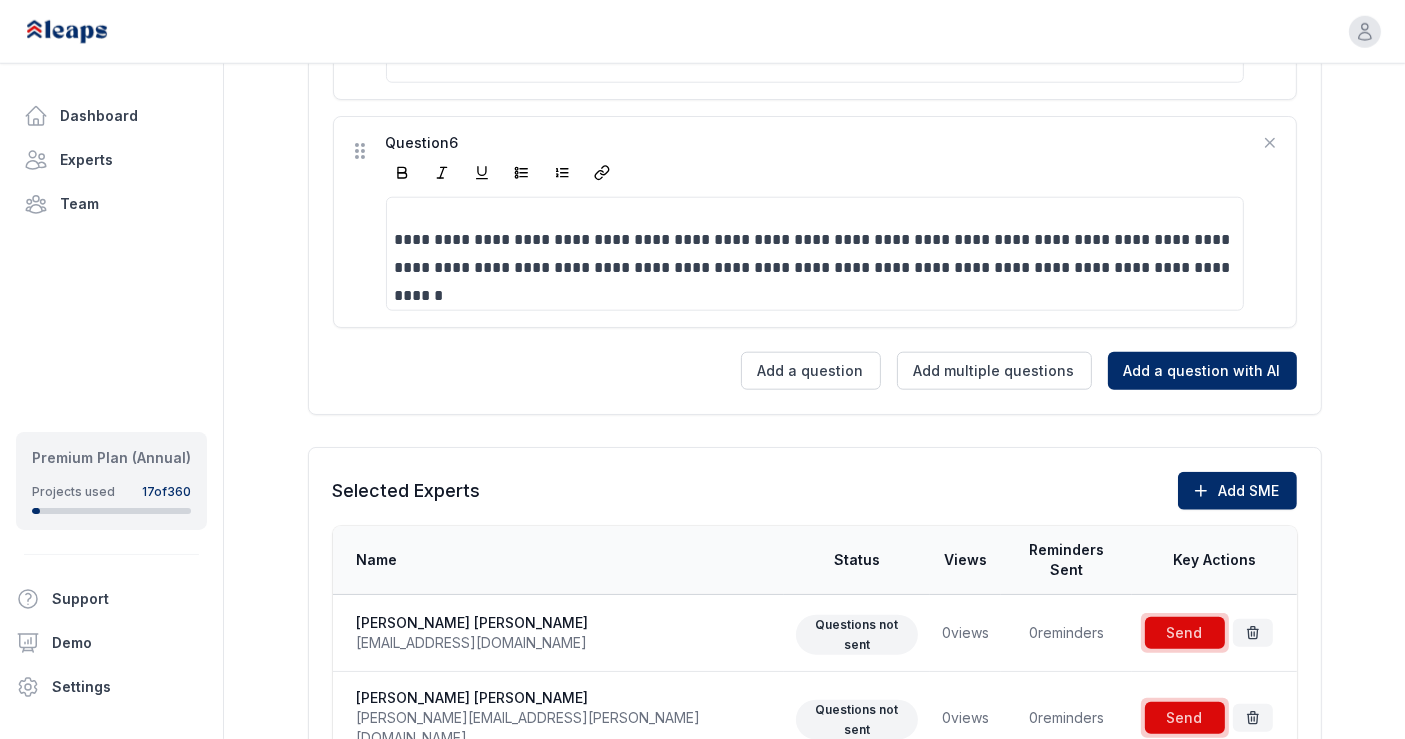 scroll, scrollTop: 2063, scrollLeft: 0, axis: vertical 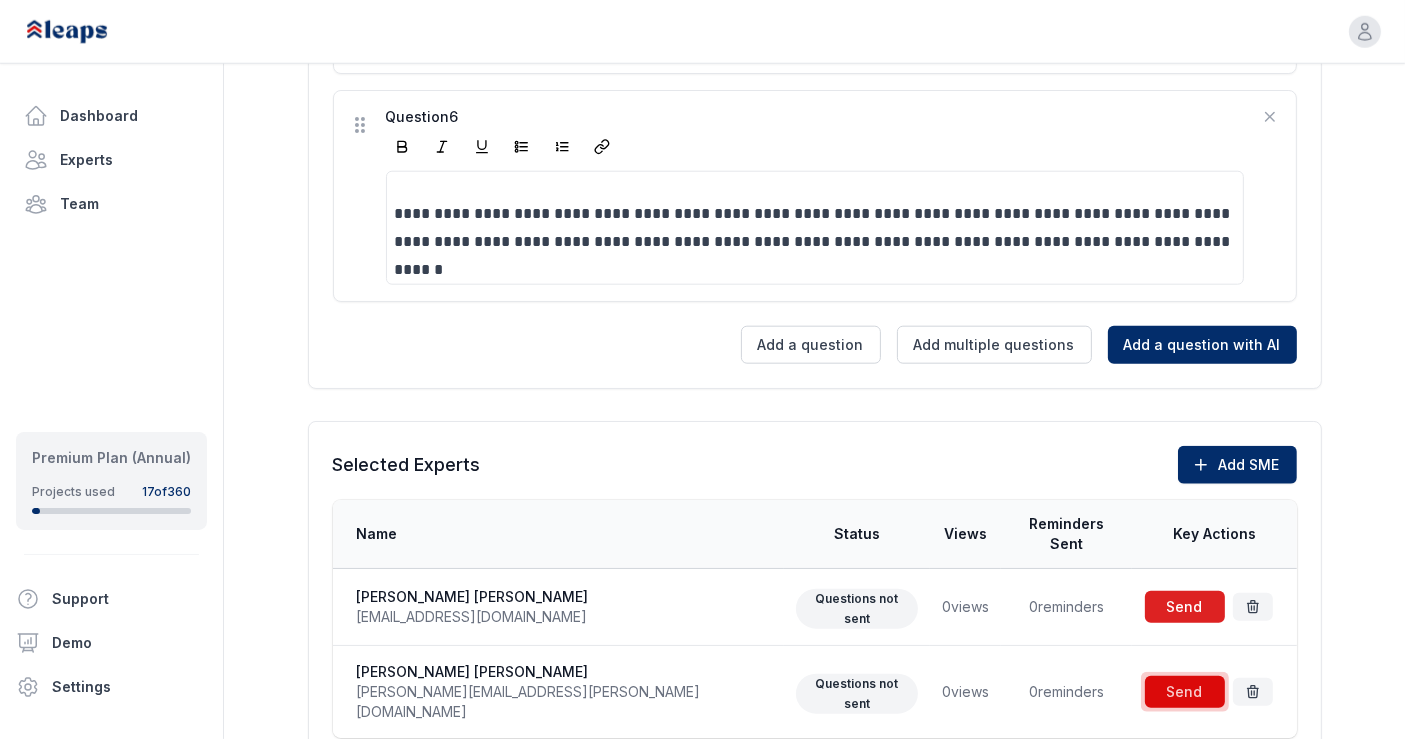 click at bounding box center [1185, 607] 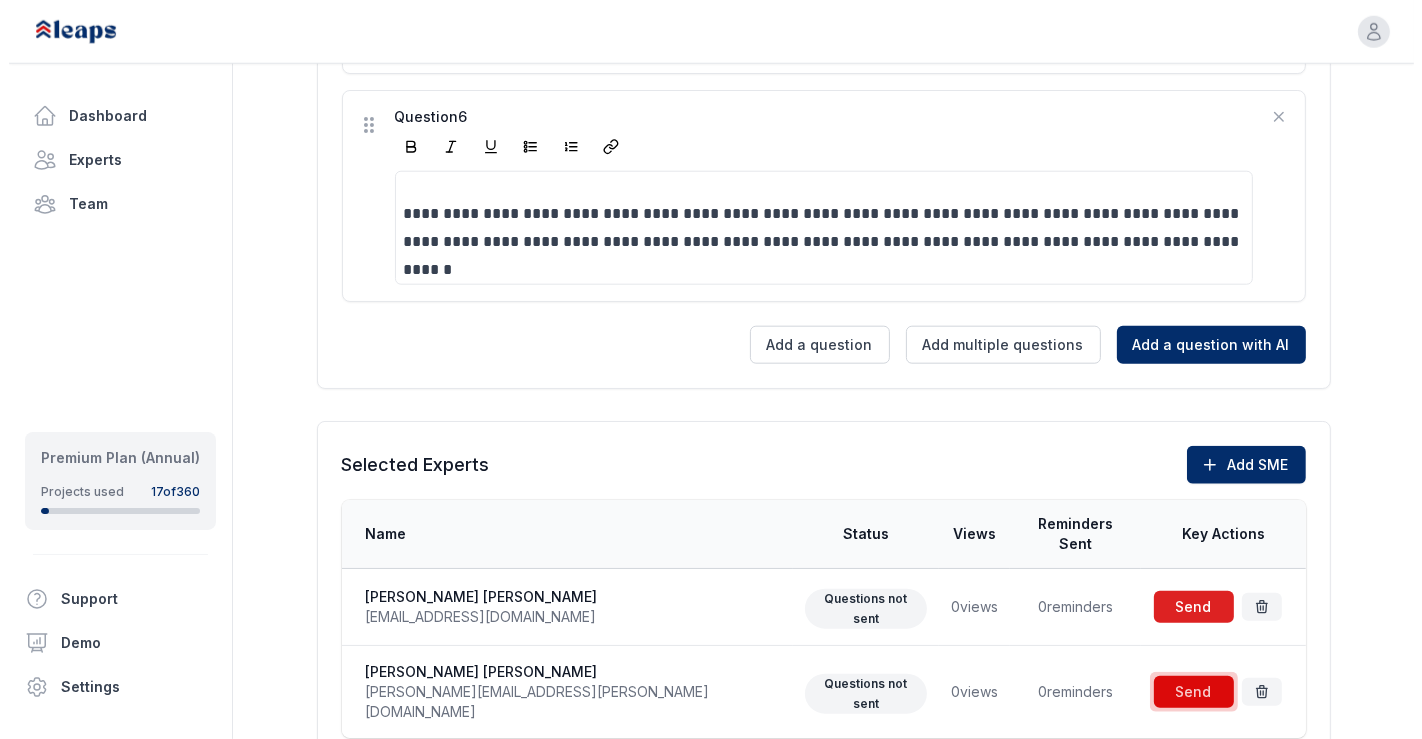 scroll, scrollTop: 0, scrollLeft: 0, axis: both 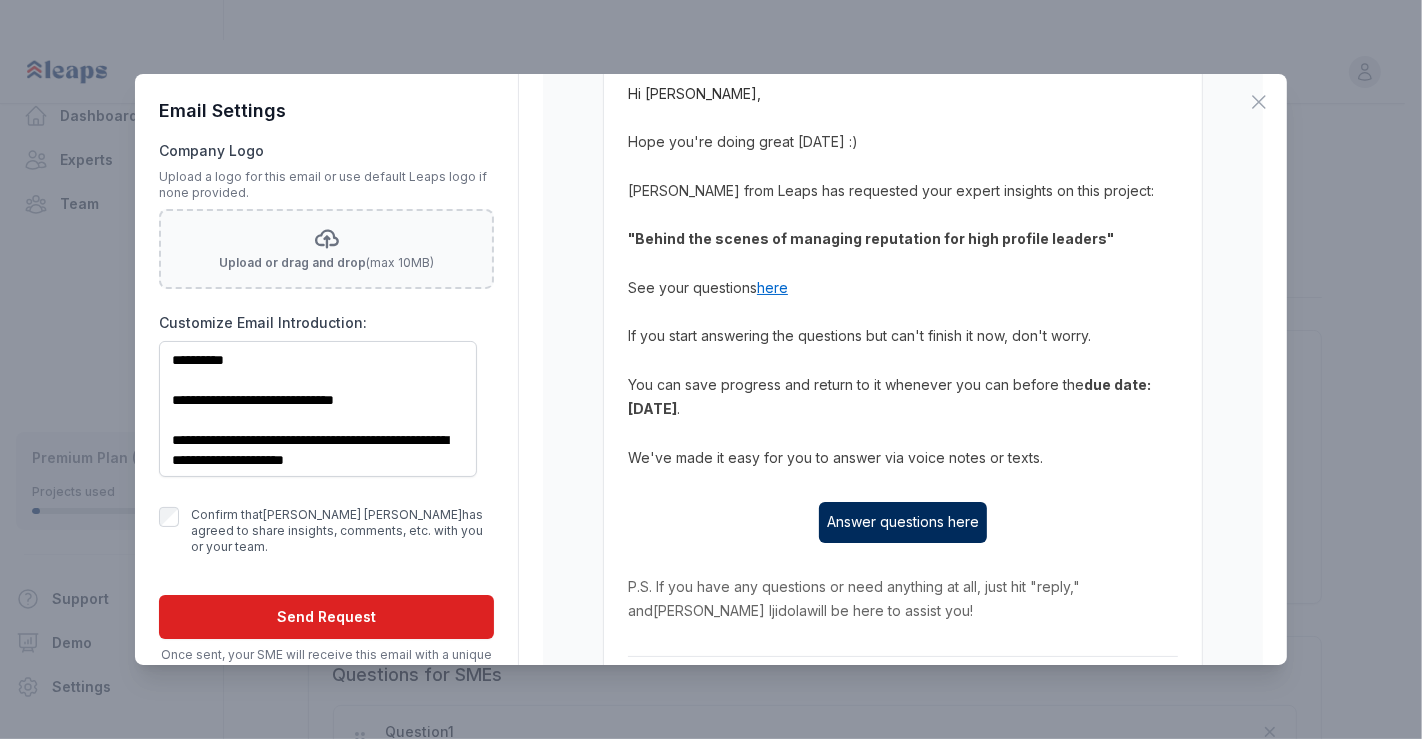 click on "Send Request" at bounding box center [326, 617] 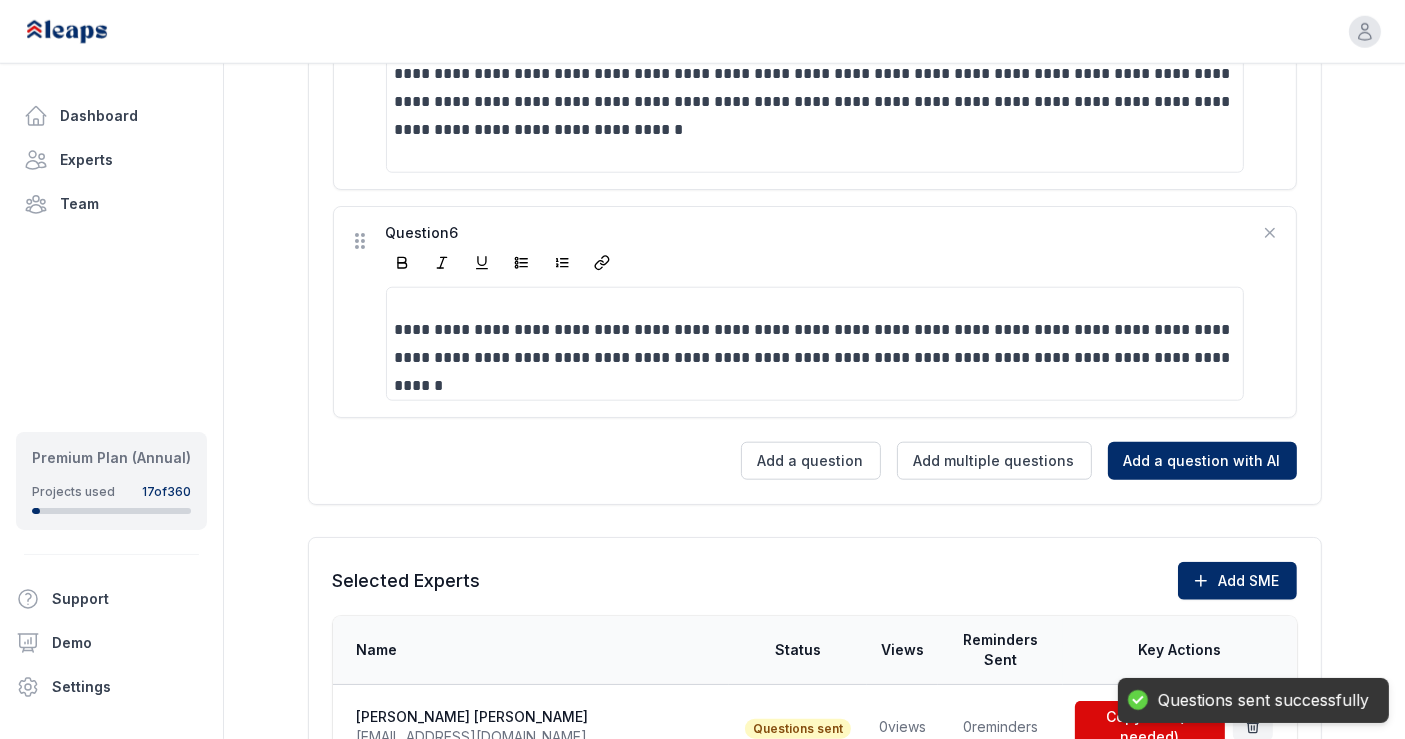 scroll, scrollTop: 2063, scrollLeft: 0, axis: vertical 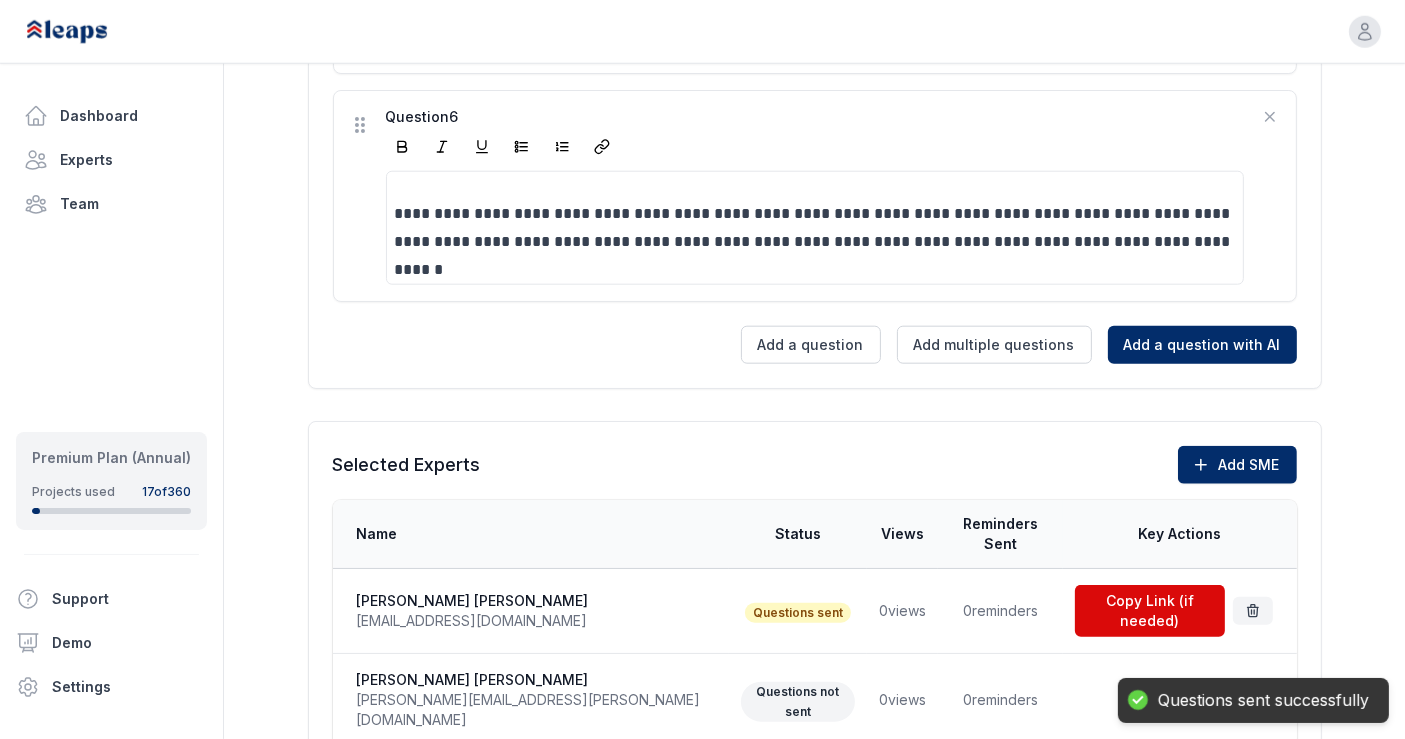 click at bounding box center [1185, 700] 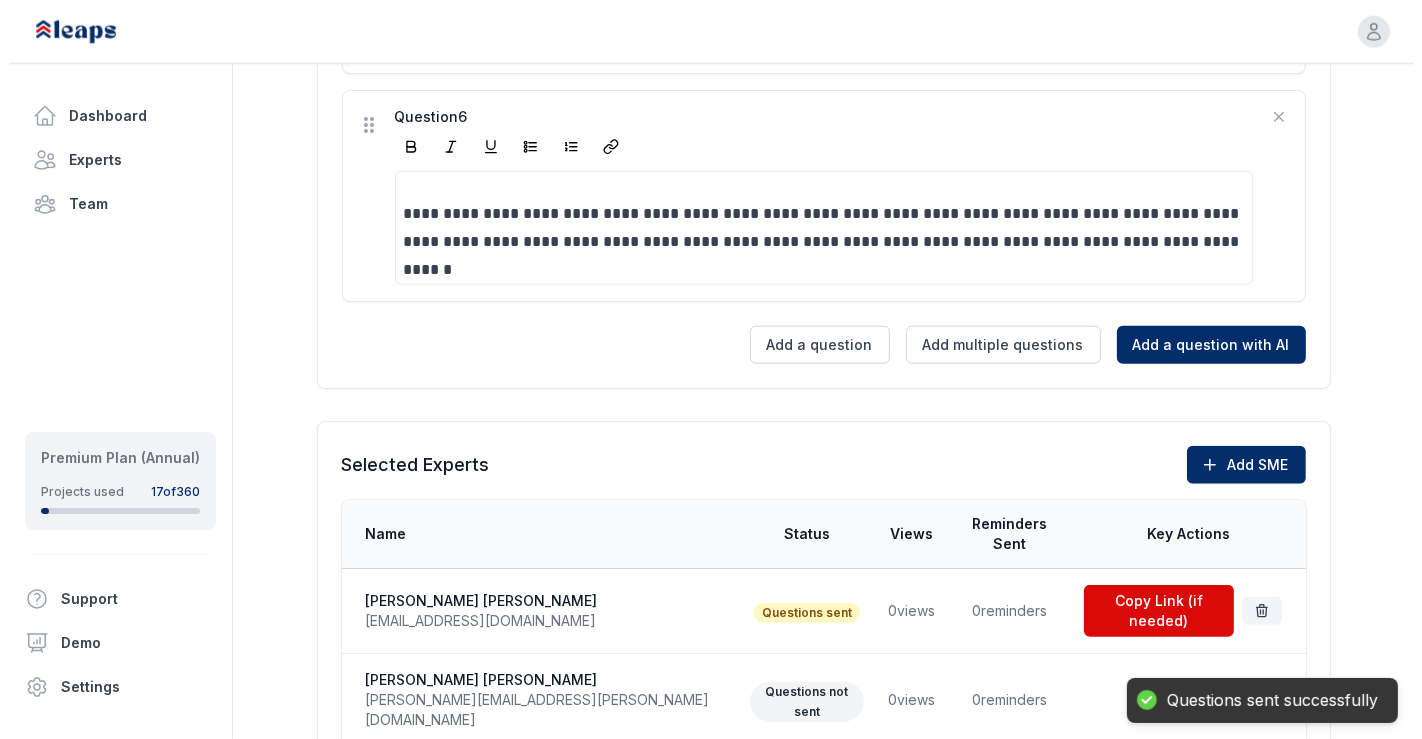 scroll, scrollTop: 0, scrollLeft: 0, axis: both 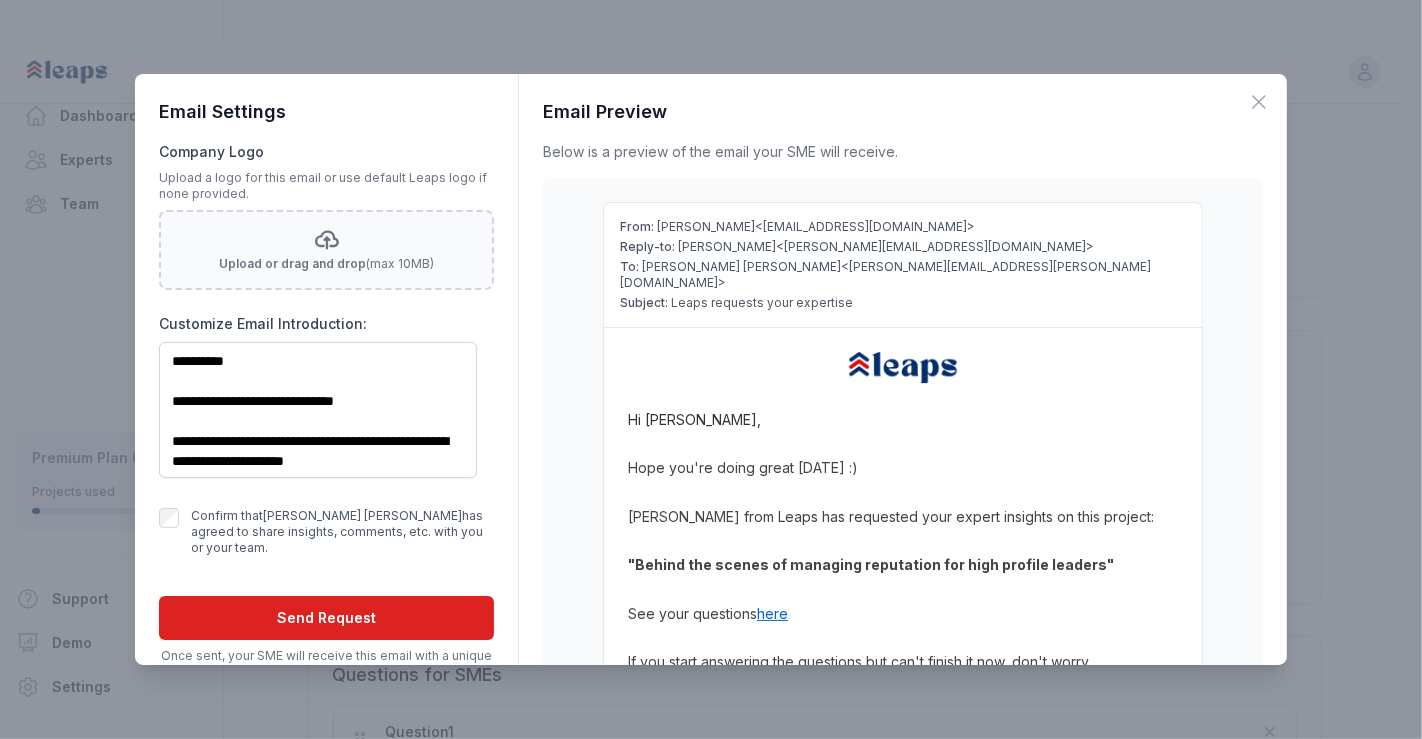 click on "Send Request" at bounding box center [326, 618] 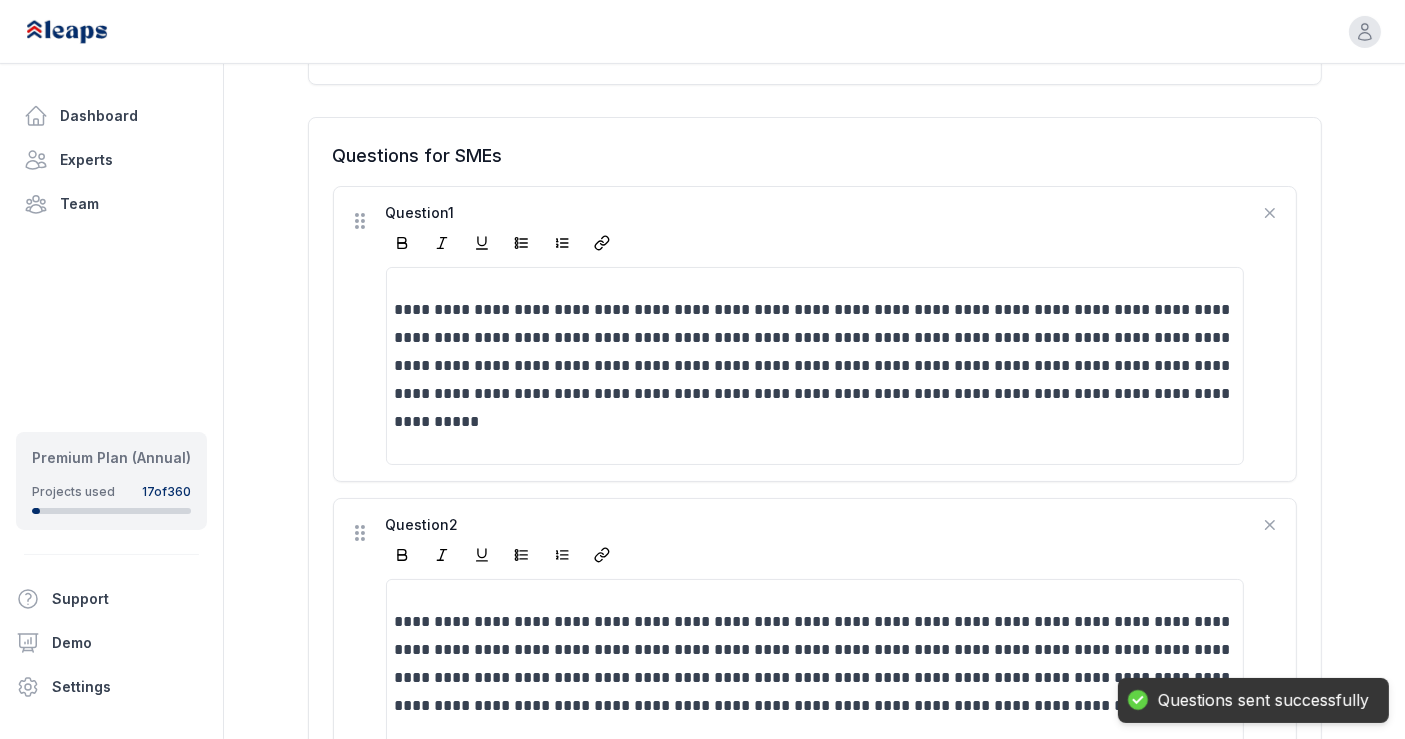 scroll, scrollTop: 196, scrollLeft: 0, axis: vertical 